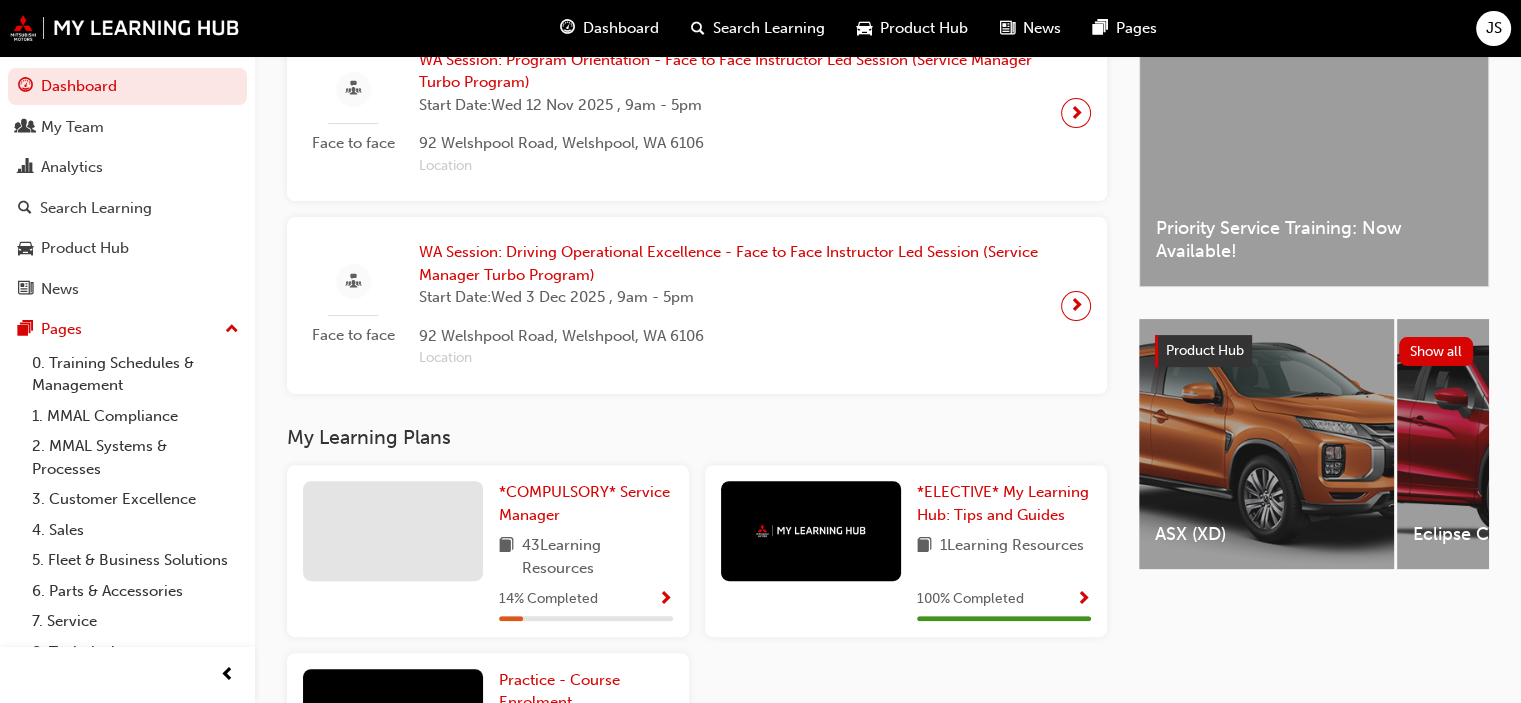 scroll, scrollTop: 582, scrollLeft: 0, axis: vertical 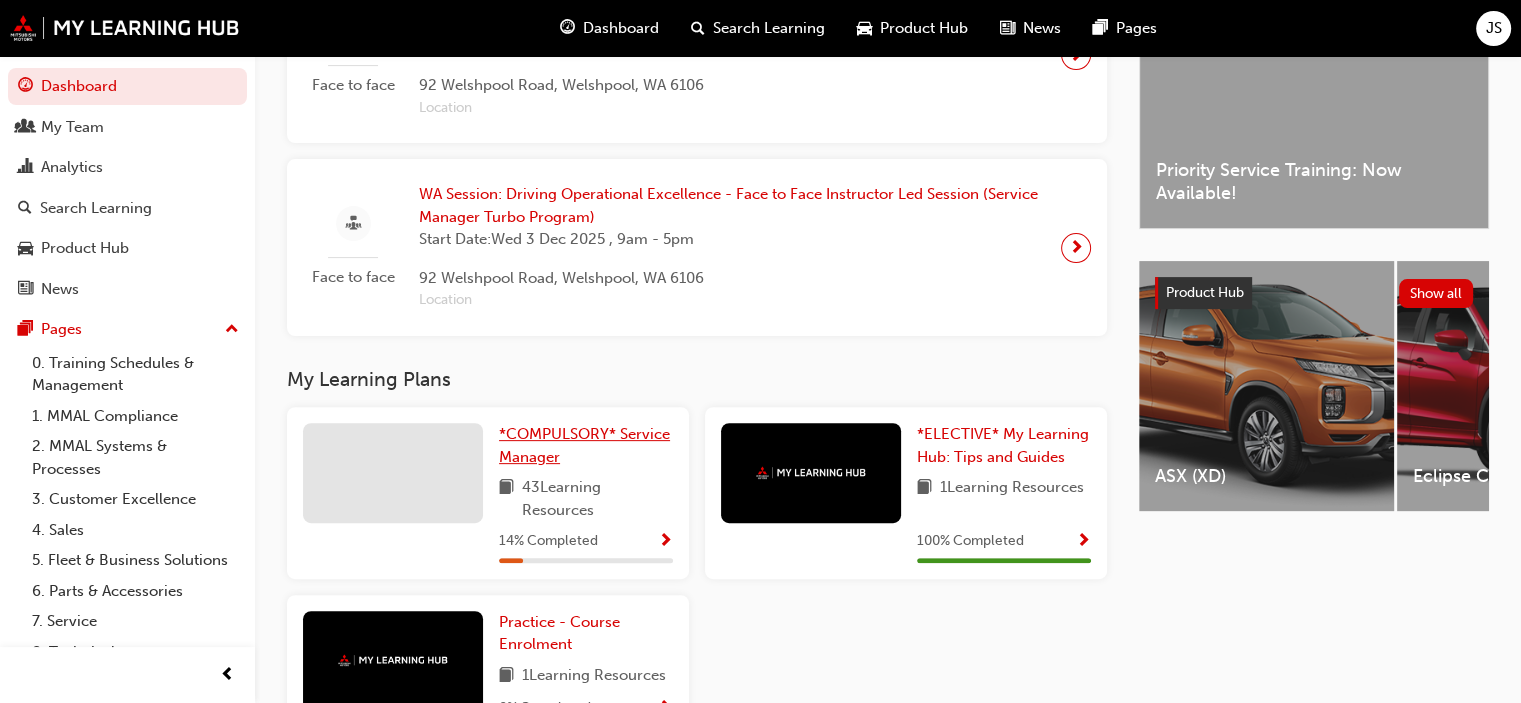 click on "*COMPULSORY* Service Manager" at bounding box center (584, 445) 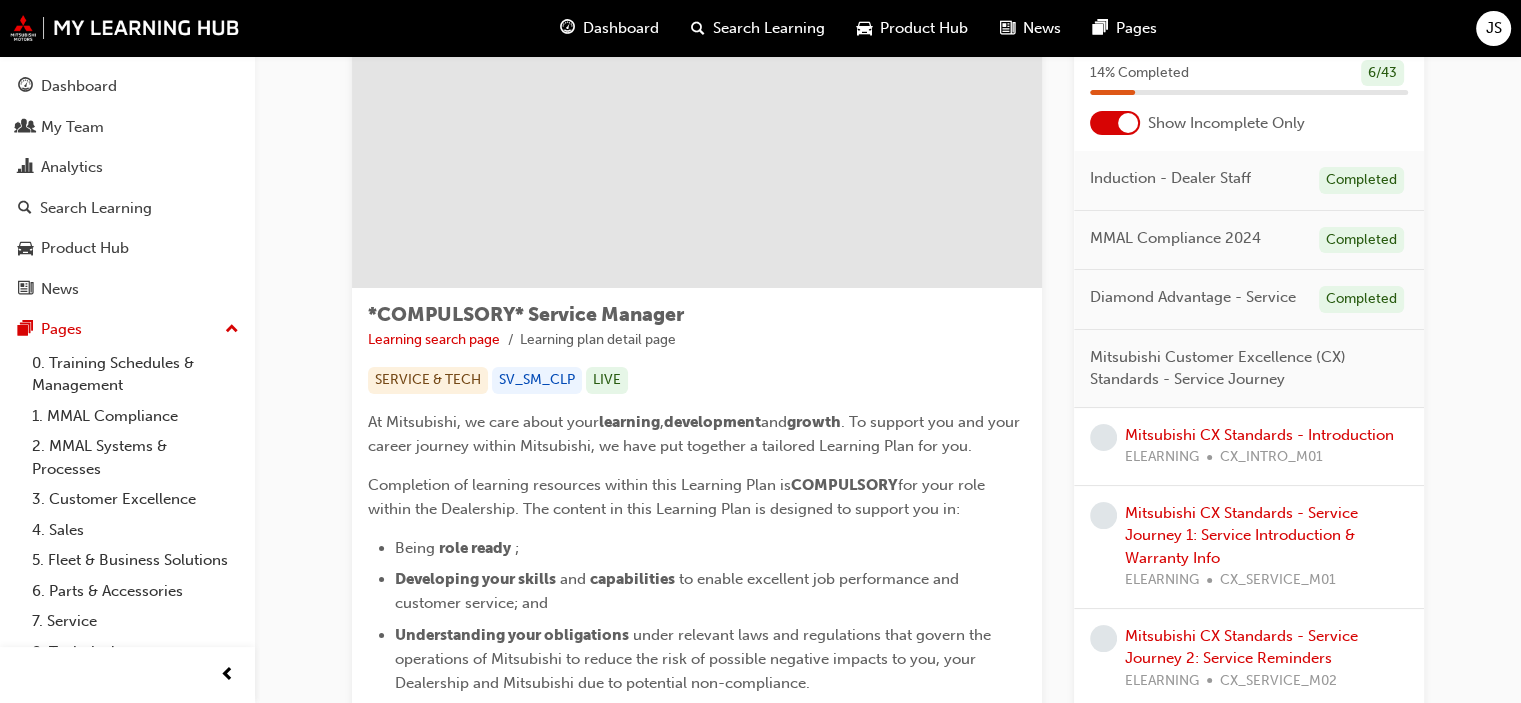 scroll, scrollTop: 116, scrollLeft: 0, axis: vertical 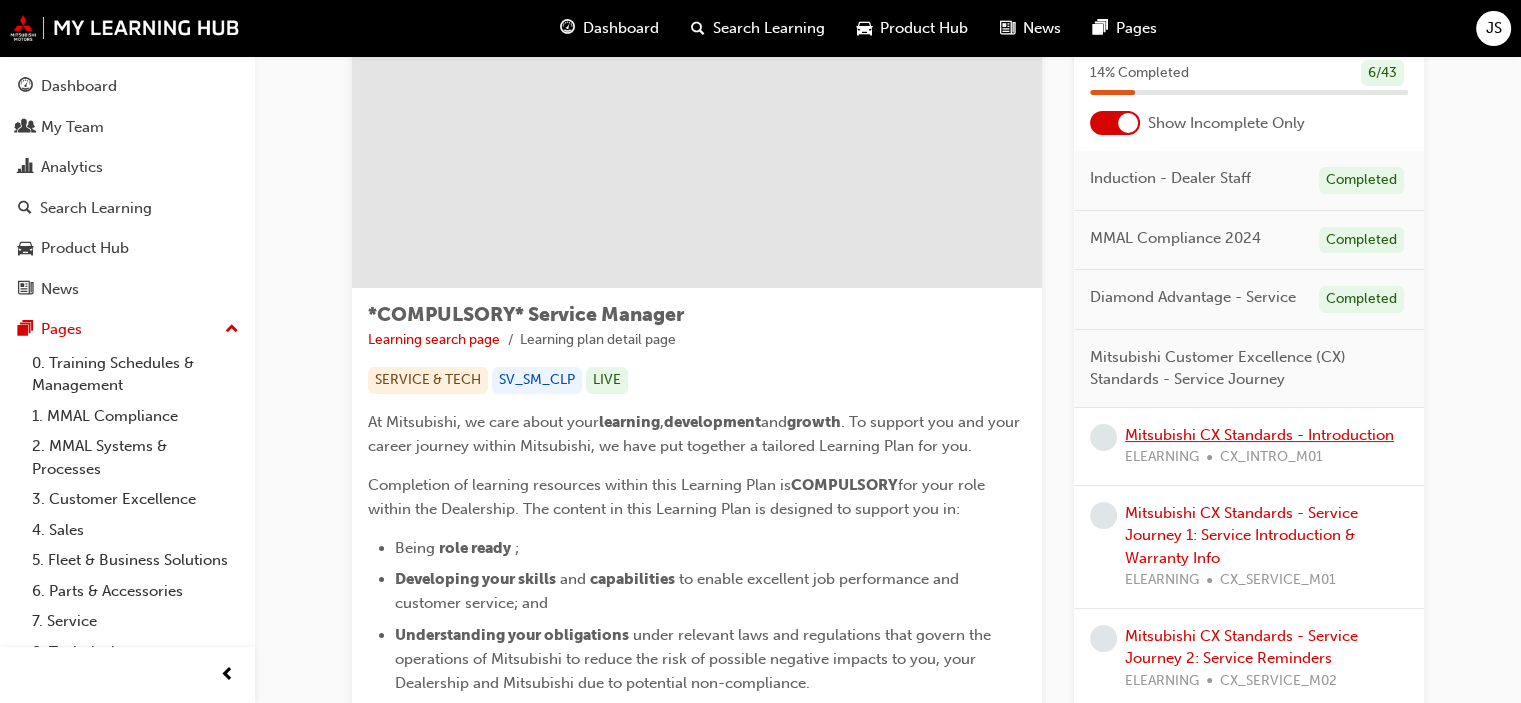 click on "Mitsubishi CX Standards - Introduction" at bounding box center (1259, 435) 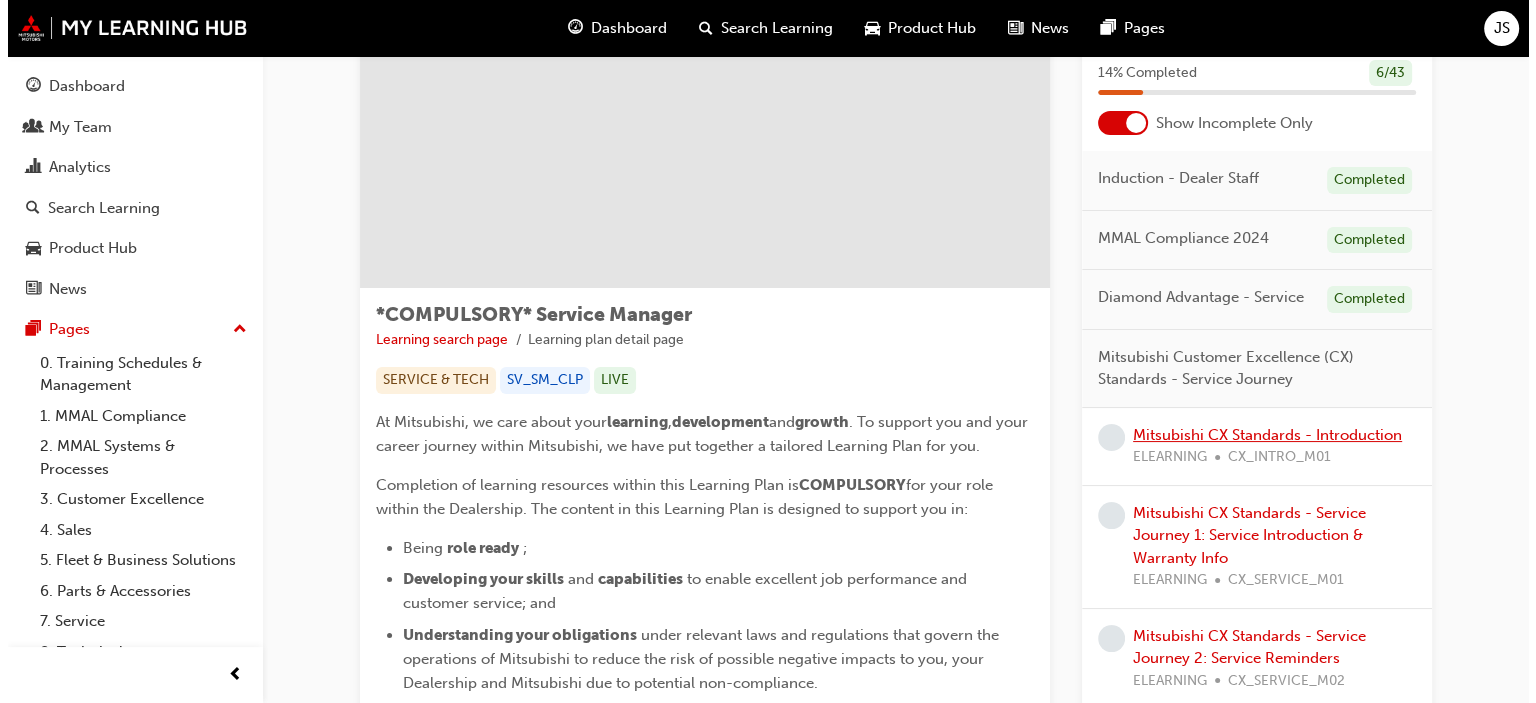 scroll, scrollTop: 0, scrollLeft: 0, axis: both 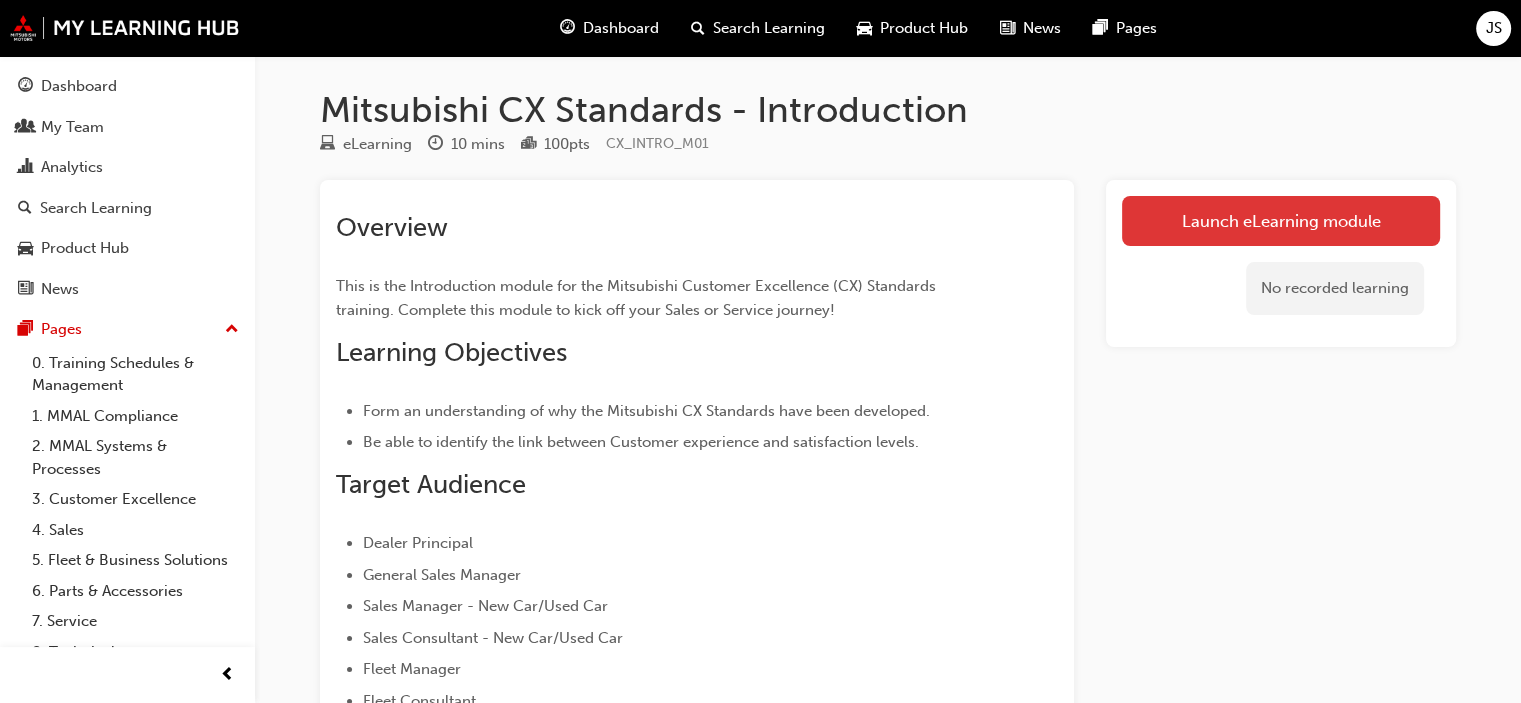 click on "Launch eLearning module" at bounding box center (1281, 221) 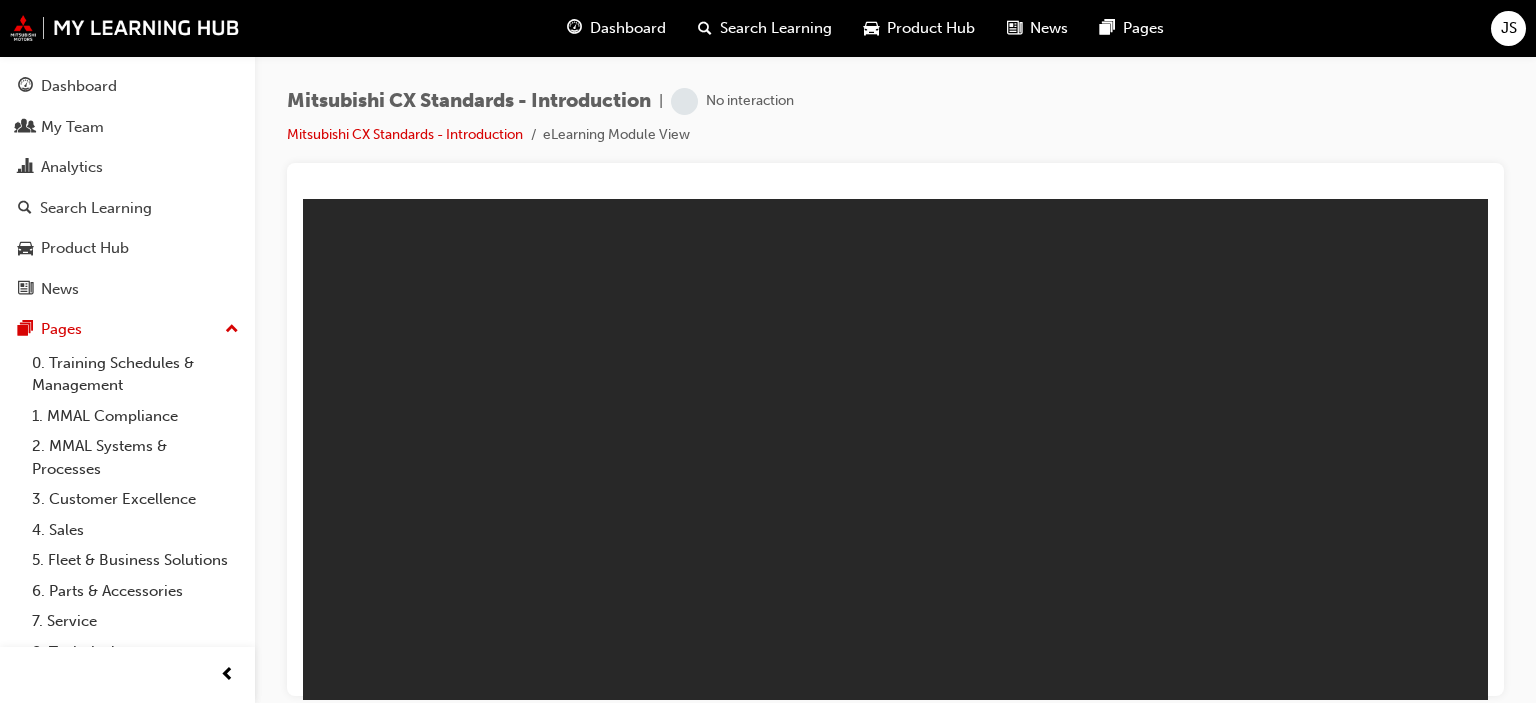 scroll, scrollTop: 0, scrollLeft: 0, axis: both 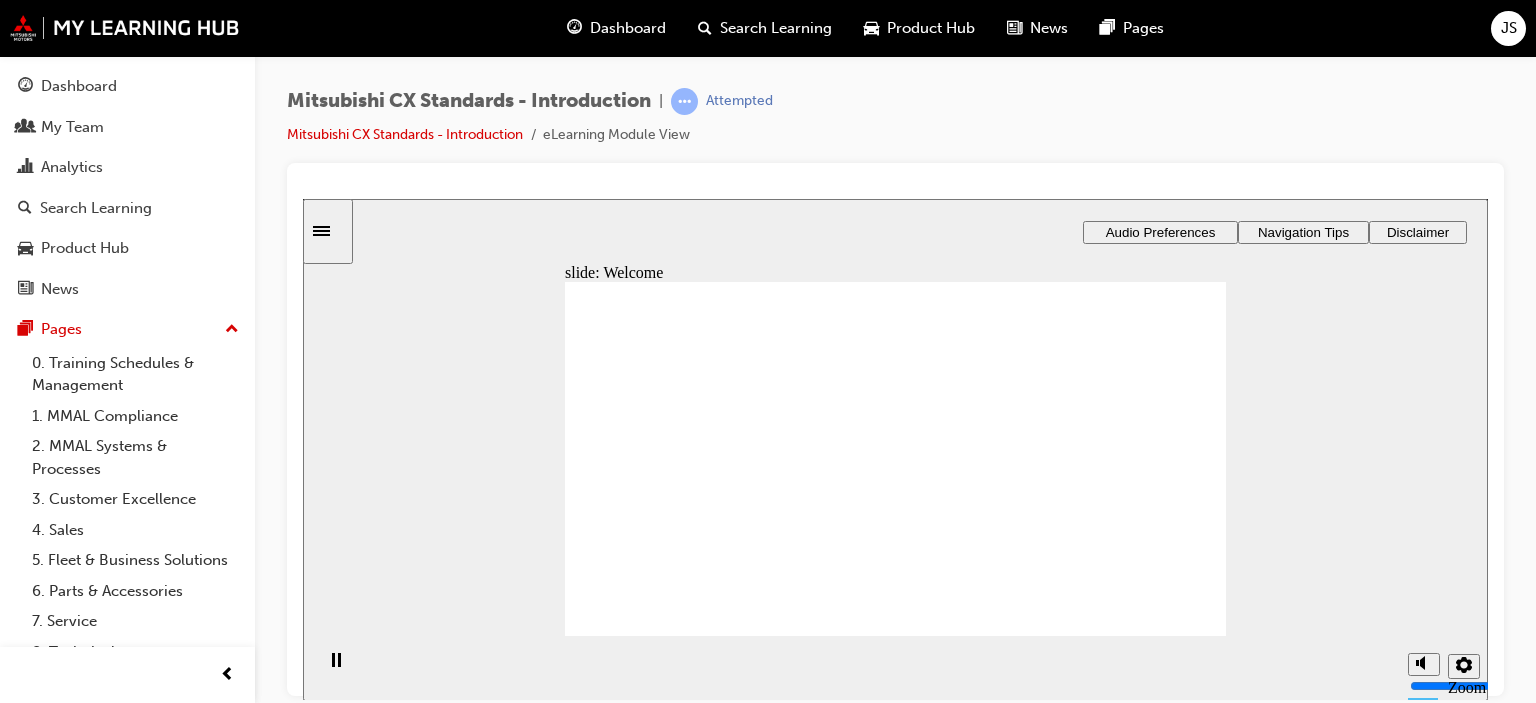click 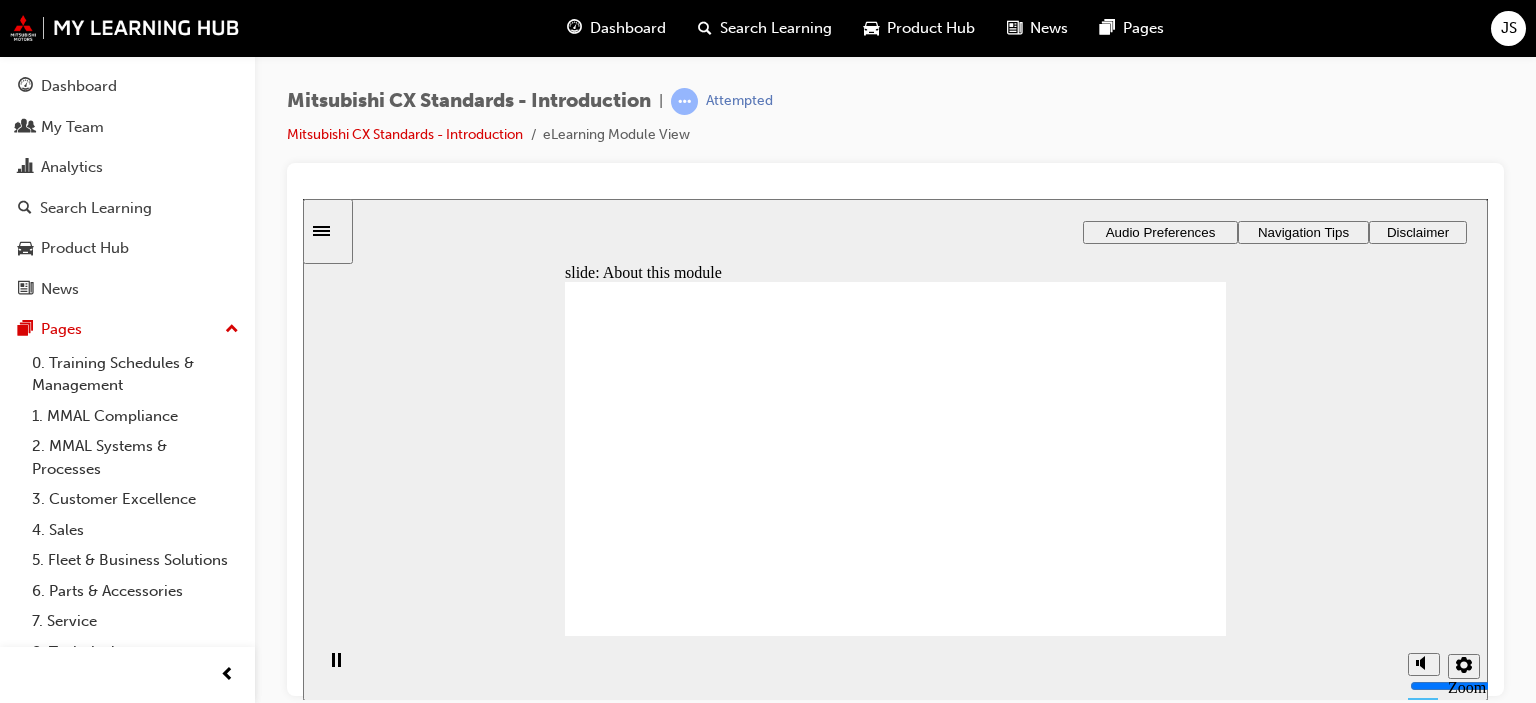 click on "Next" at bounding box center (1171, 2371) 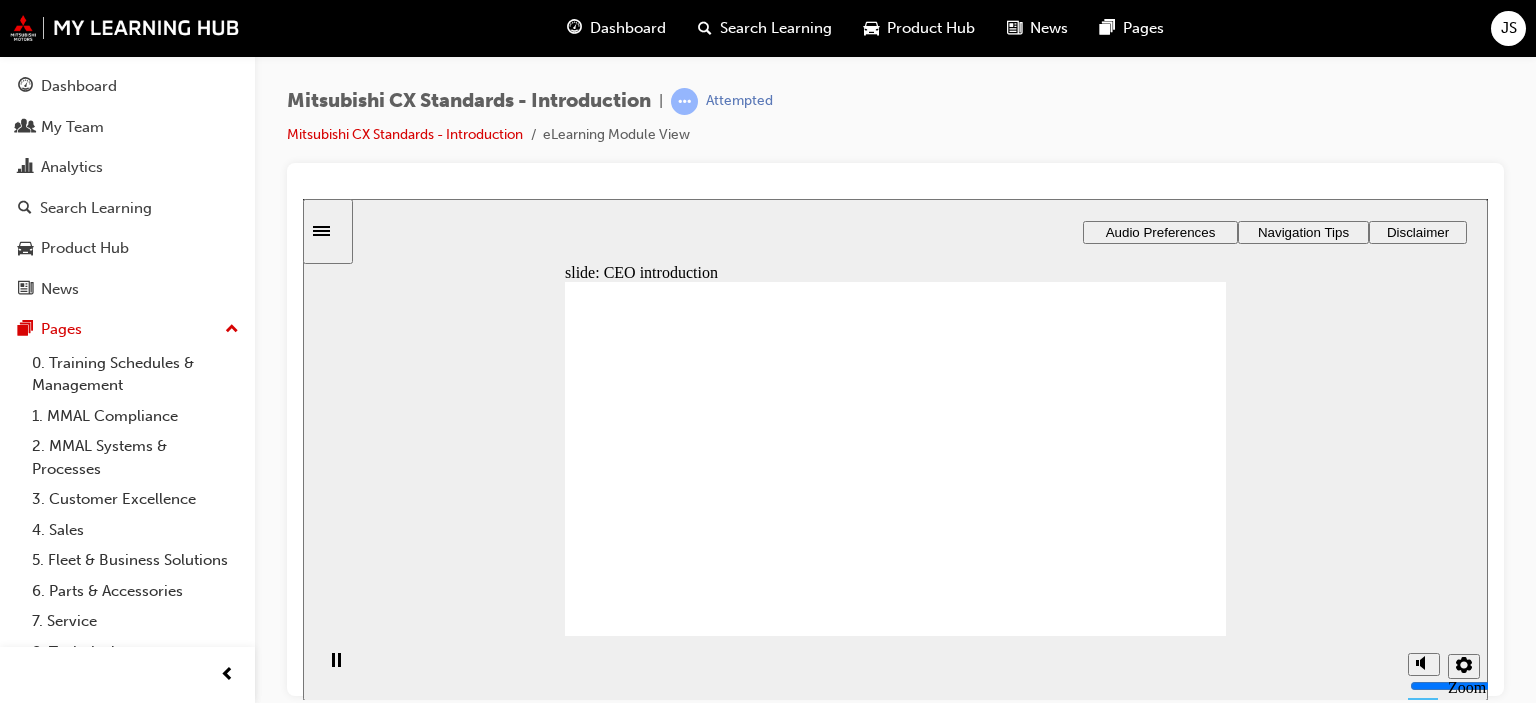 click 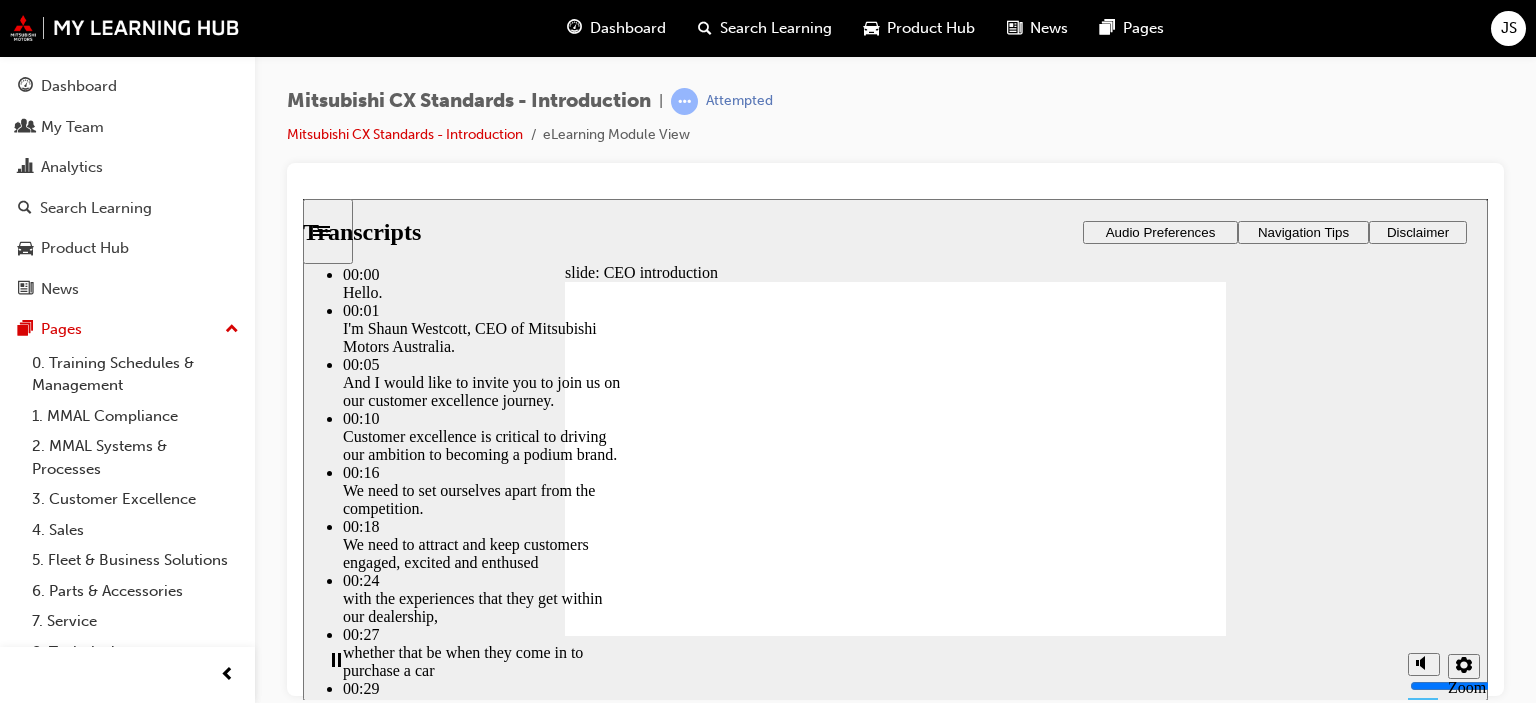 click at bounding box center [672, 3052] 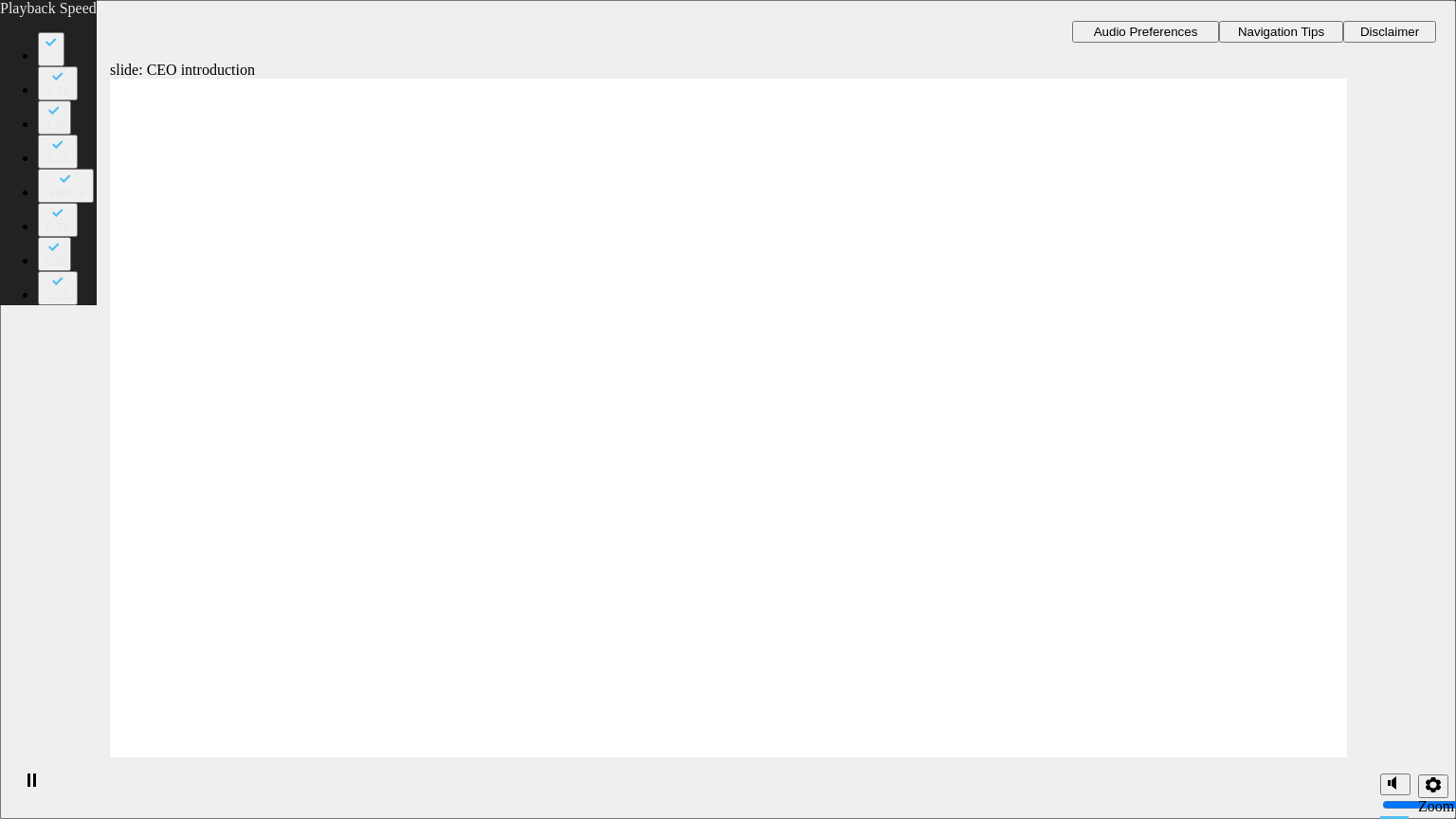 type on "6" 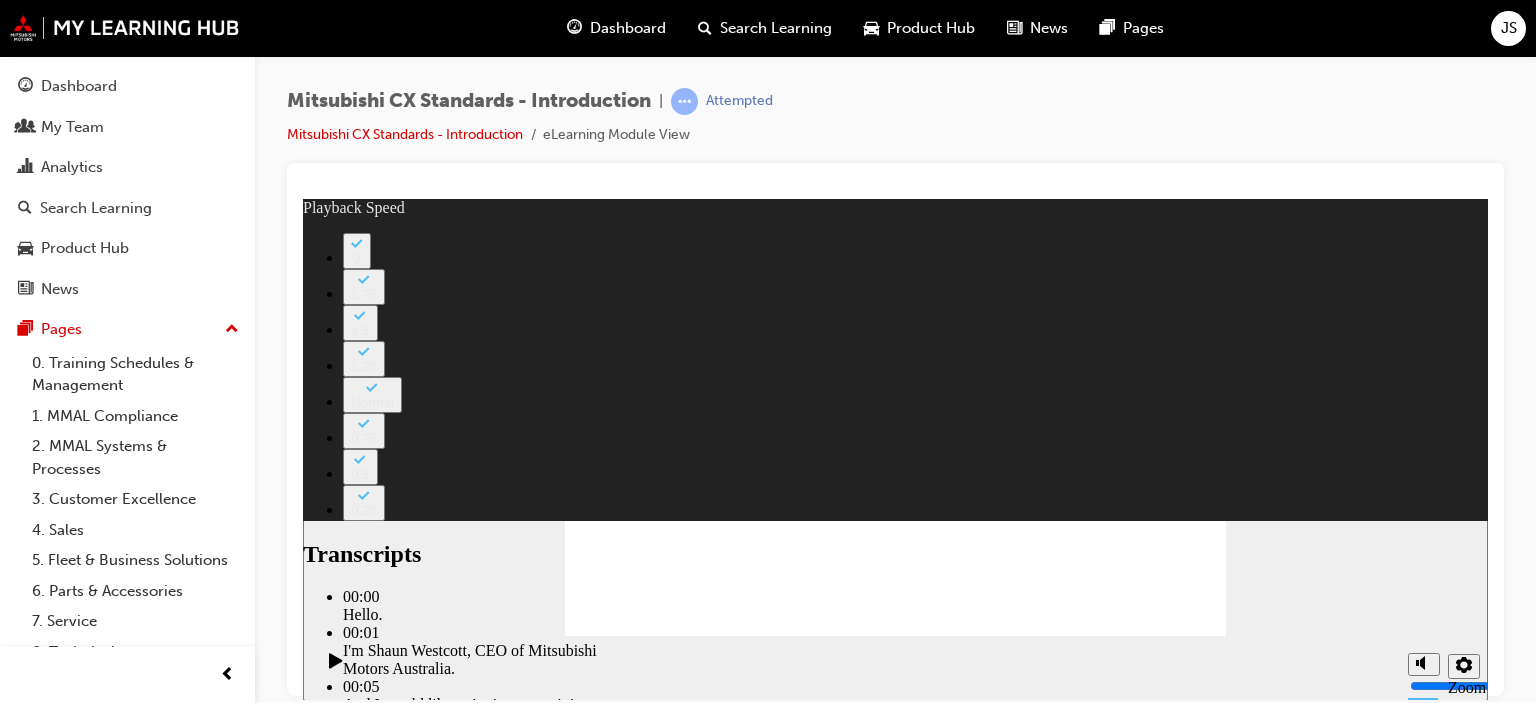 click 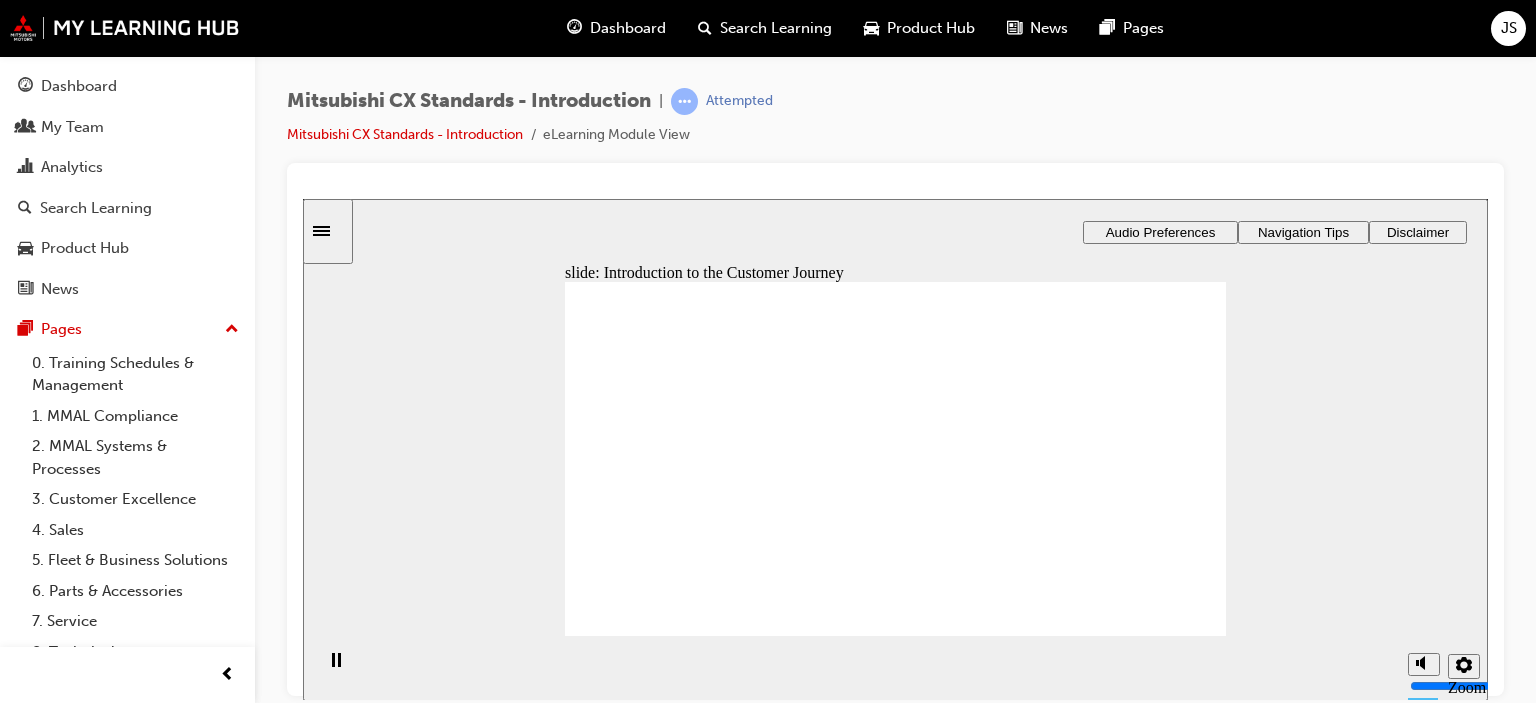 click 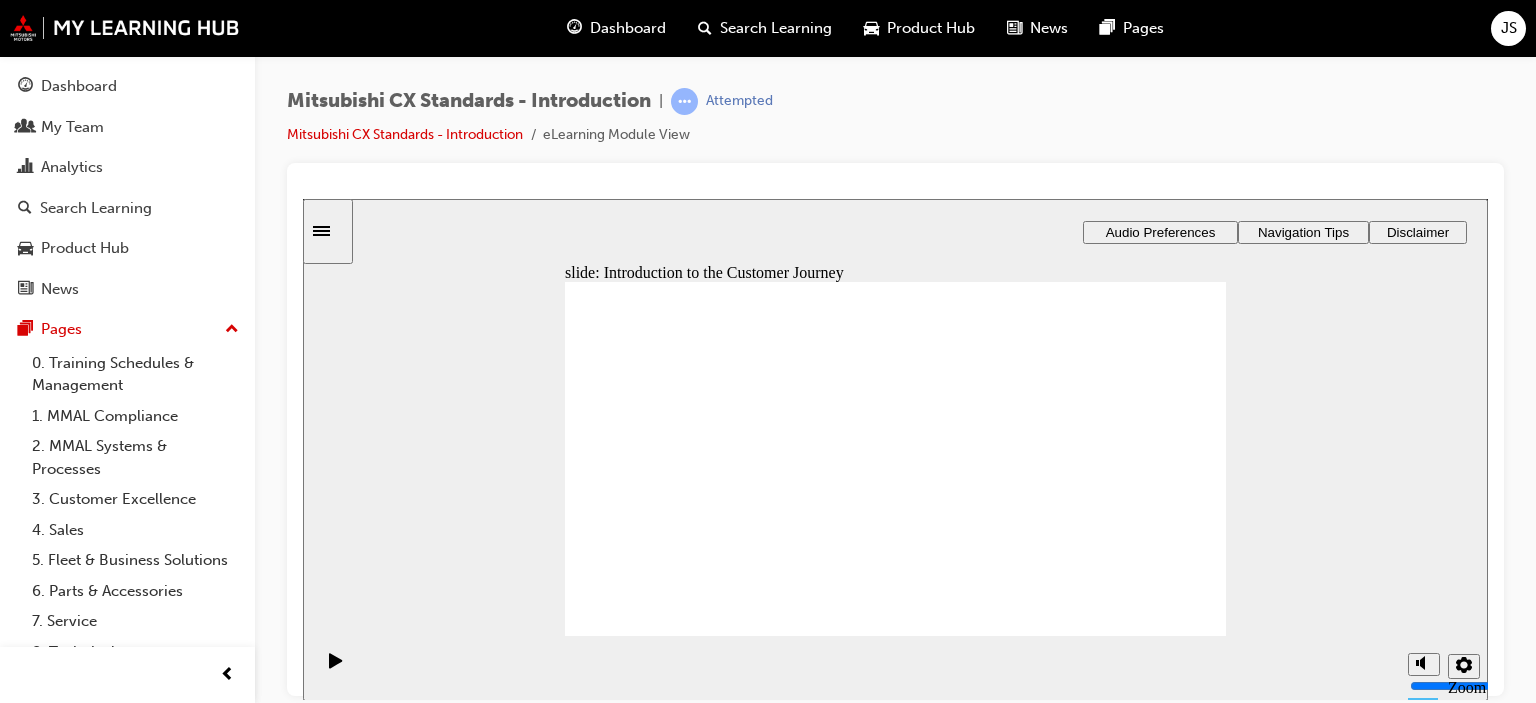click 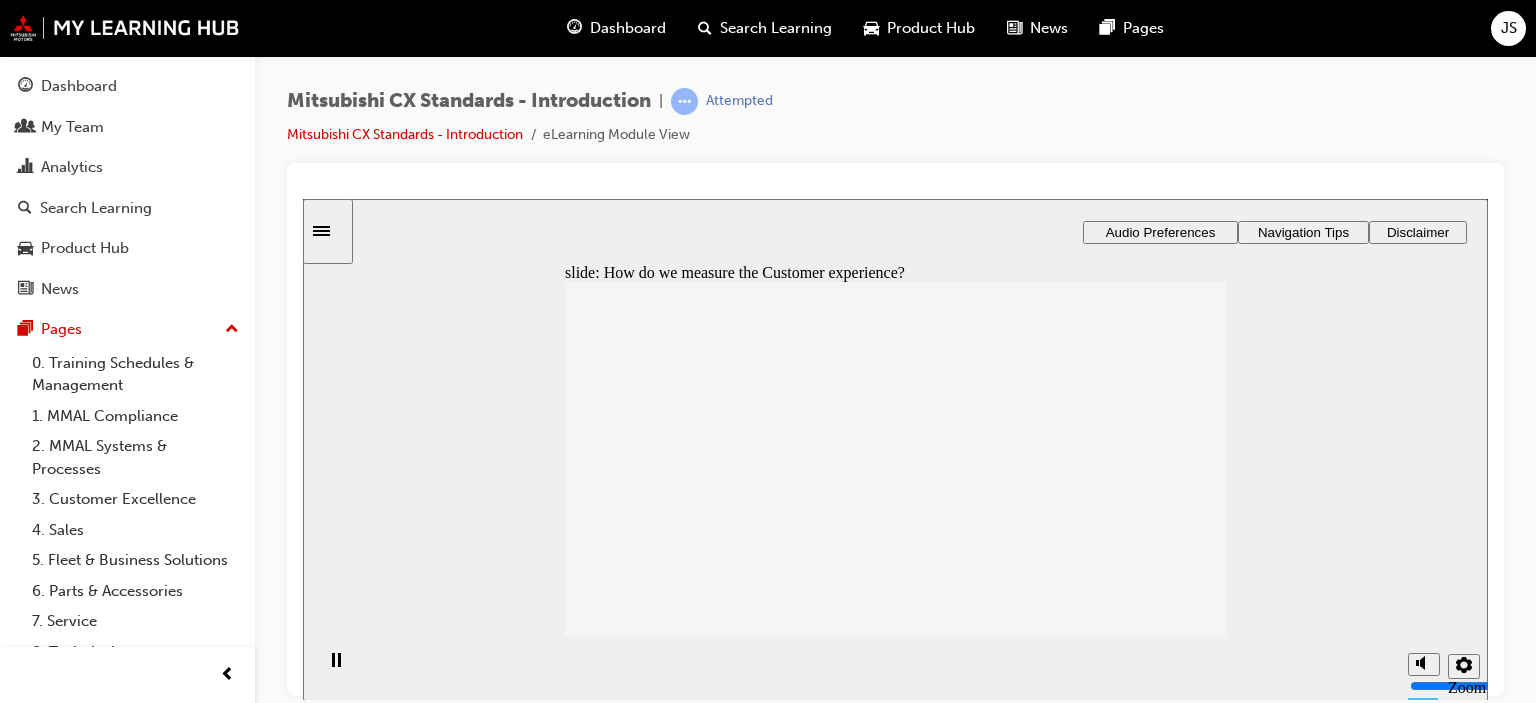 click 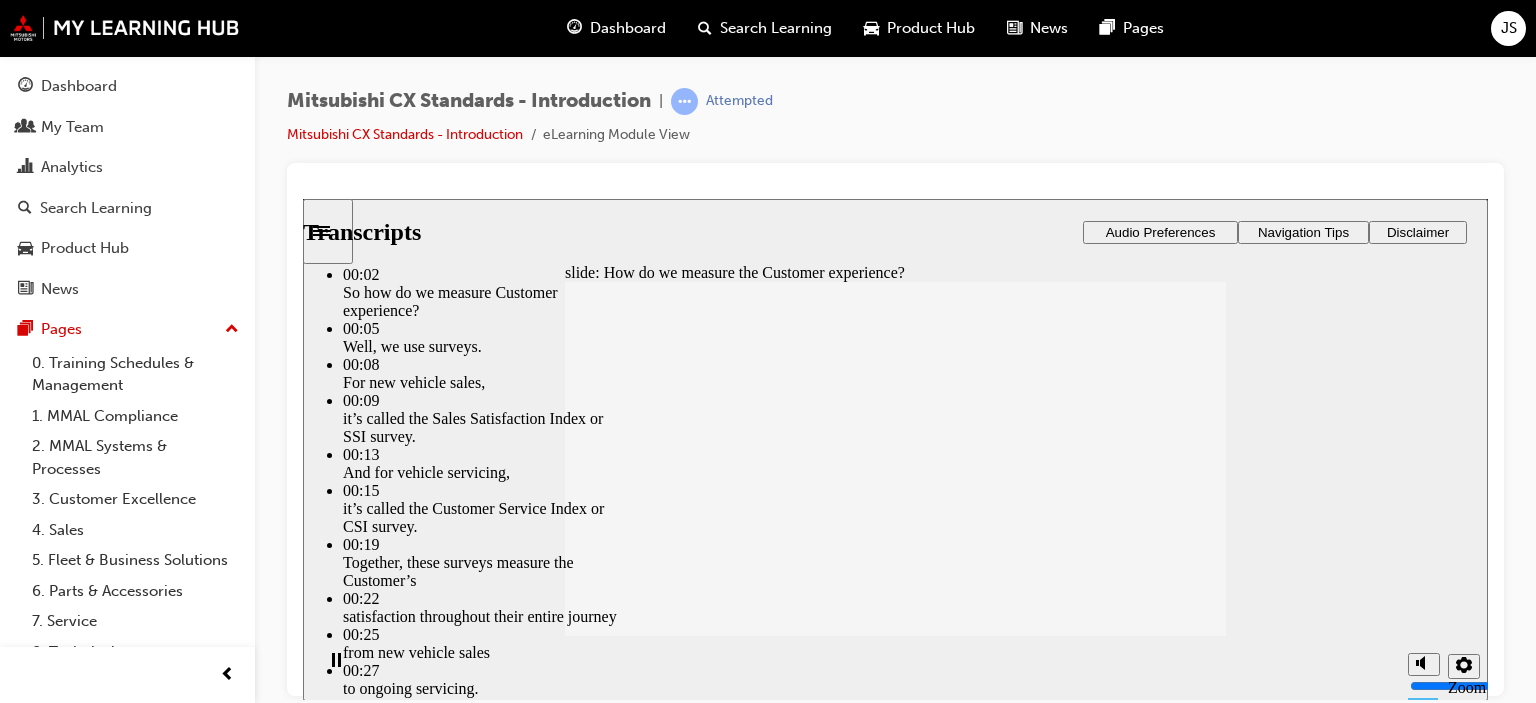 type on "187" 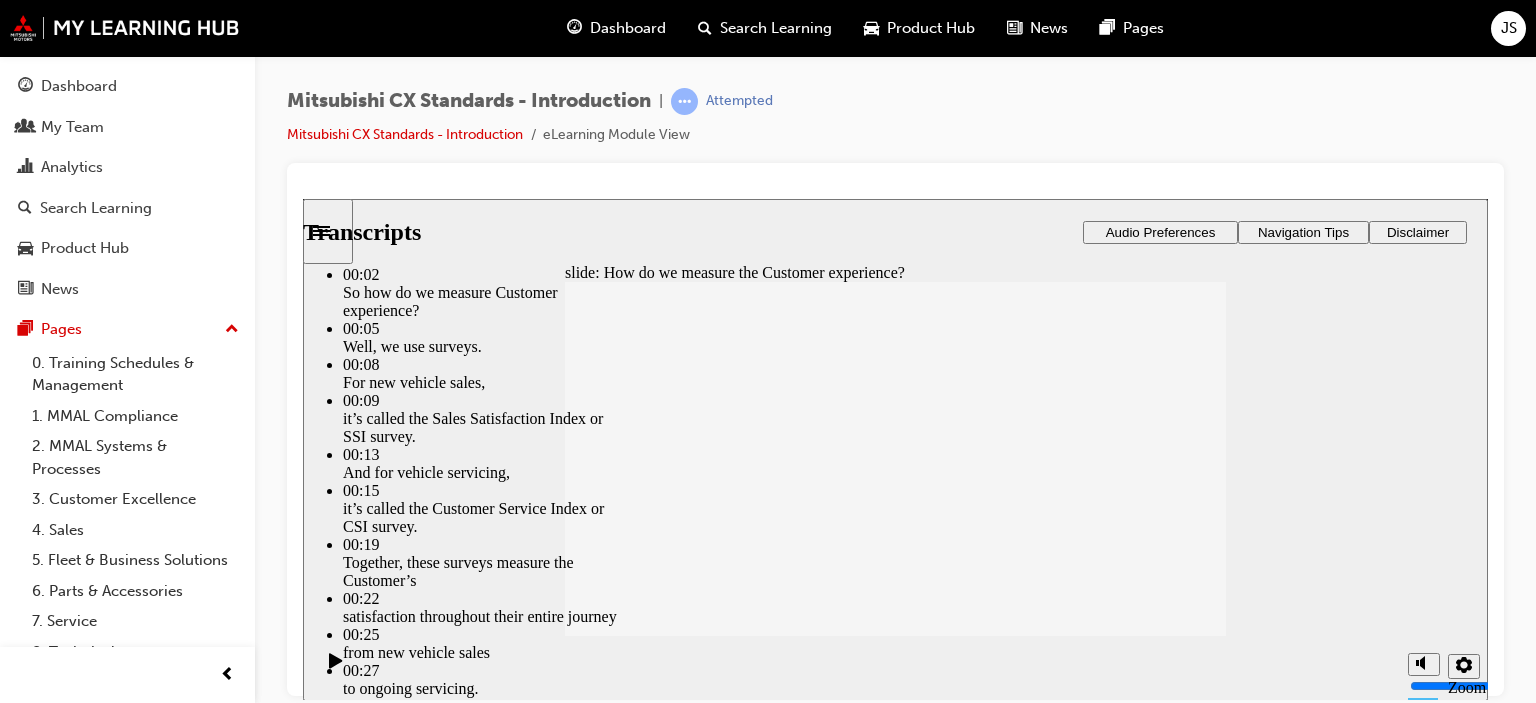 click 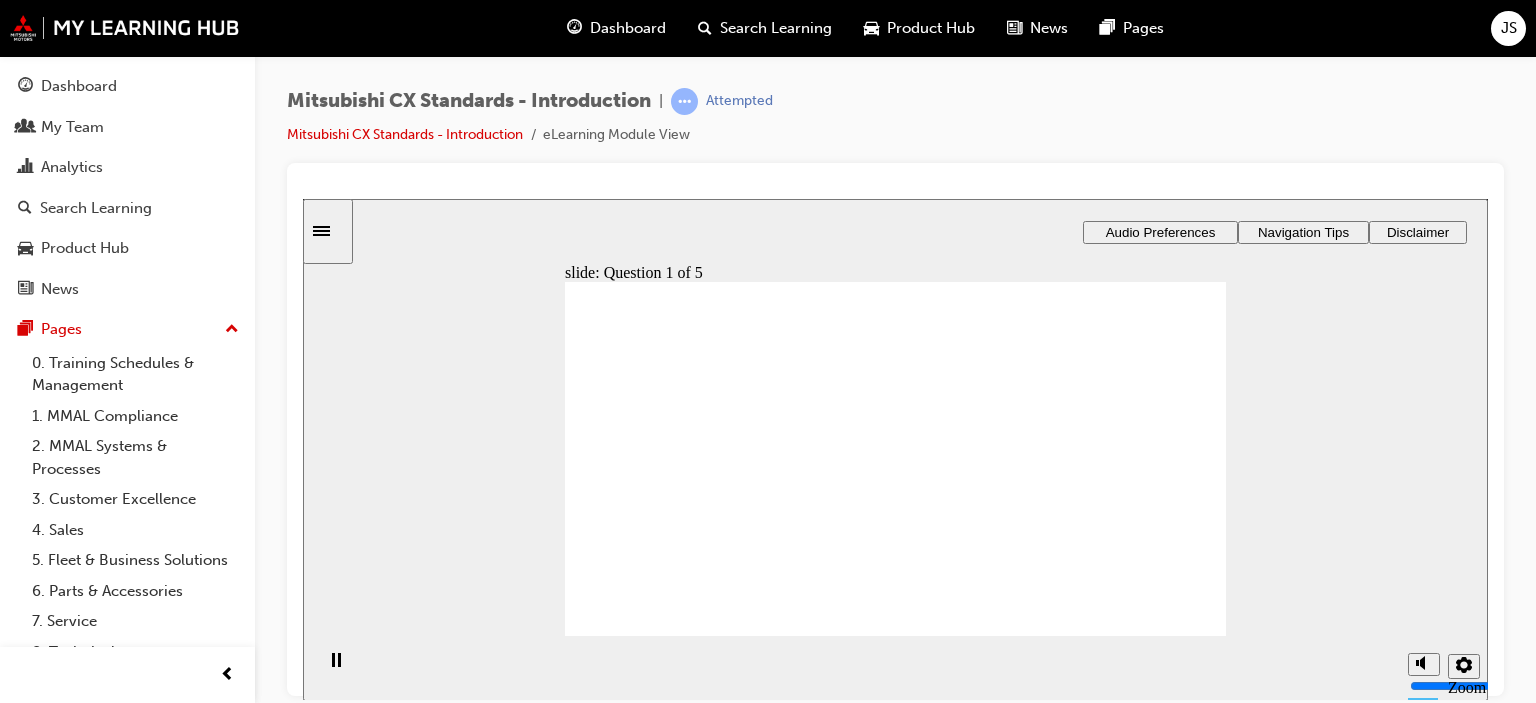 click 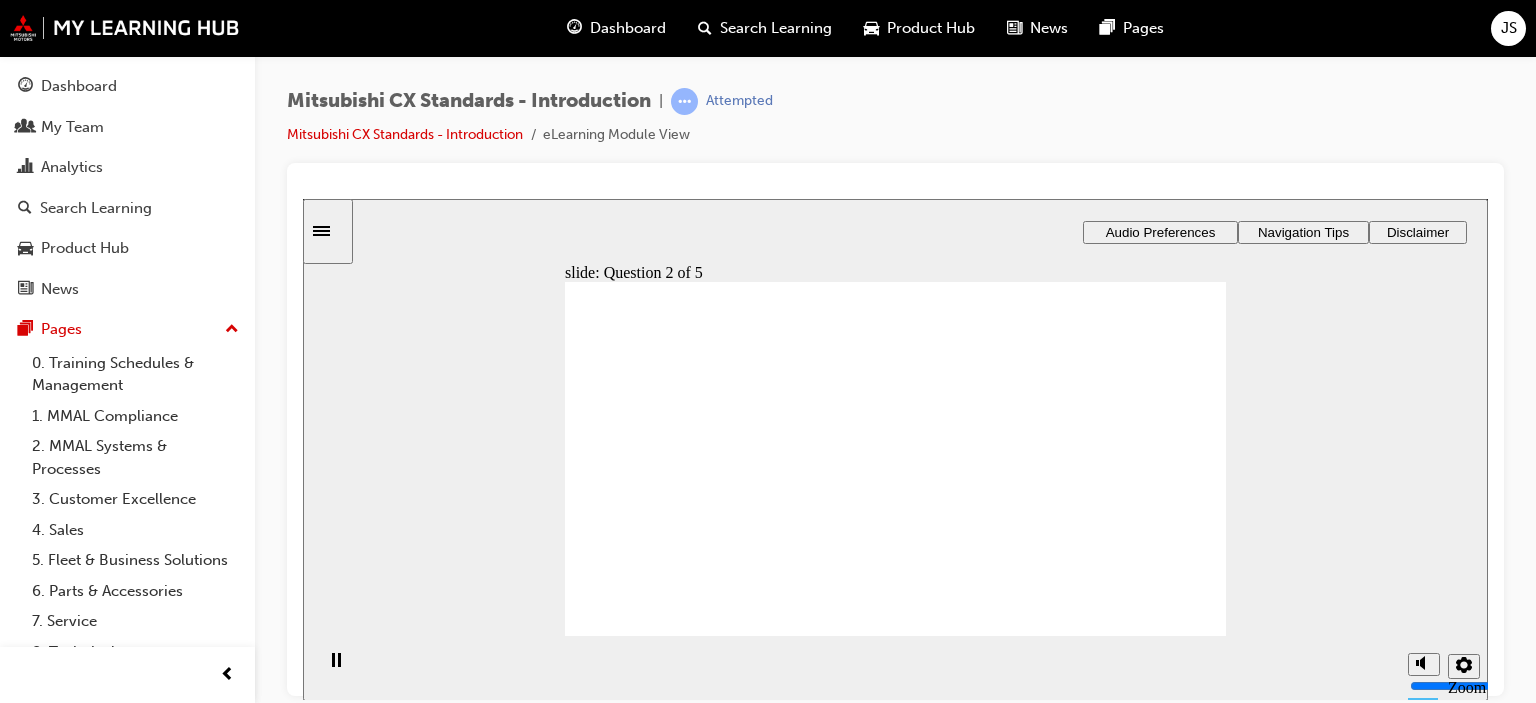 click 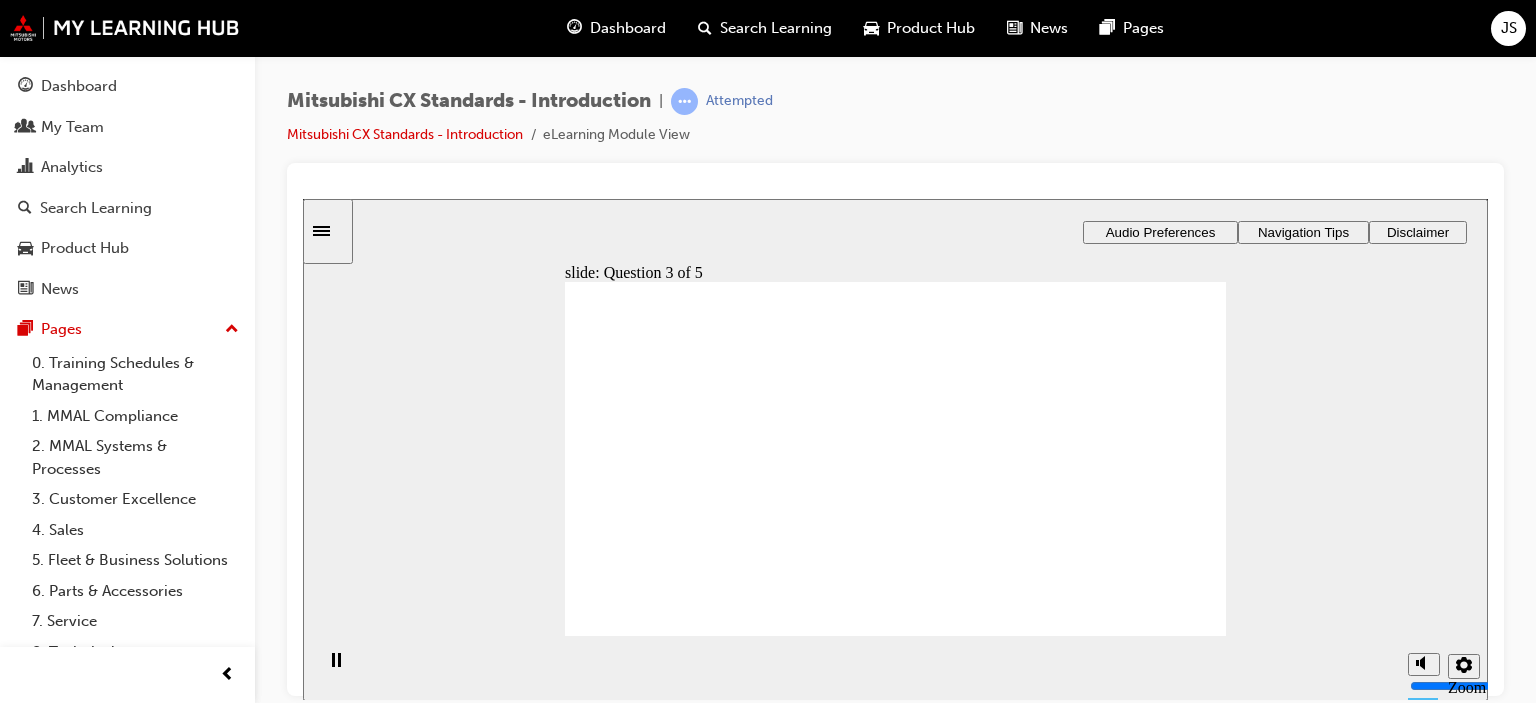 click 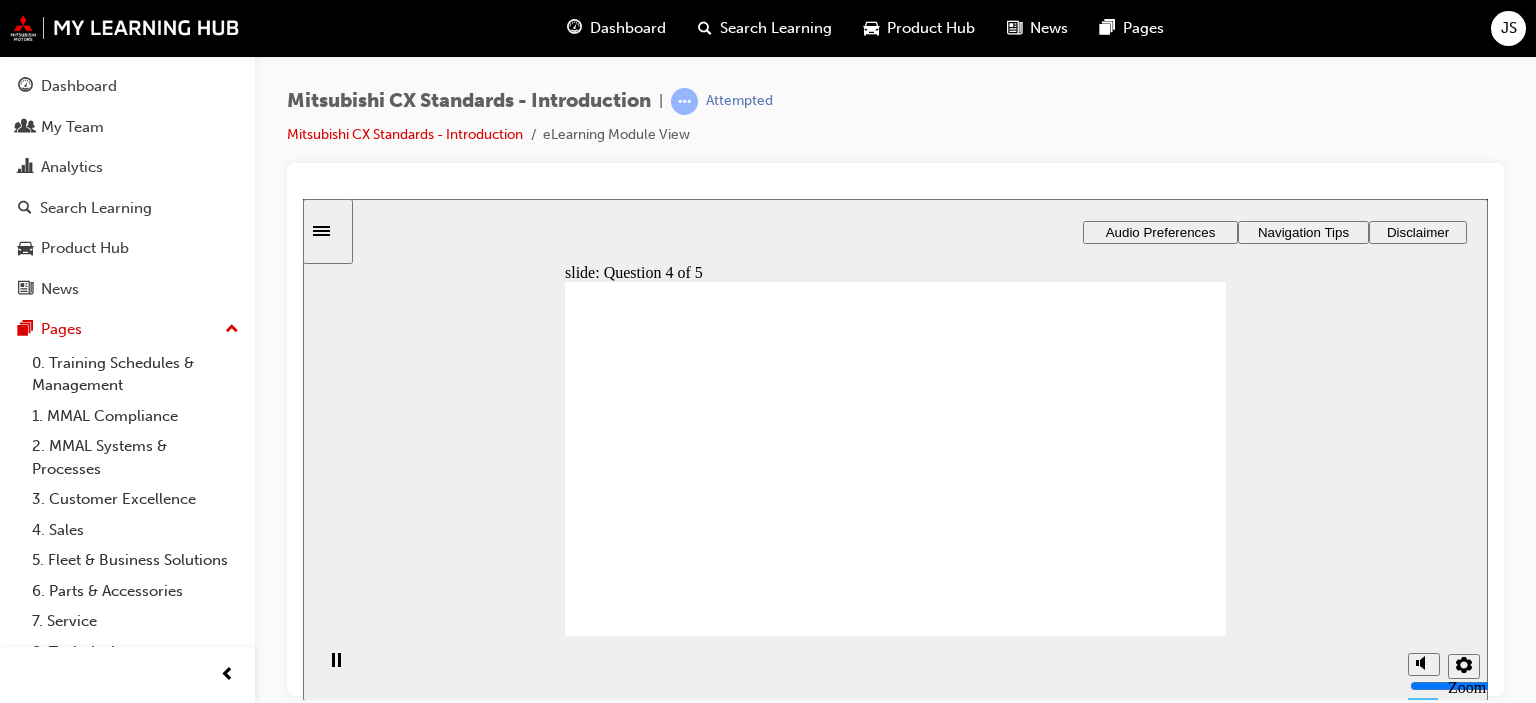 click 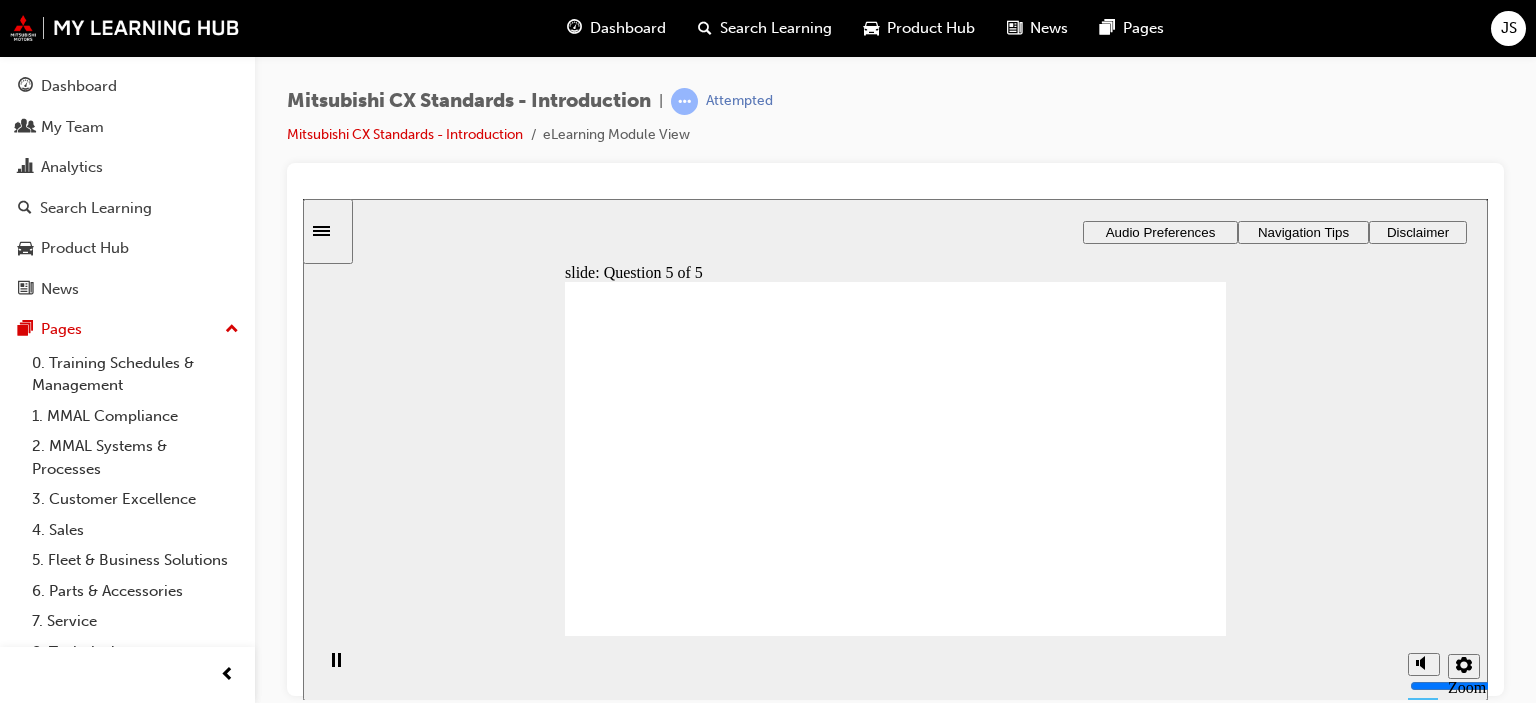 click 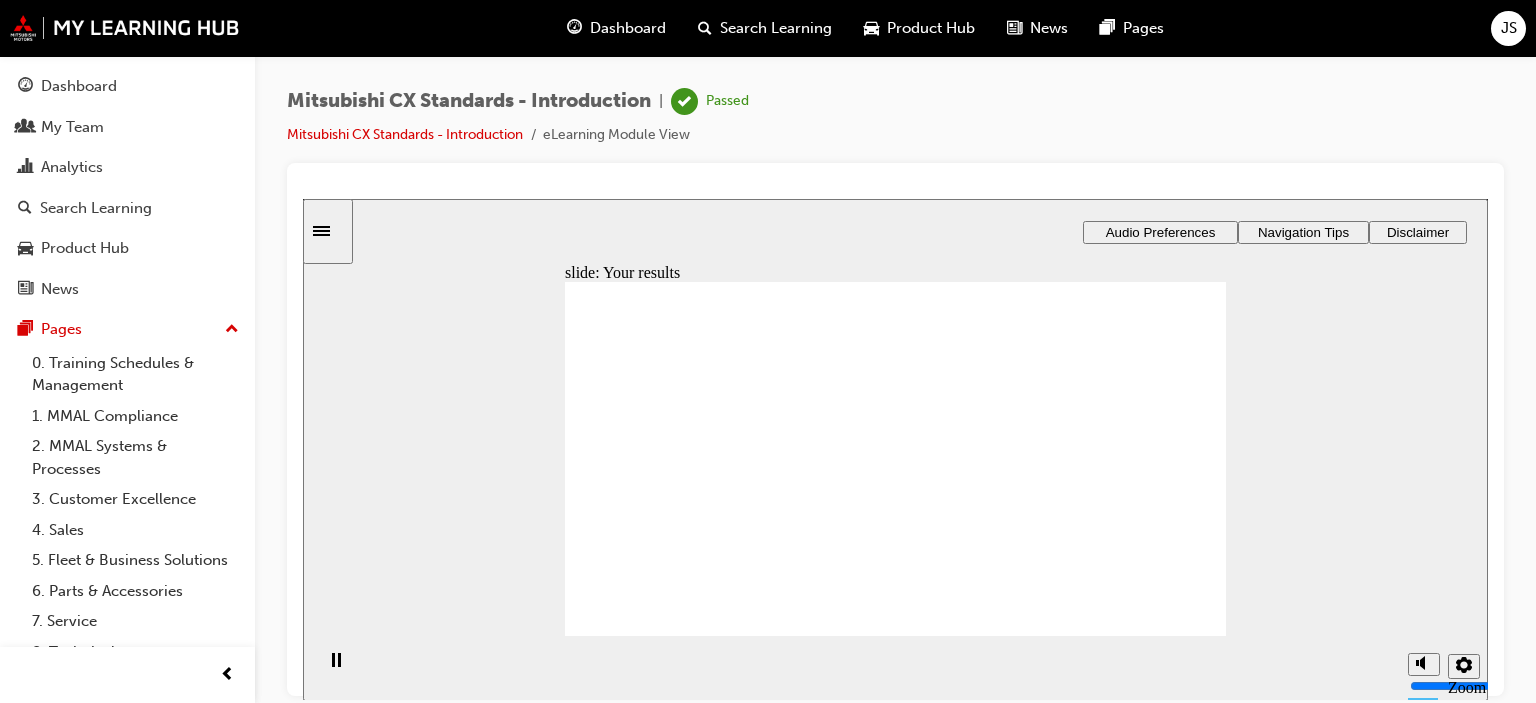 click 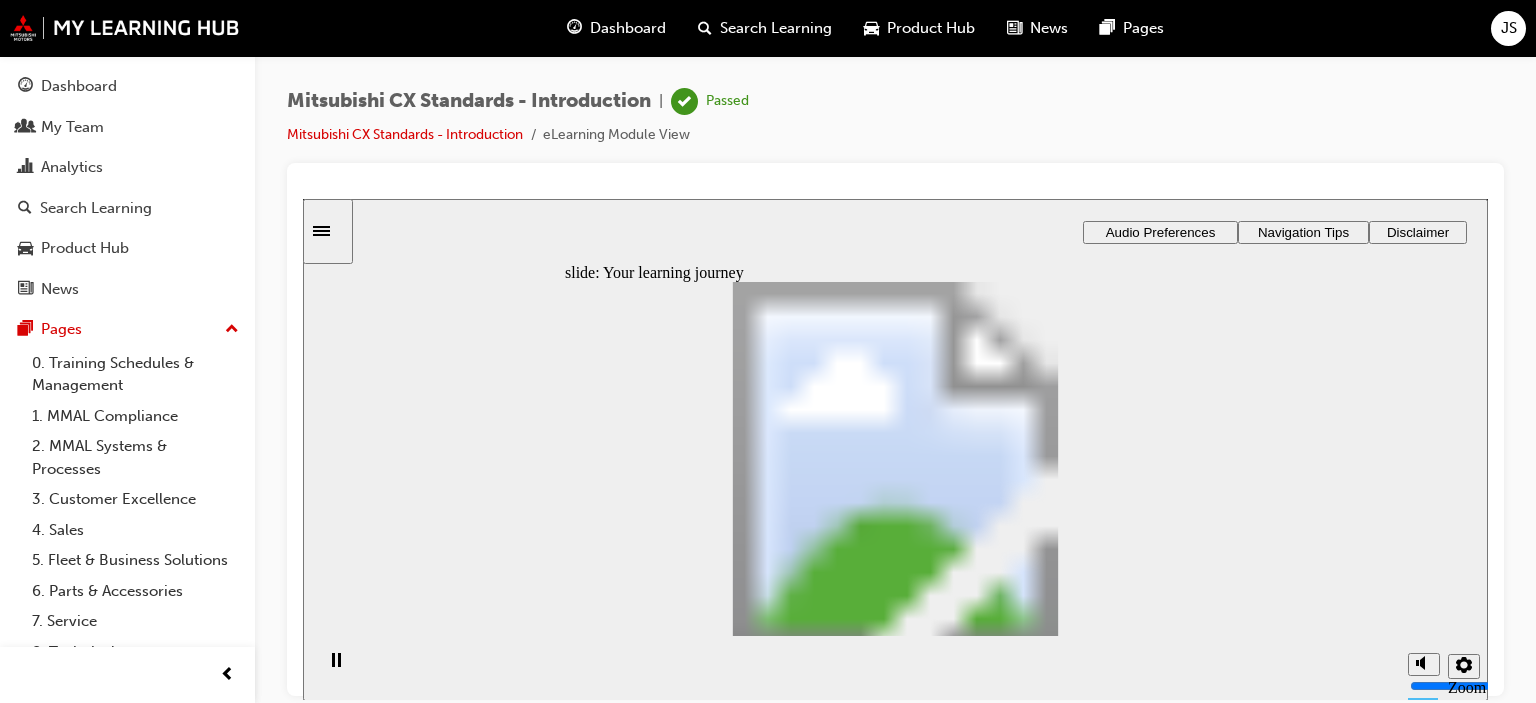 click 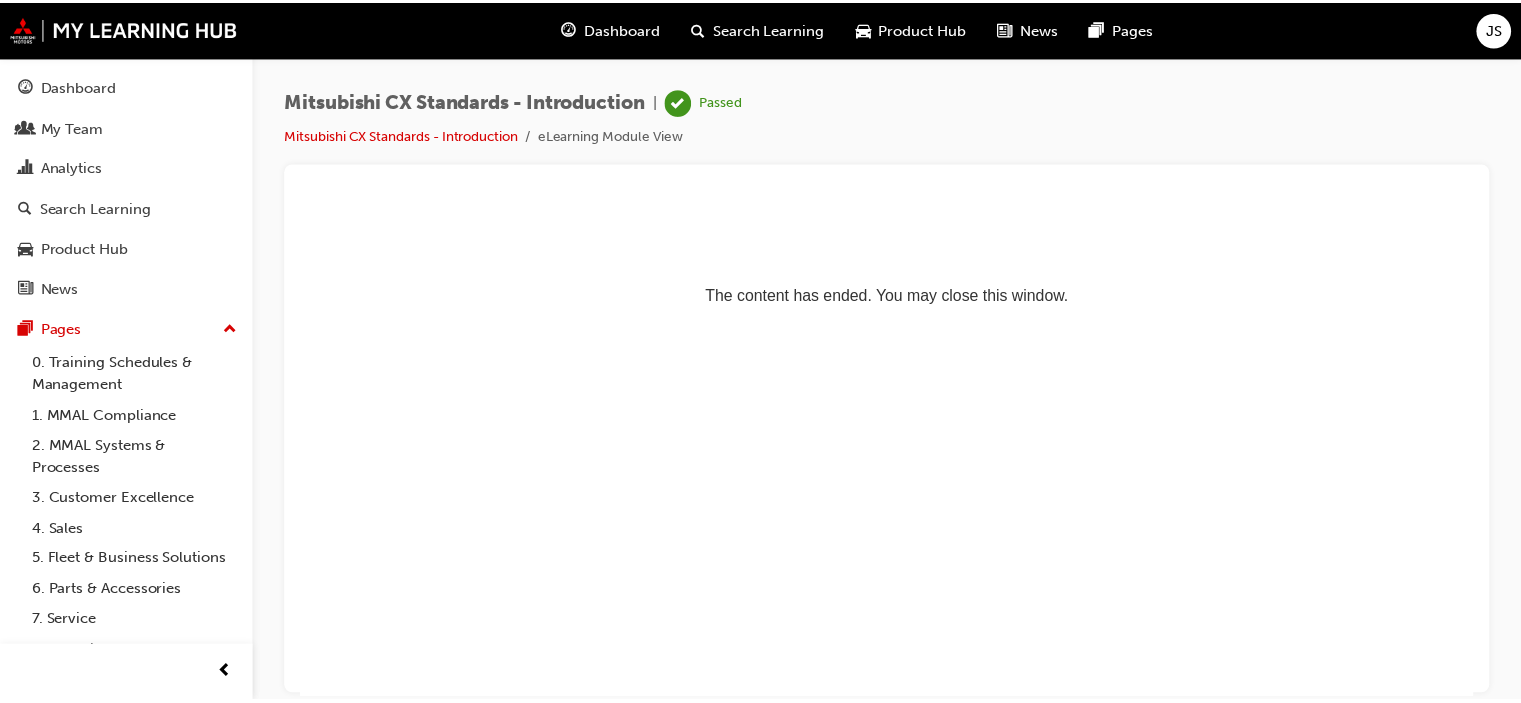scroll, scrollTop: 0, scrollLeft: 0, axis: both 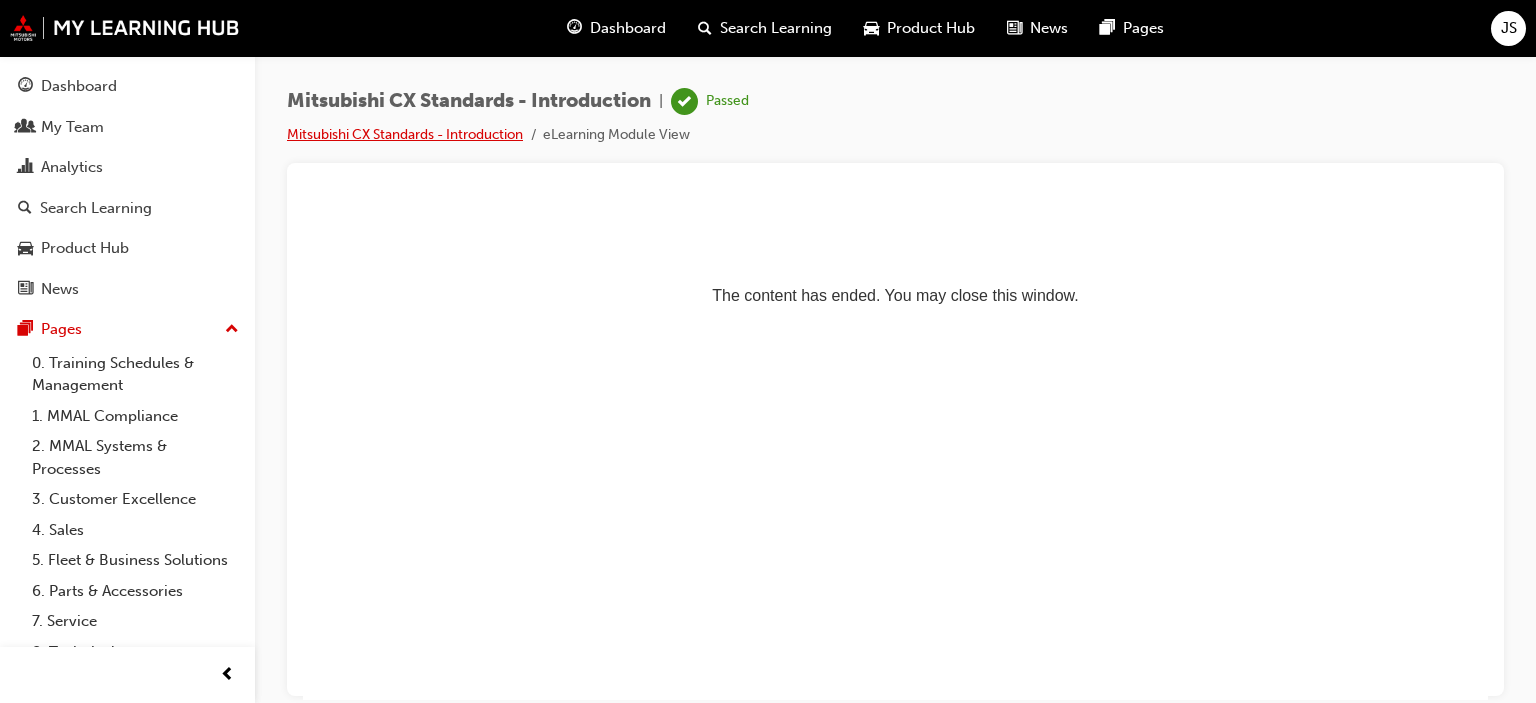 click on "Mitsubishi CX Standards - Introduction" at bounding box center [405, 134] 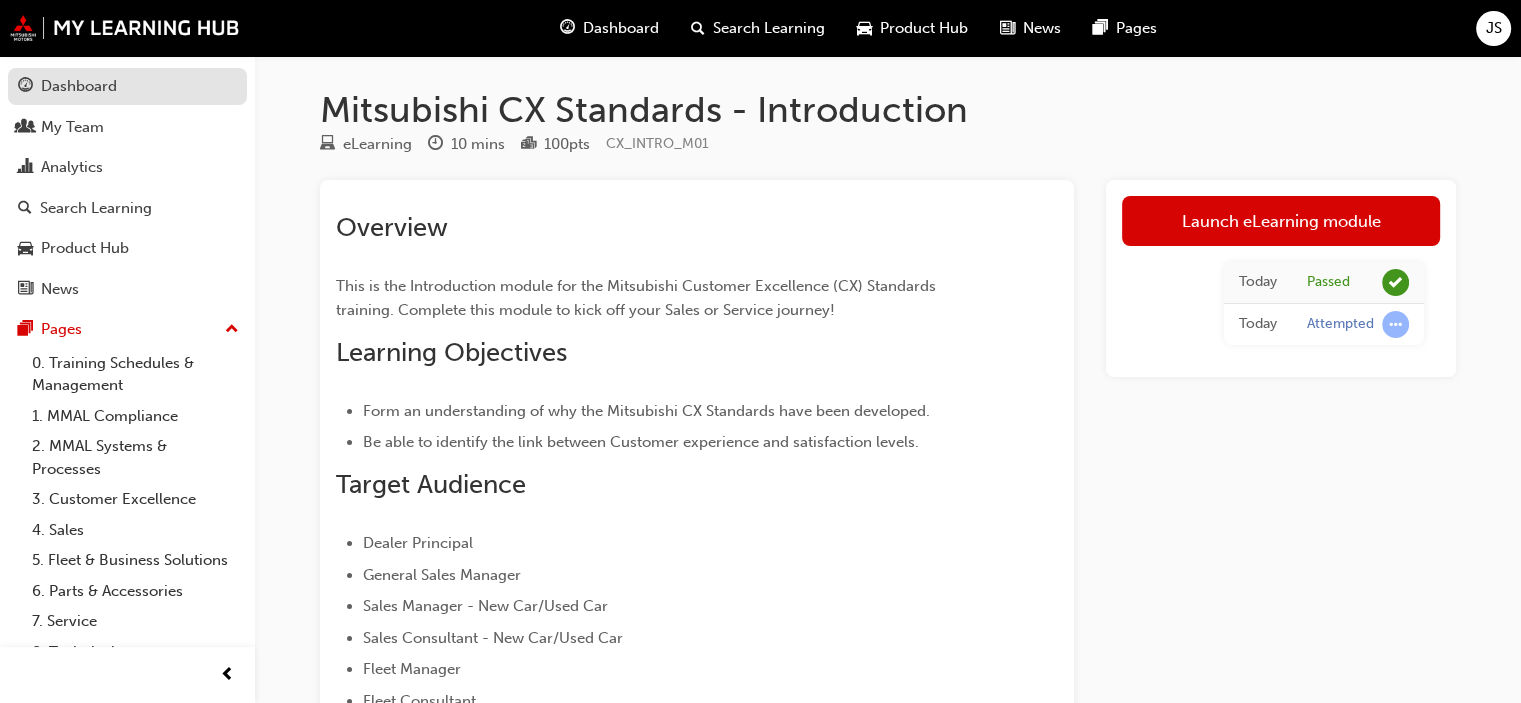 click on "Dashboard" at bounding box center [79, 86] 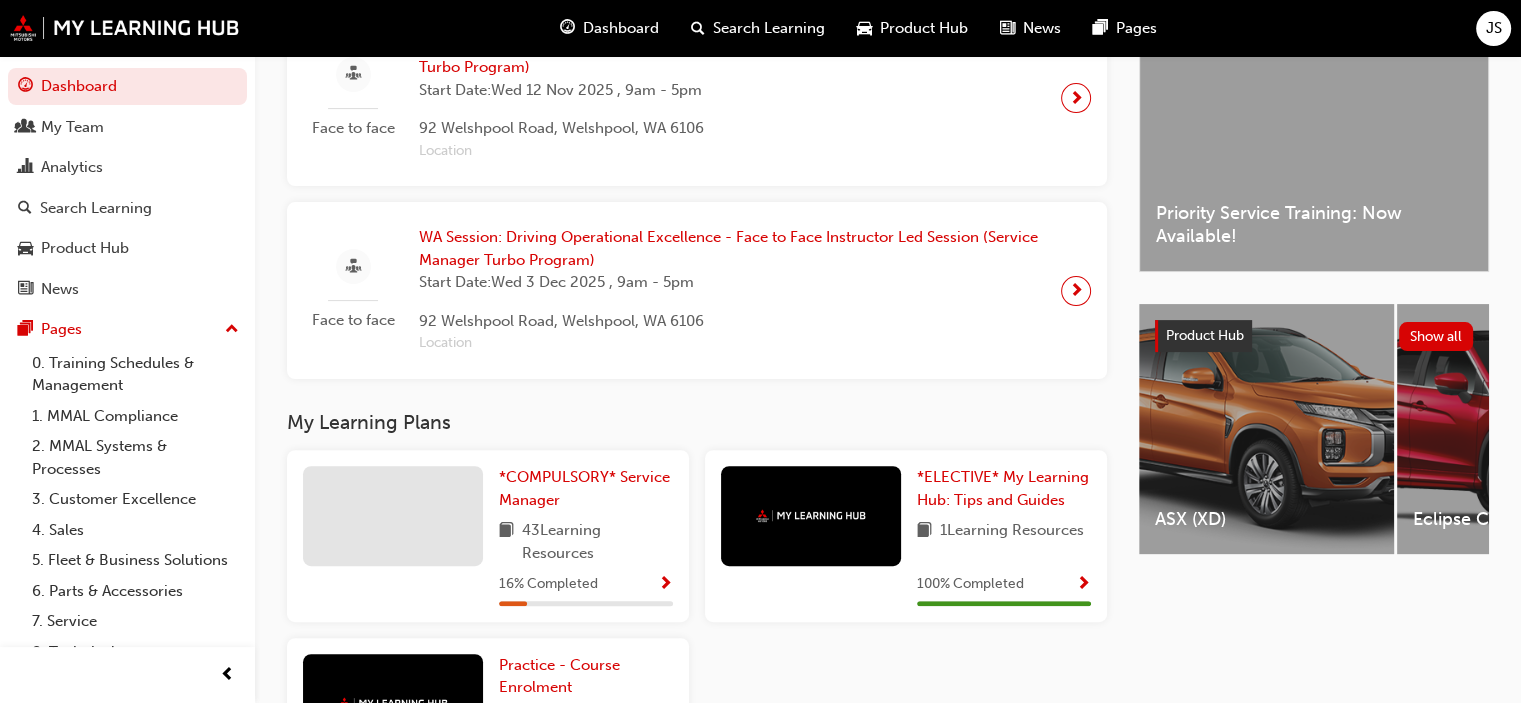 scroll, scrollTop: 543, scrollLeft: 0, axis: vertical 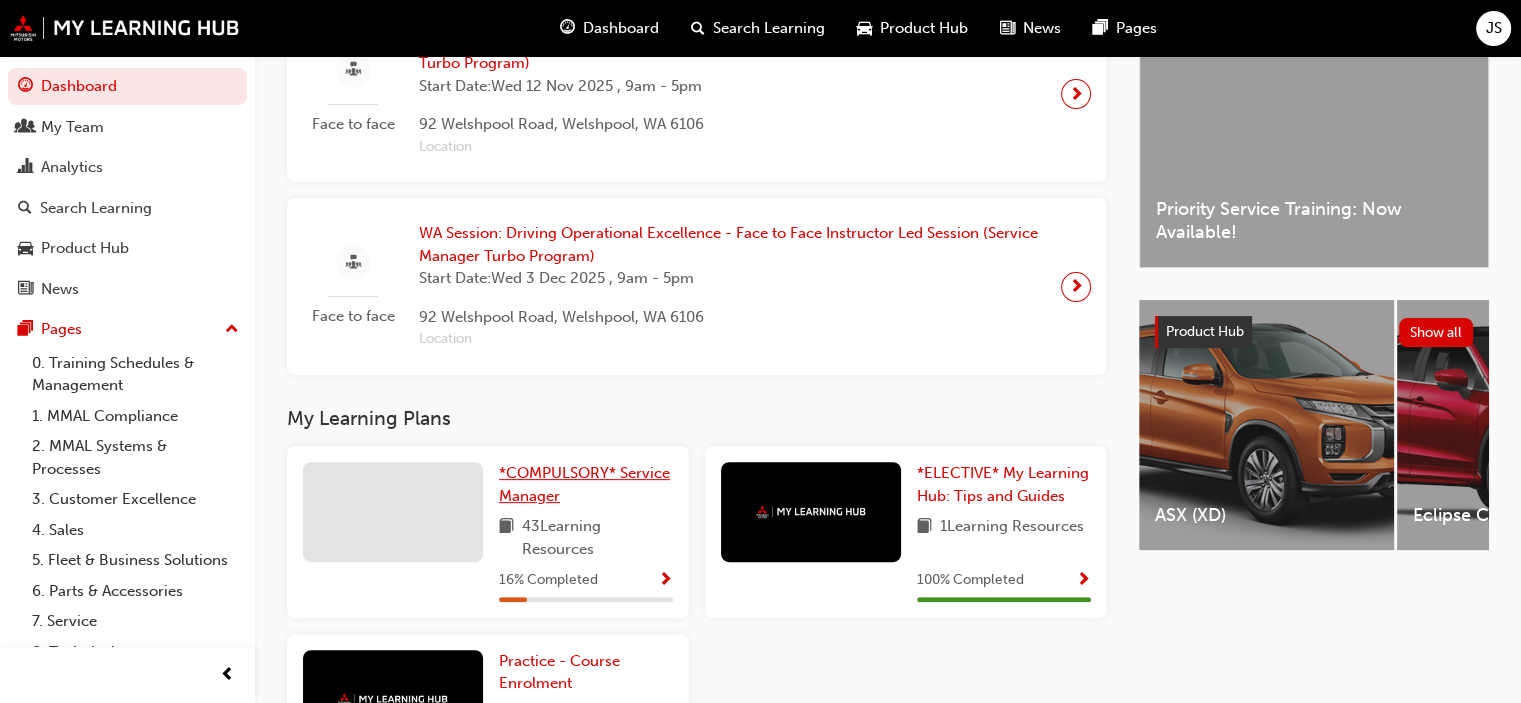 click on "*COMPULSORY* Service Manager" at bounding box center (584, 484) 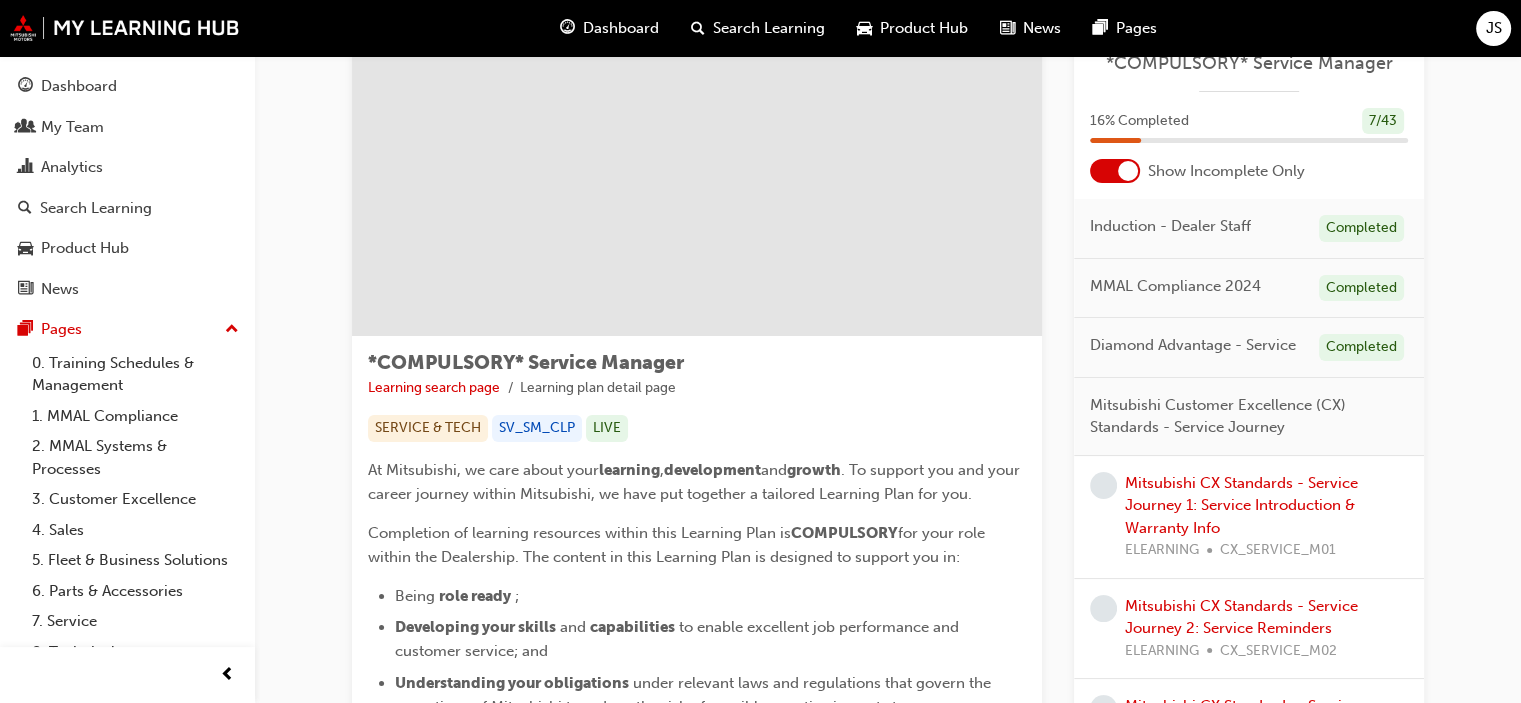 scroll, scrollTop: 90, scrollLeft: 0, axis: vertical 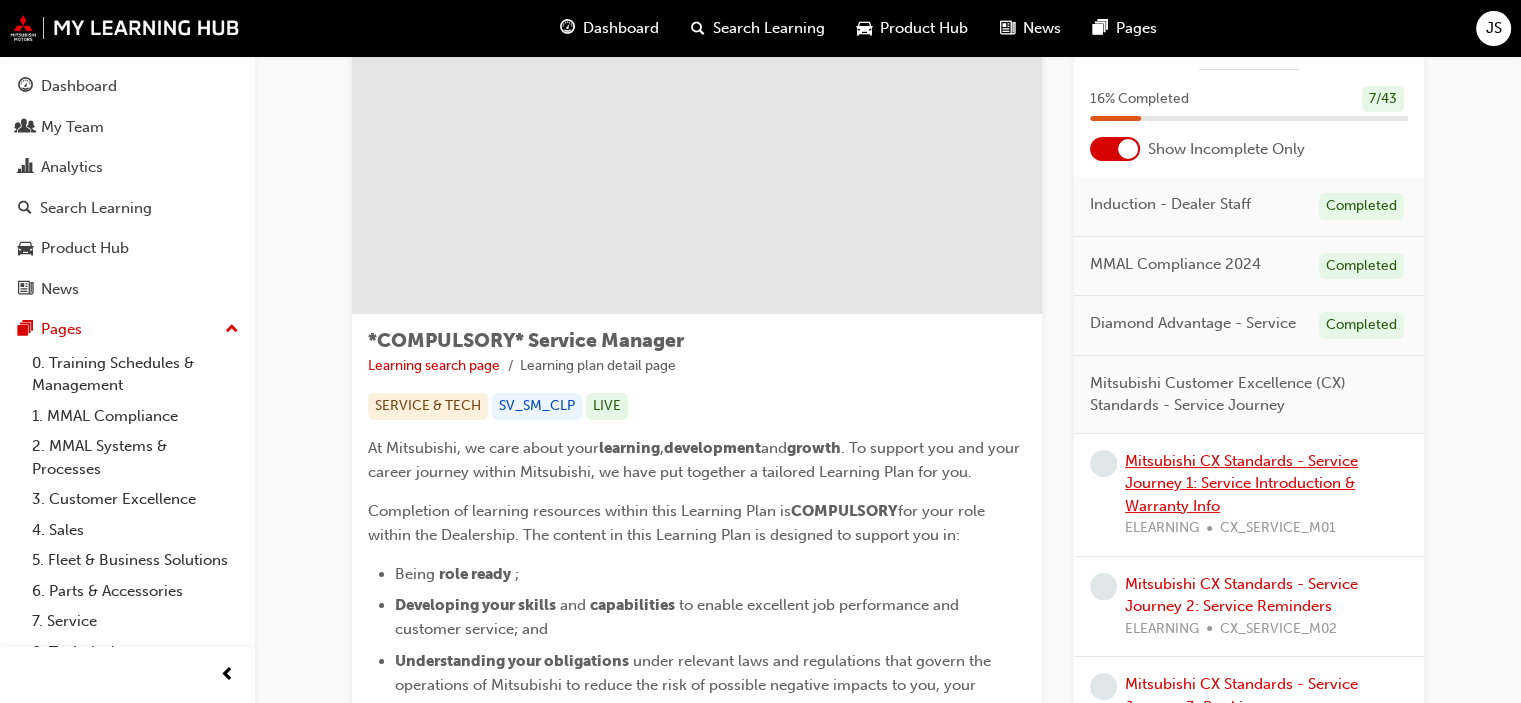 click on "Mitsubishi CX Standards - Service Journey 1: Service Introduction & Warranty Info" at bounding box center (1241, 483) 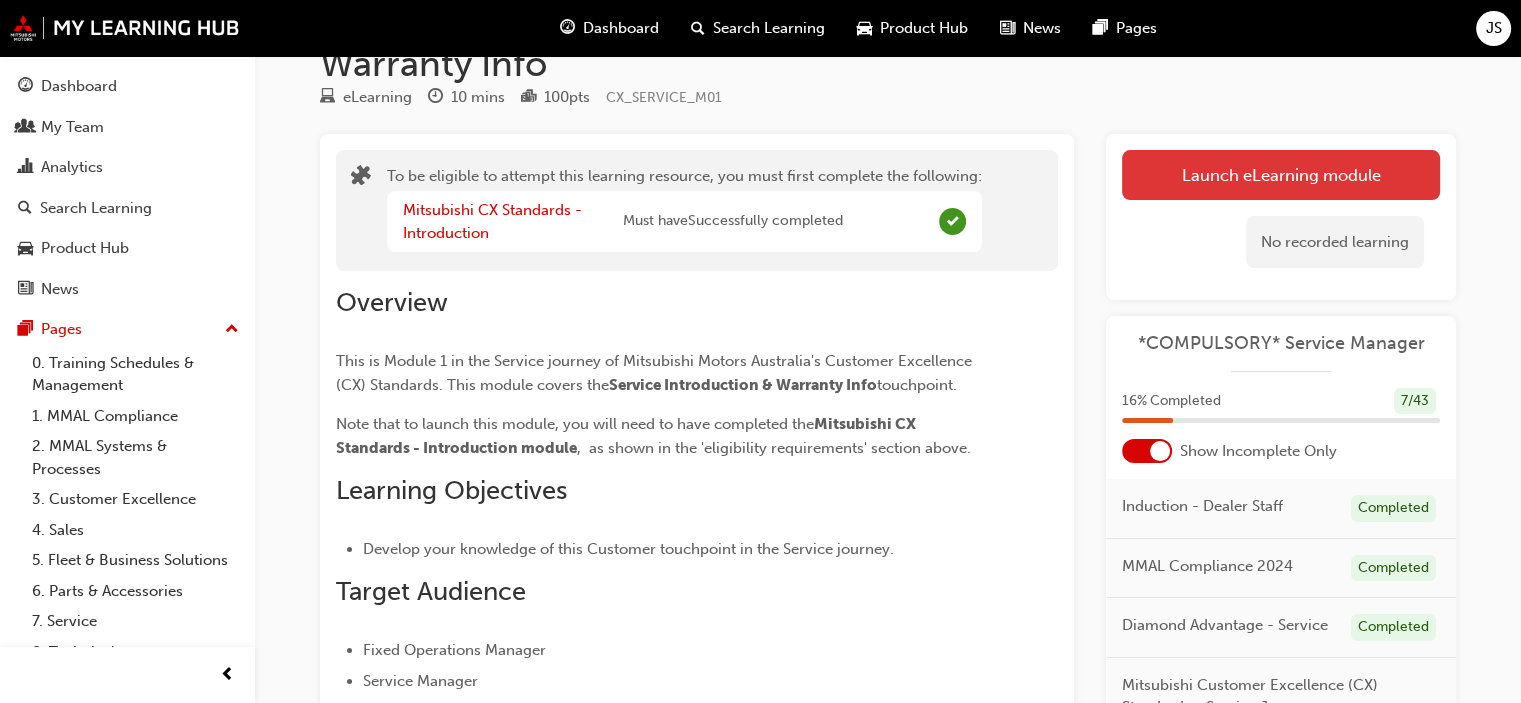 click on "Launch eLearning module" at bounding box center [1281, 175] 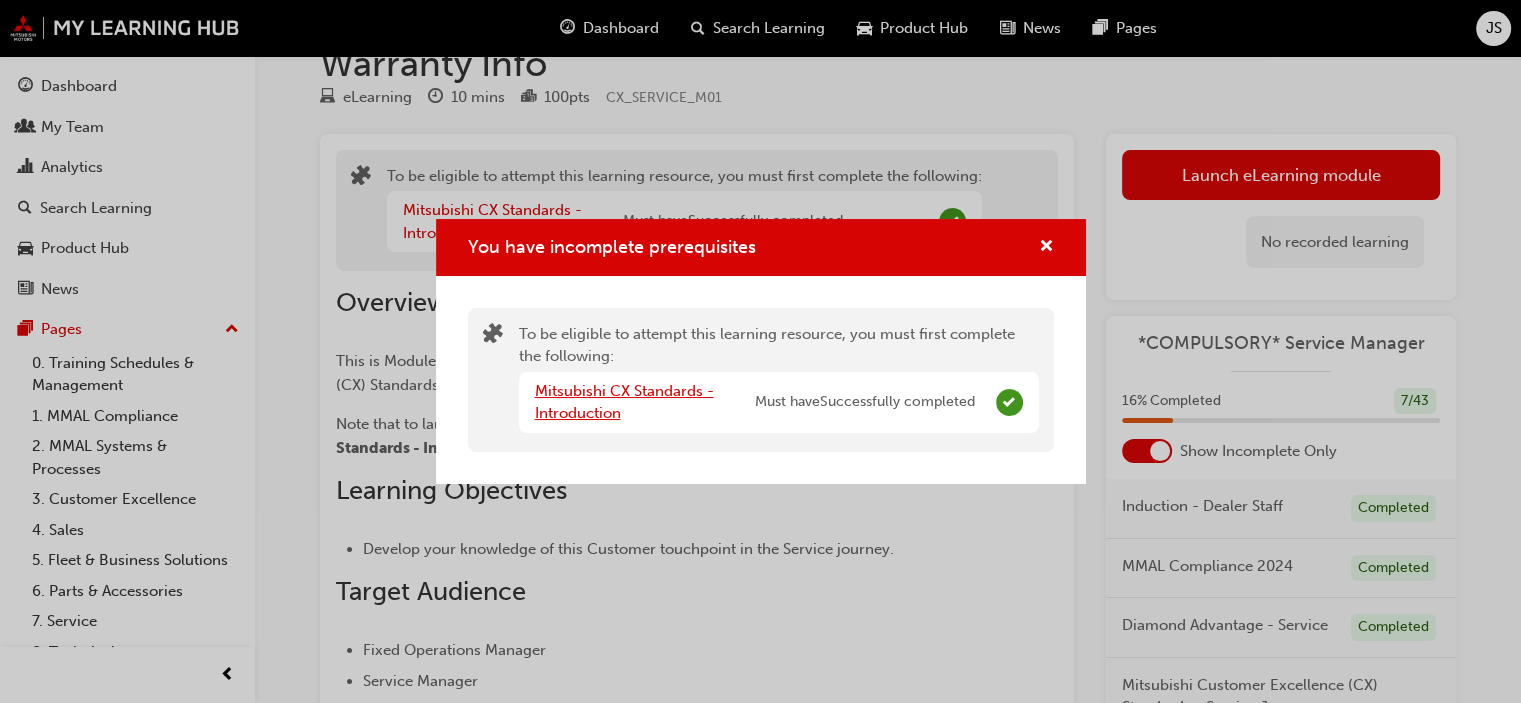 click on "Mitsubishi CX Standards - Introduction" at bounding box center (624, 402) 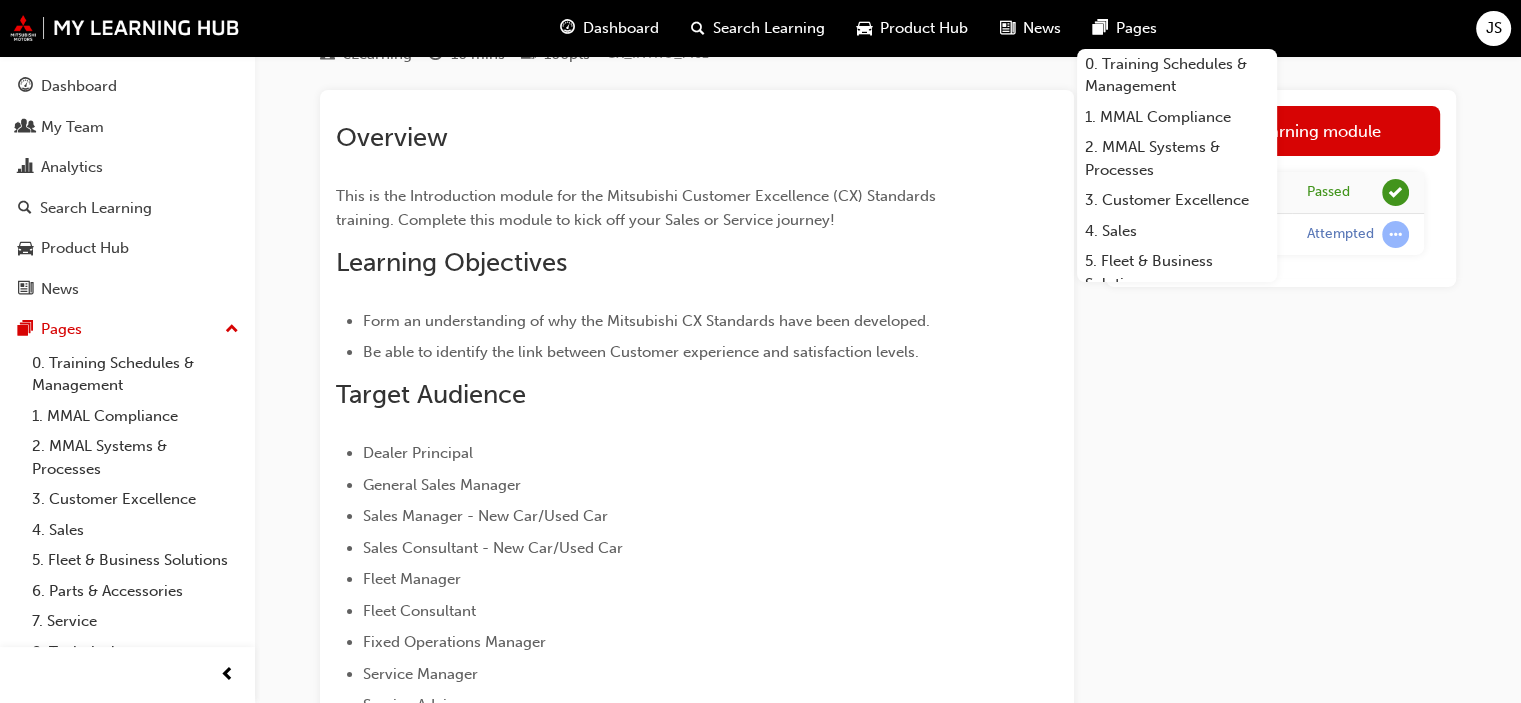 click on "Launch eLearning module   Today Passed   Today Attempted" at bounding box center [1281, 643] 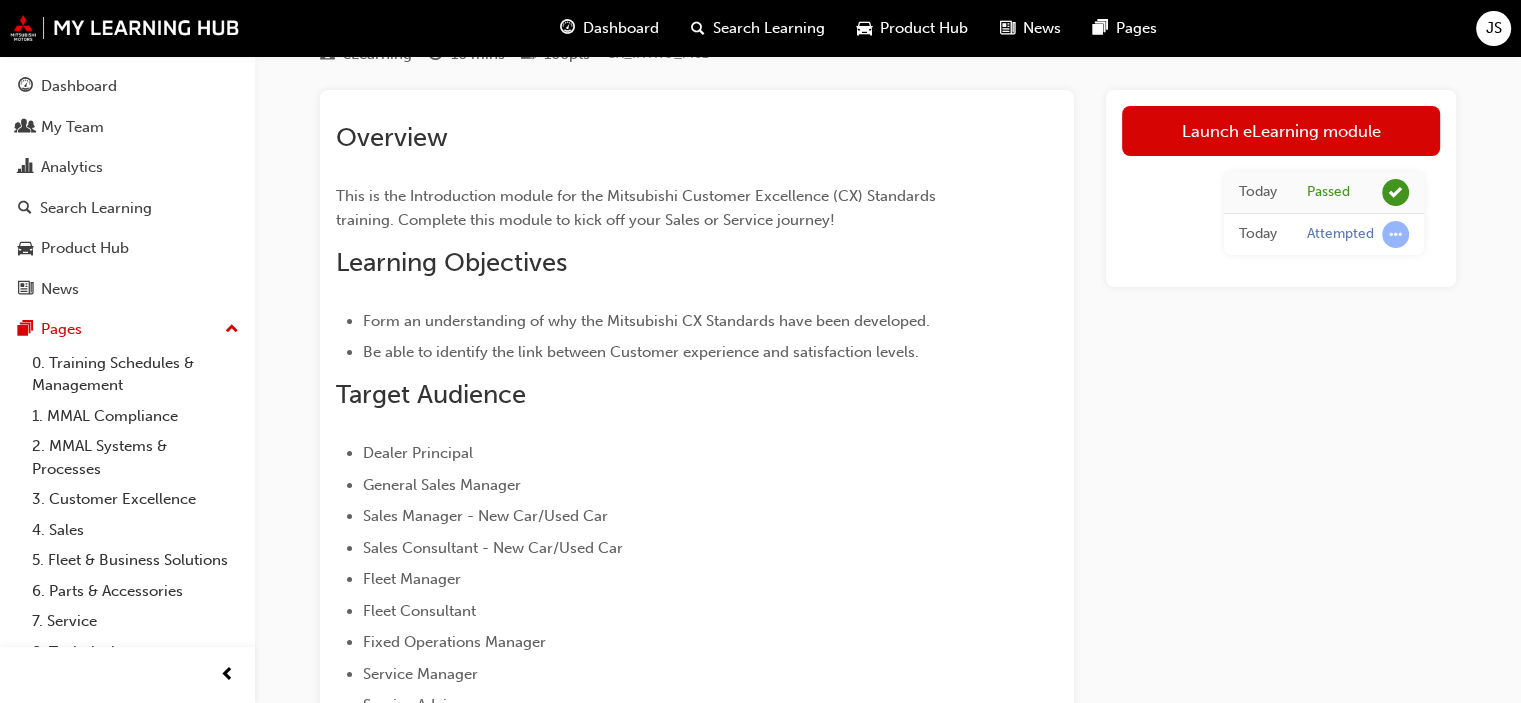 click on "Launch eLearning module   Today Passed   Today Attempted" at bounding box center [1281, 643] 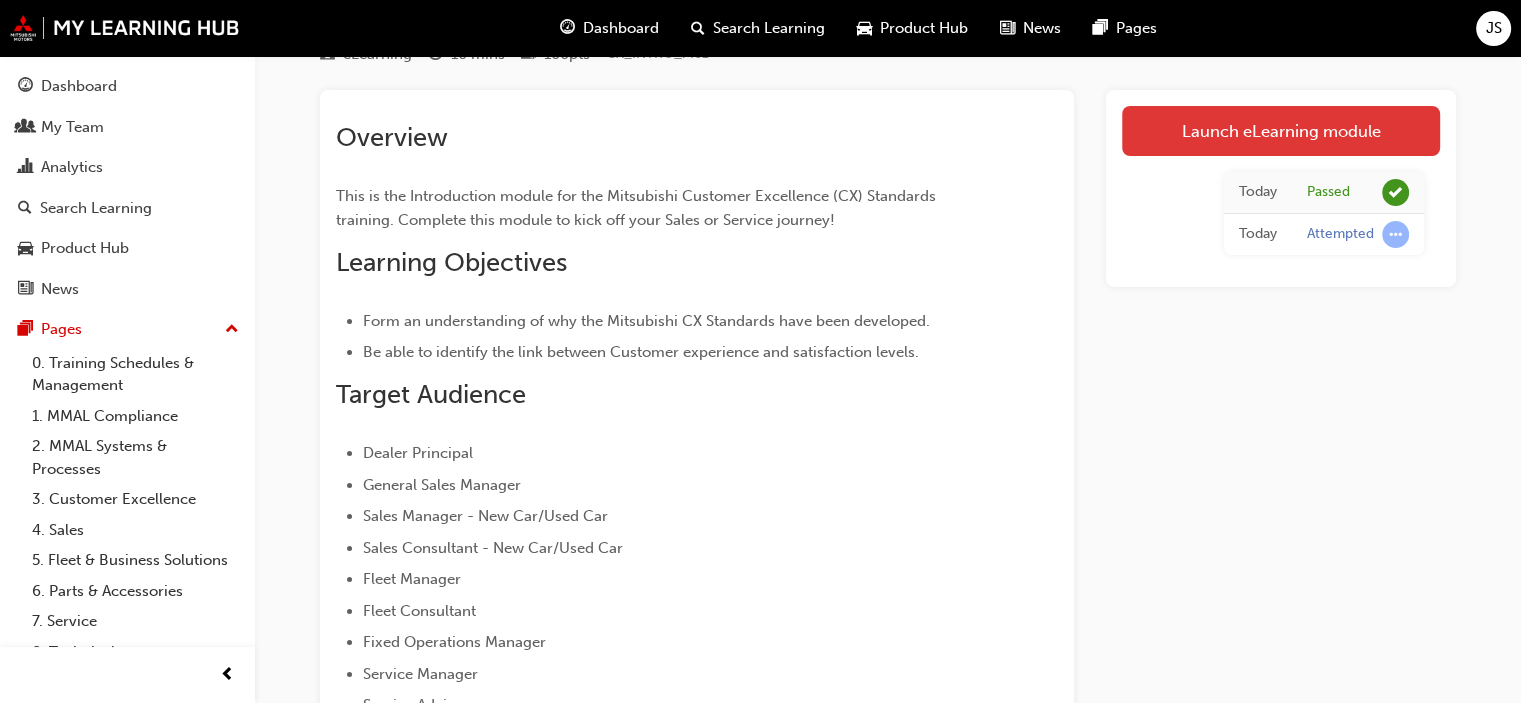 click on "Launch eLearning module" at bounding box center (1281, 131) 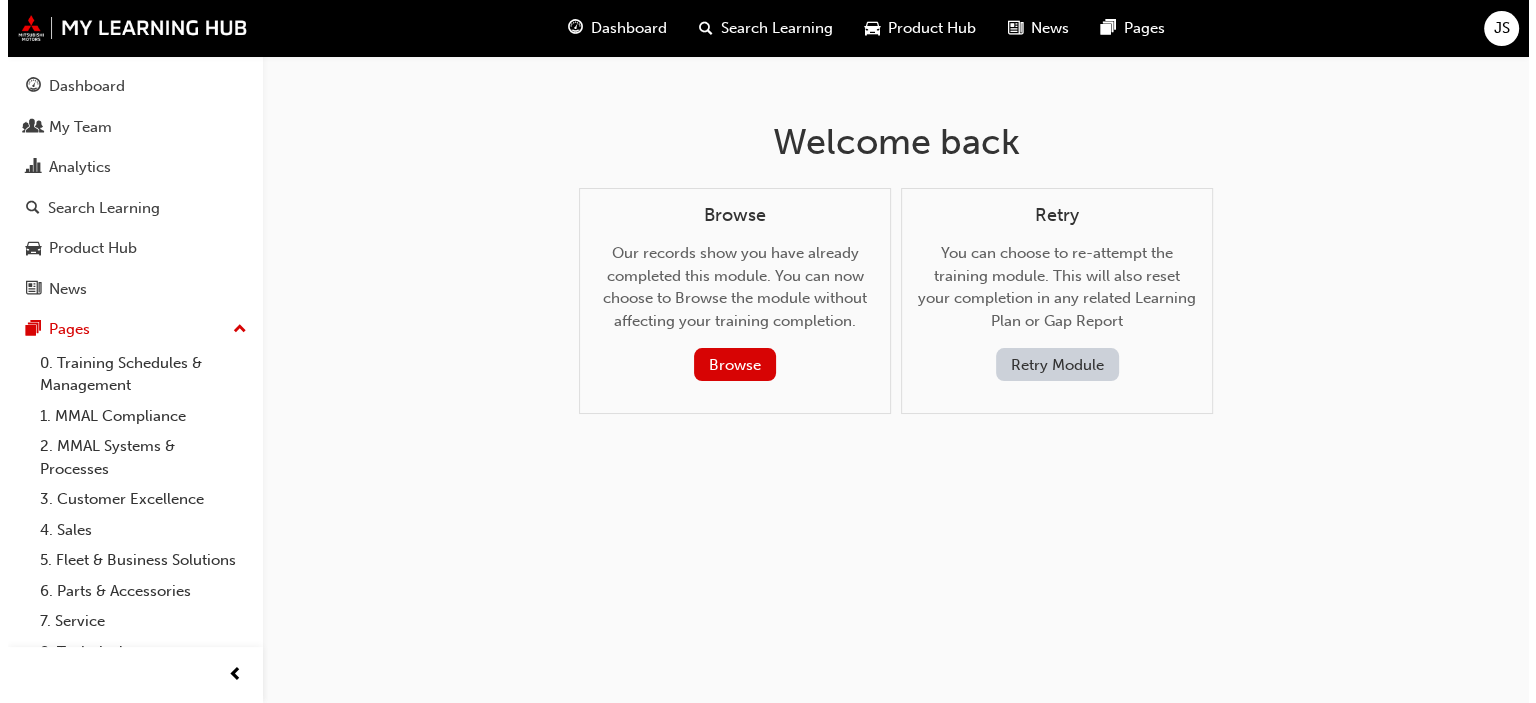 scroll, scrollTop: 0, scrollLeft: 0, axis: both 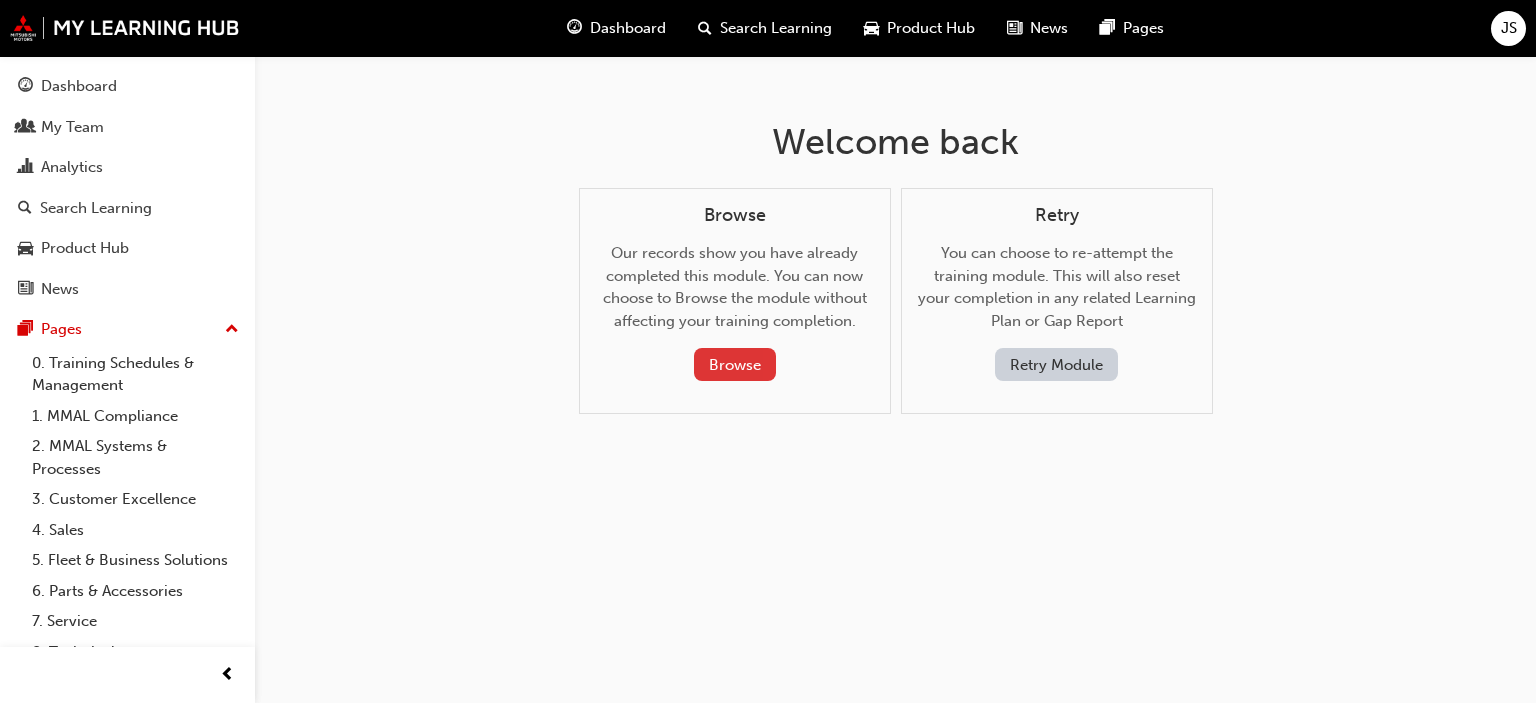 click on "Browse" at bounding box center [735, 364] 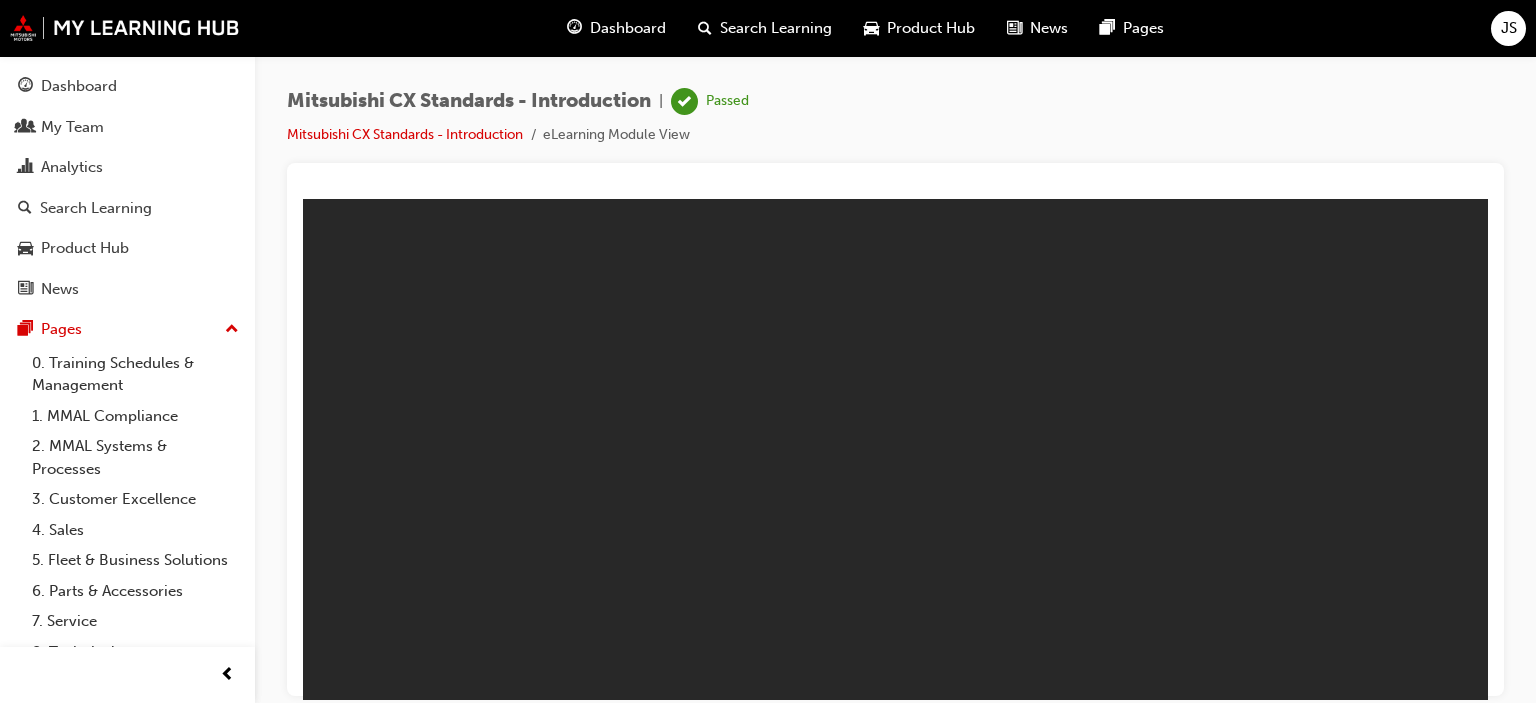 scroll, scrollTop: 0, scrollLeft: 0, axis: both 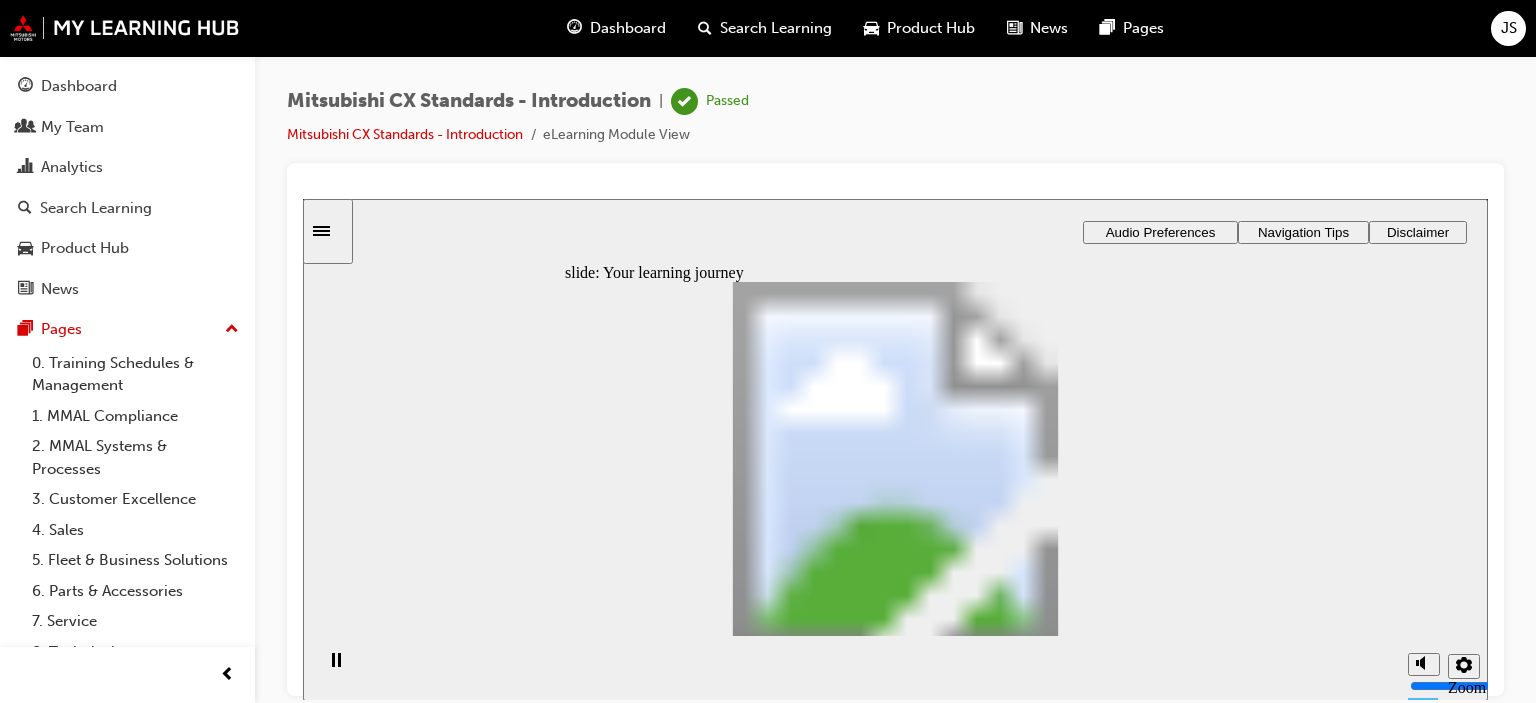 click 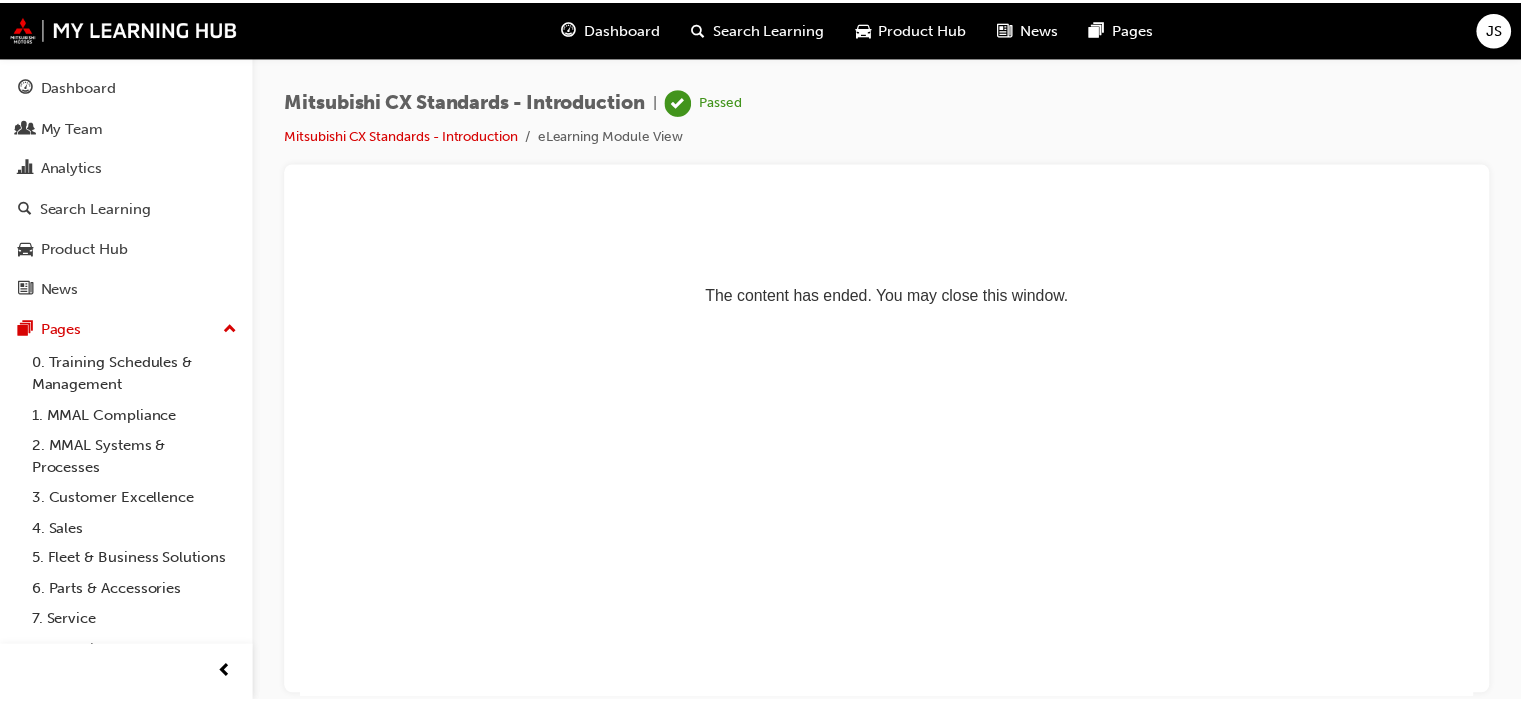 scroll, scrollTop: 0, scrollLeft: 0, axis: both 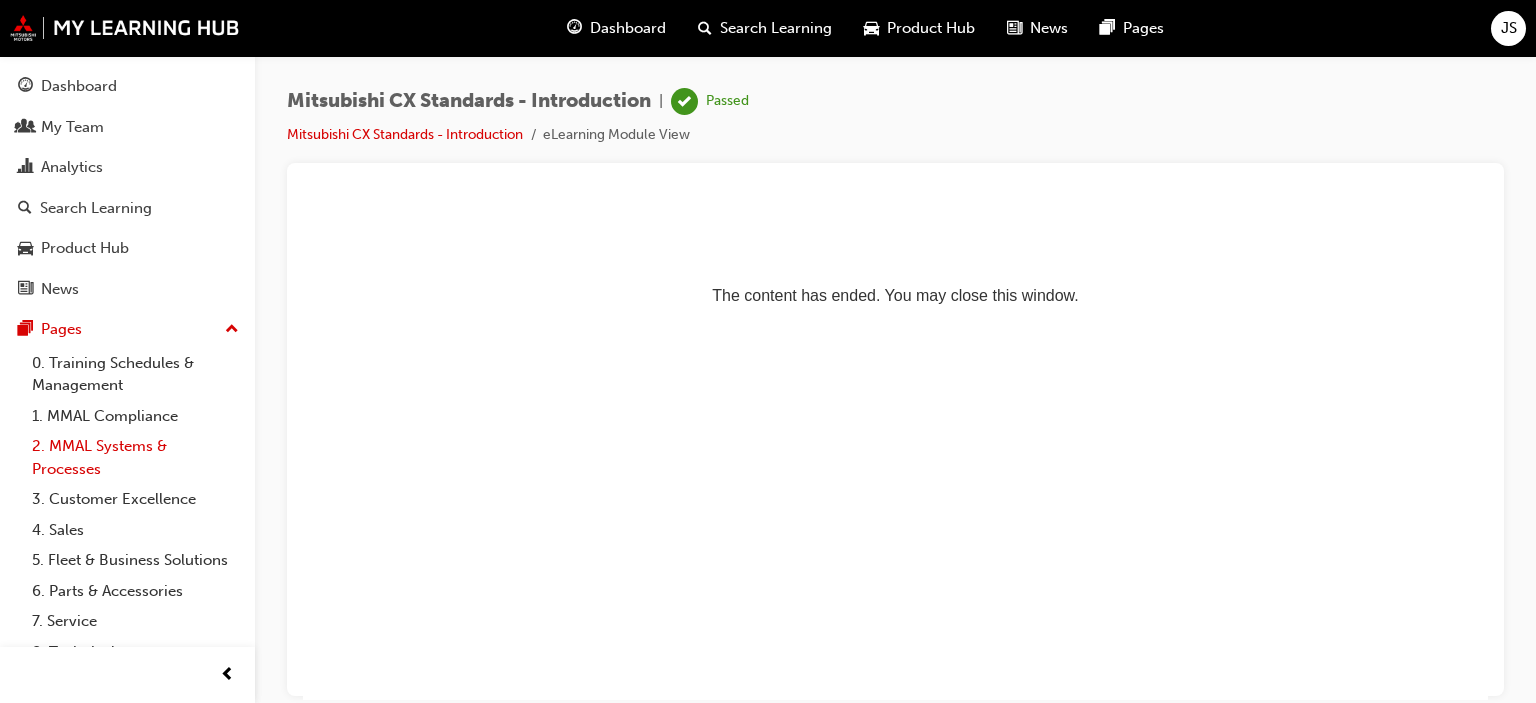 click on "2. MMAL Systems & Processes" at bounding box center [135, 457] 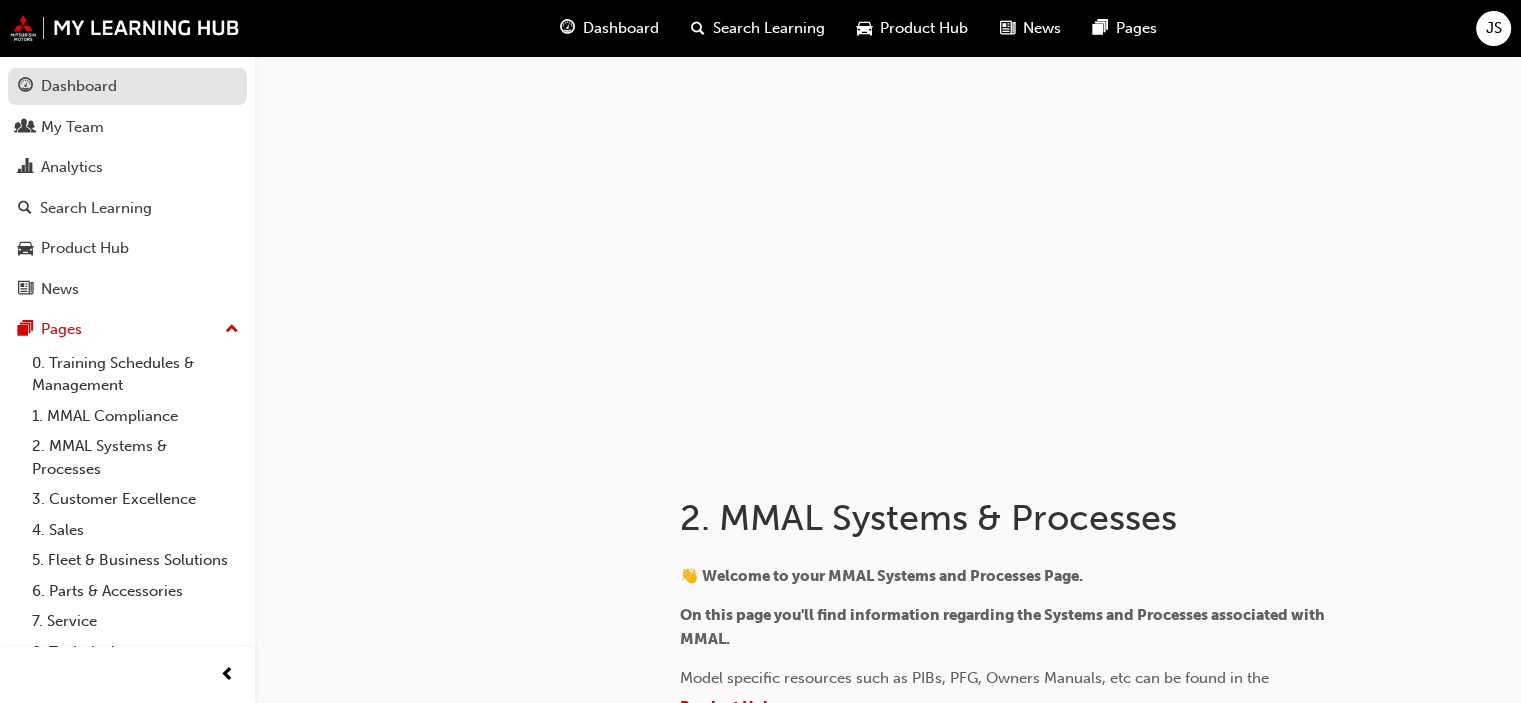 click on "Dashboard" at bounding box center [79, 86] 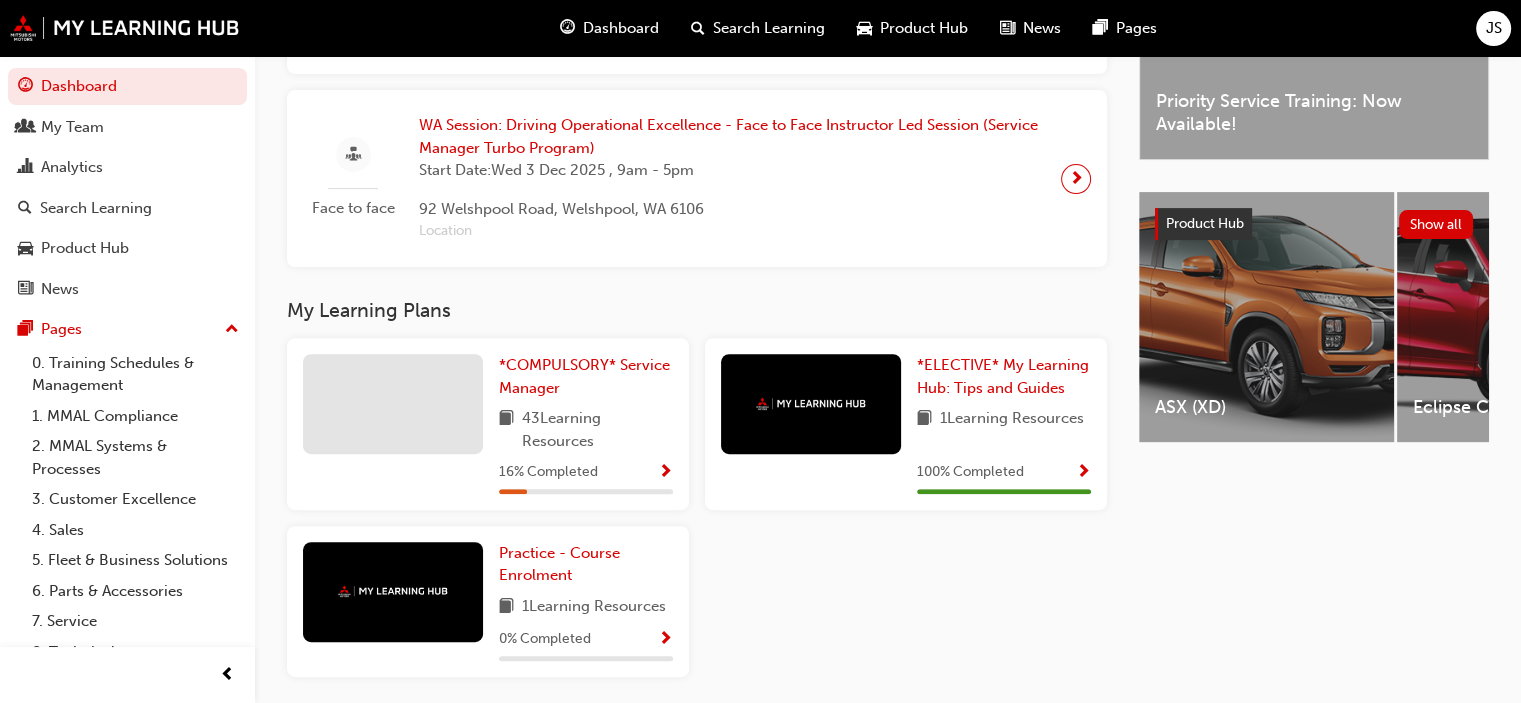 scroll, scrollTop: 654, scrollLeft: 0, axis: vertical 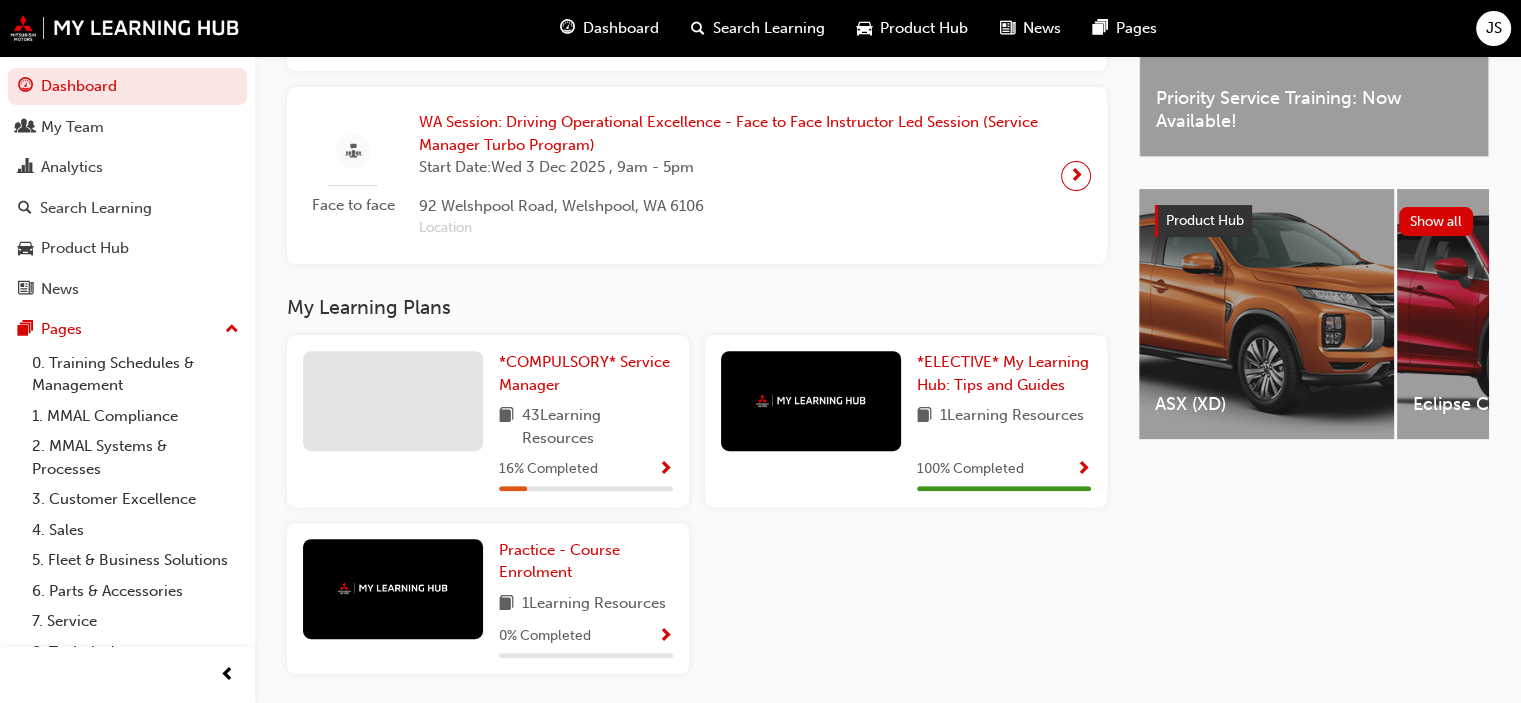 click at bounding box center (665, 470) 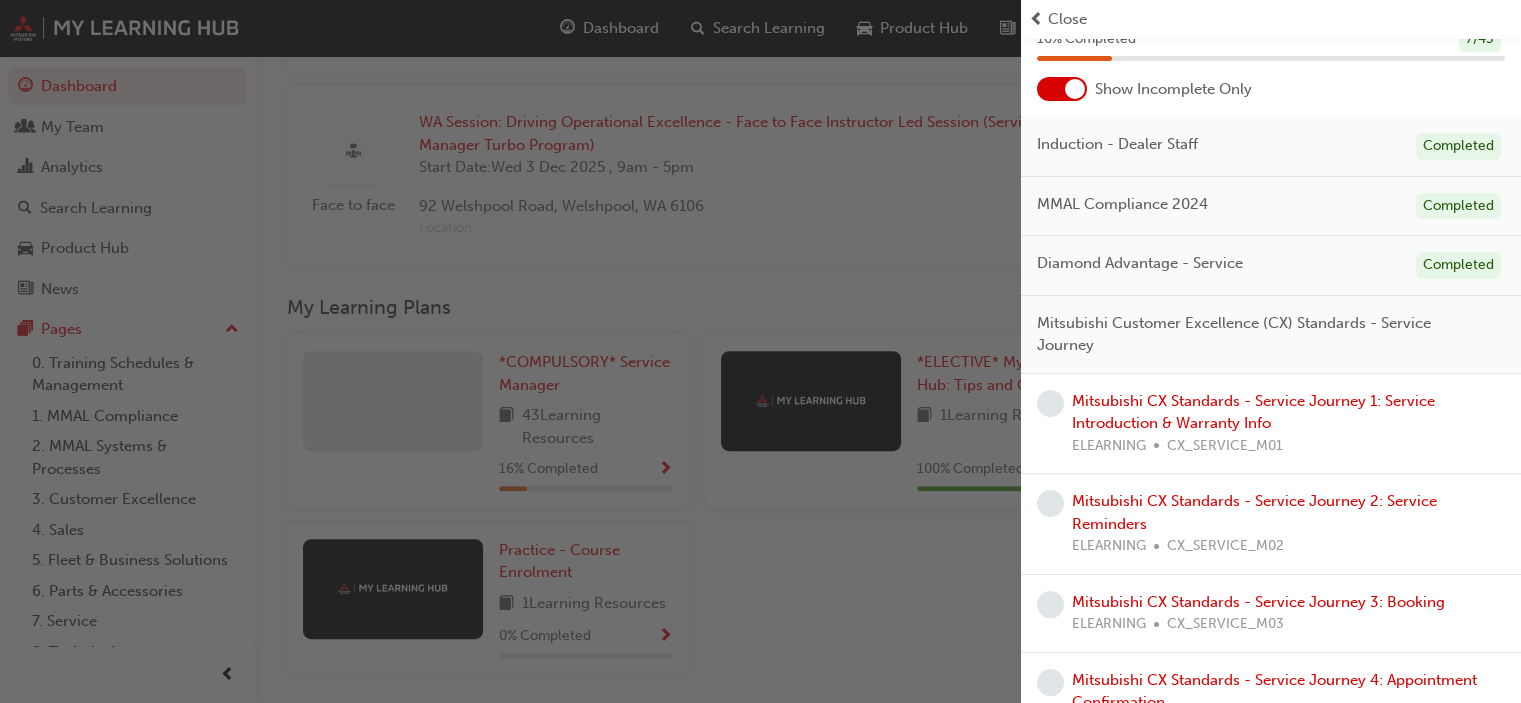 scroll, scrollTop: 92, scrollLeft: 0, axis: vertical 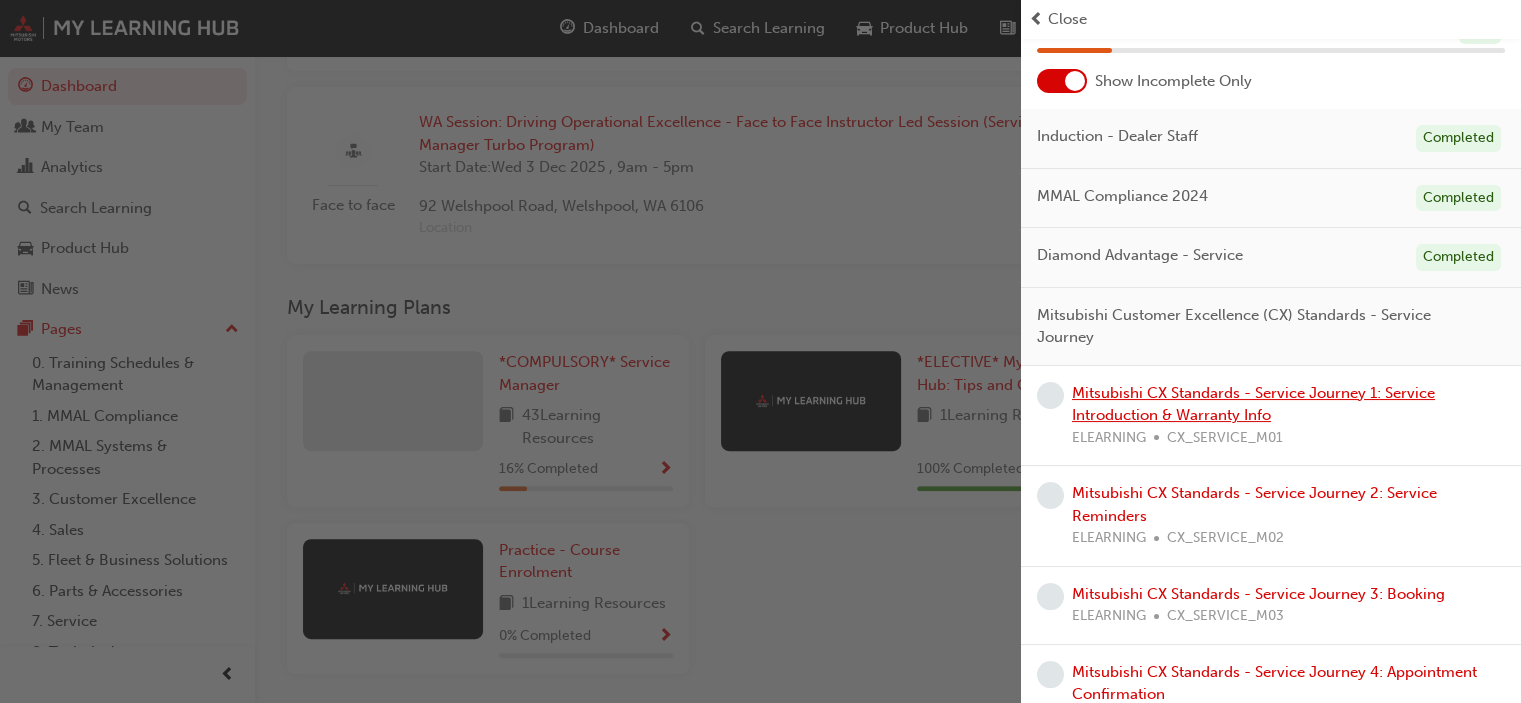 click on "Mitsubishi CX Standards - Service Journey 1: Service Introduction & Warranty Info" at bounding box center (1253, 404) 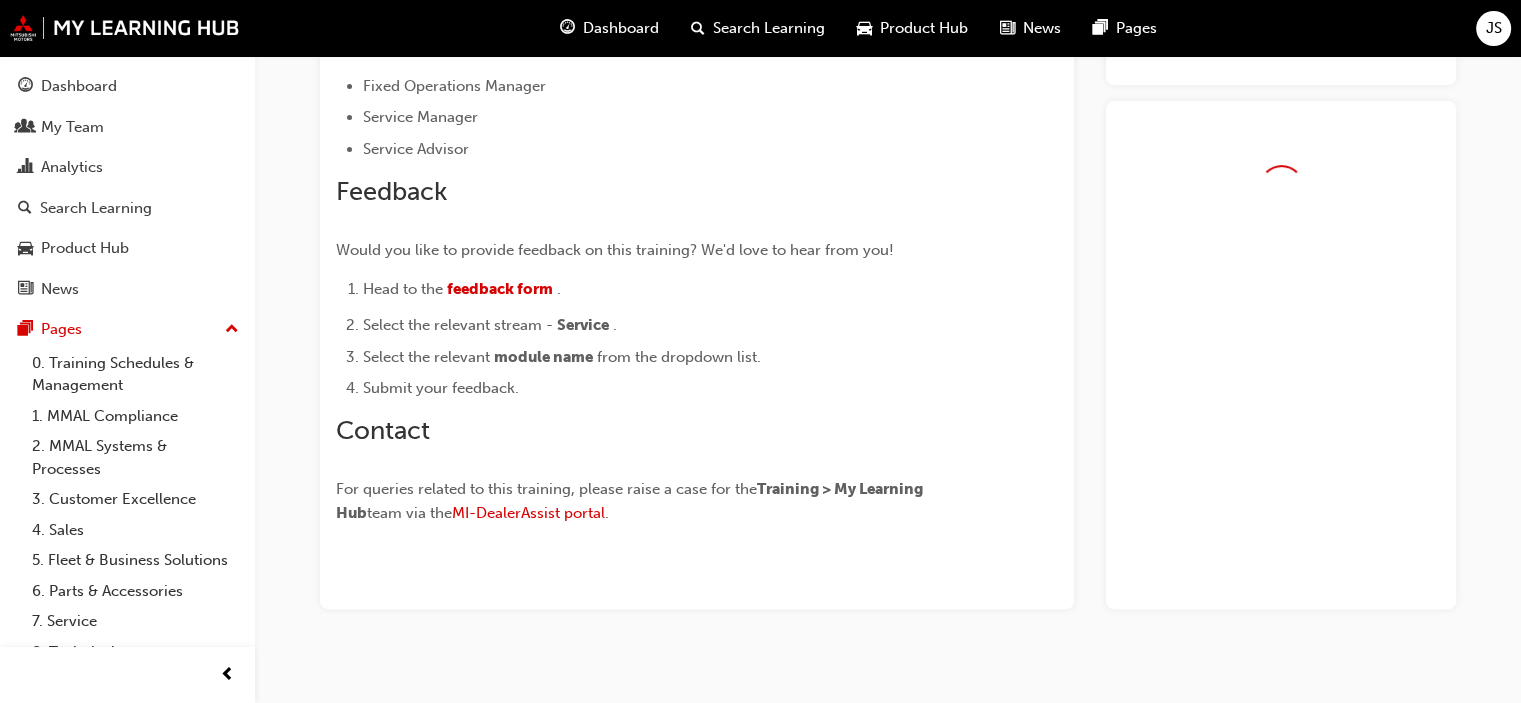 scroll, scrollTop: 627, scrollLeft: 0, axis: vertical 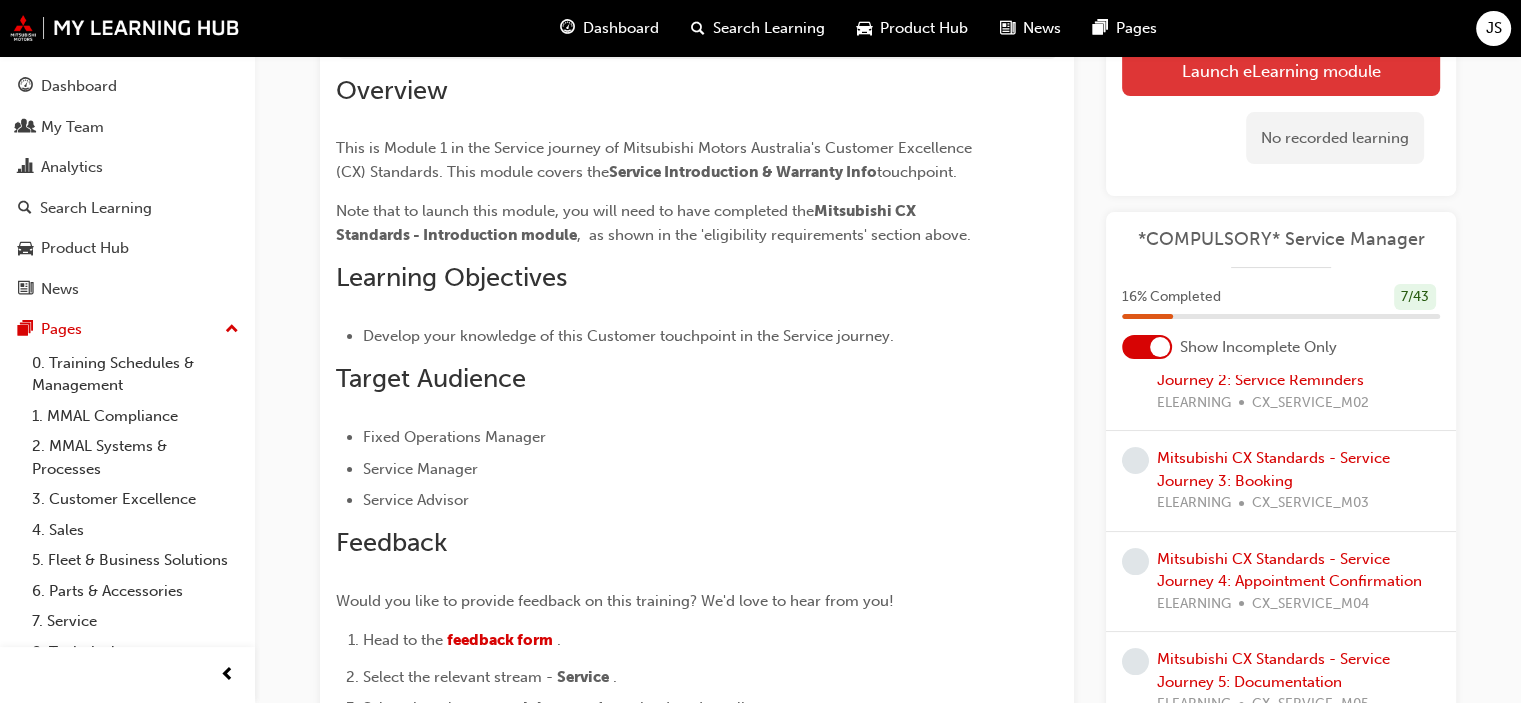 click on "Launch eLearning module" at bounding box center [1281, 71] 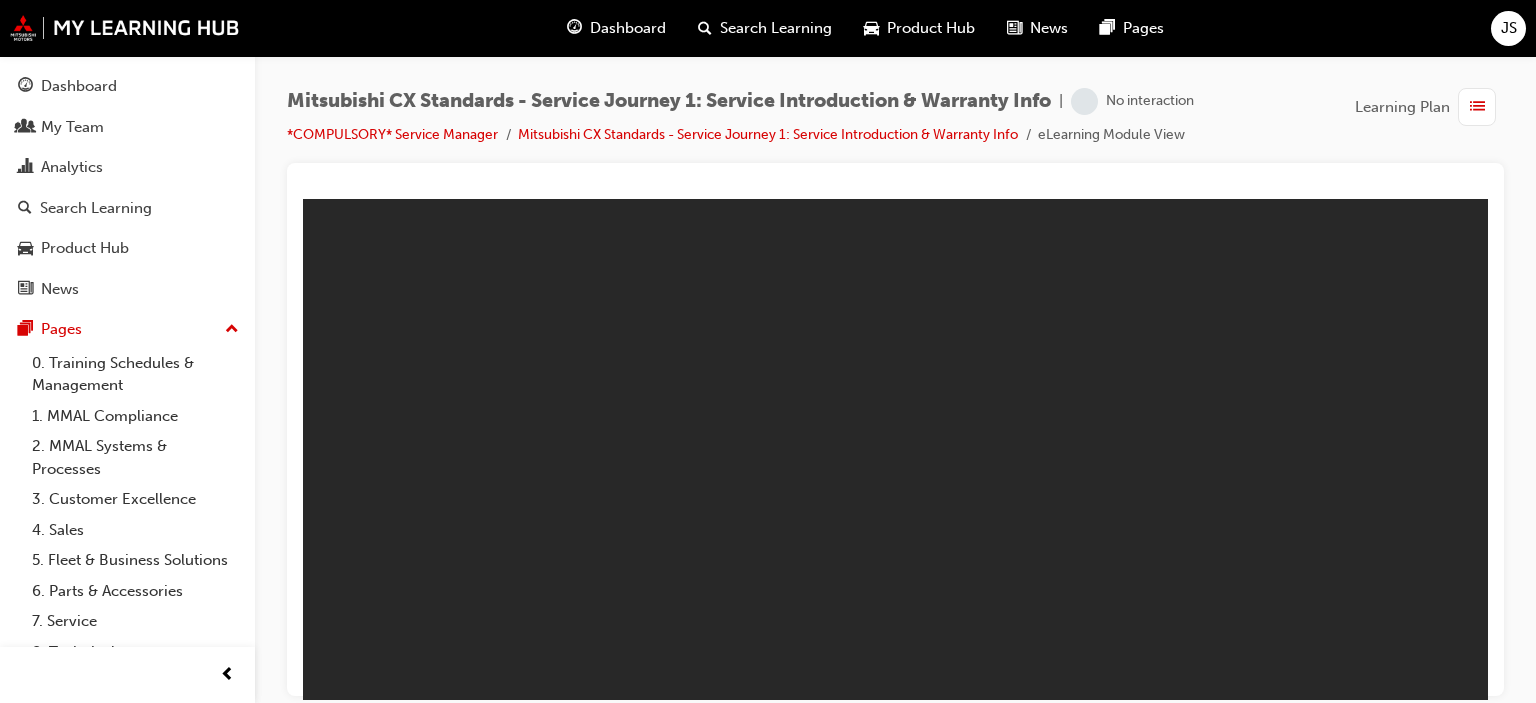 scroll, scrollTop: 0, scrollLeft: 0, axis: both 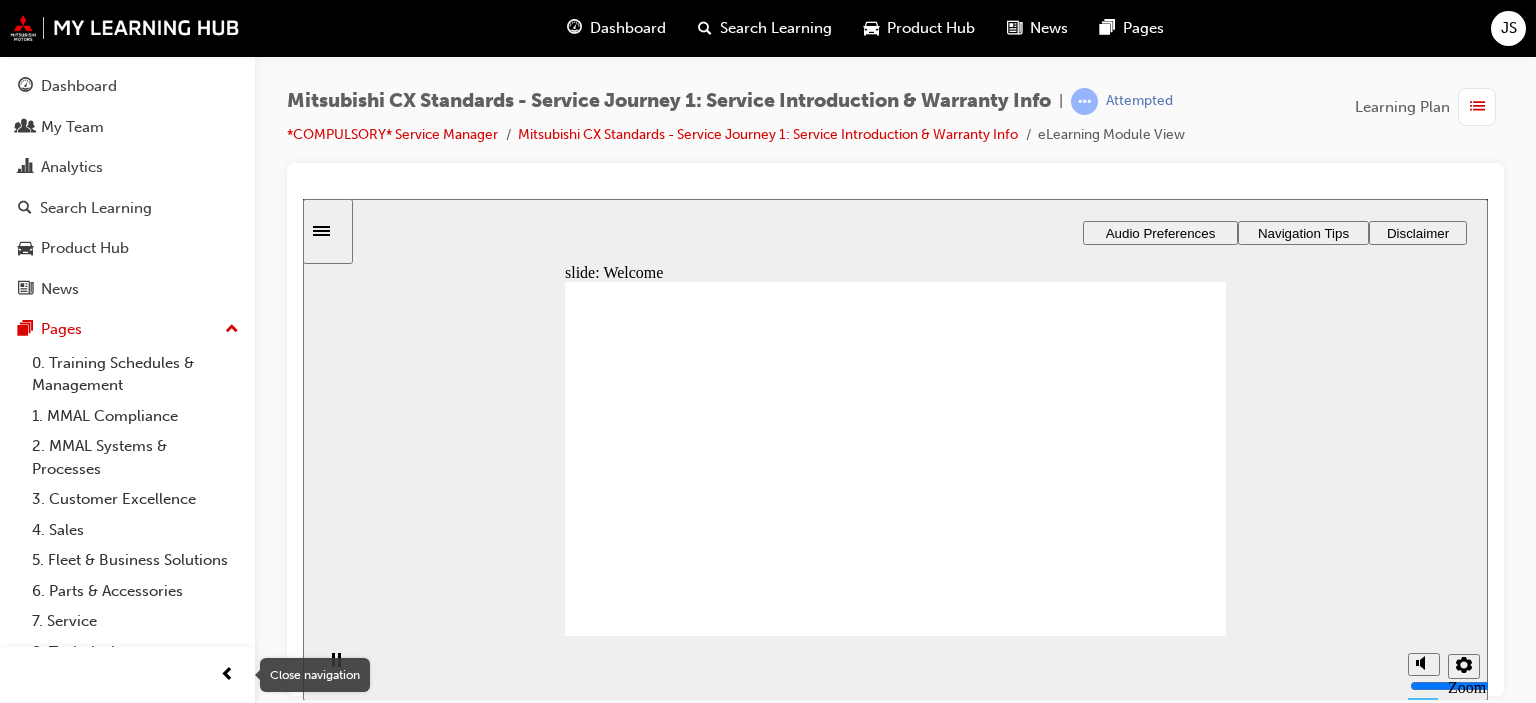 click at bounding box center (227, 675) 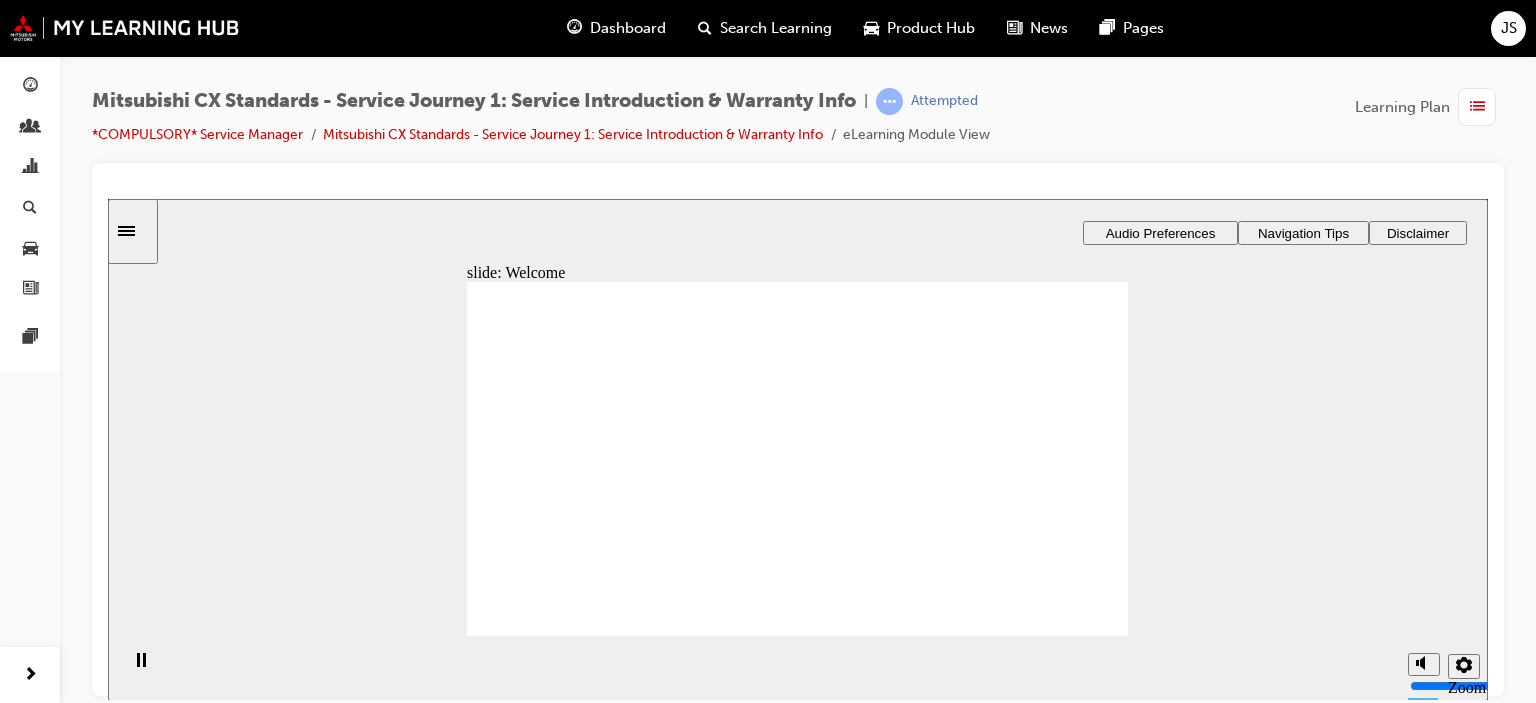 click 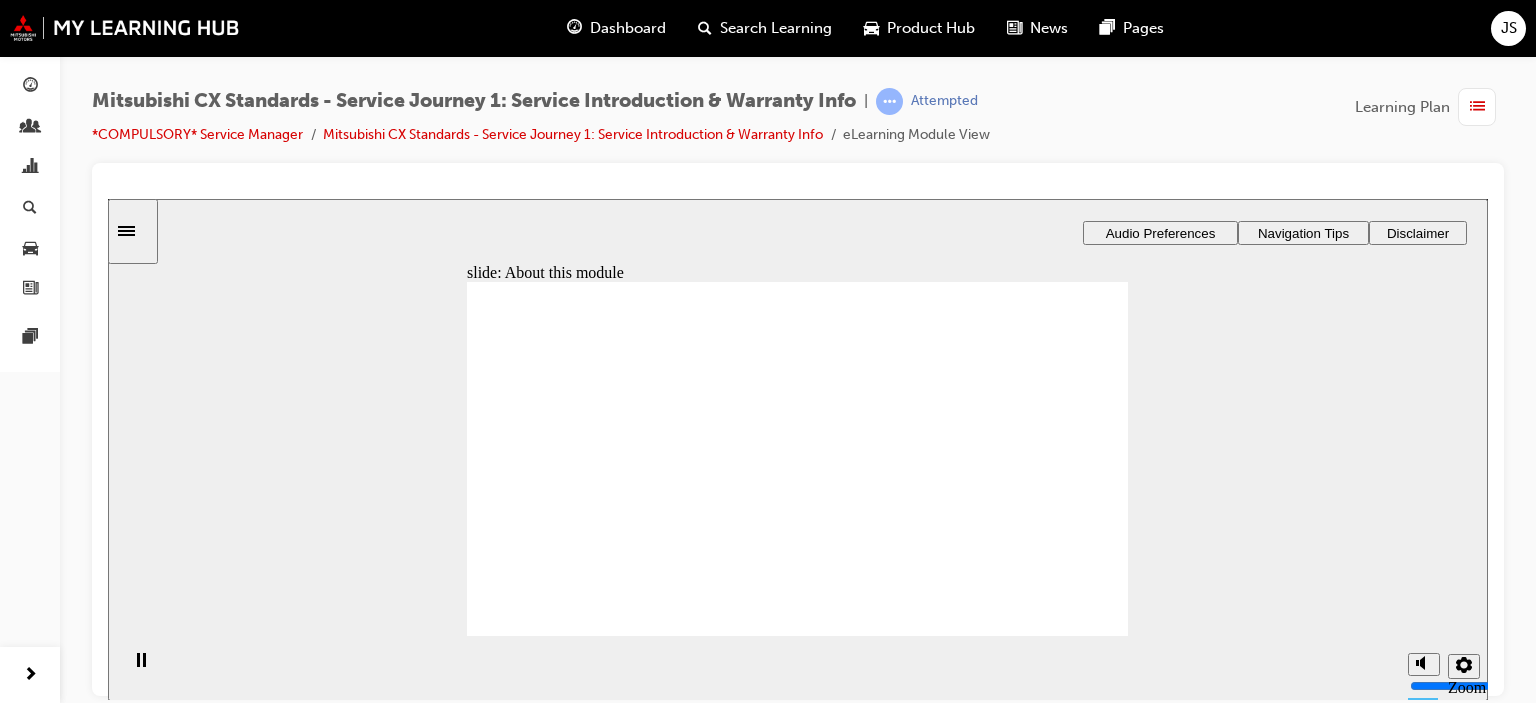 click 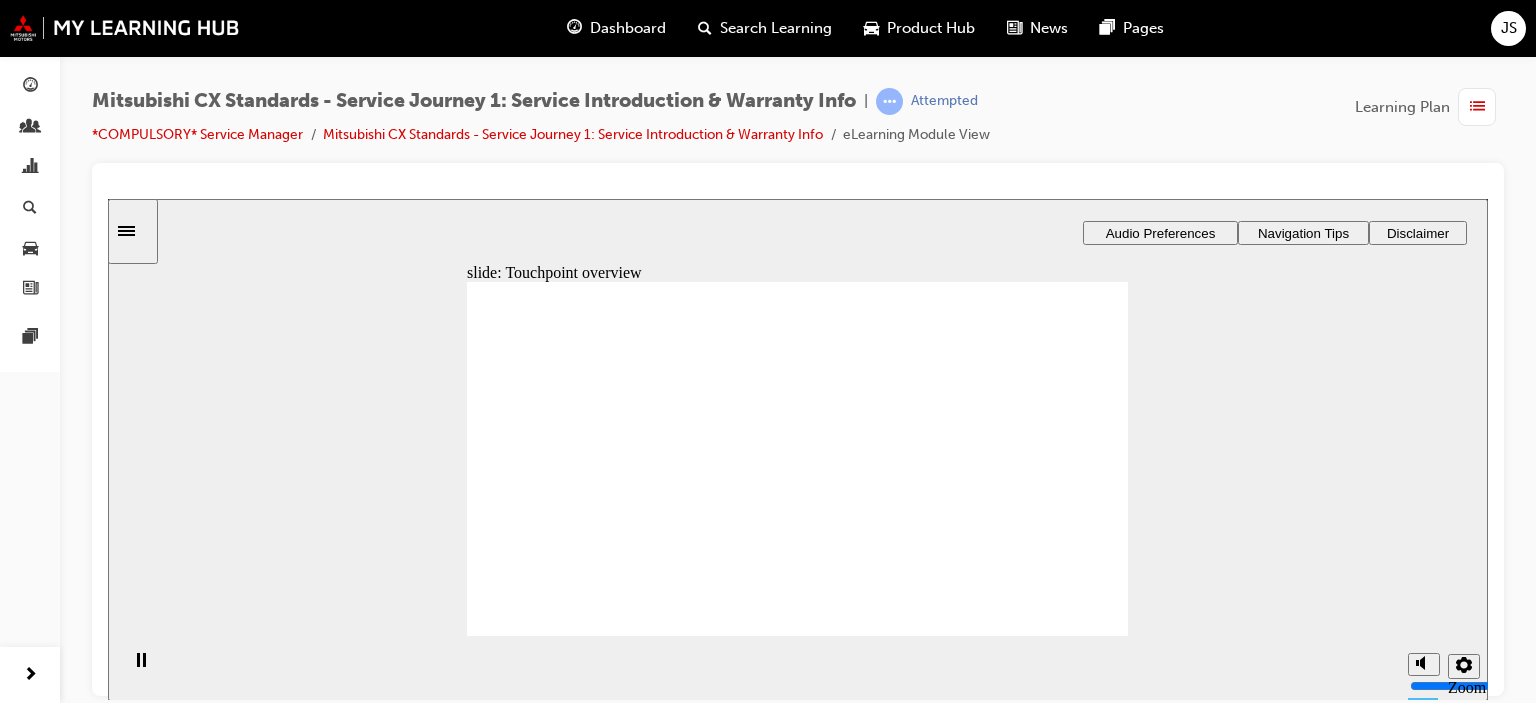 click 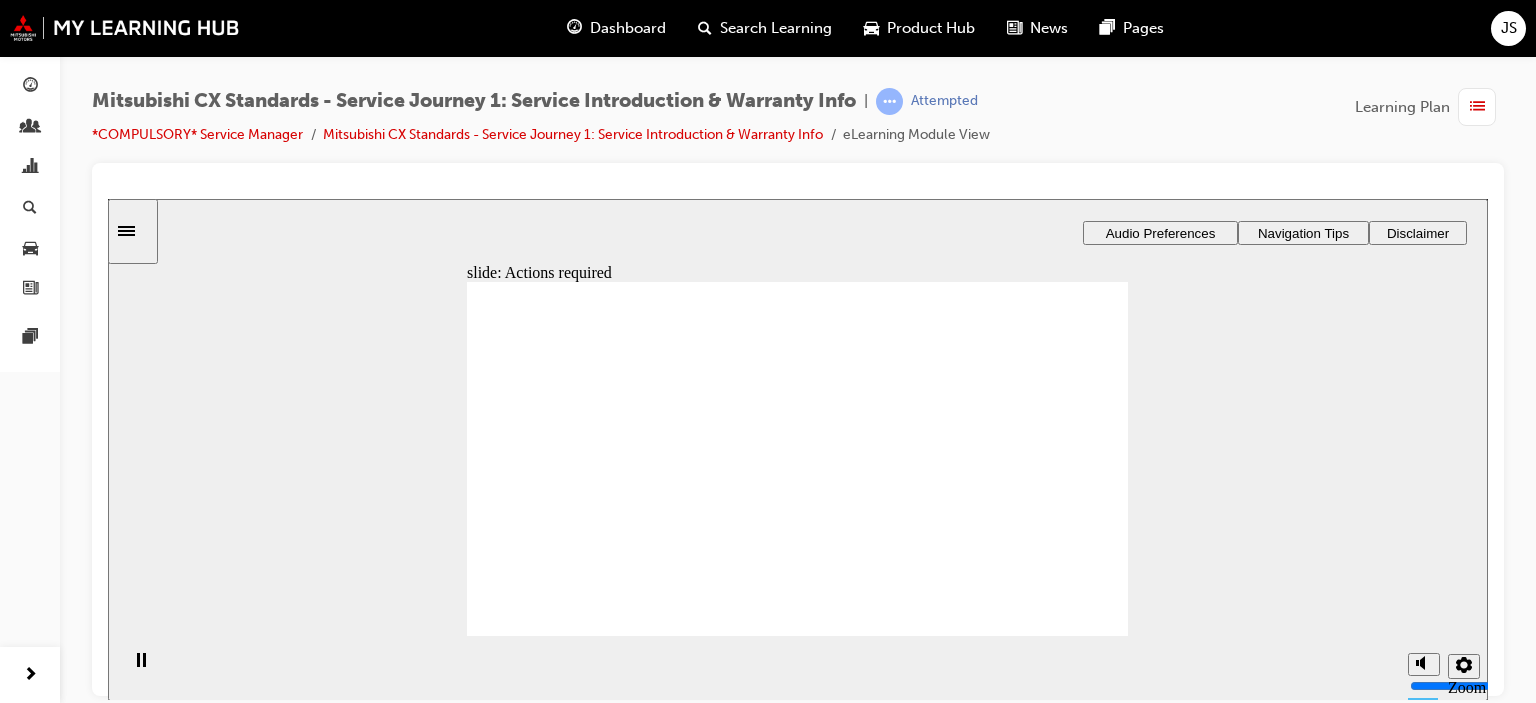 click 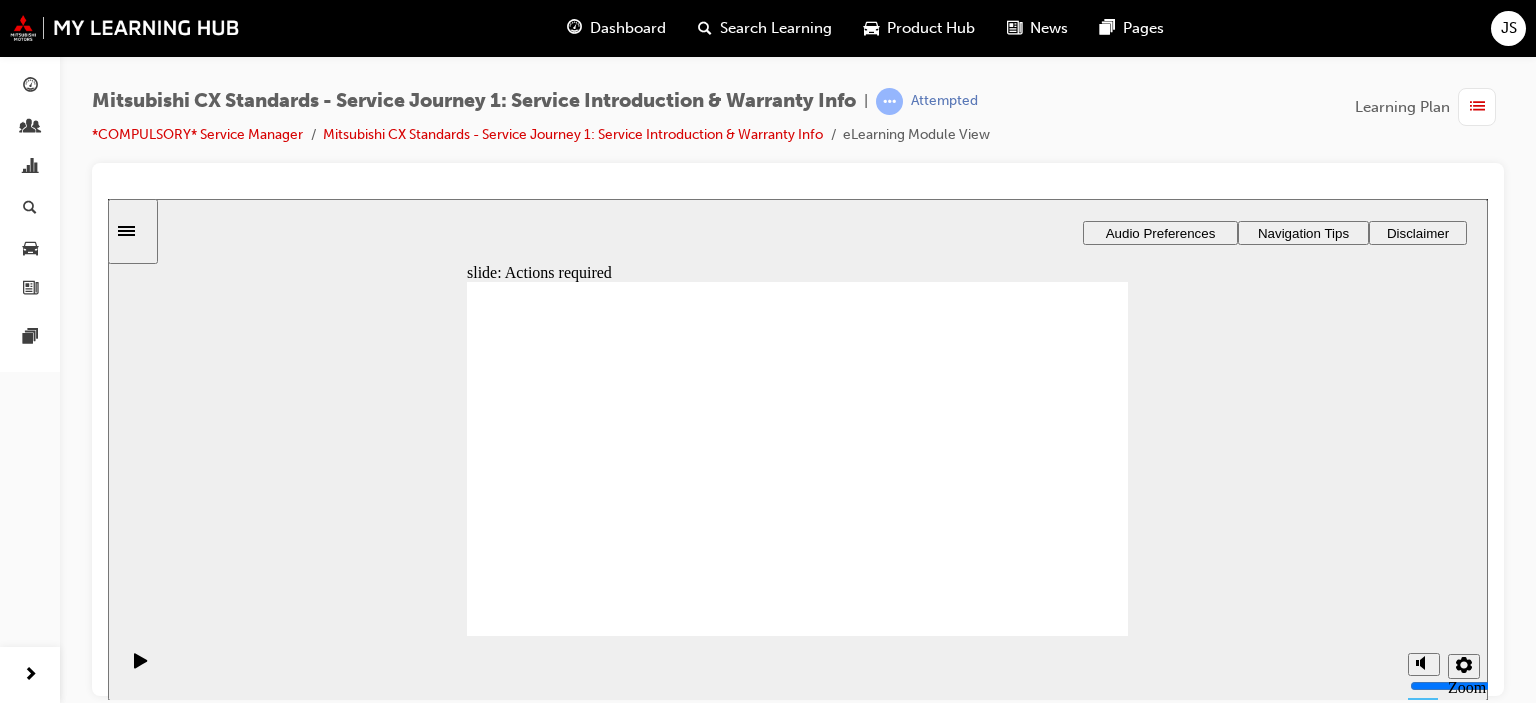 click 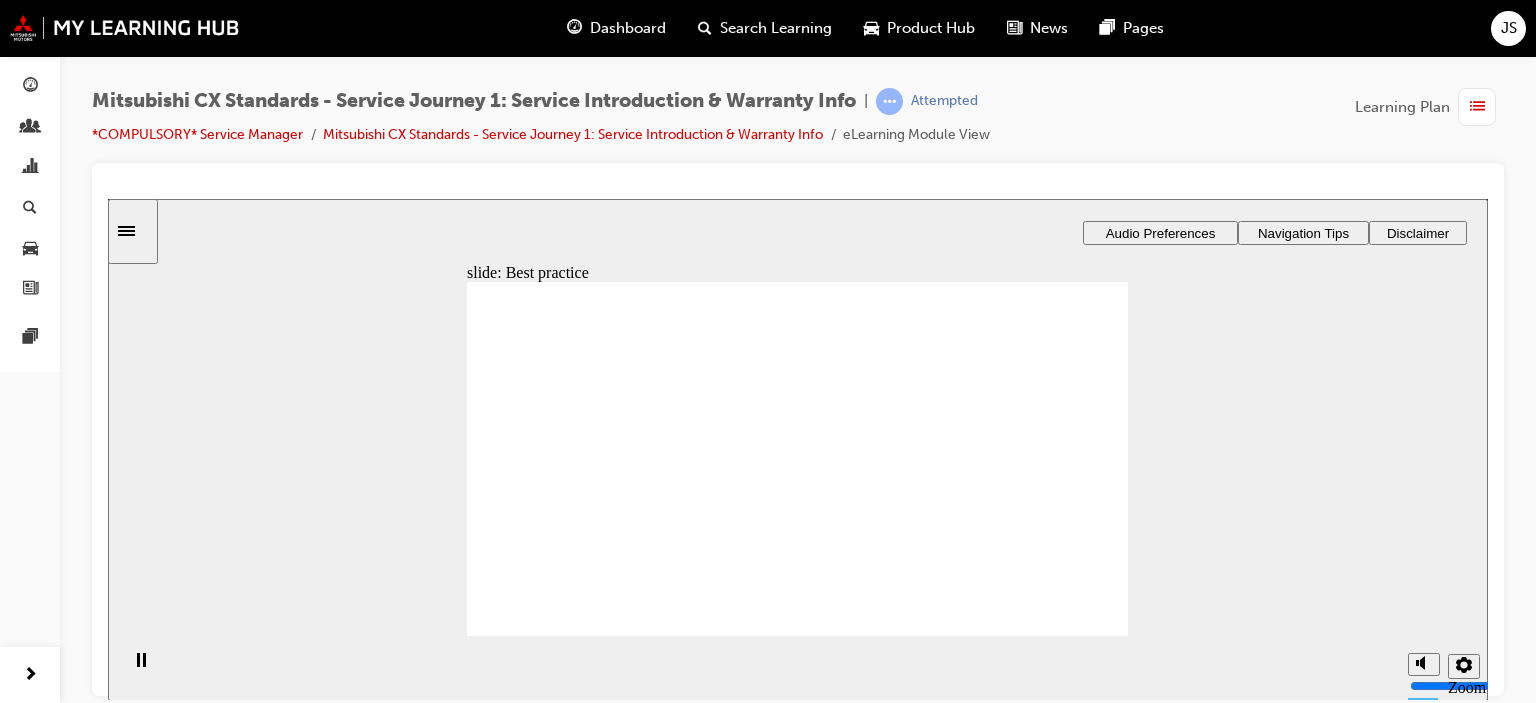 click 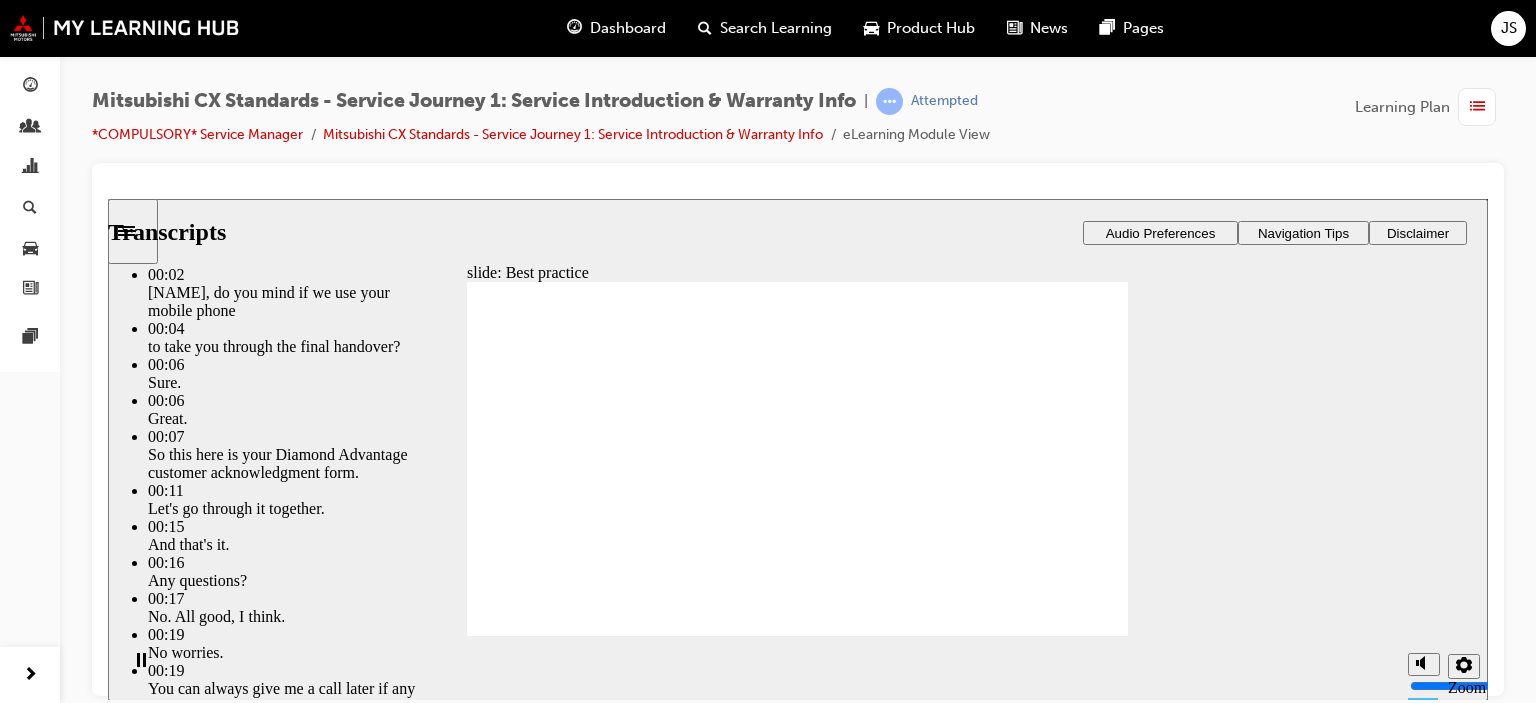 type on "159" 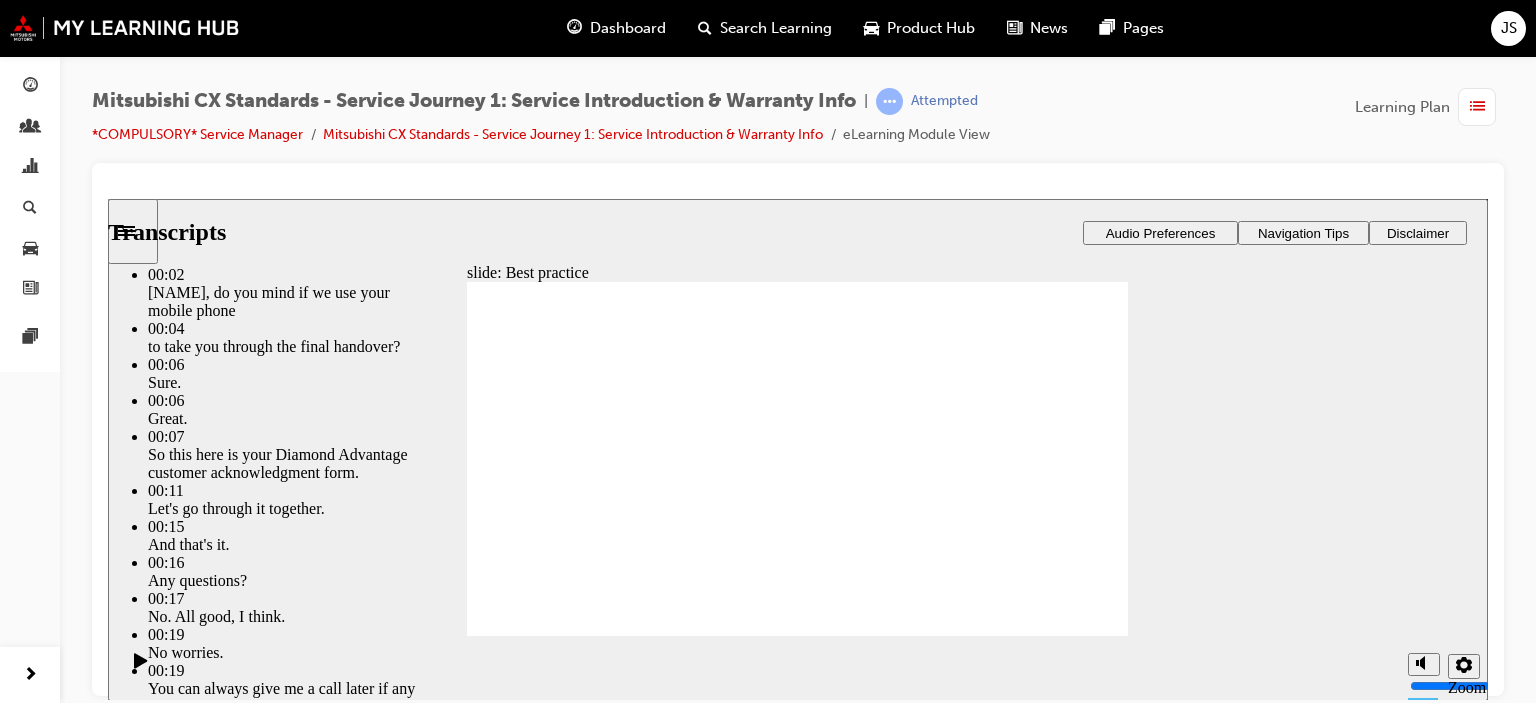 click 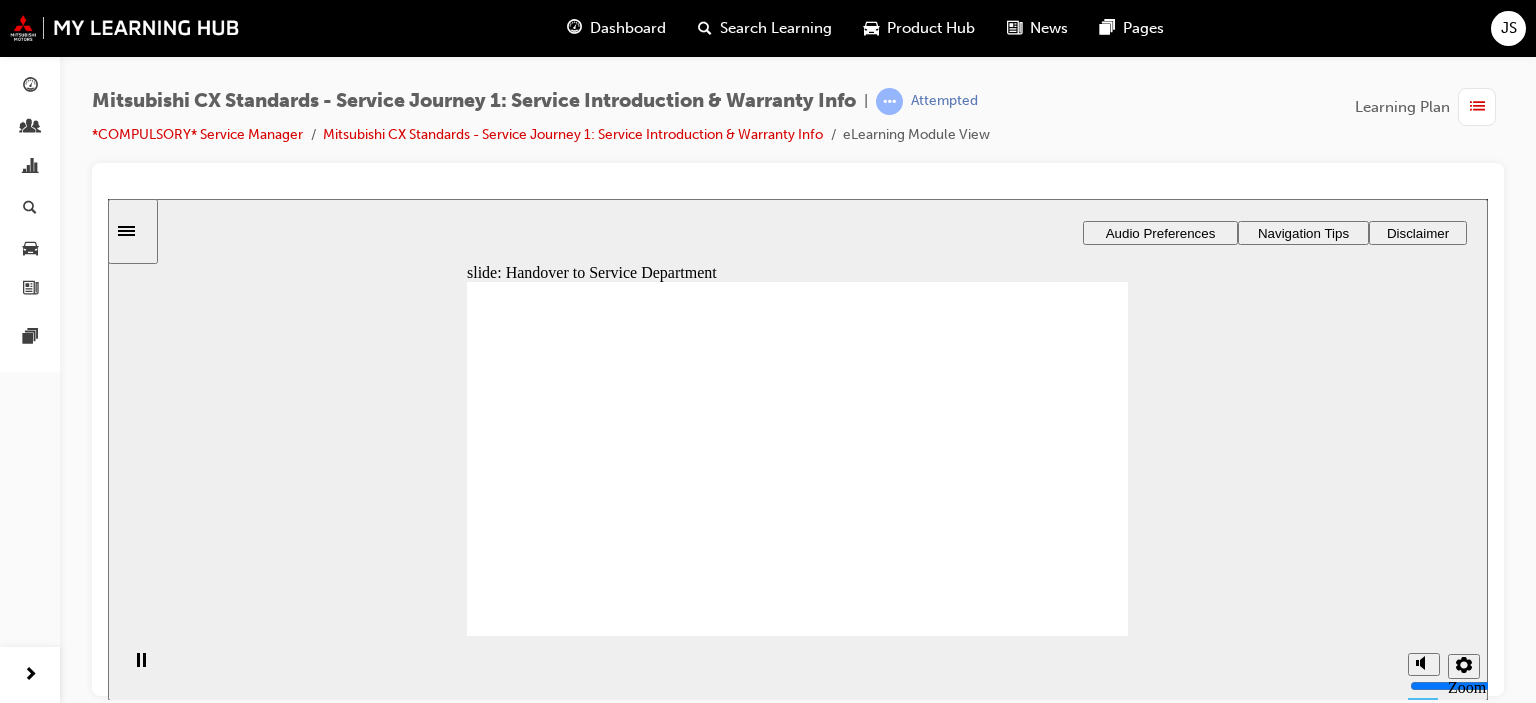 drag, startPoint x: 616, startPoint y: 500, endPoint x: 816, endPoint y: 417, distance: 216.53868 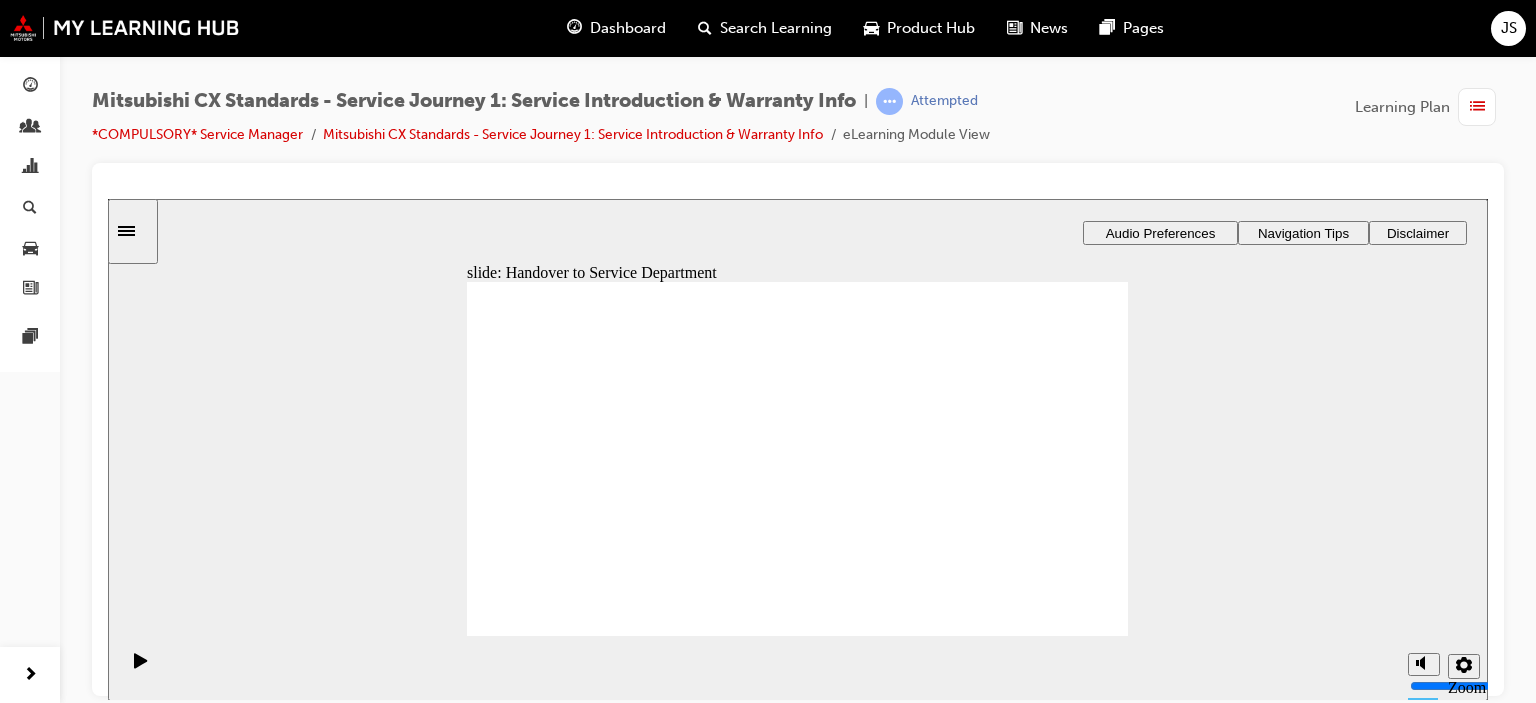drag, startPoint x: 612, startPoint y: 507, endPoint x: 1060, endPoint y: 428, distance: 454.91208 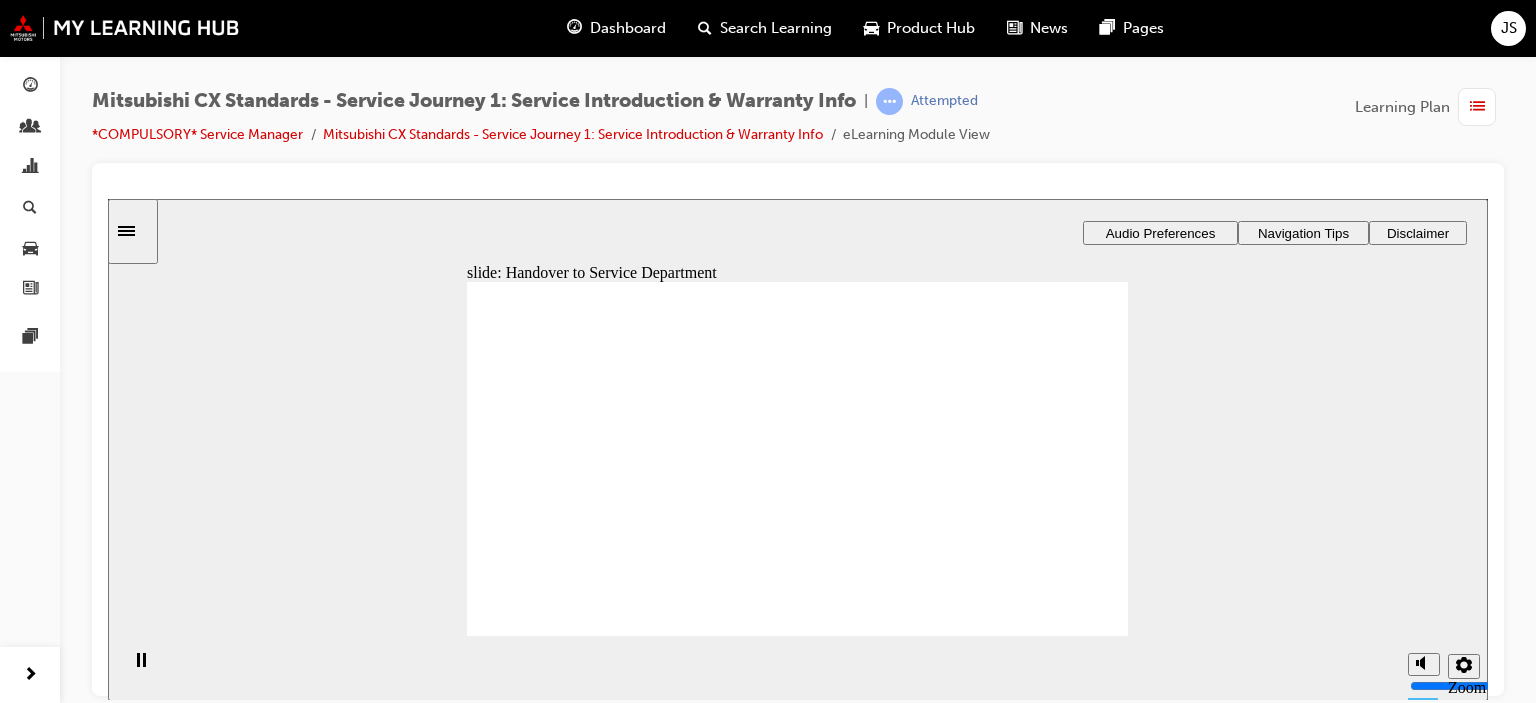 click 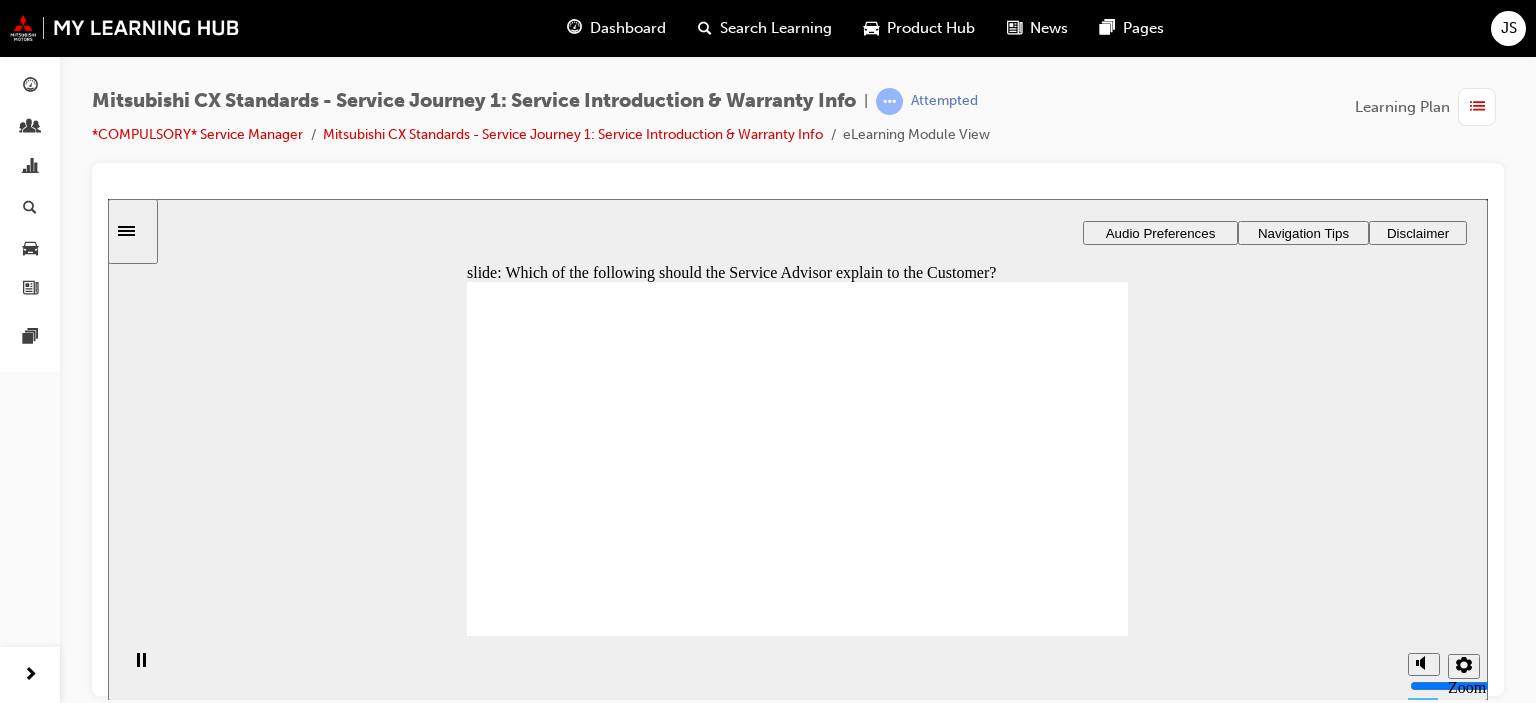 checkbox on "true" 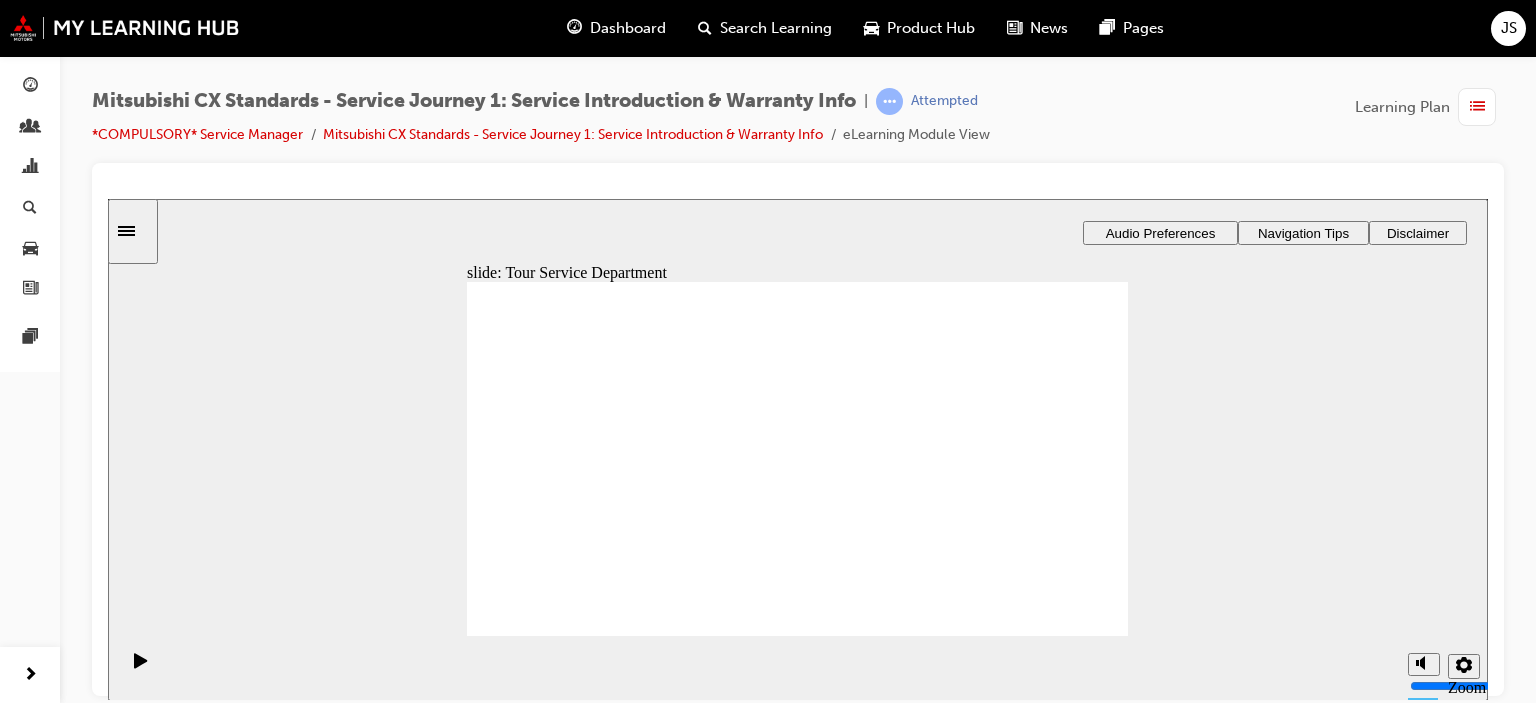 drag, startPoint x: 623, startPoint y: 509, endPoint x: 1052, endPoint y: 501, distance: 429.0746 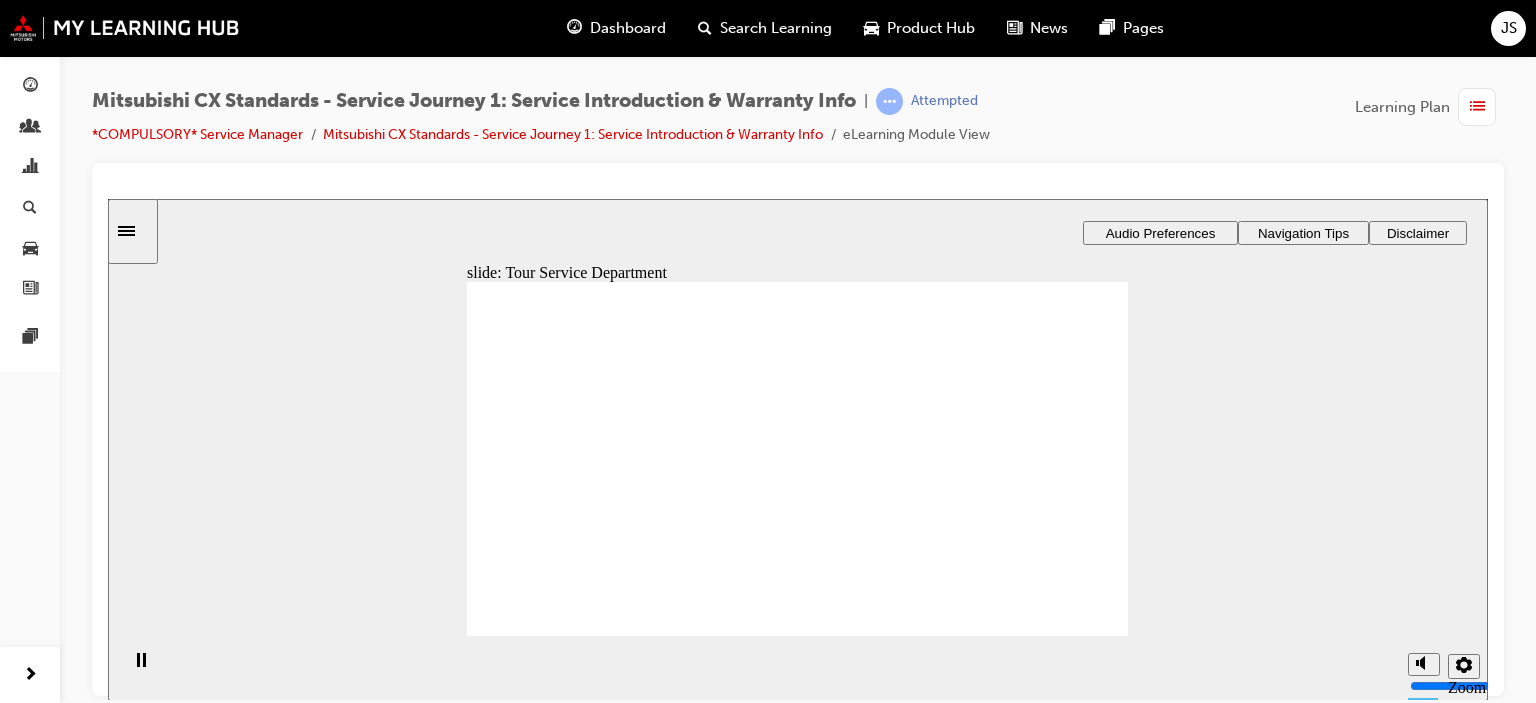 click 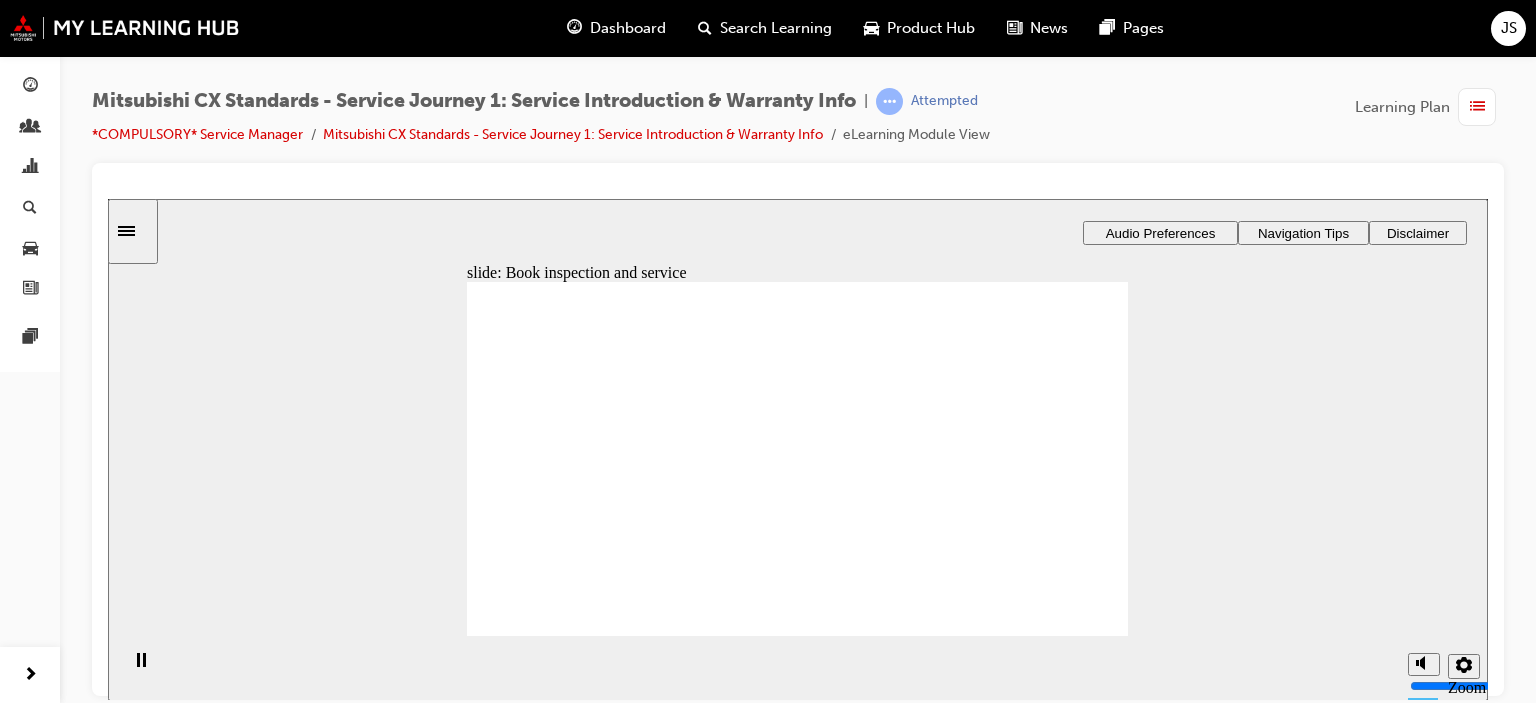drag, startPoint x: 584, startPoint y: 506, endPoint x: 812, endPoint y: 429, distance: 240.6512 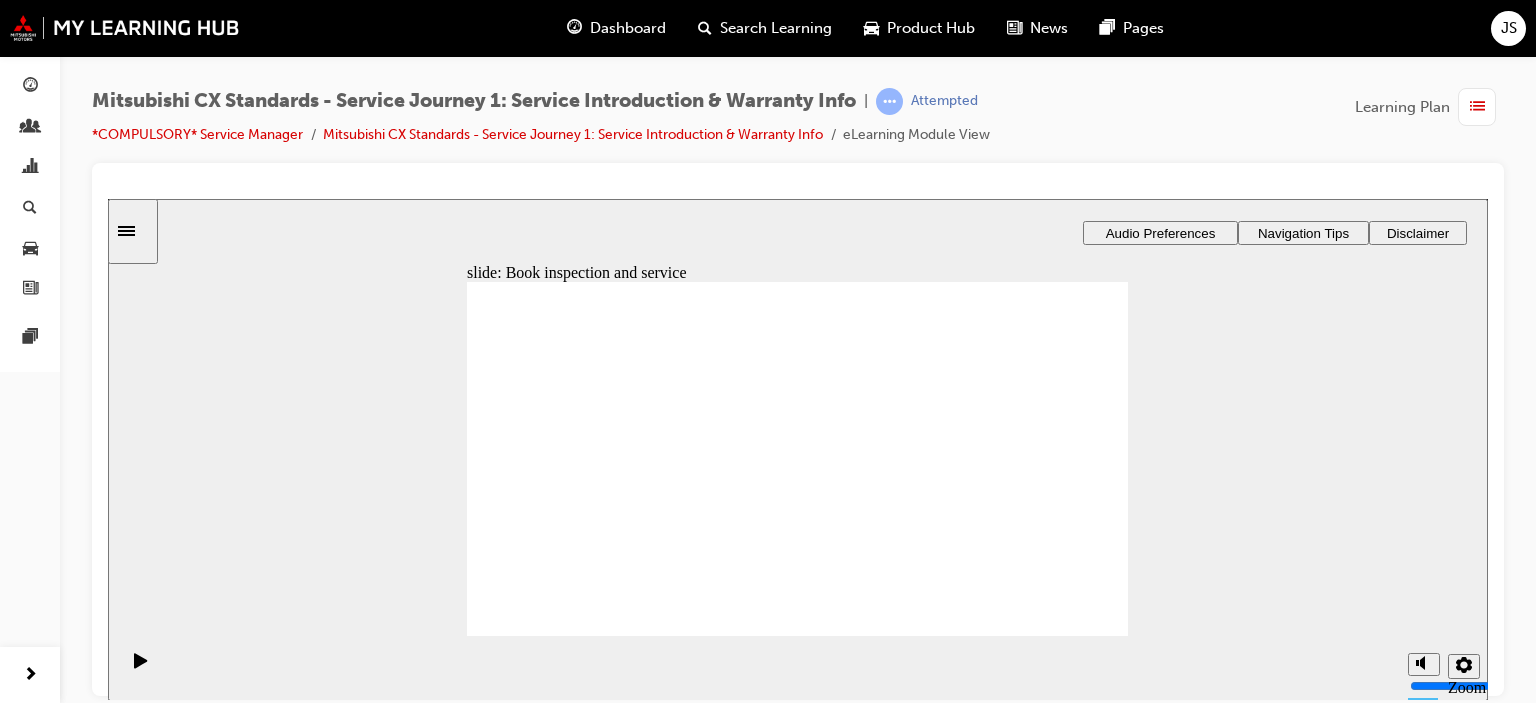 drag, startPoint x: 588, startPoint y: 502, endPoint x: 1023, endPoint y: 513, distance: 435.13907 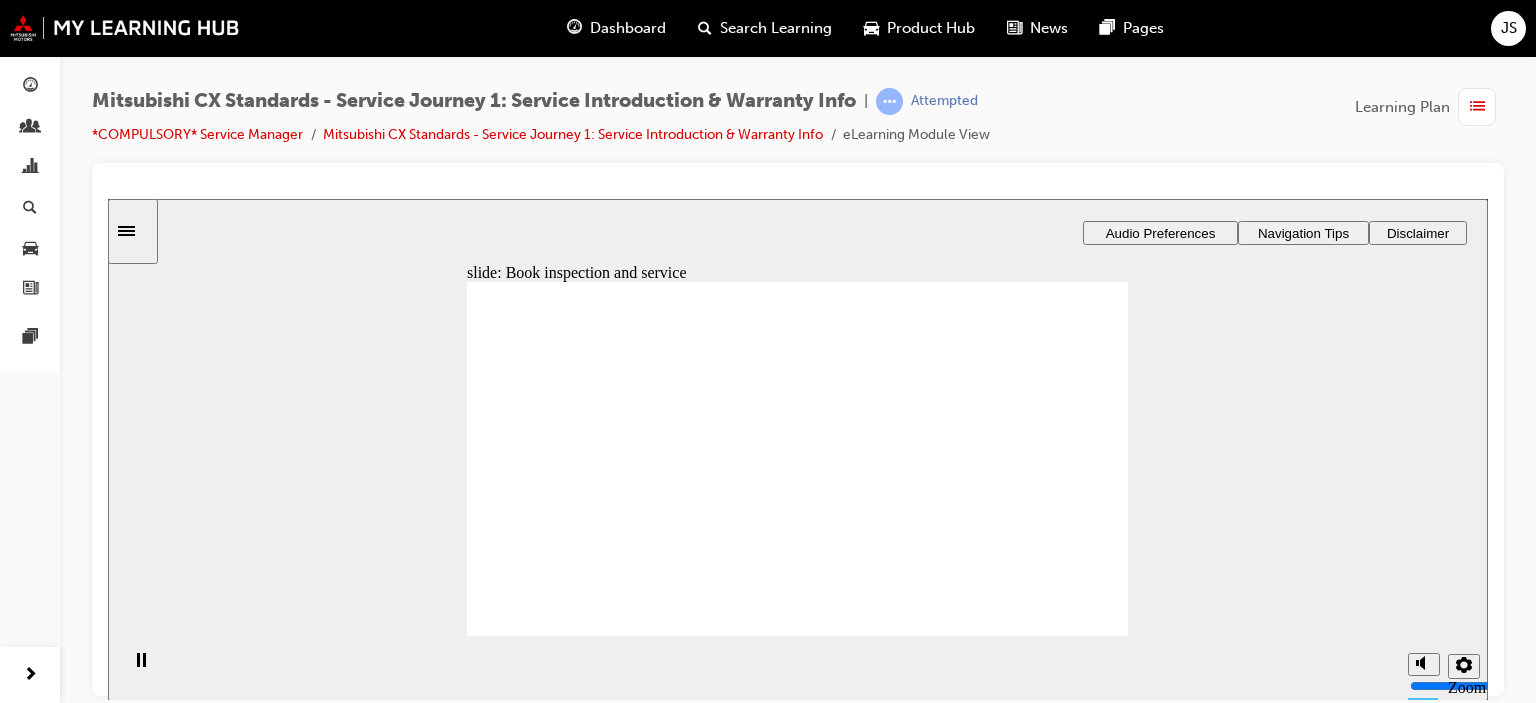 click 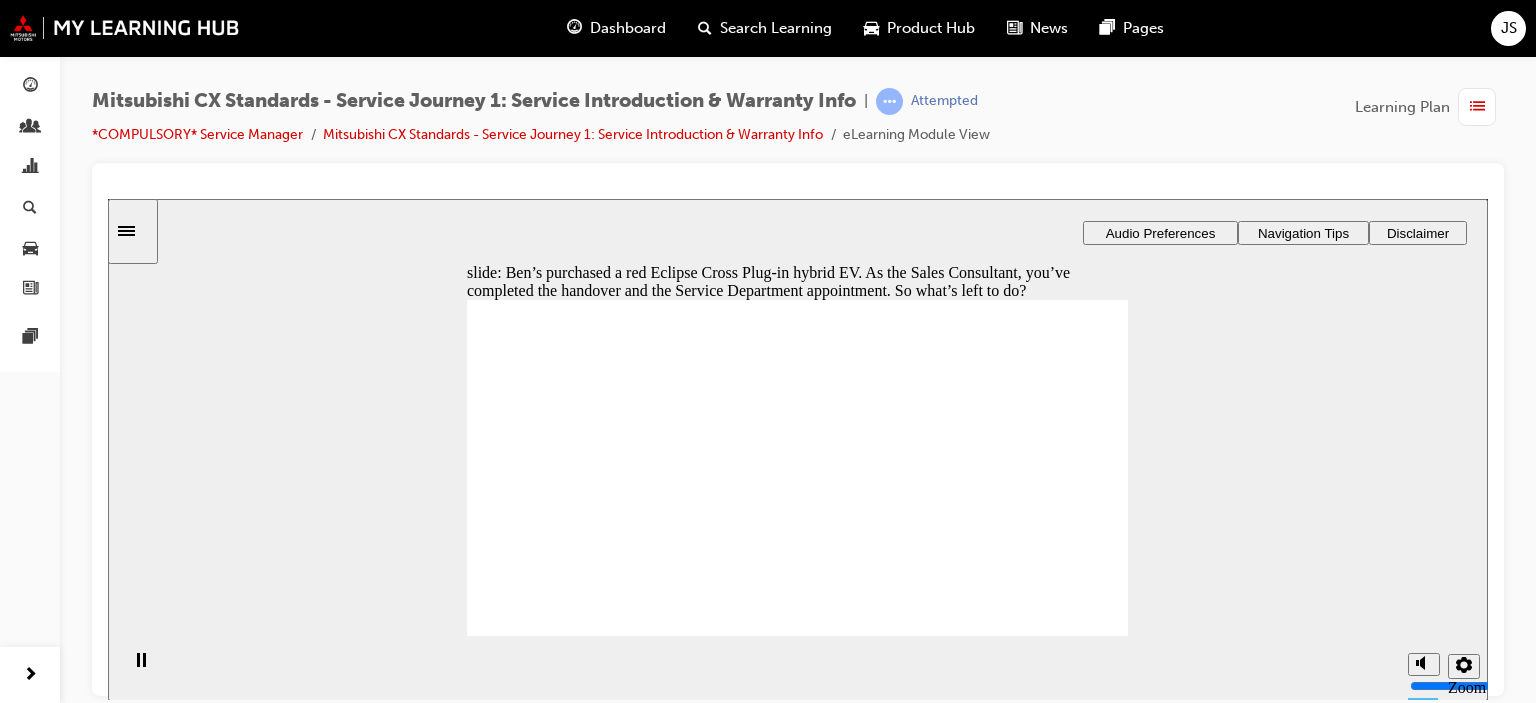 checkbox on "true" 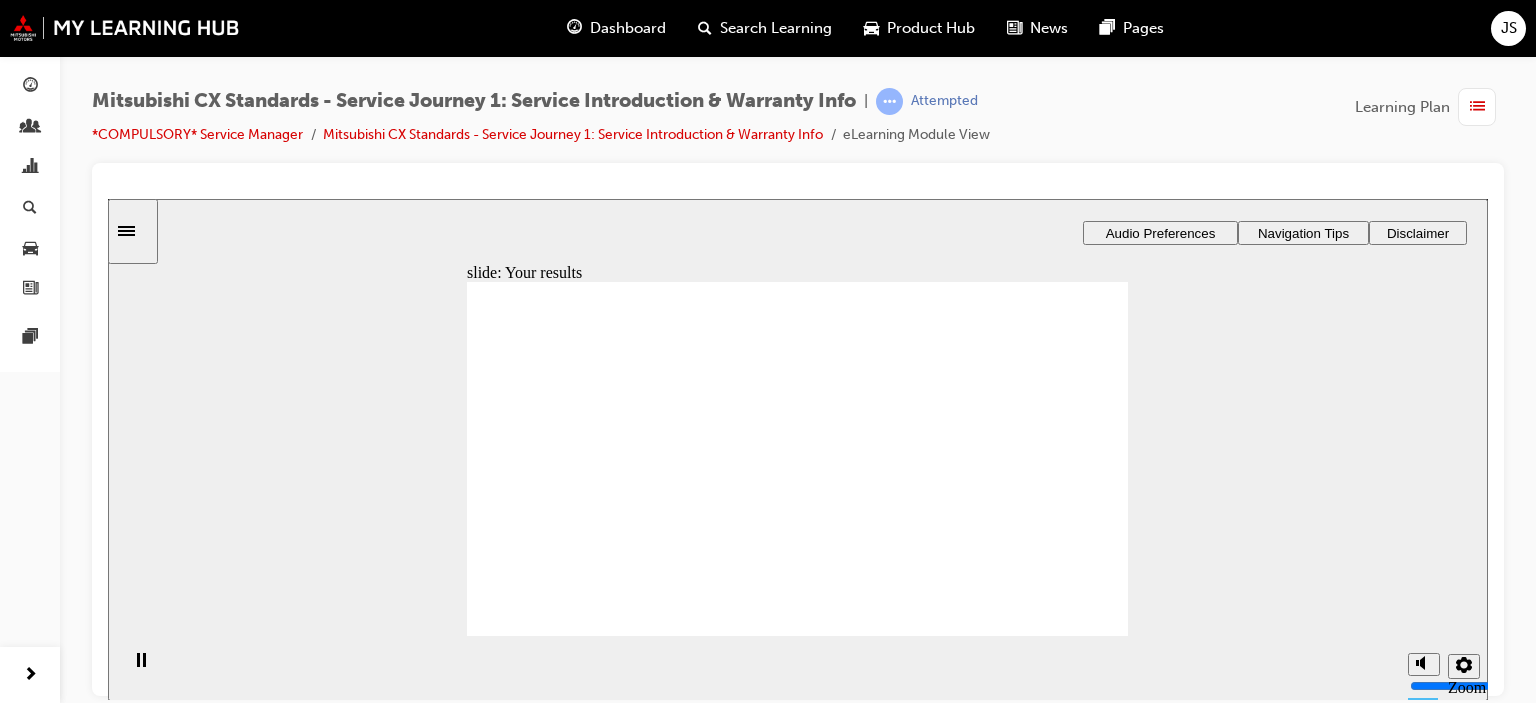click 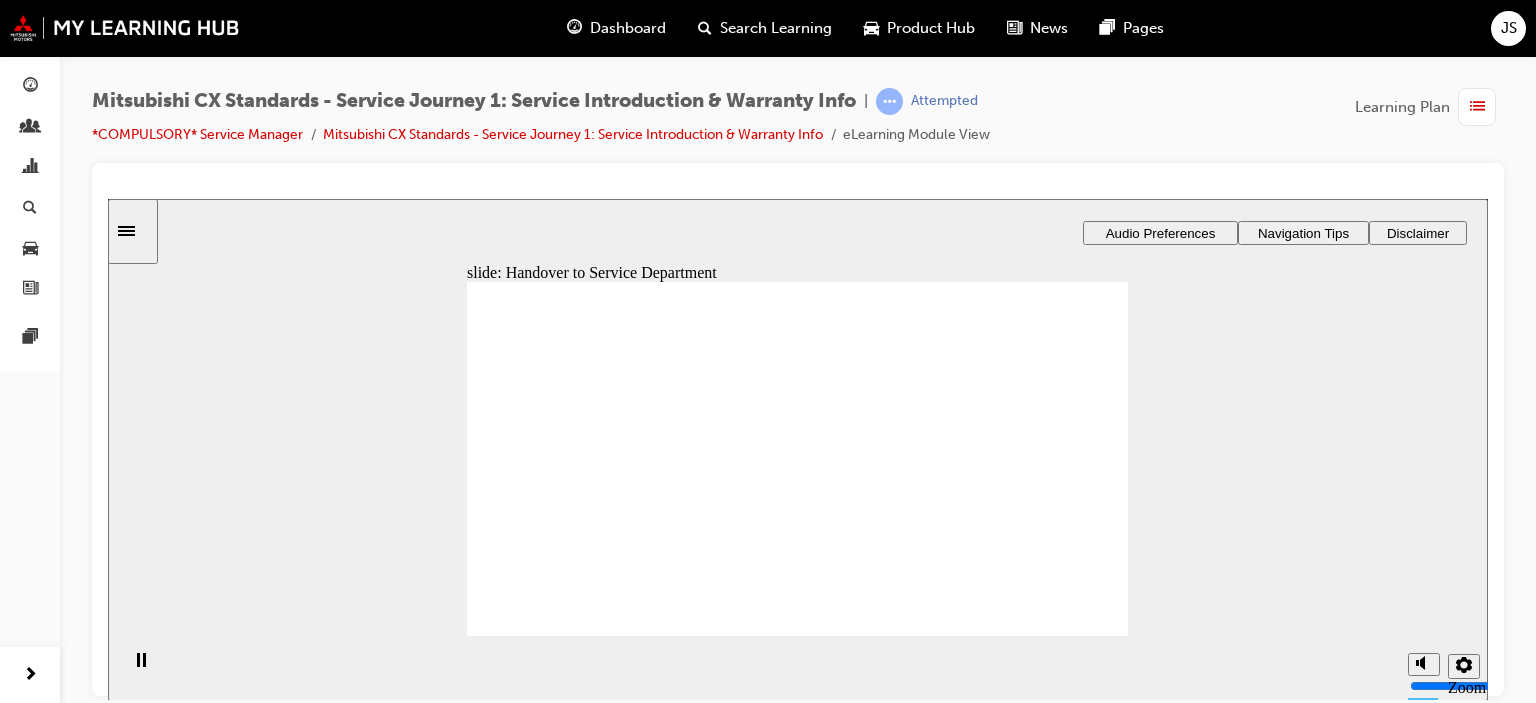 drag, startPoint x: 631, startPoint y: 510, endPoint x: 846, endPoint y: 380, distance: 251.24689 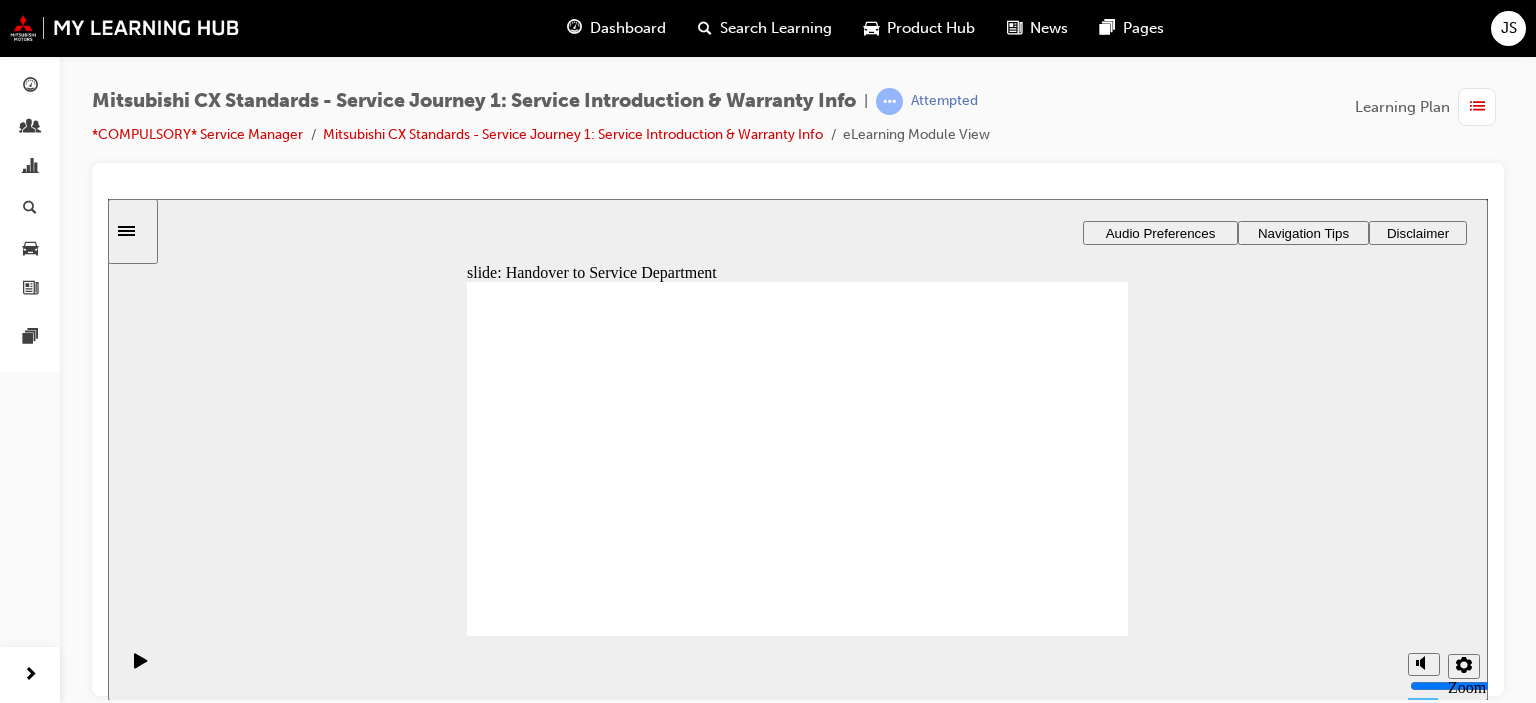 click 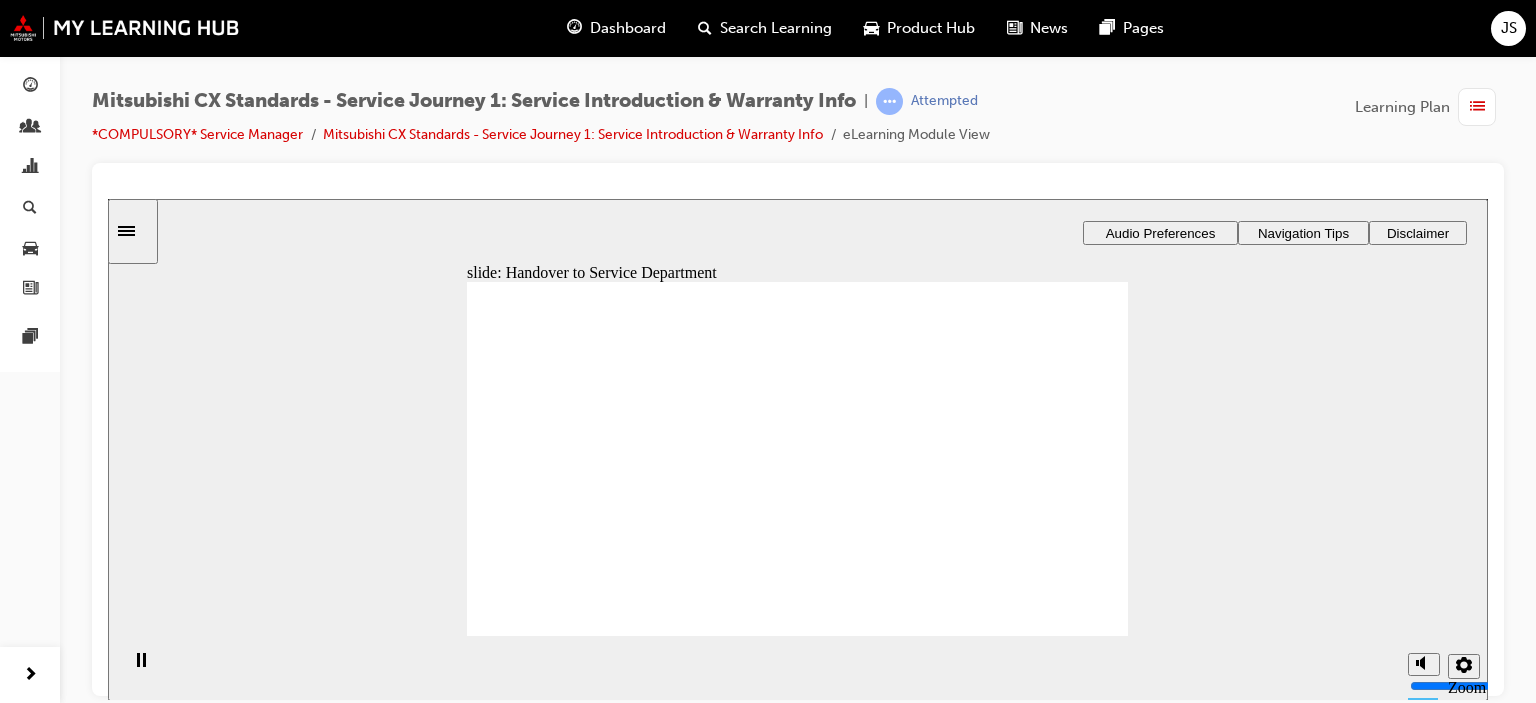 click 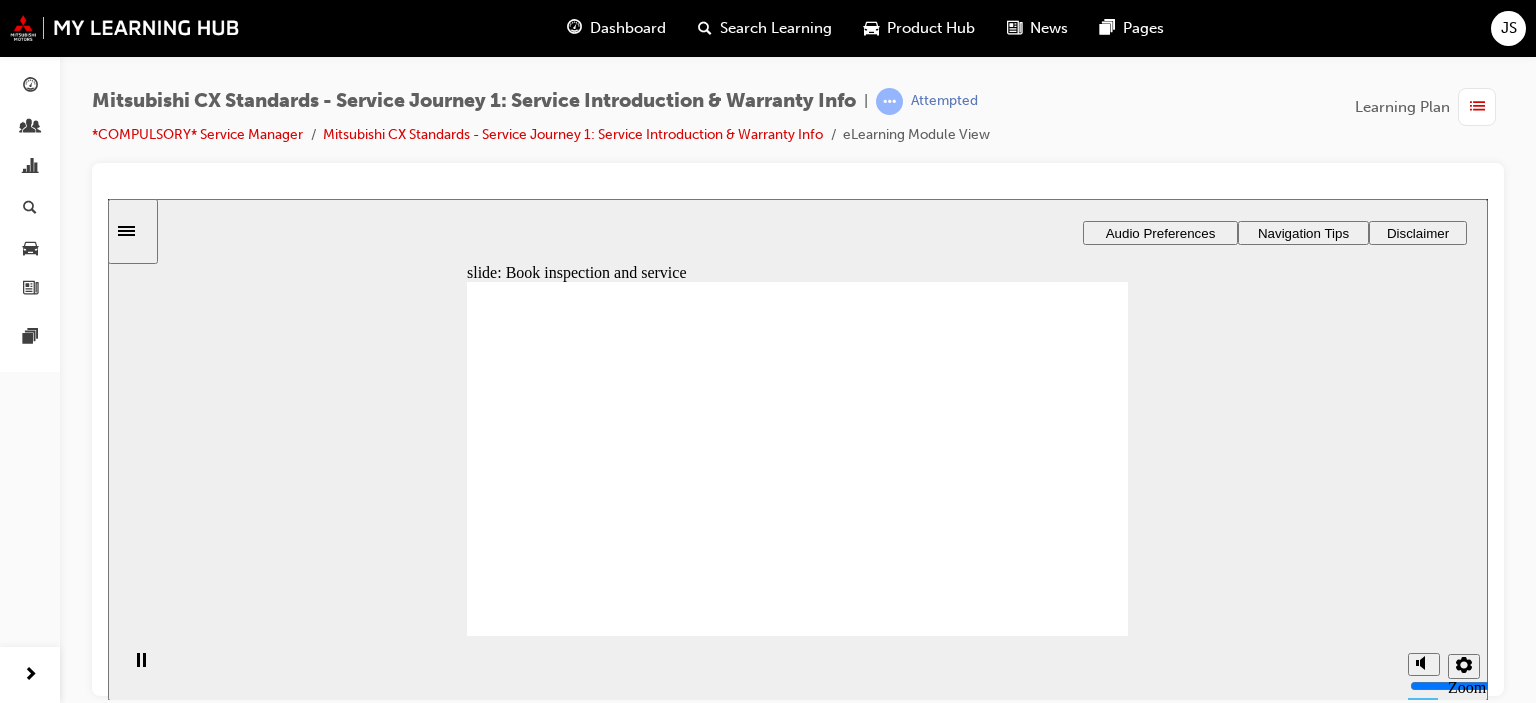 drag, startPoint x: 636, startPoint y: 517, endPoint x: 847, endPoint y: 429, distance: 228.6154 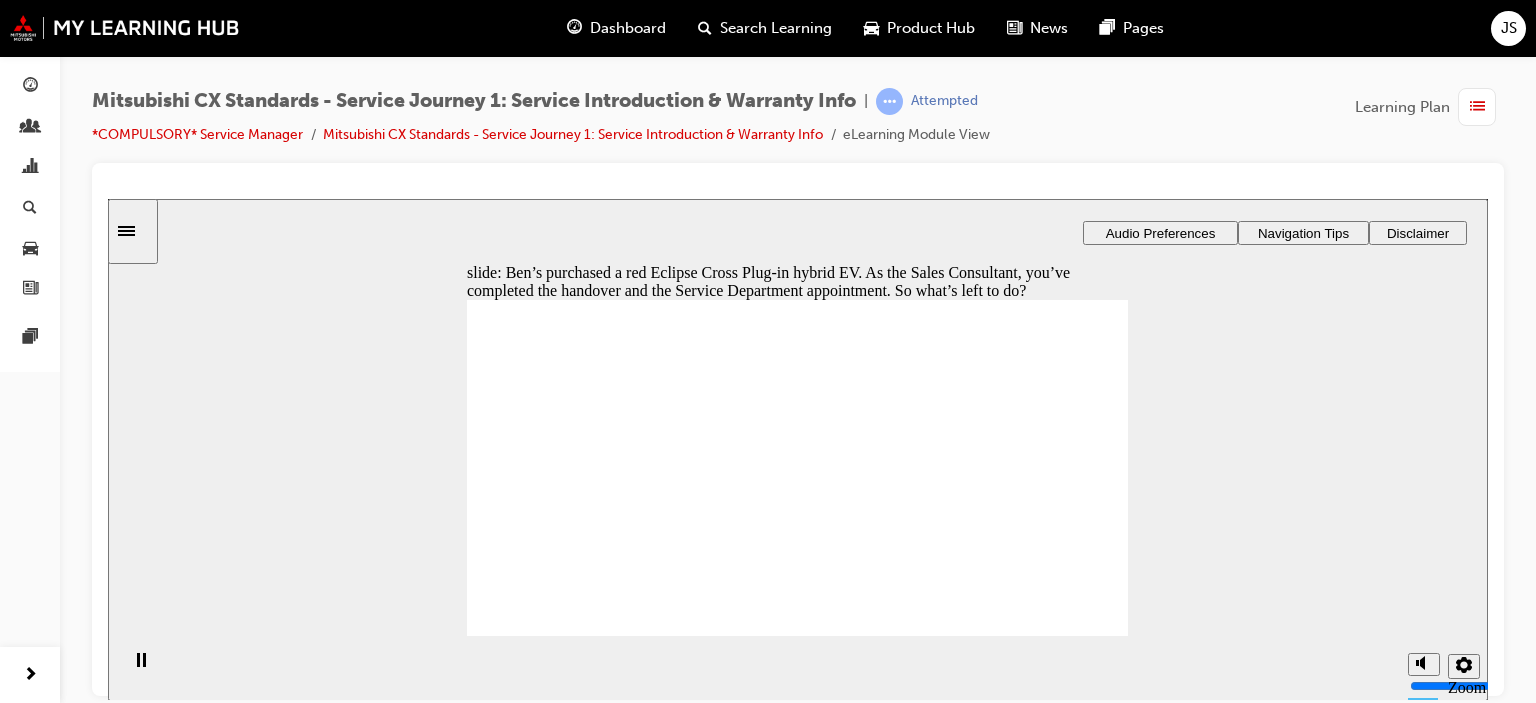 checkbox on "true" 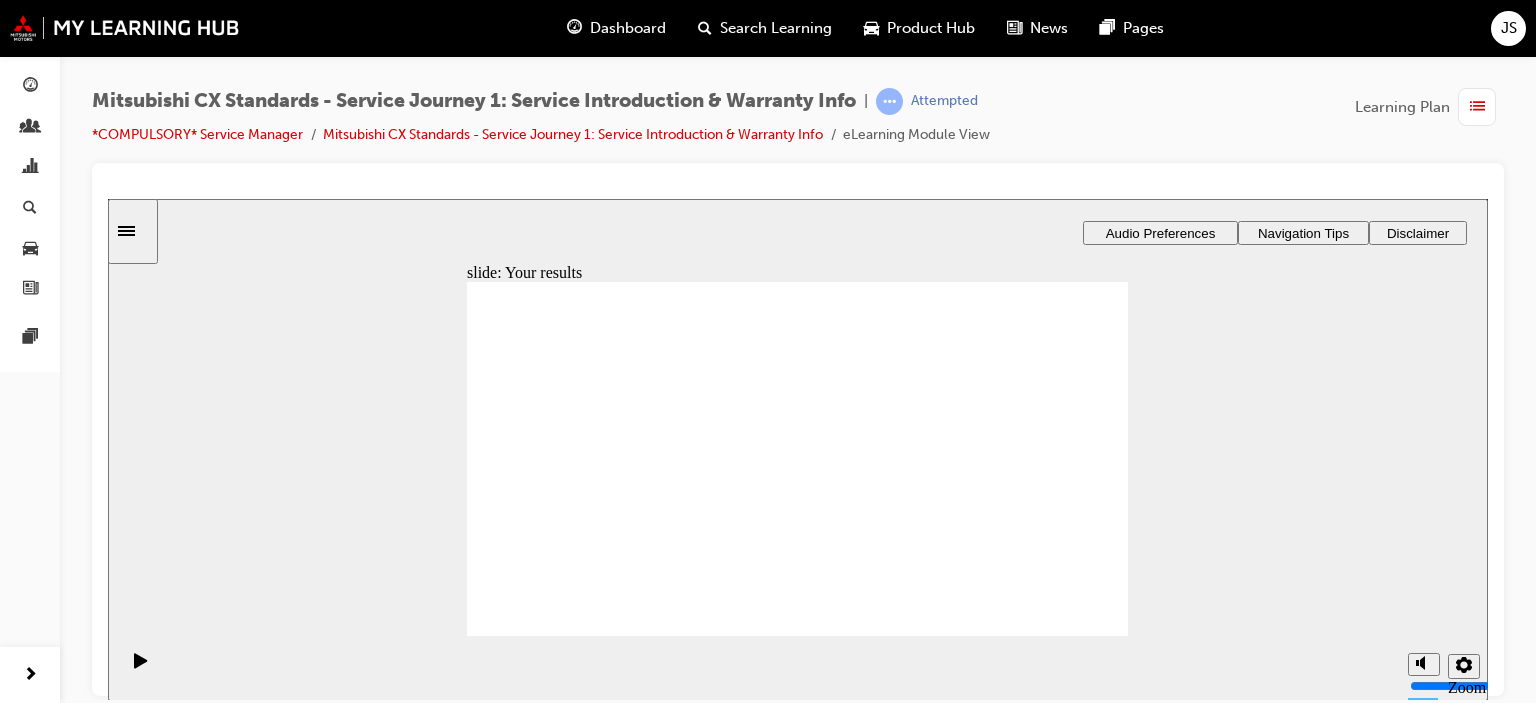 click 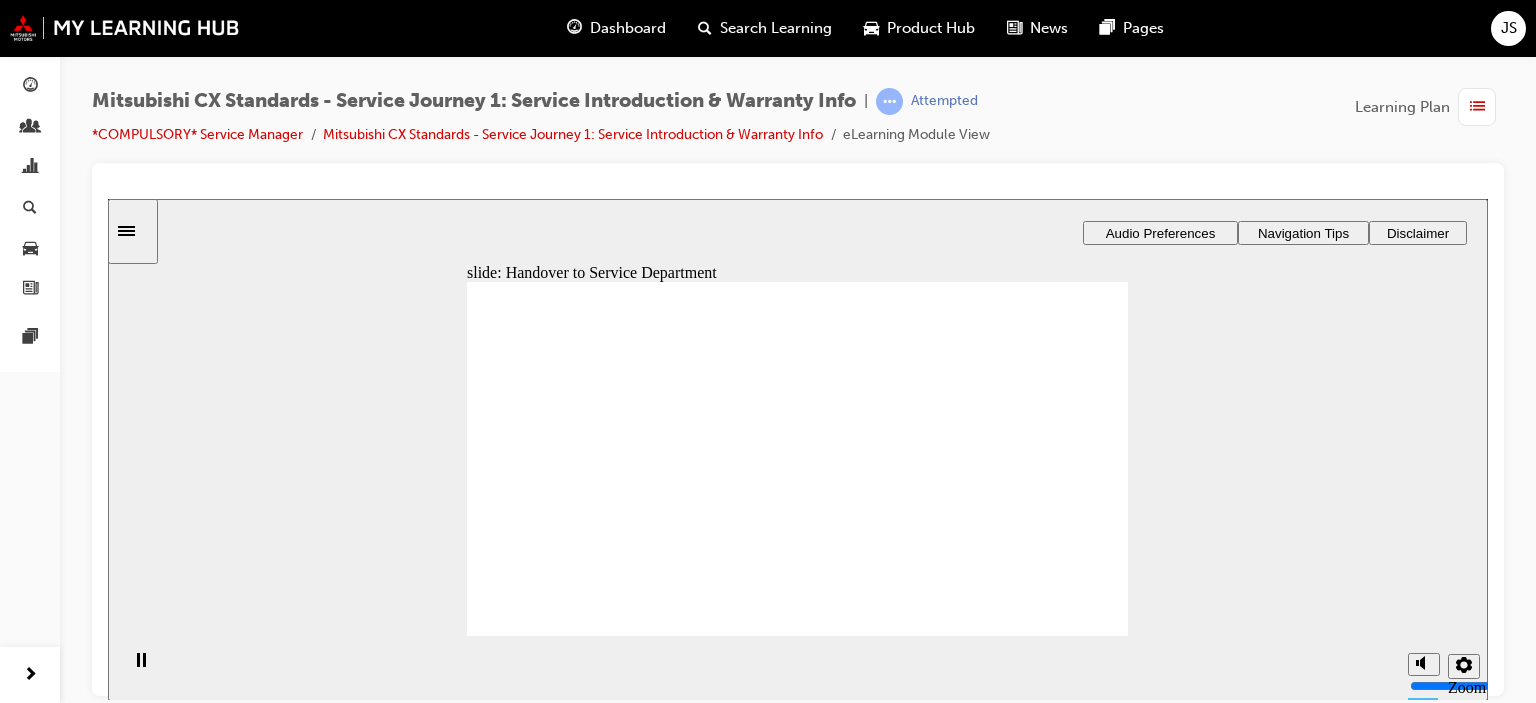 drag, startPoint x: 600, startPoint y: 513, endPoint x: 875, endPoint y: 420, distance: 290.29984 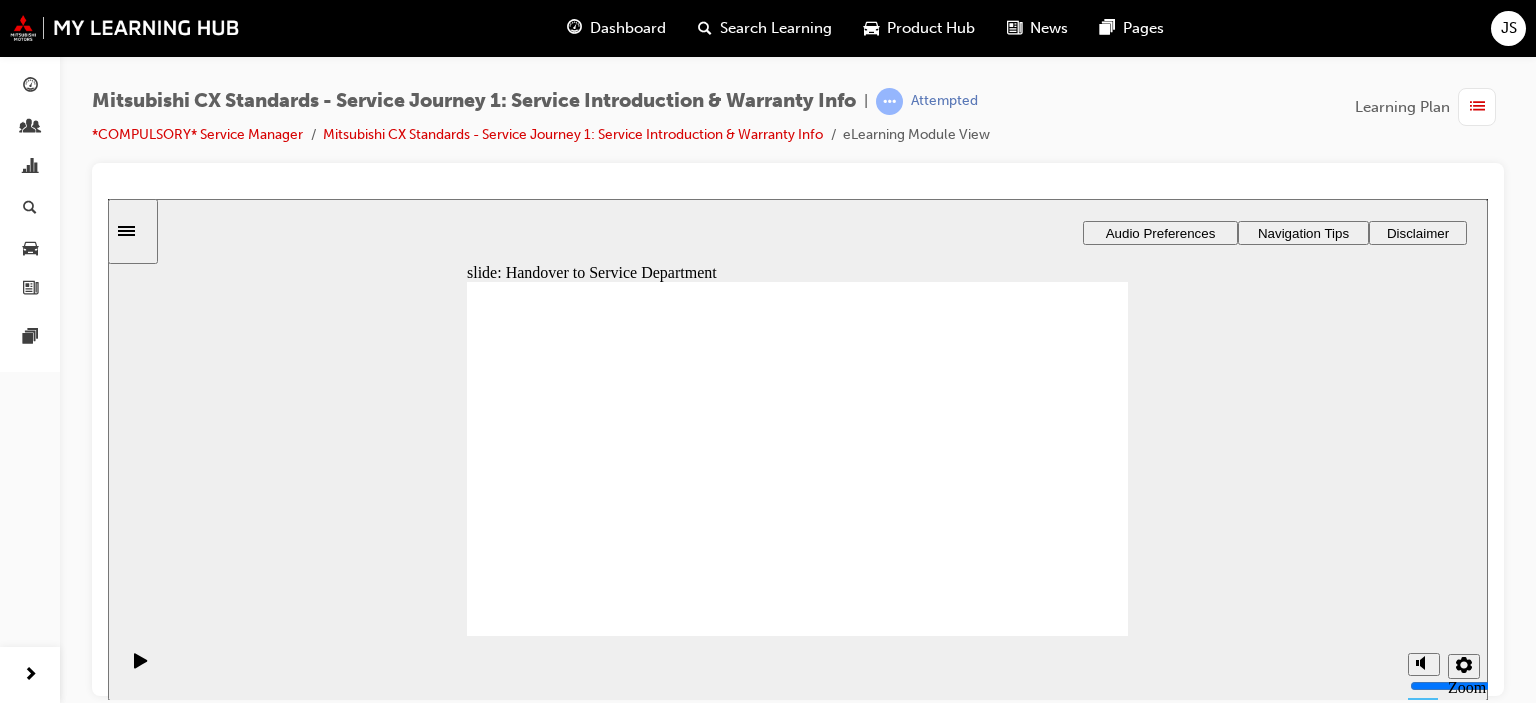 drag, startPoint x: 606, startPoint y: 509, endPoint x: 818, endPoint y: 420, distance: 229.9239 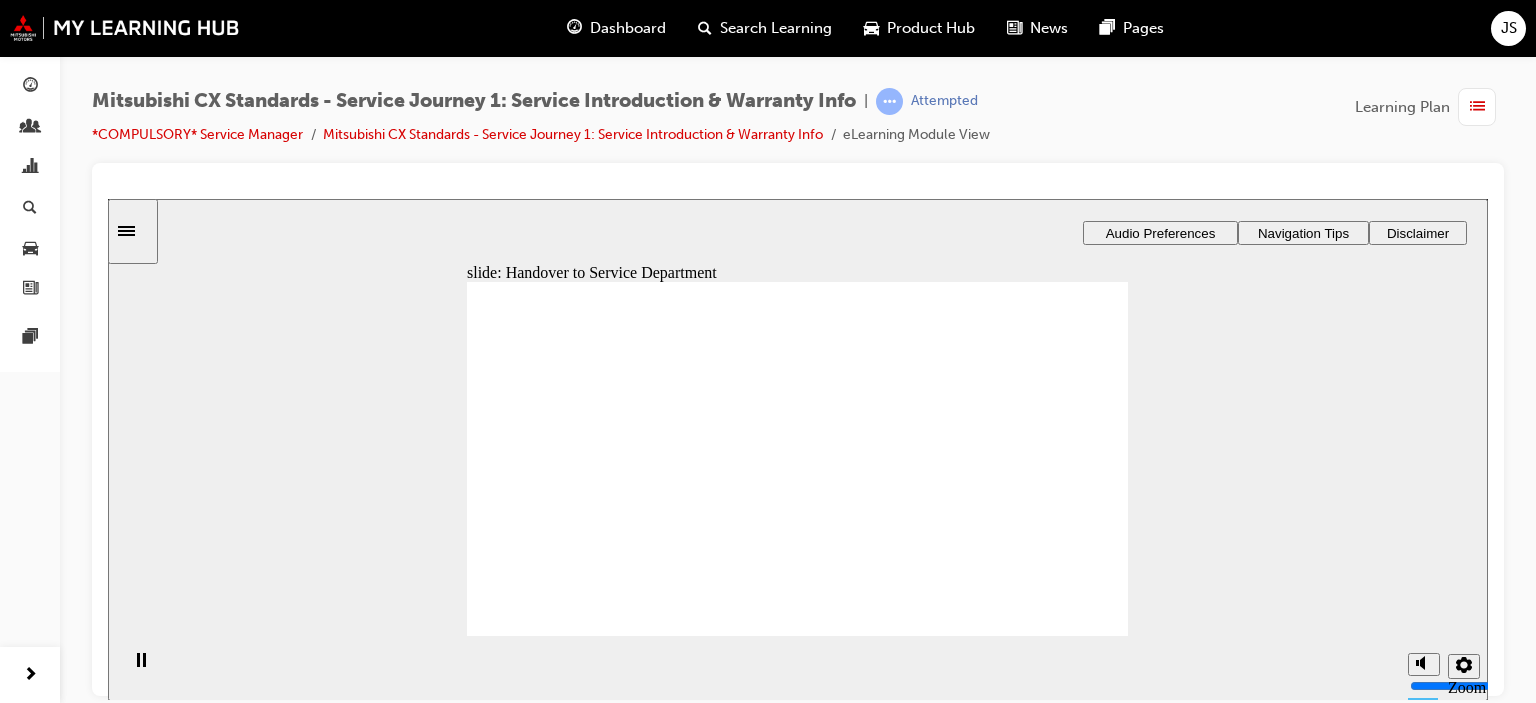 click 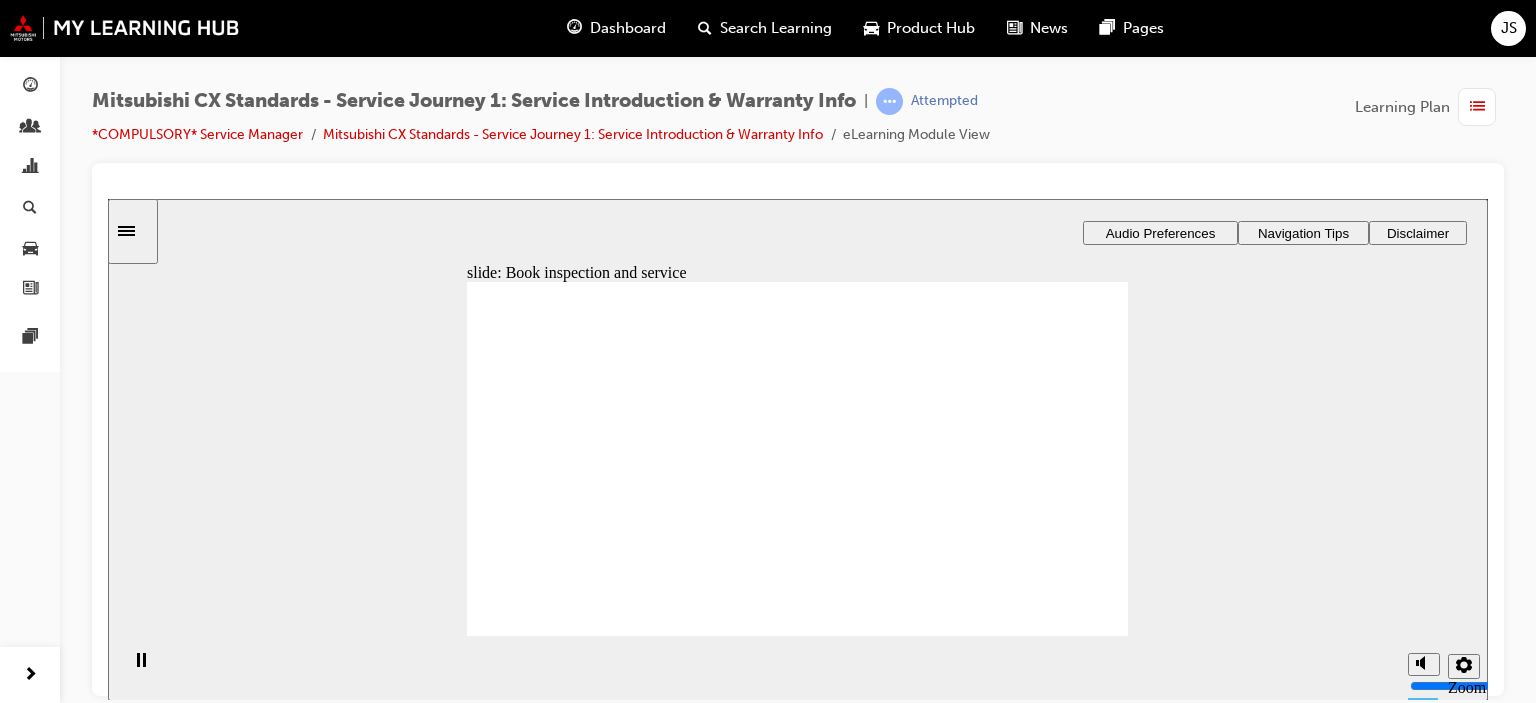 drag, startPoint x: 629, startPoint y: 519, endPoint x: 822, endPoint y: 421, distance: 216.45554 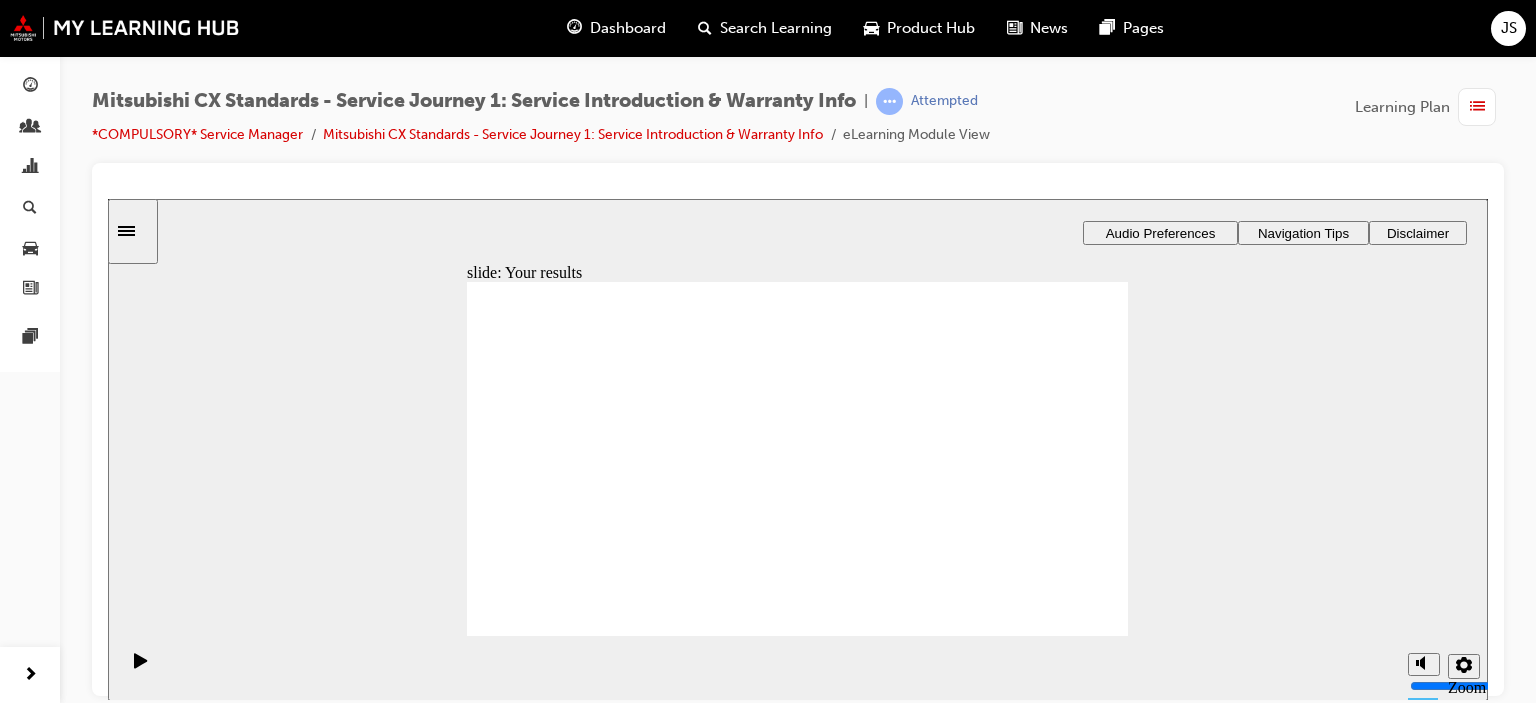 click 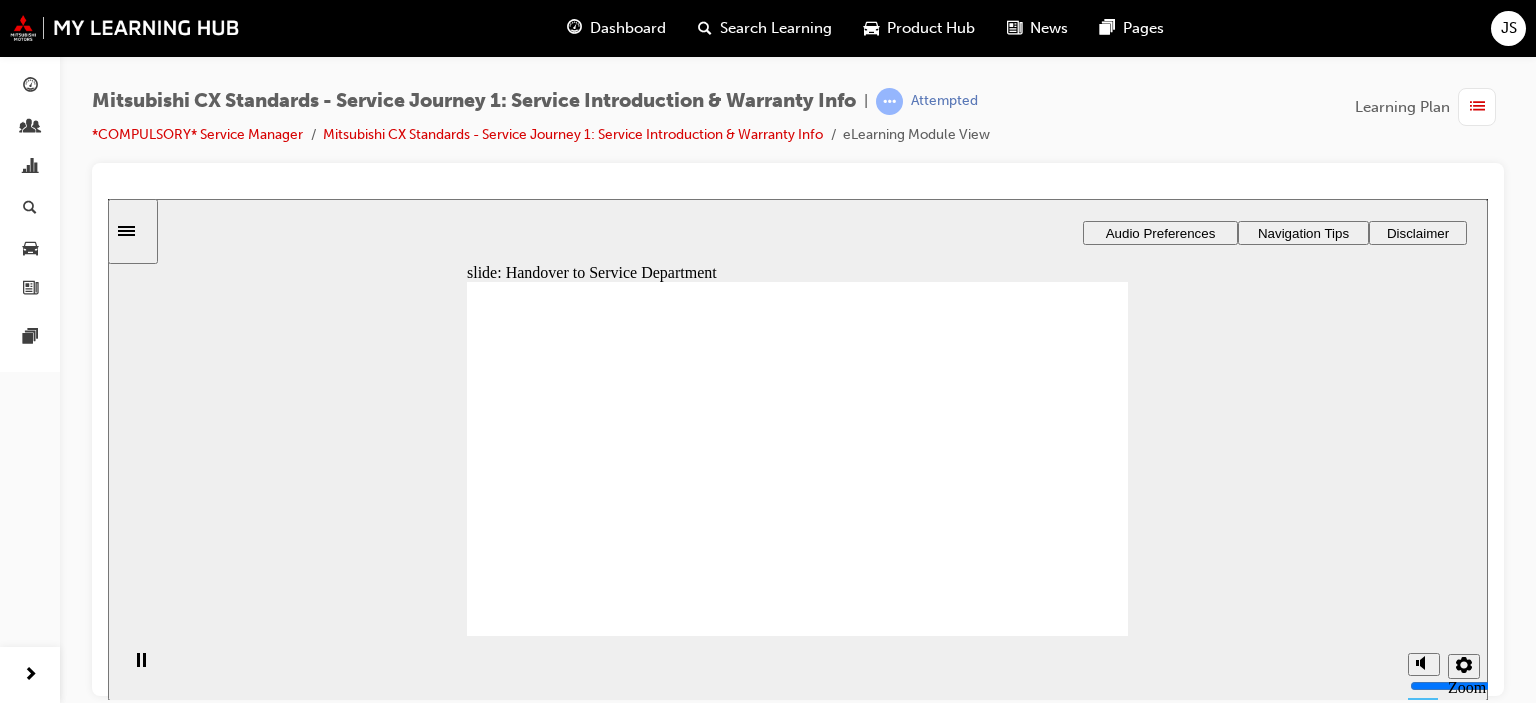 drag, startPoint x: 632, startPoint y: 525, endPoint x: 908, endPoint y: 385, distance: 309.477 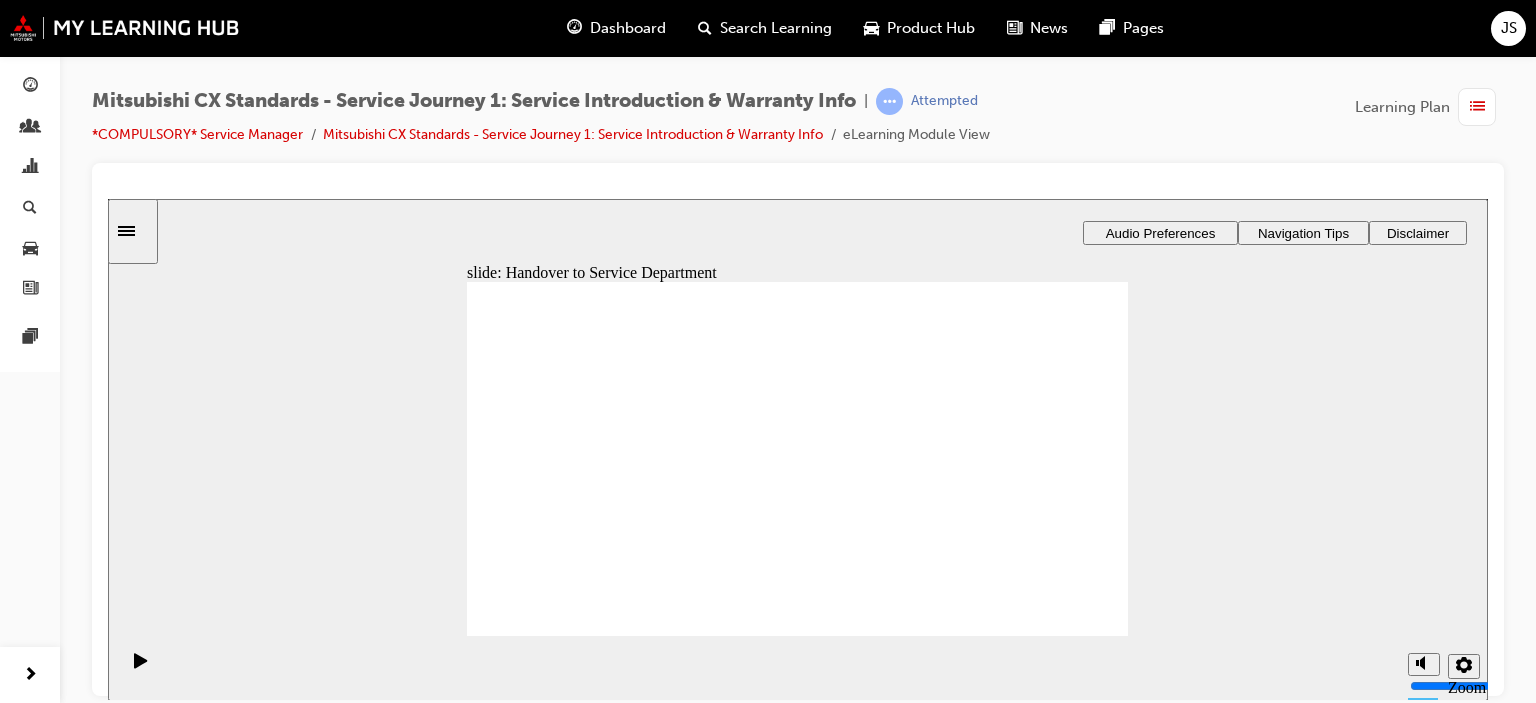 drag, startPoint x: 578, startPoint y: 515, endPoint x: 748, endPoint y: 541, distance: 171.97675 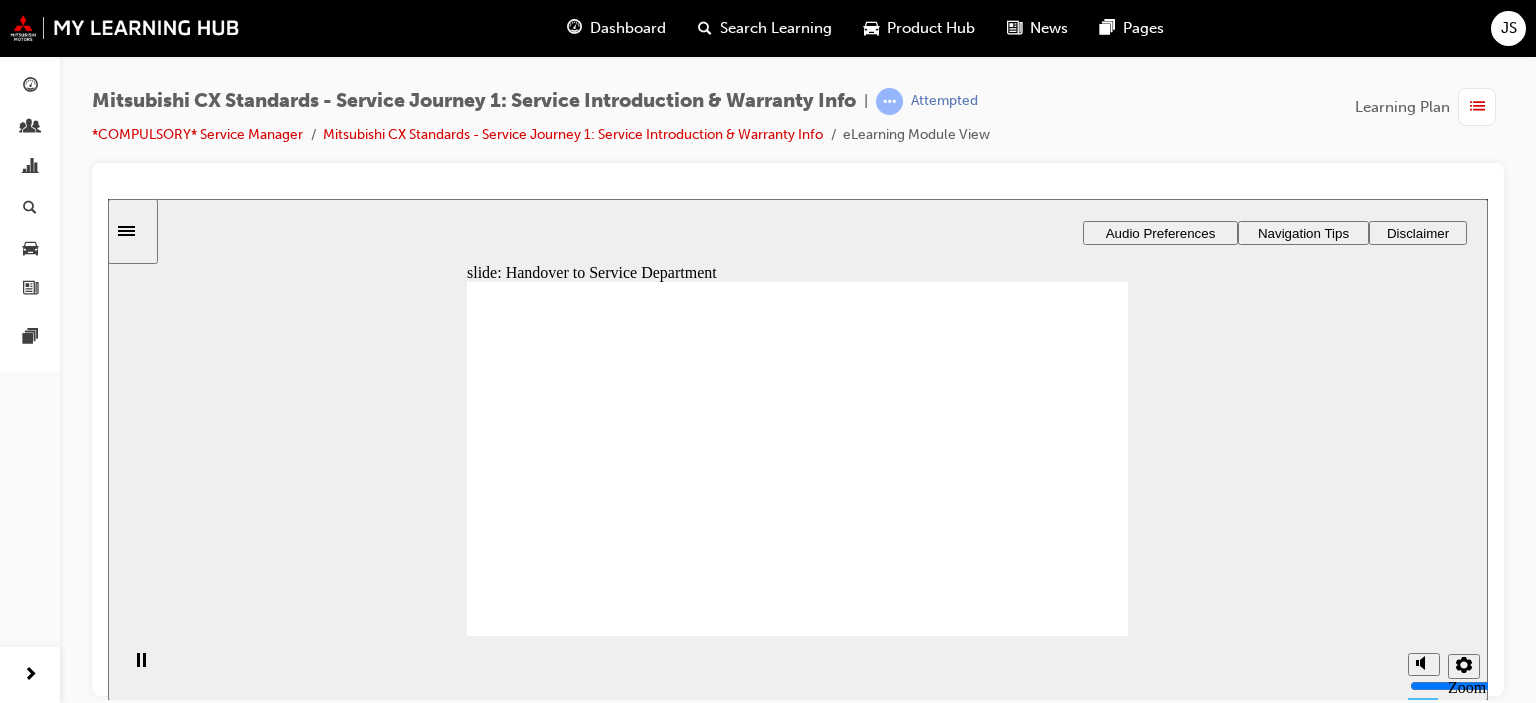 click 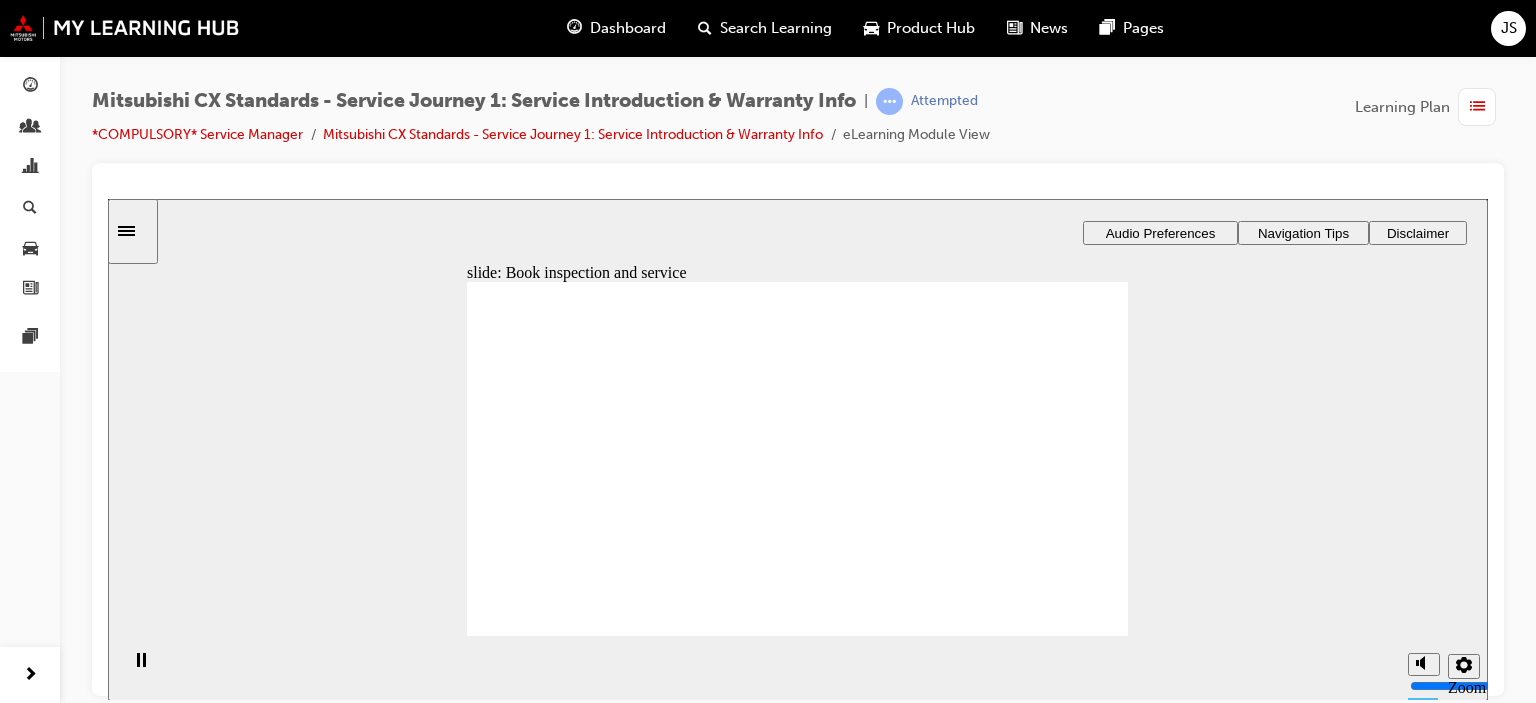 drag, startPoint x: 598, startPoint y: 490, endPoint x: 676, endPoint y: 483, distance: 78.31347 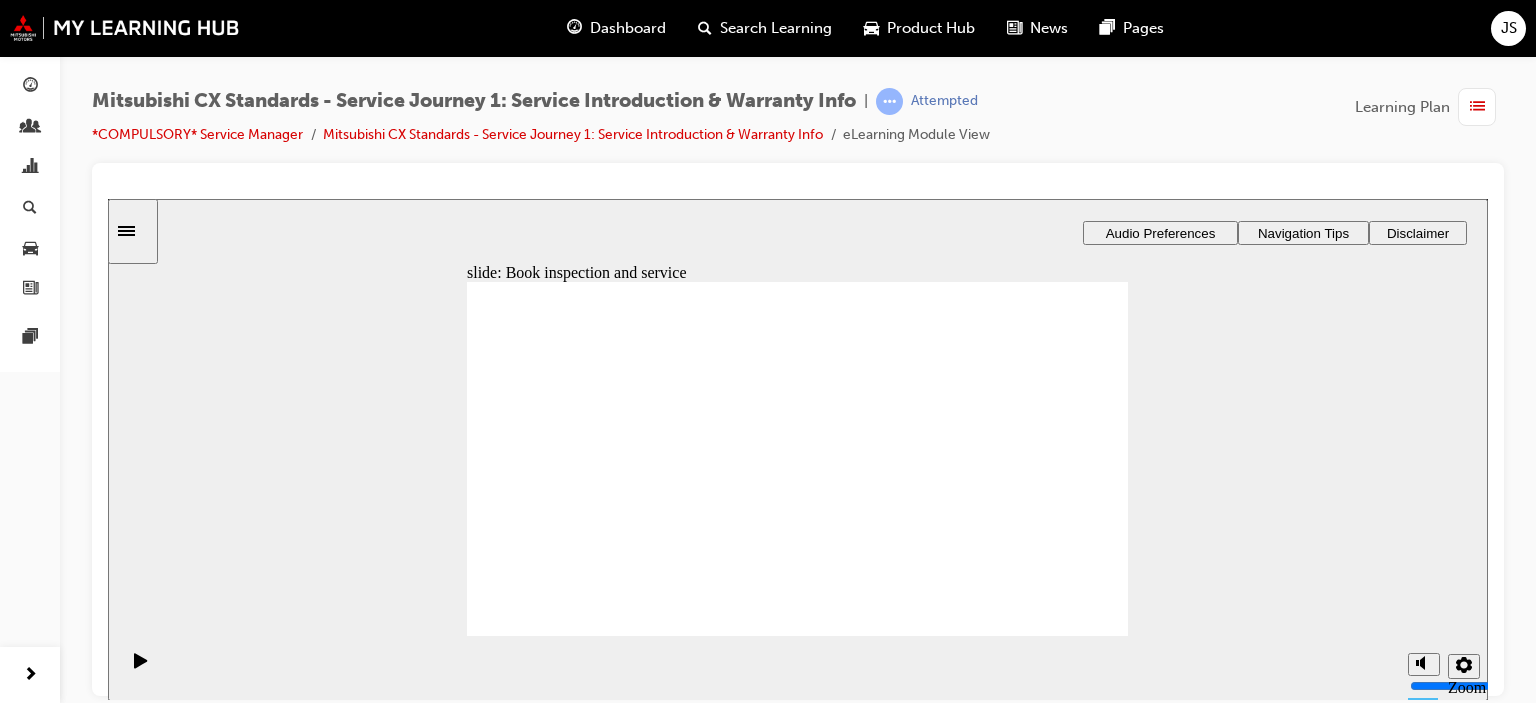 click 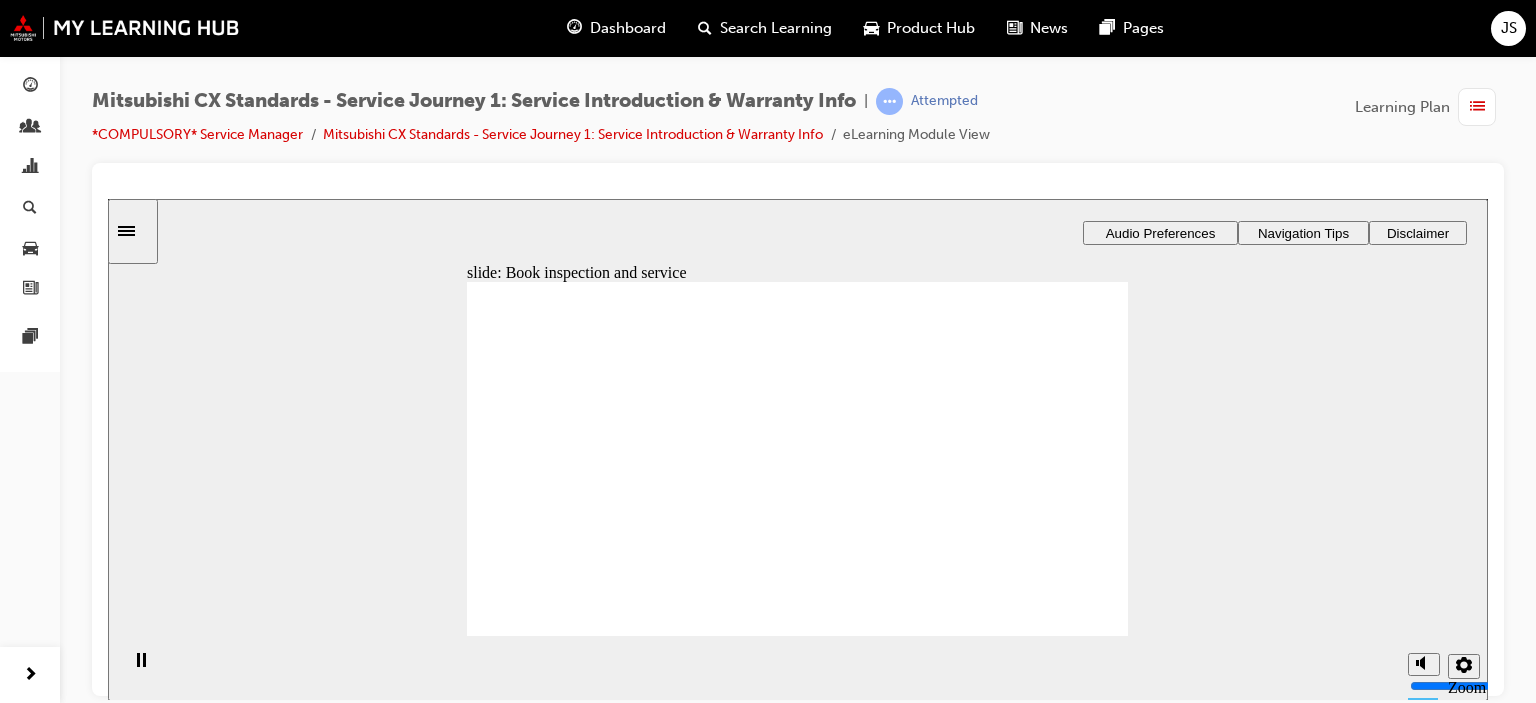 click 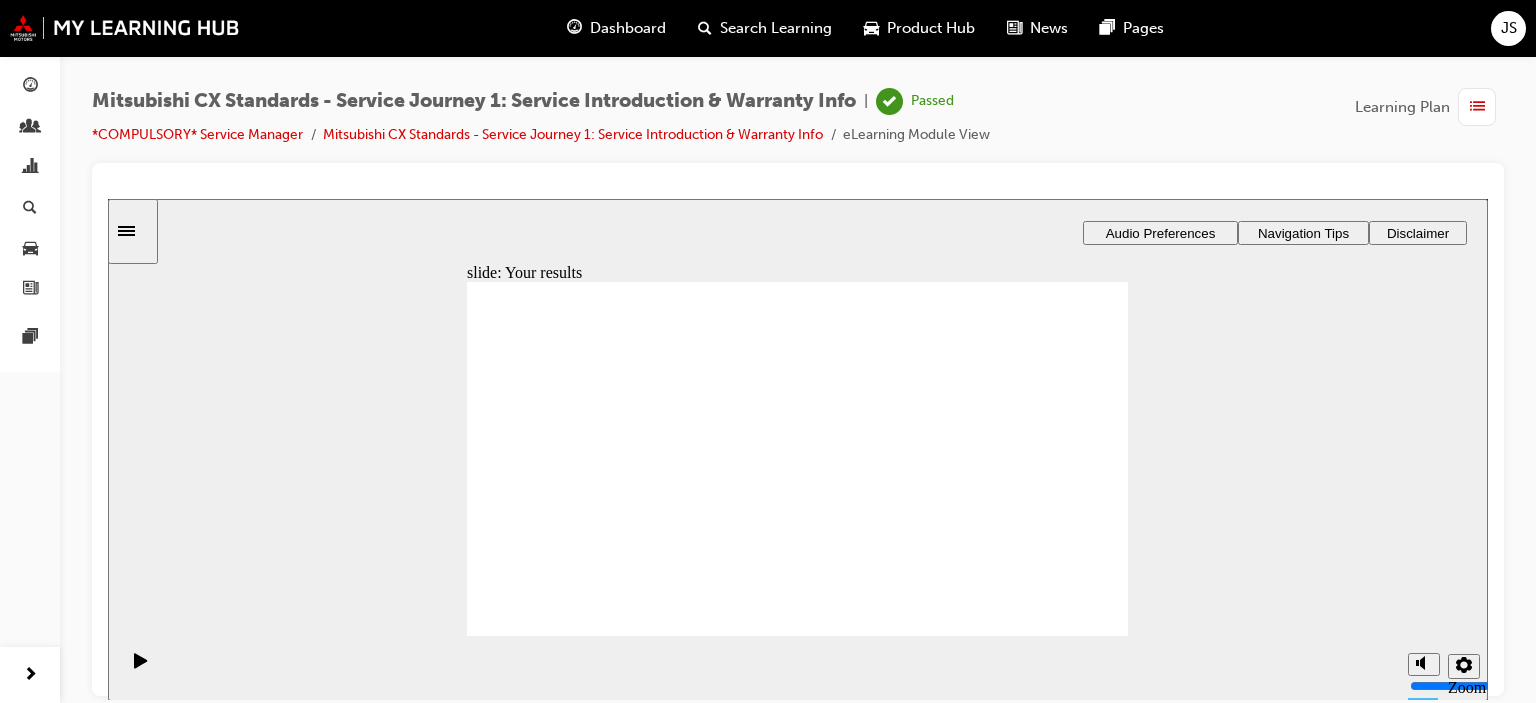 click 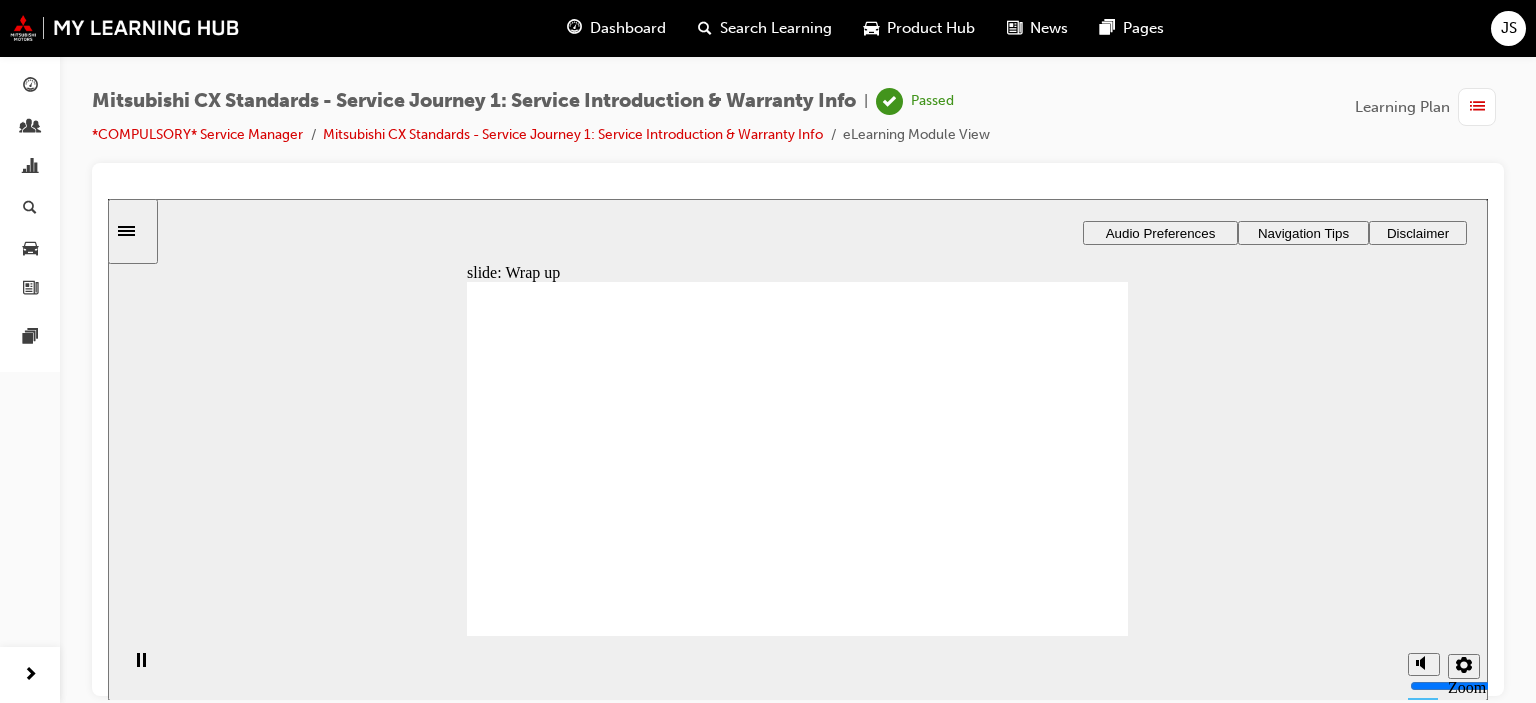 click 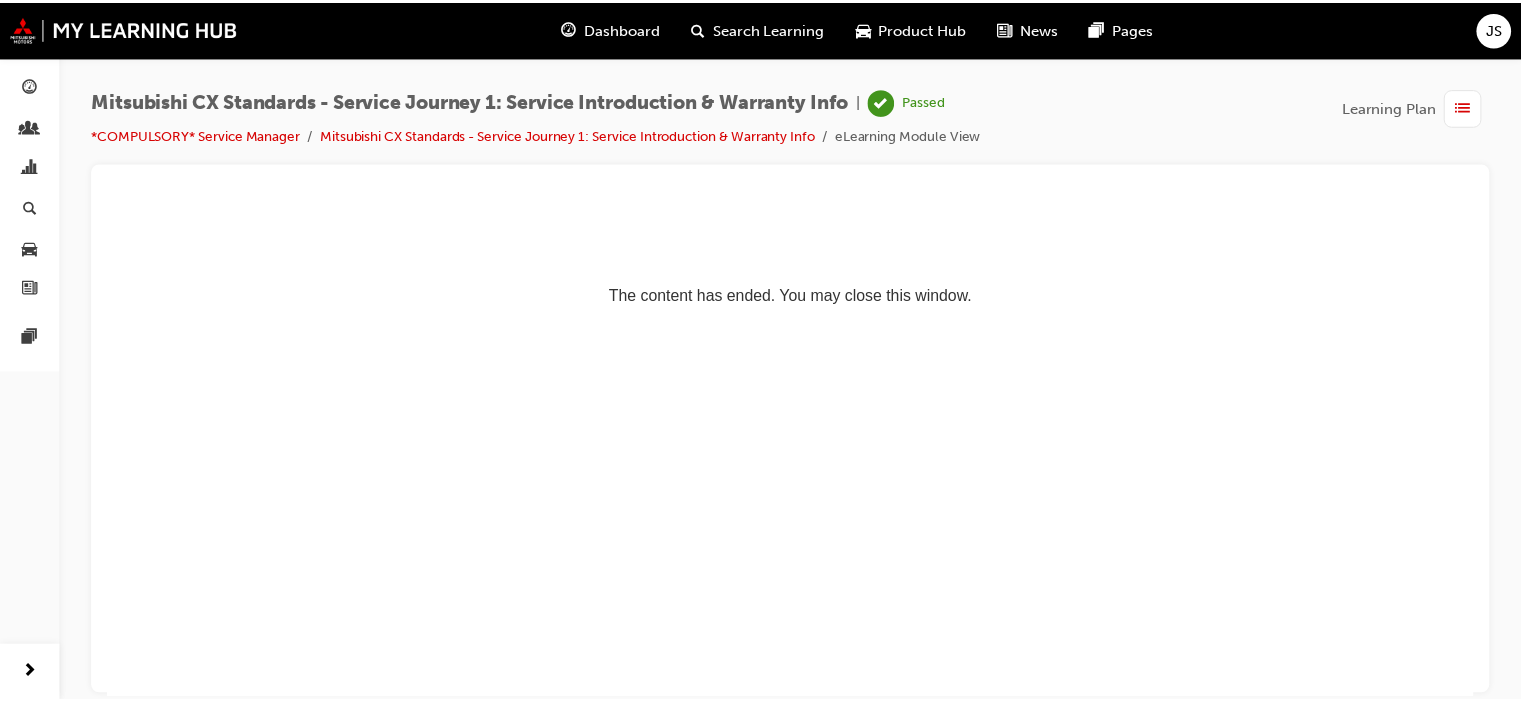 scroll, scrollTop: 0, scrollLeft: 0, axis: both 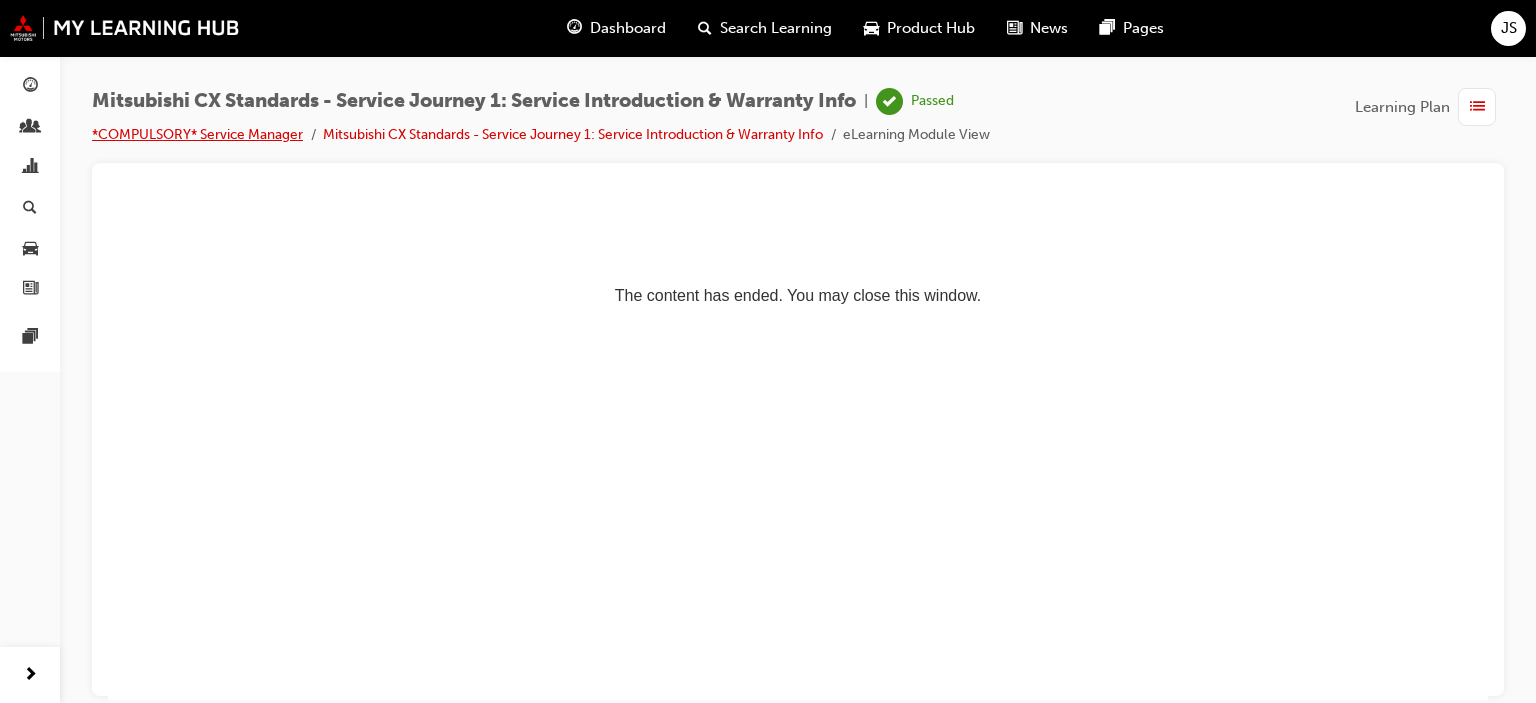 click on "*COMPULSORY* Service Manager" at bounding box center (197, 134) 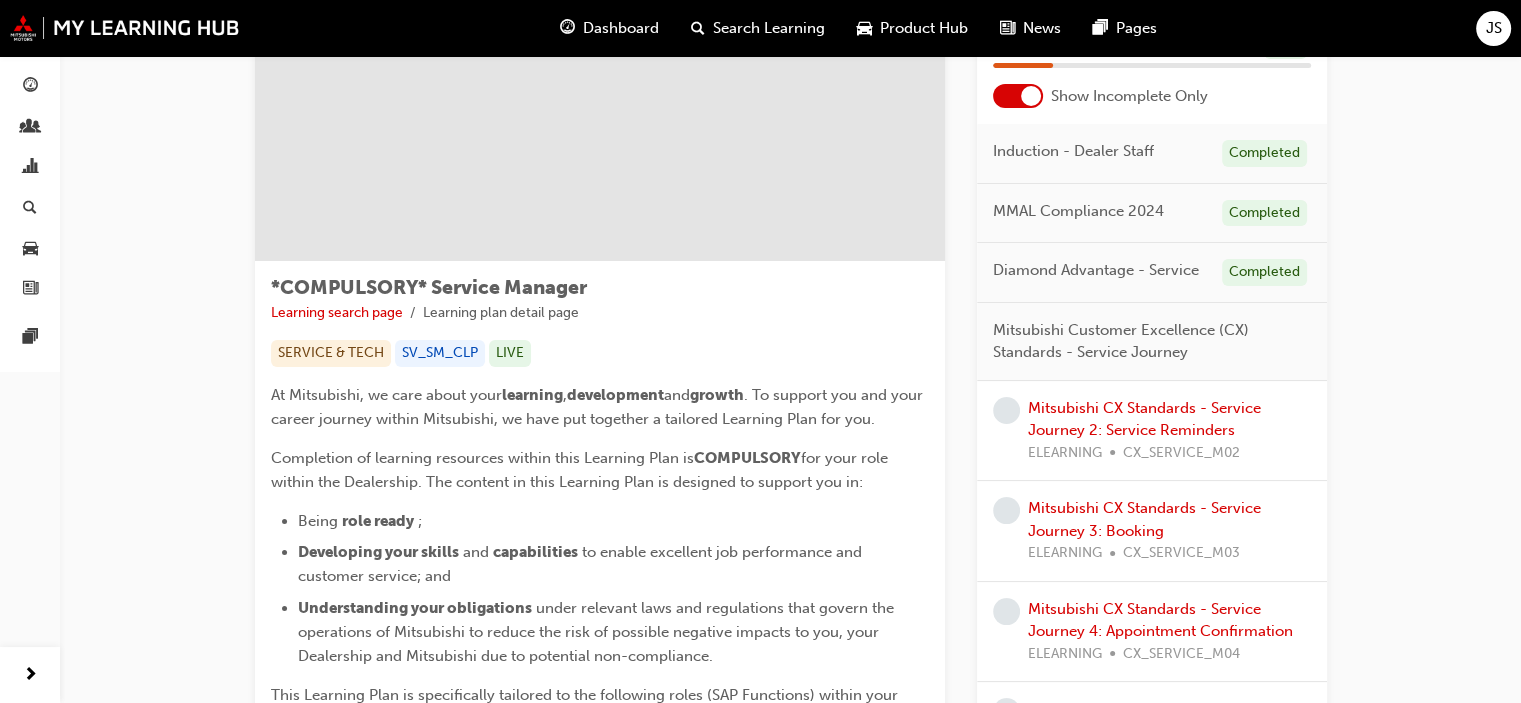 scroll, scrollTop: 142, scrollLeft: 0, axis: vertical 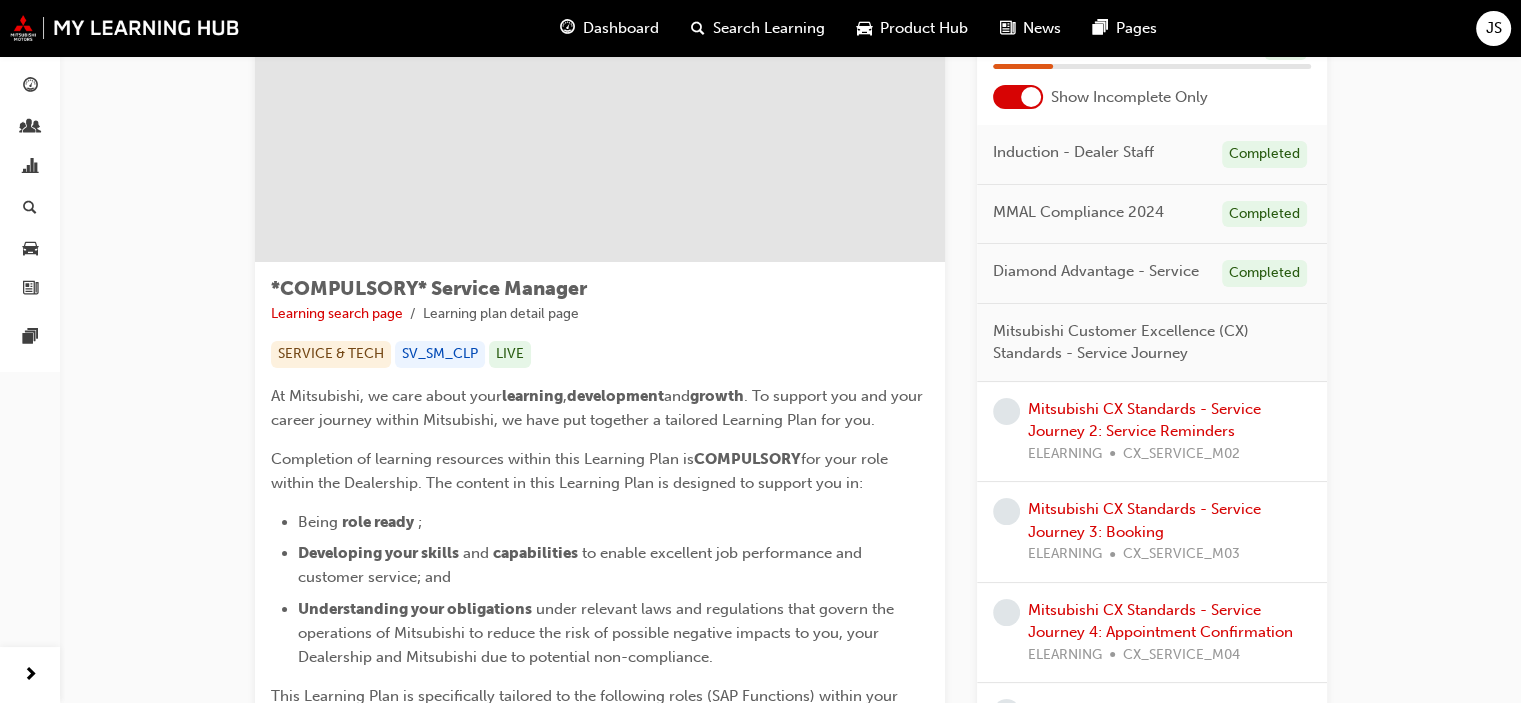 click at bounding box center [1031, 97] 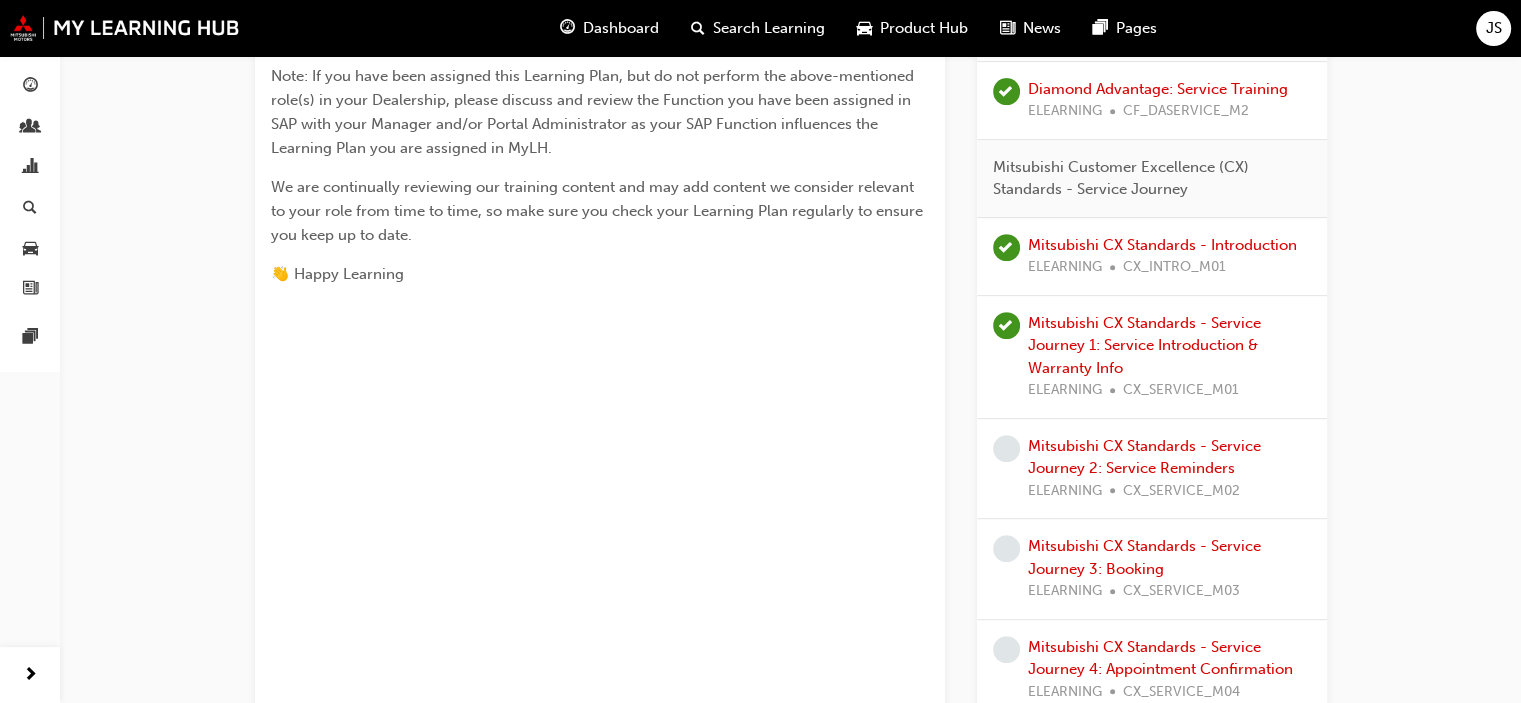 scroll, scrollTop: 872, scrollLeft: 0, axis: vertical 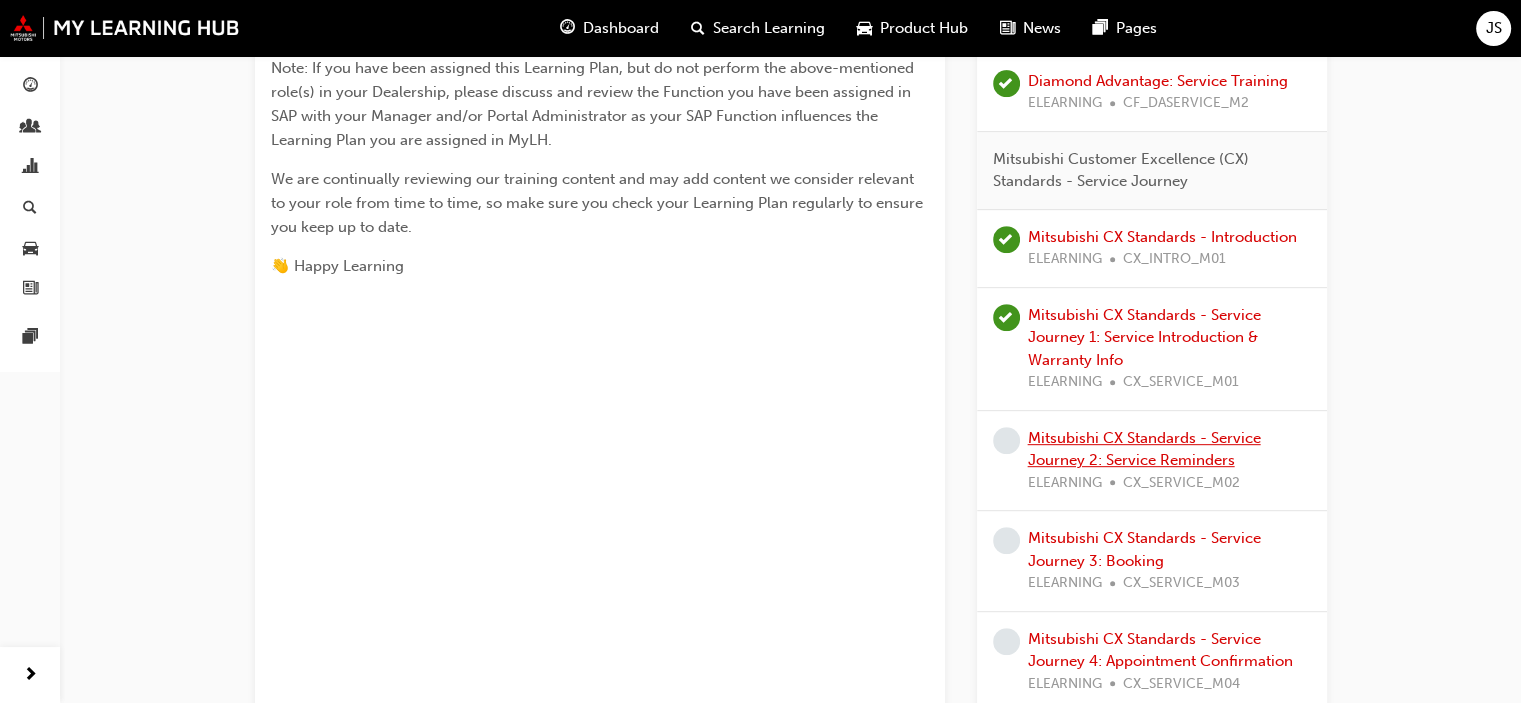 click on "Mitsubishi CX Standards - Service Journey 2: Service Reminders" at bounding box center (1144, 449) 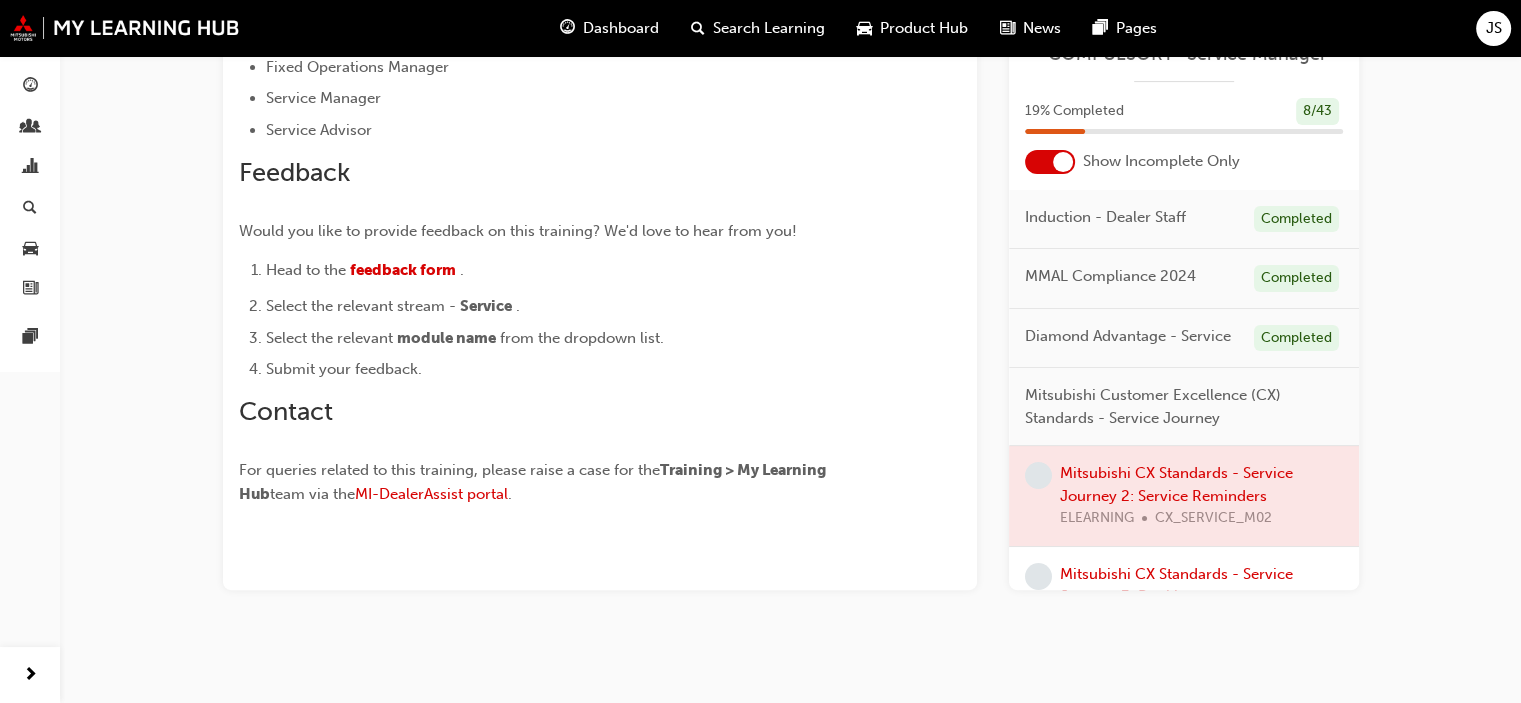 scroll, scrollTop: 584, scrollLeft: 0, axis: vertical 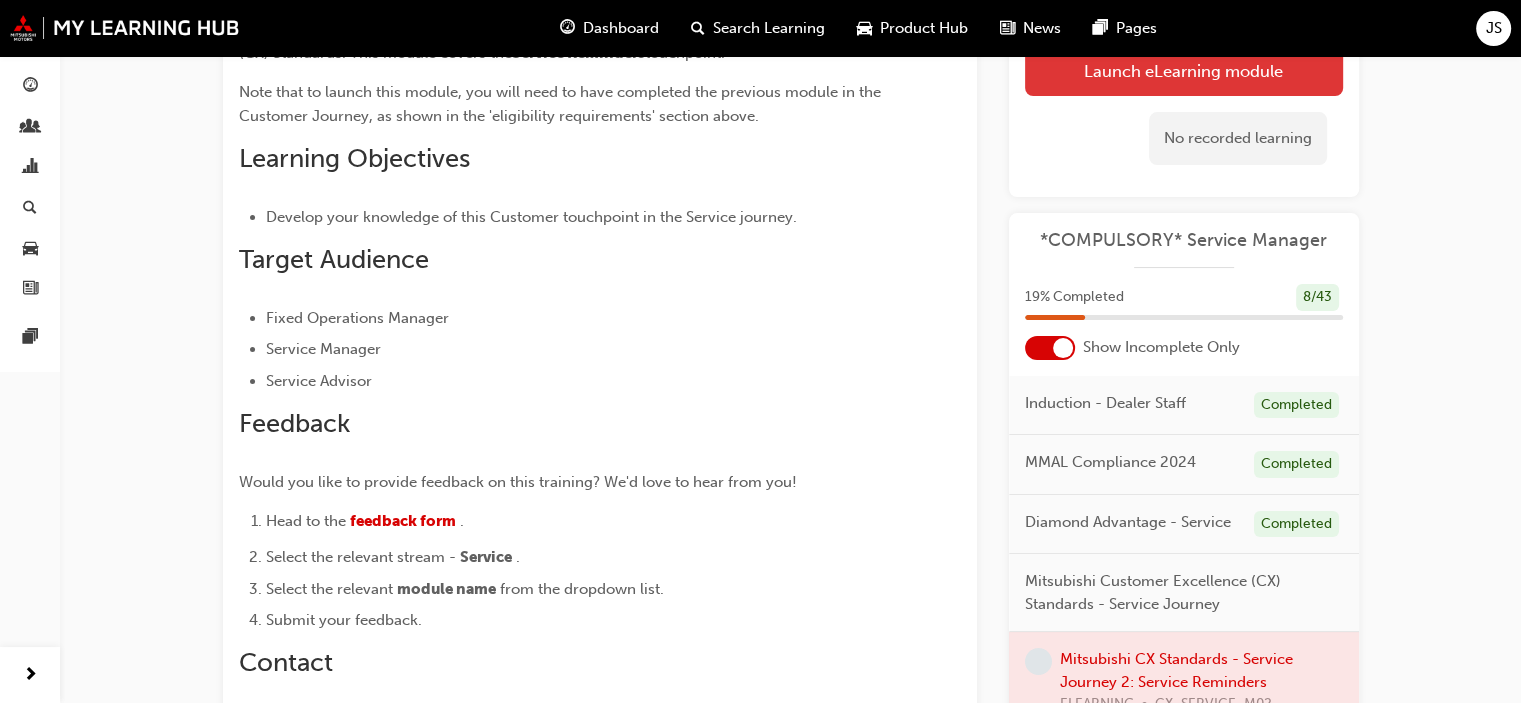 click on "Launch eLearning module" at bounding box center [1184, 71] 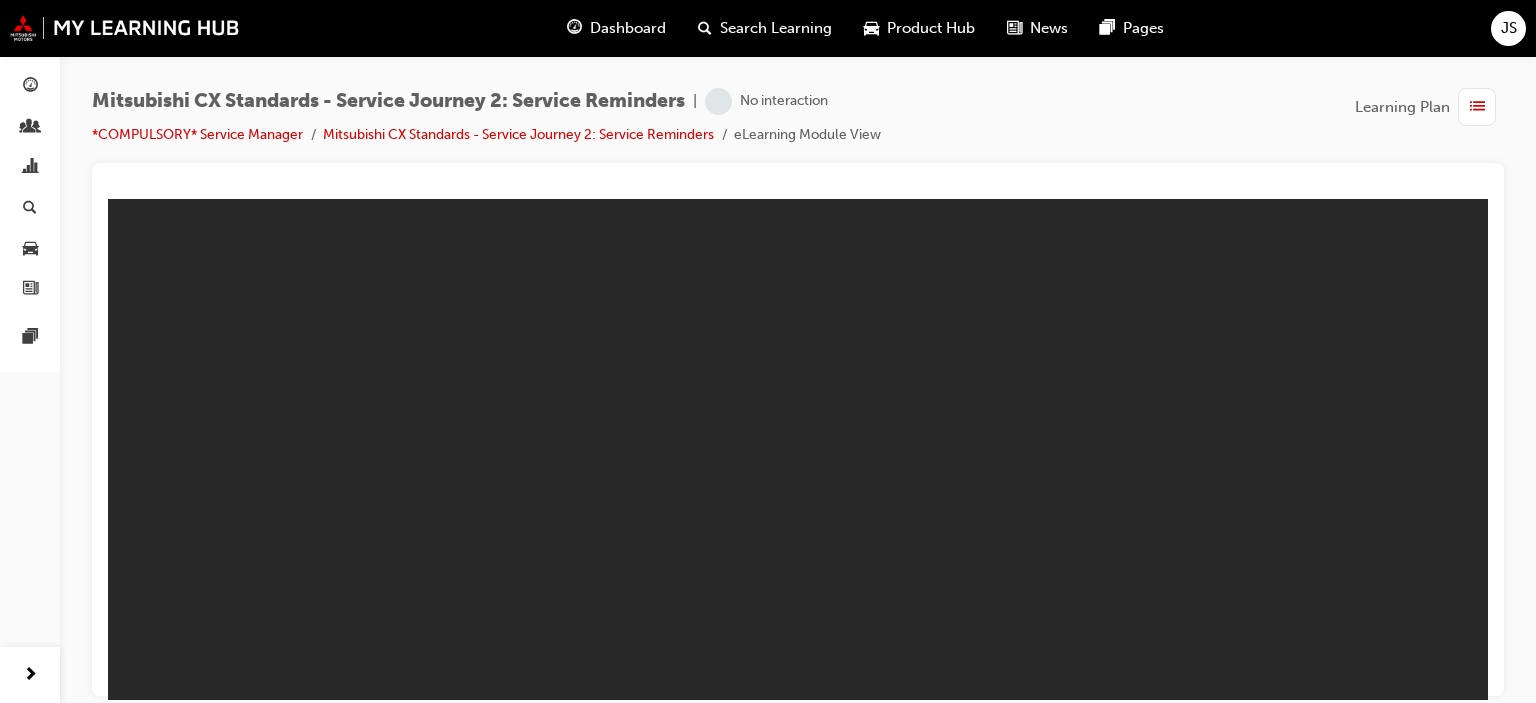 scroll, scrollTop: 0, scrollLeft: 0, axis: both 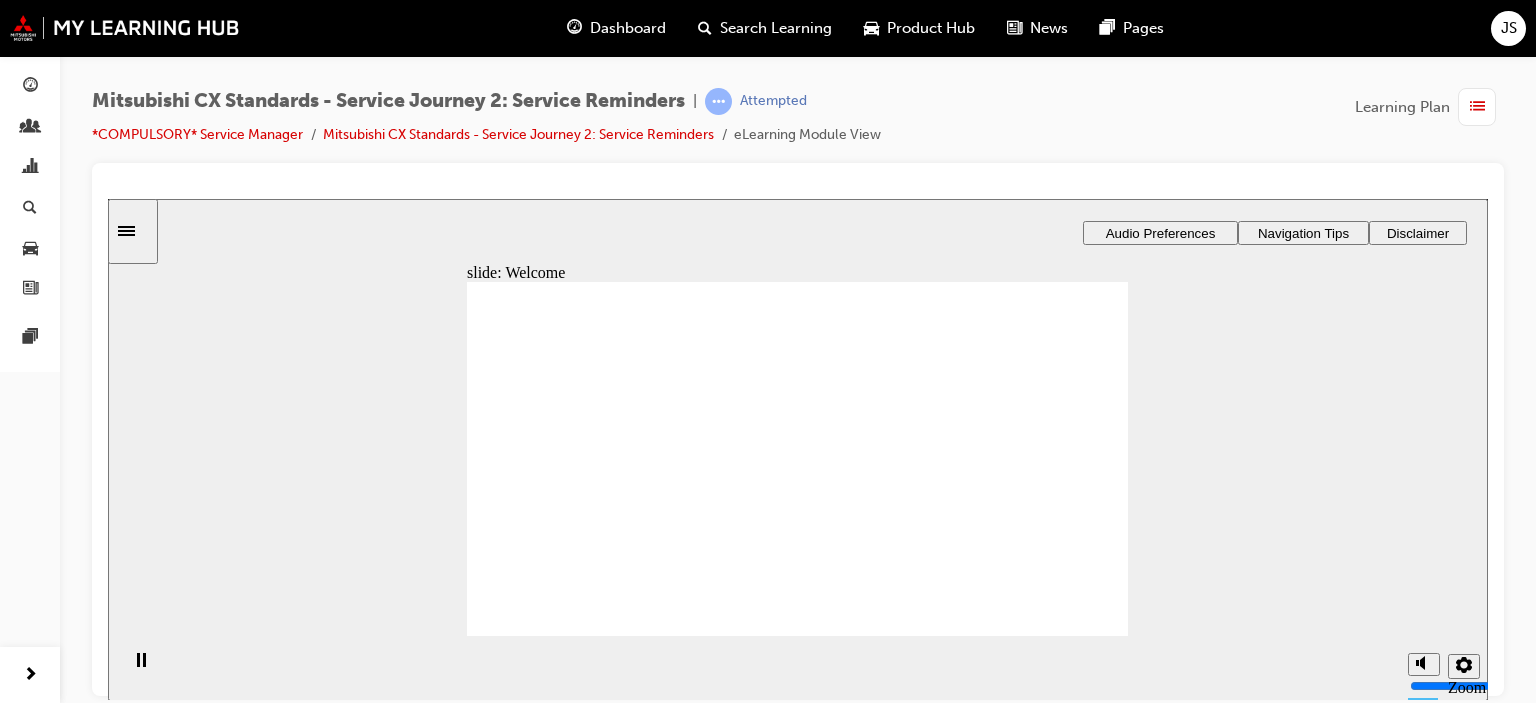 click 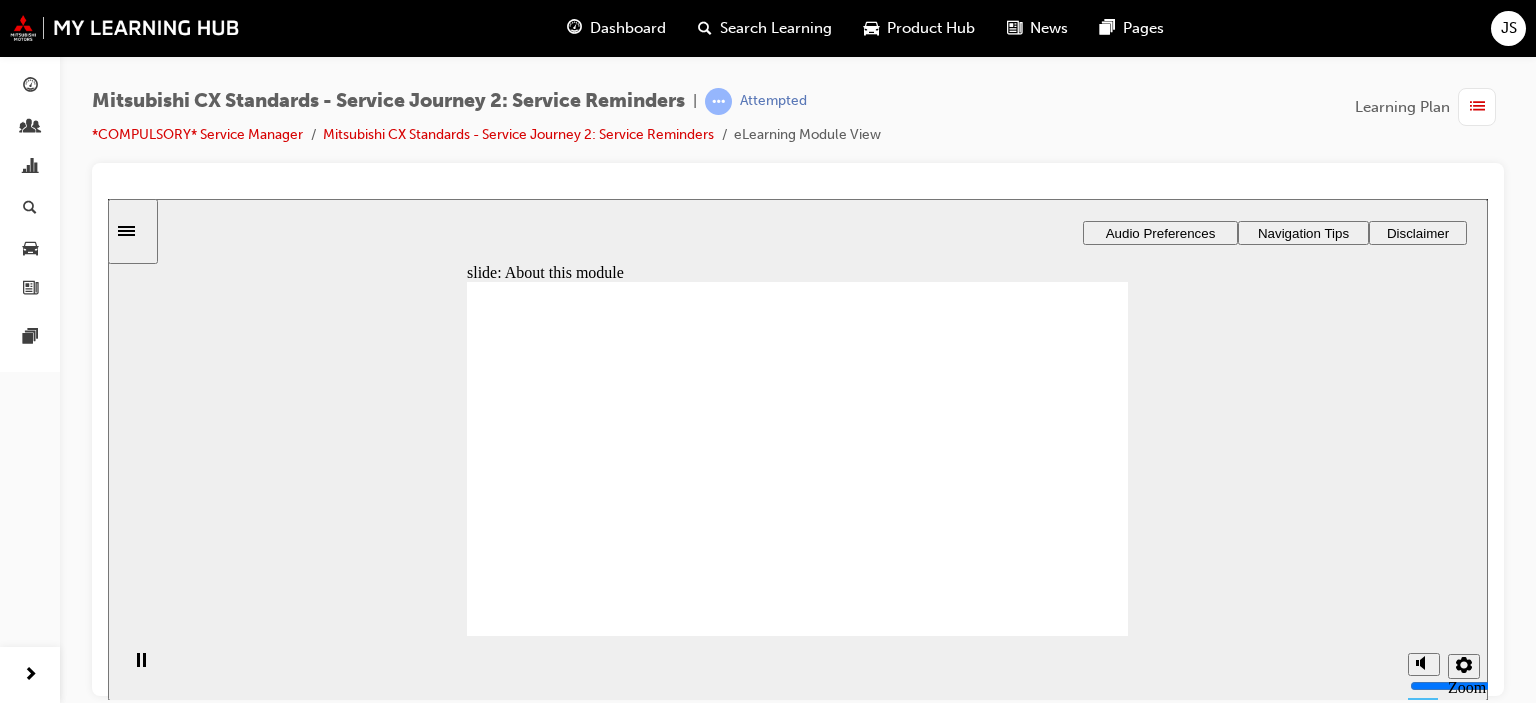 click 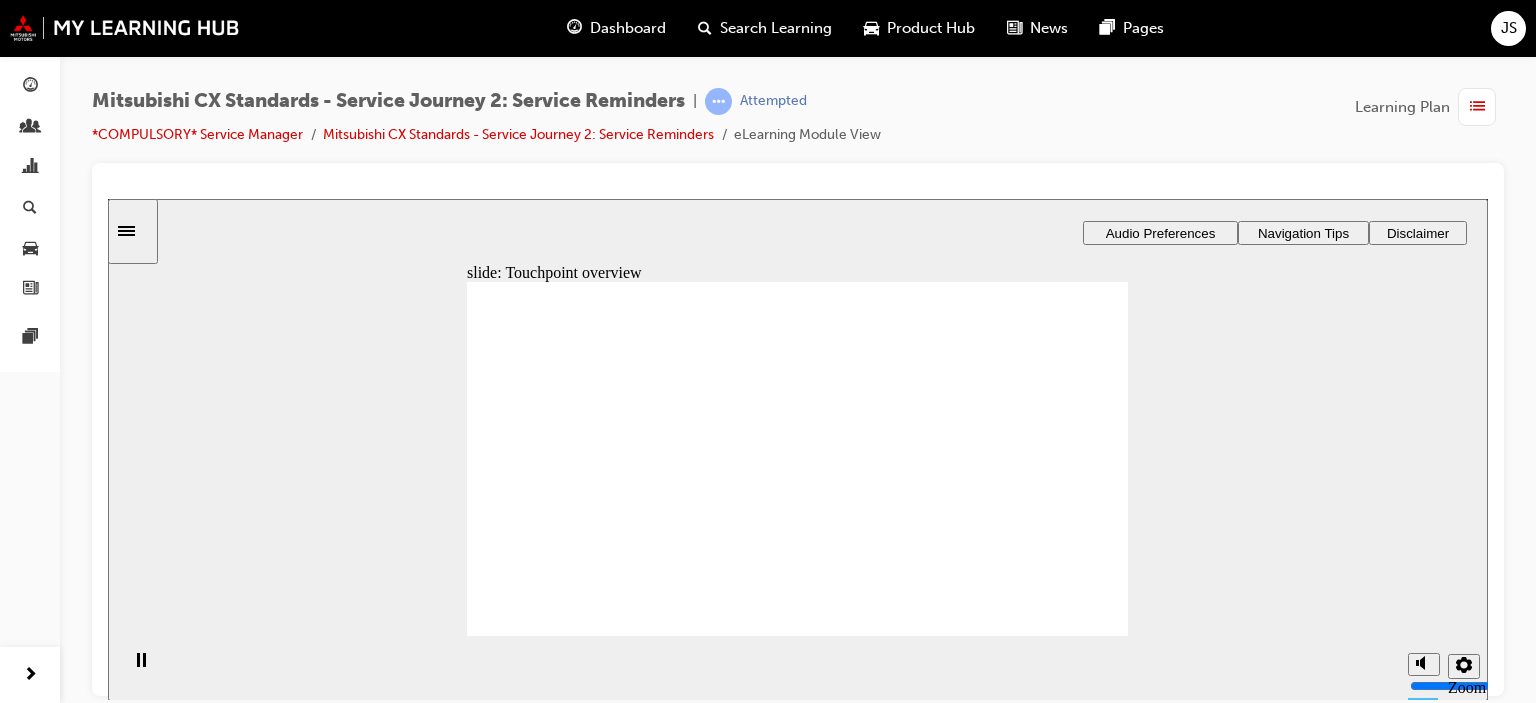 click 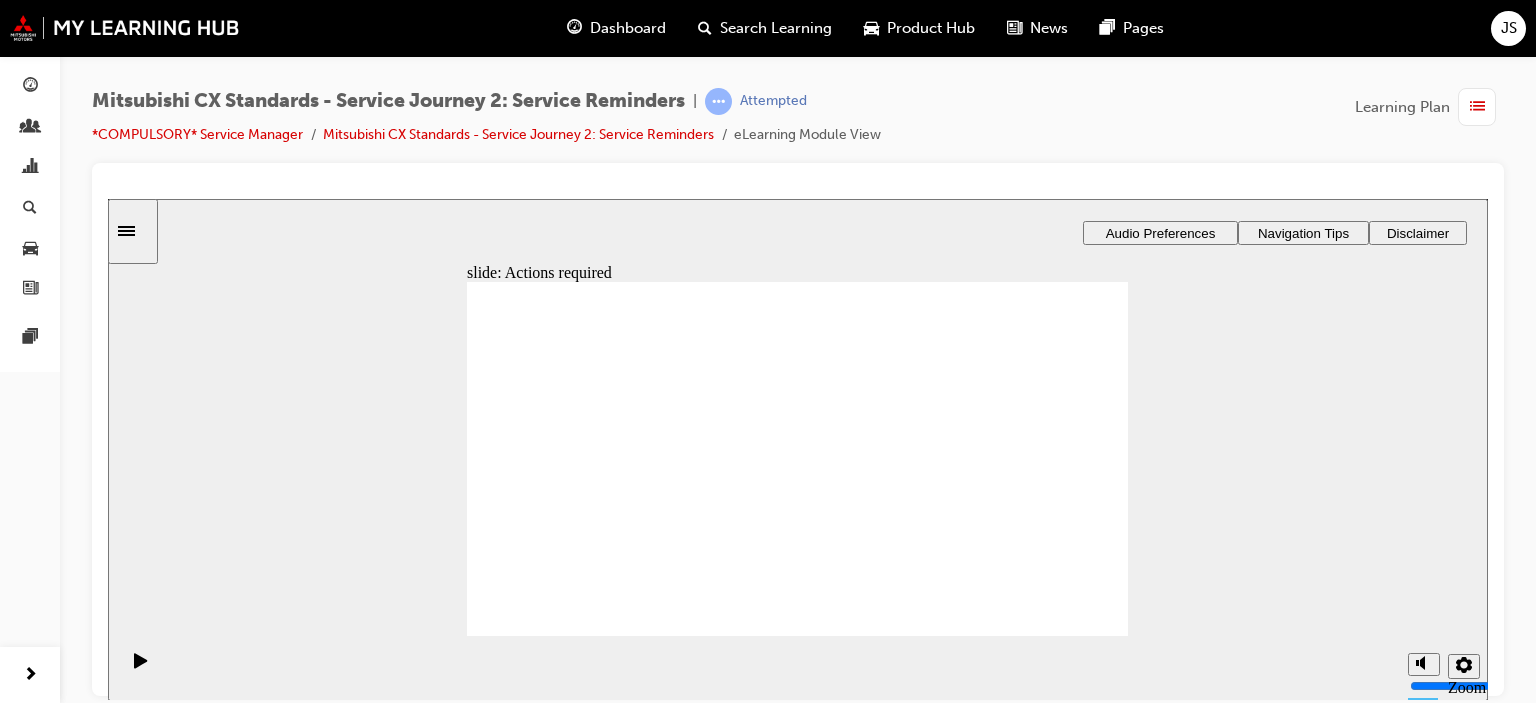 click 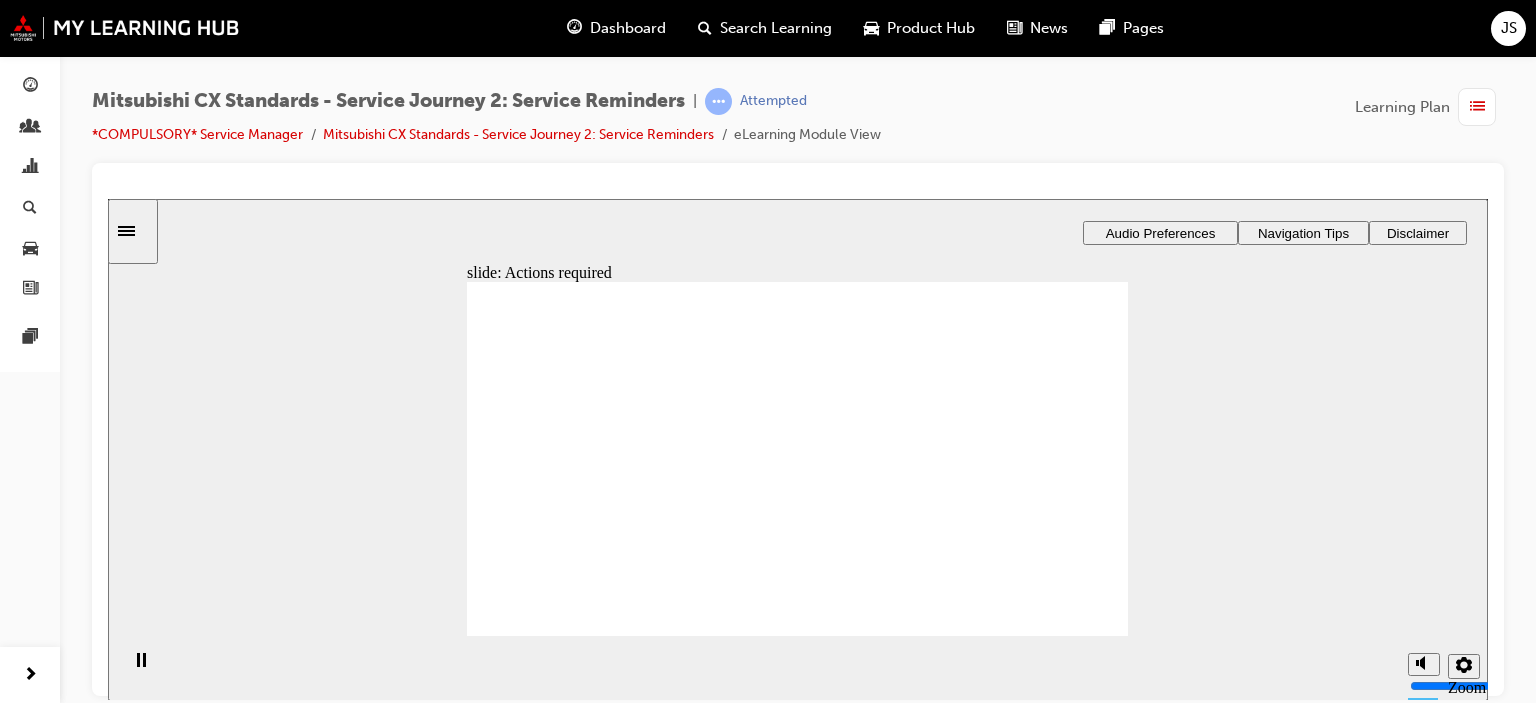click 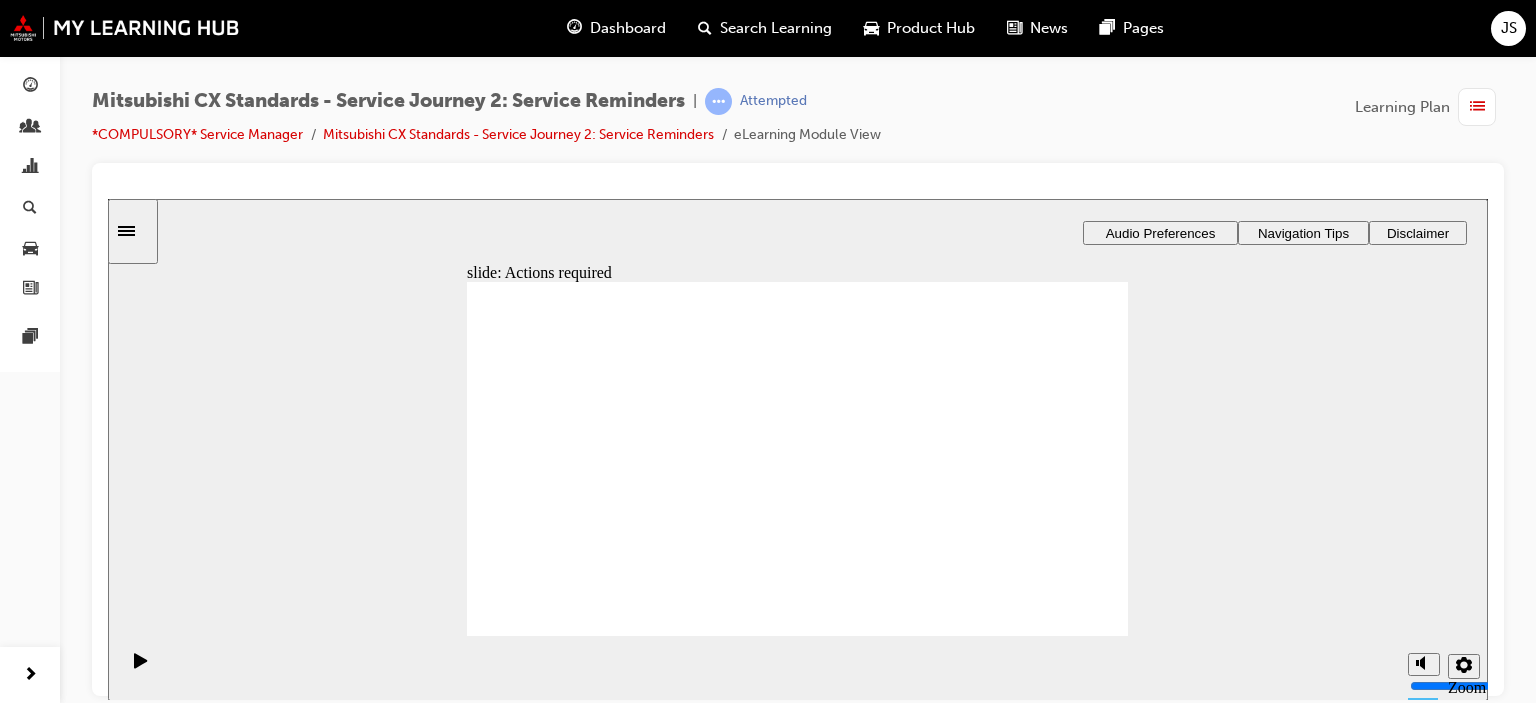 click 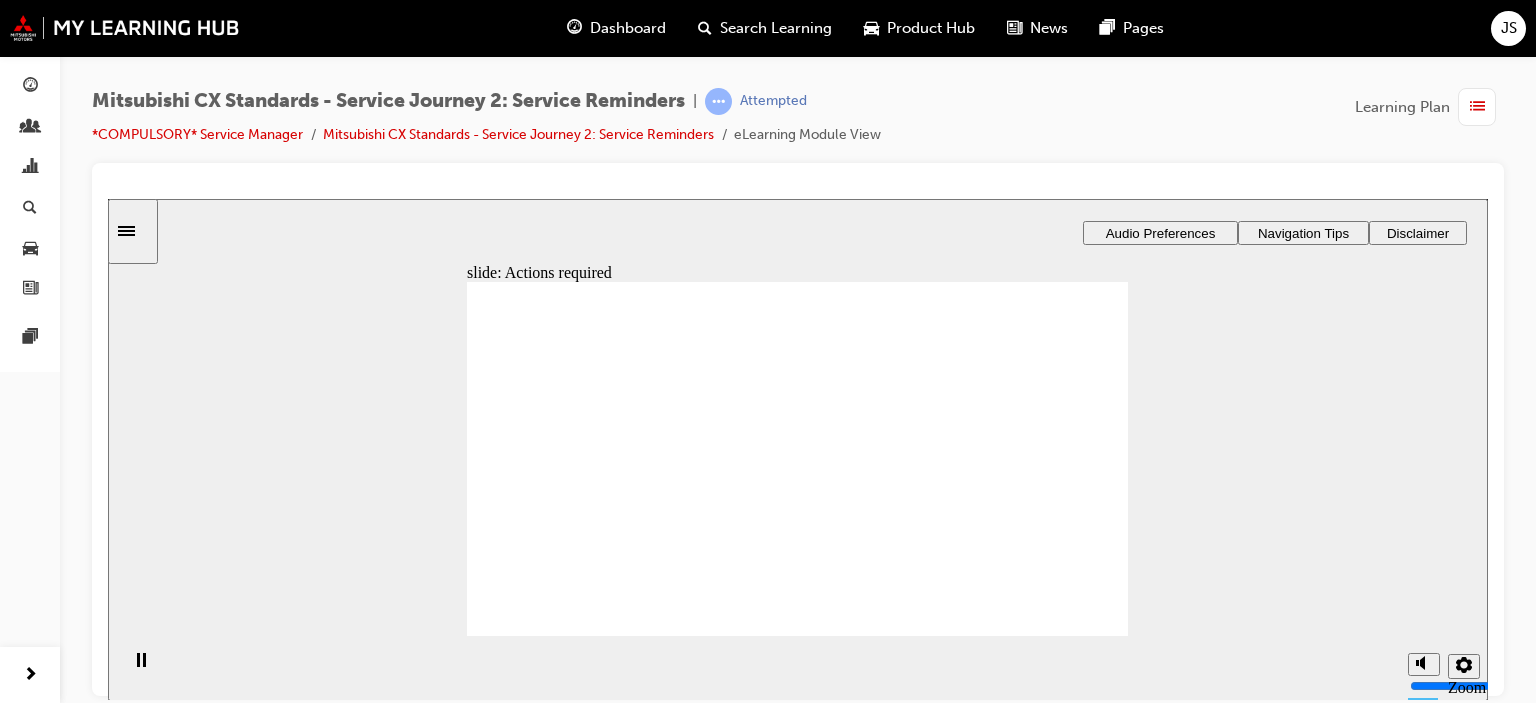 click 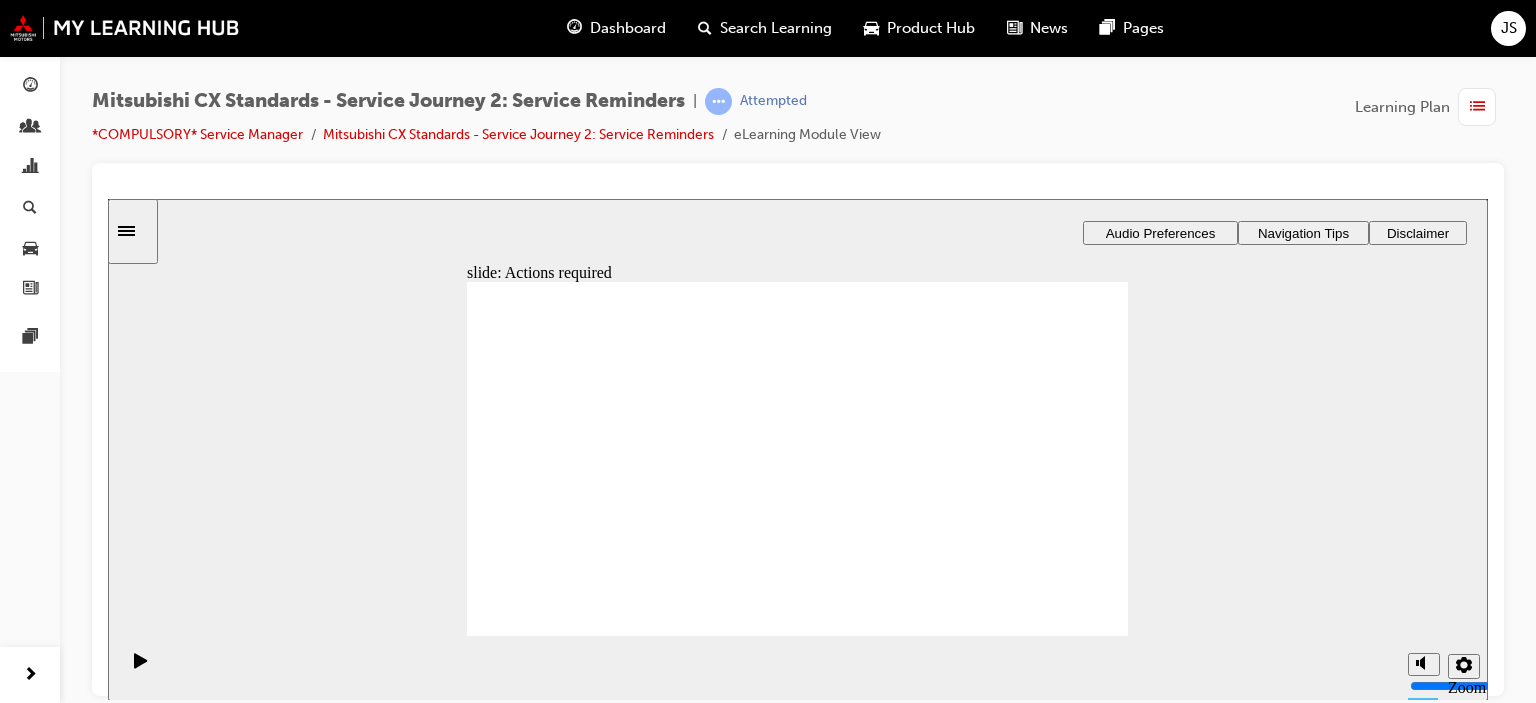 click 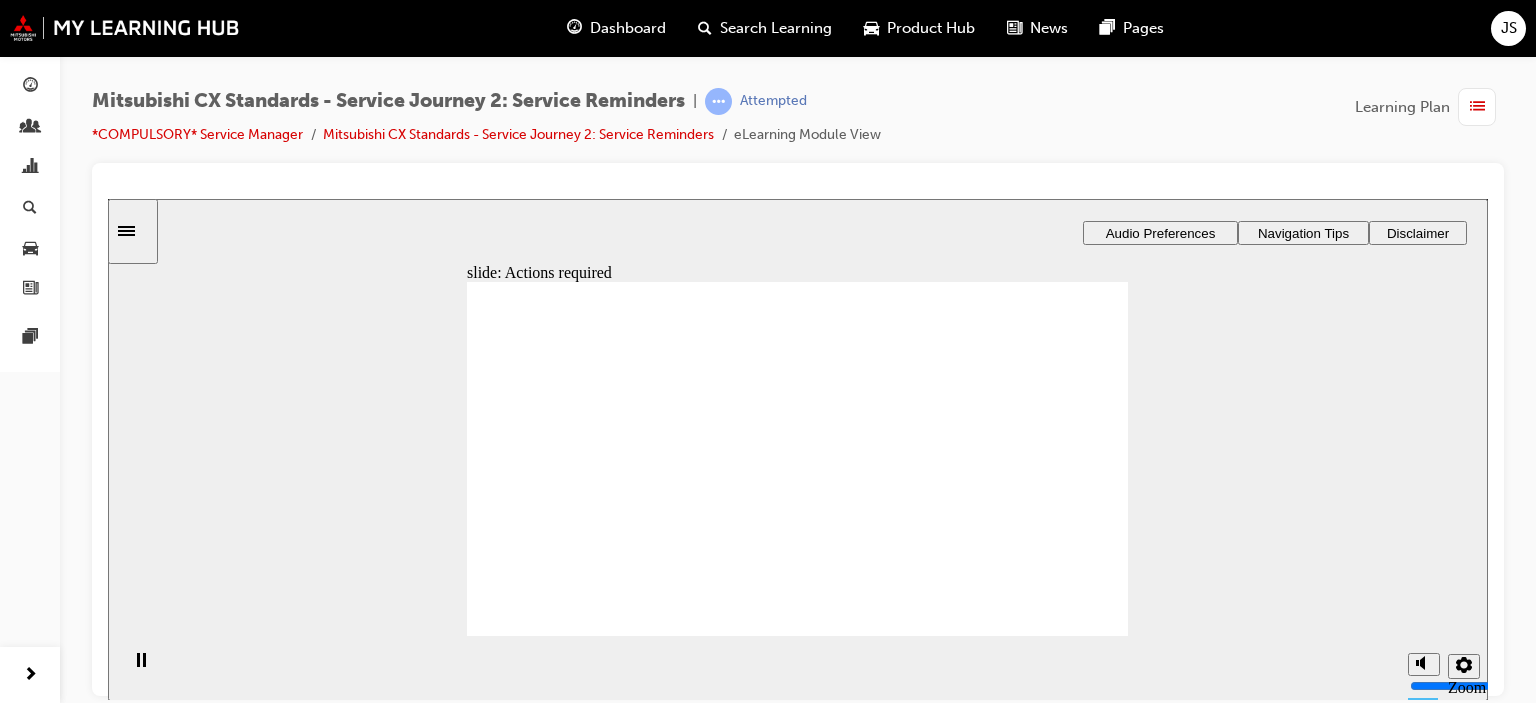 click 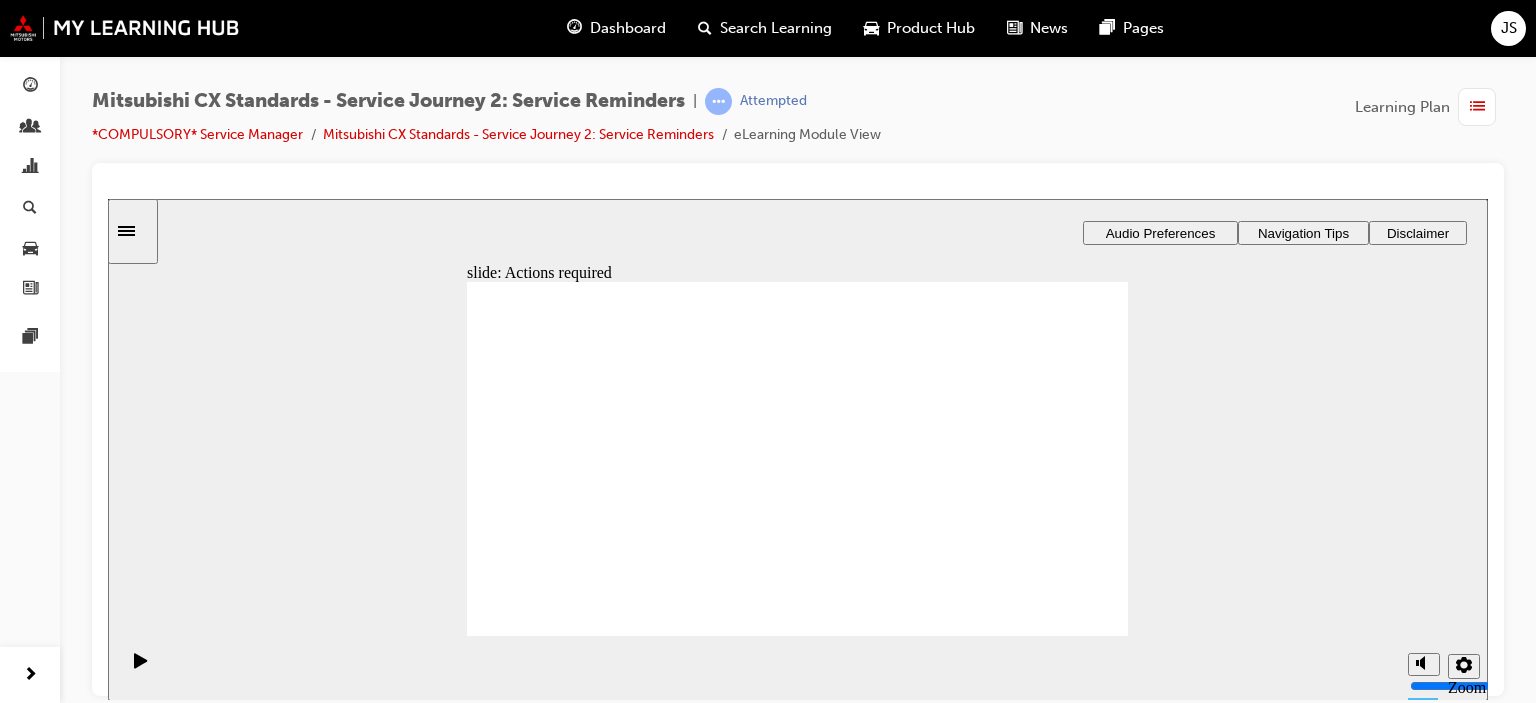 click 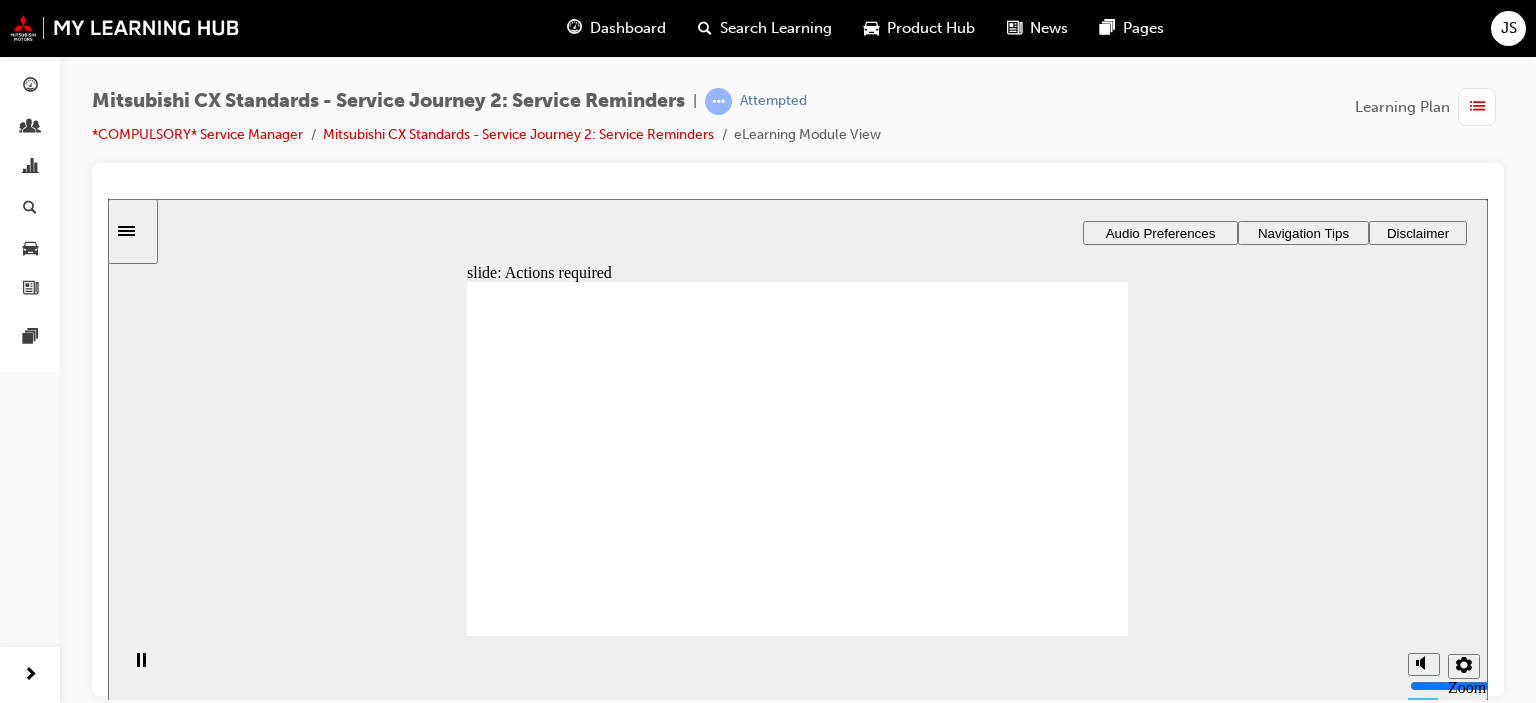 click 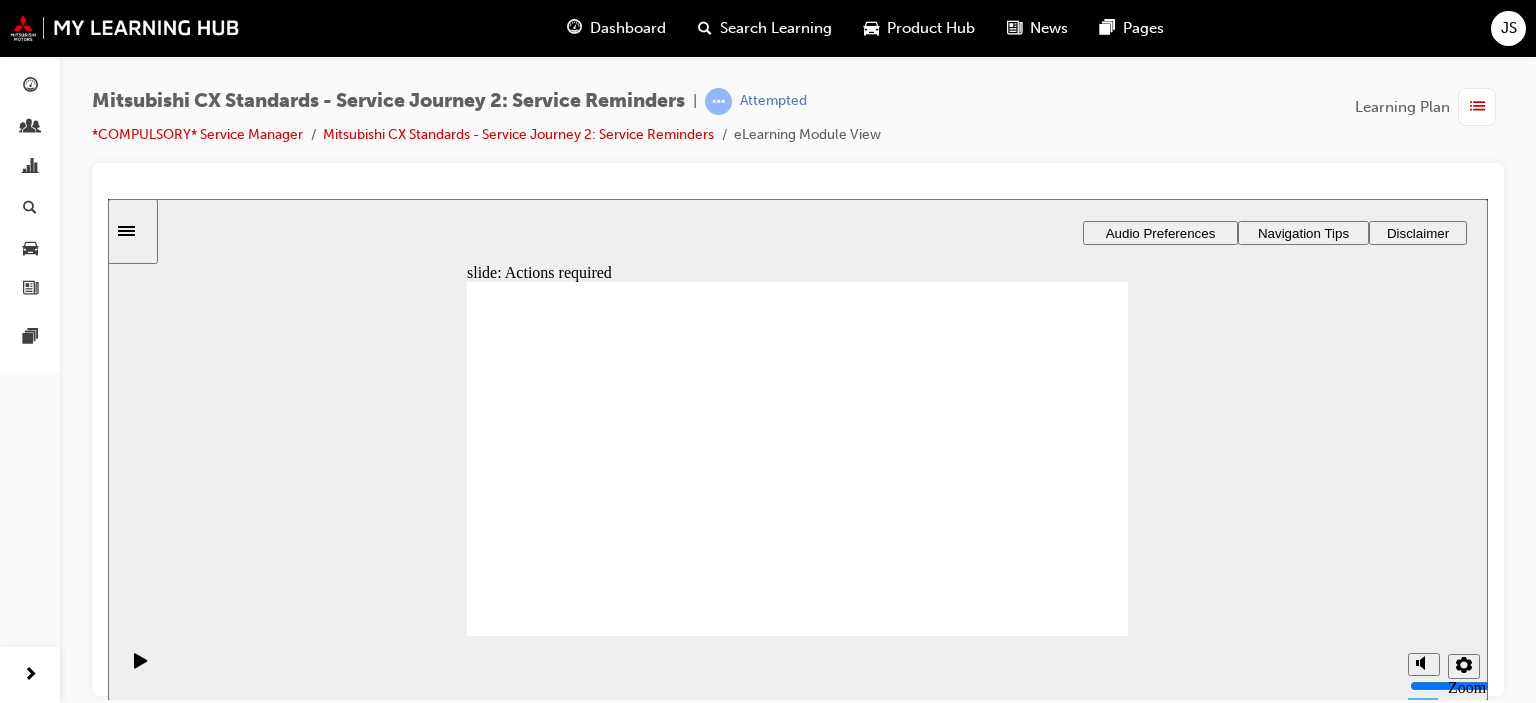 click 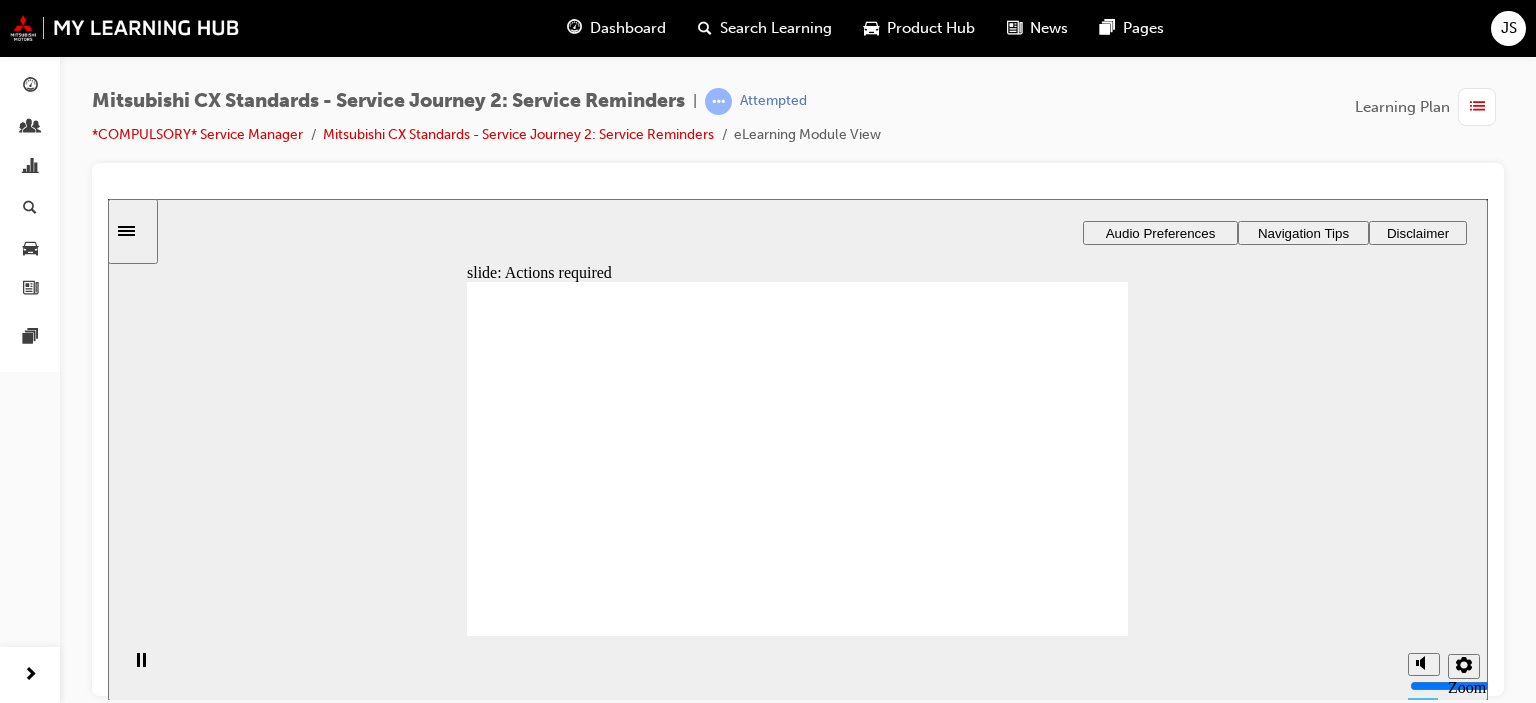 click 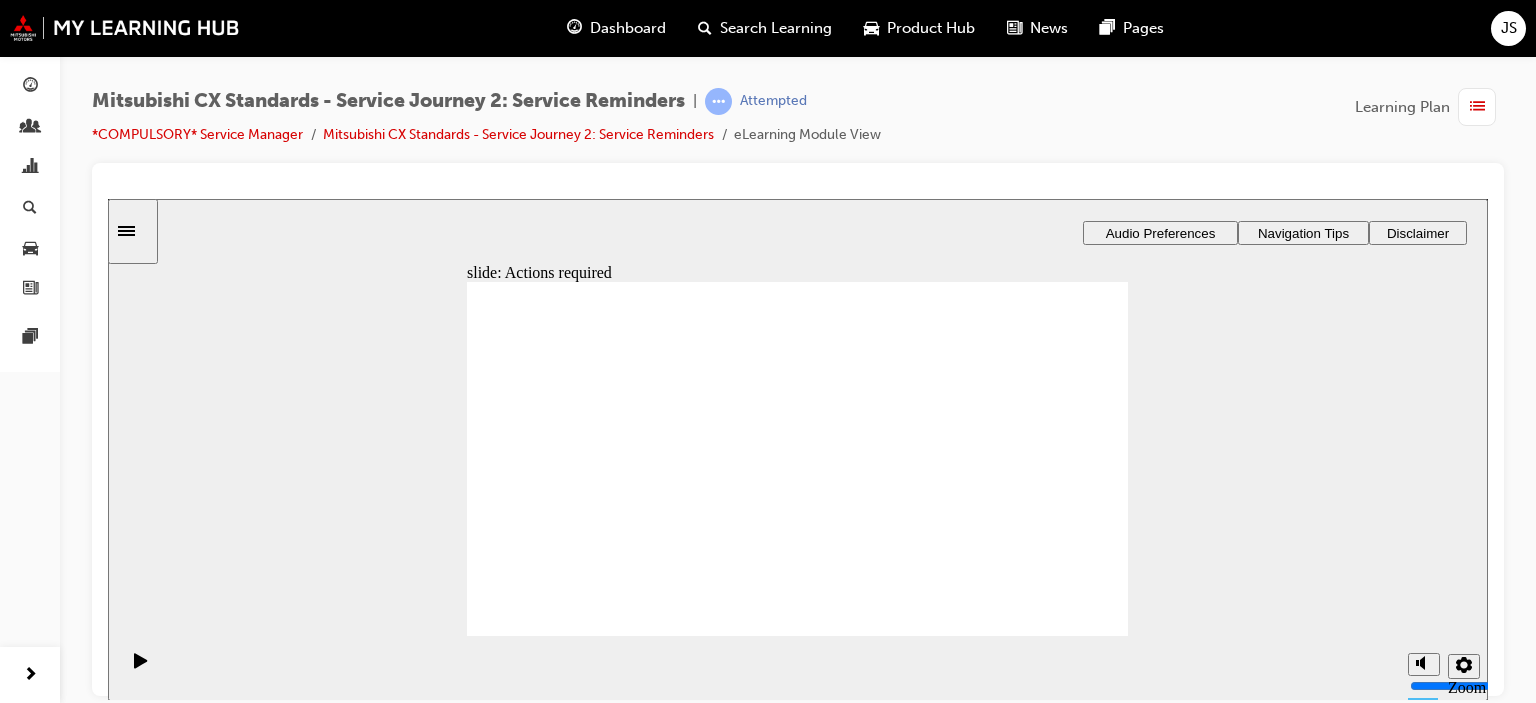 click 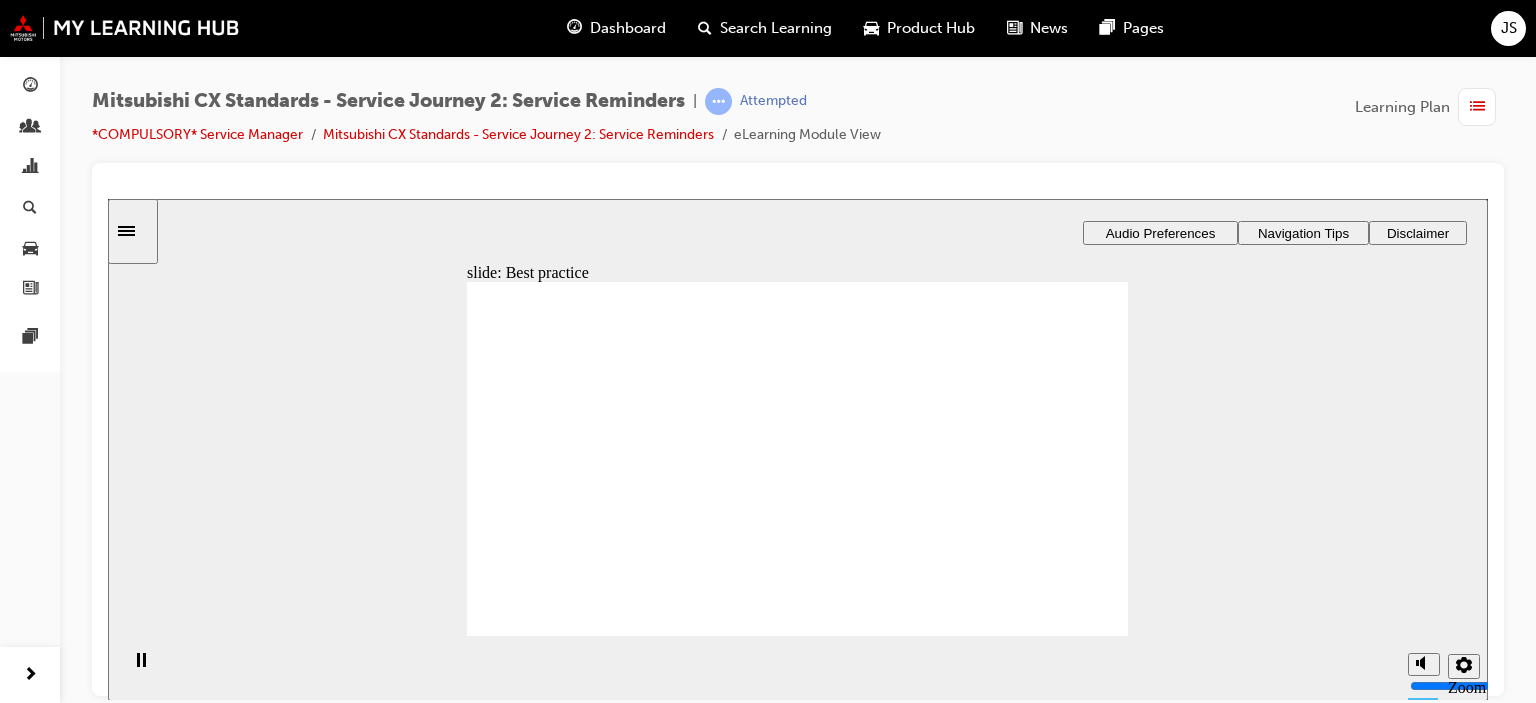 click 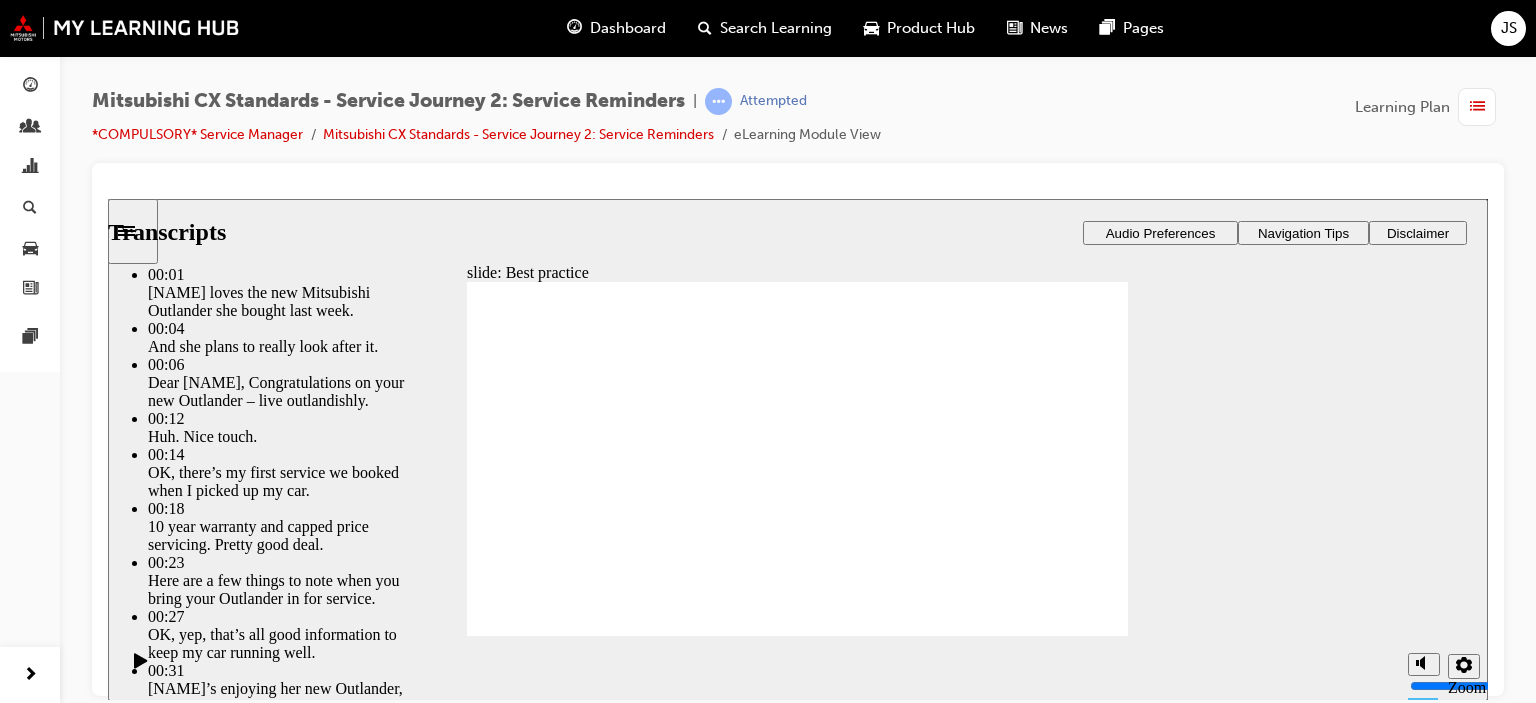 type on "148" 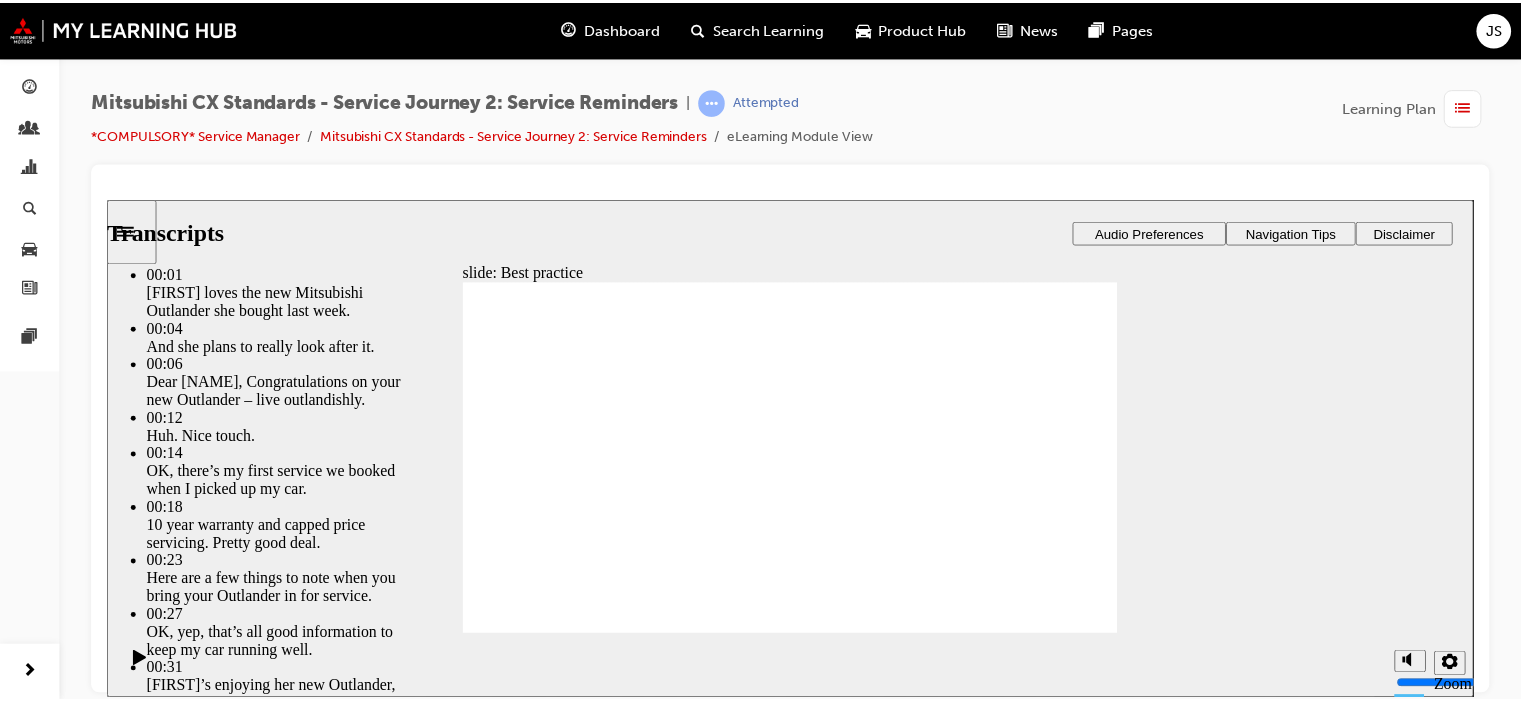 scroll, scrollTop: 0, scrollLeft: 0, axis: both 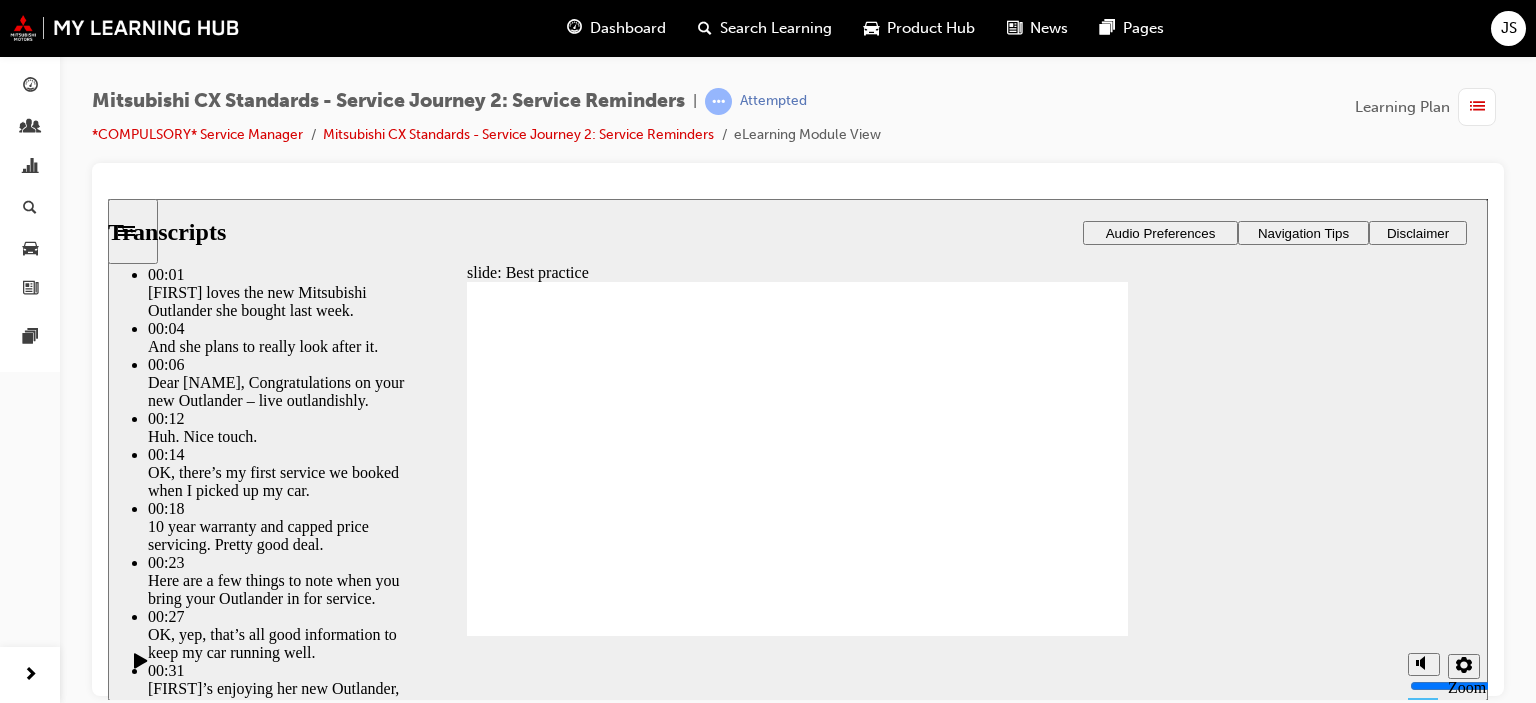 type on "209" 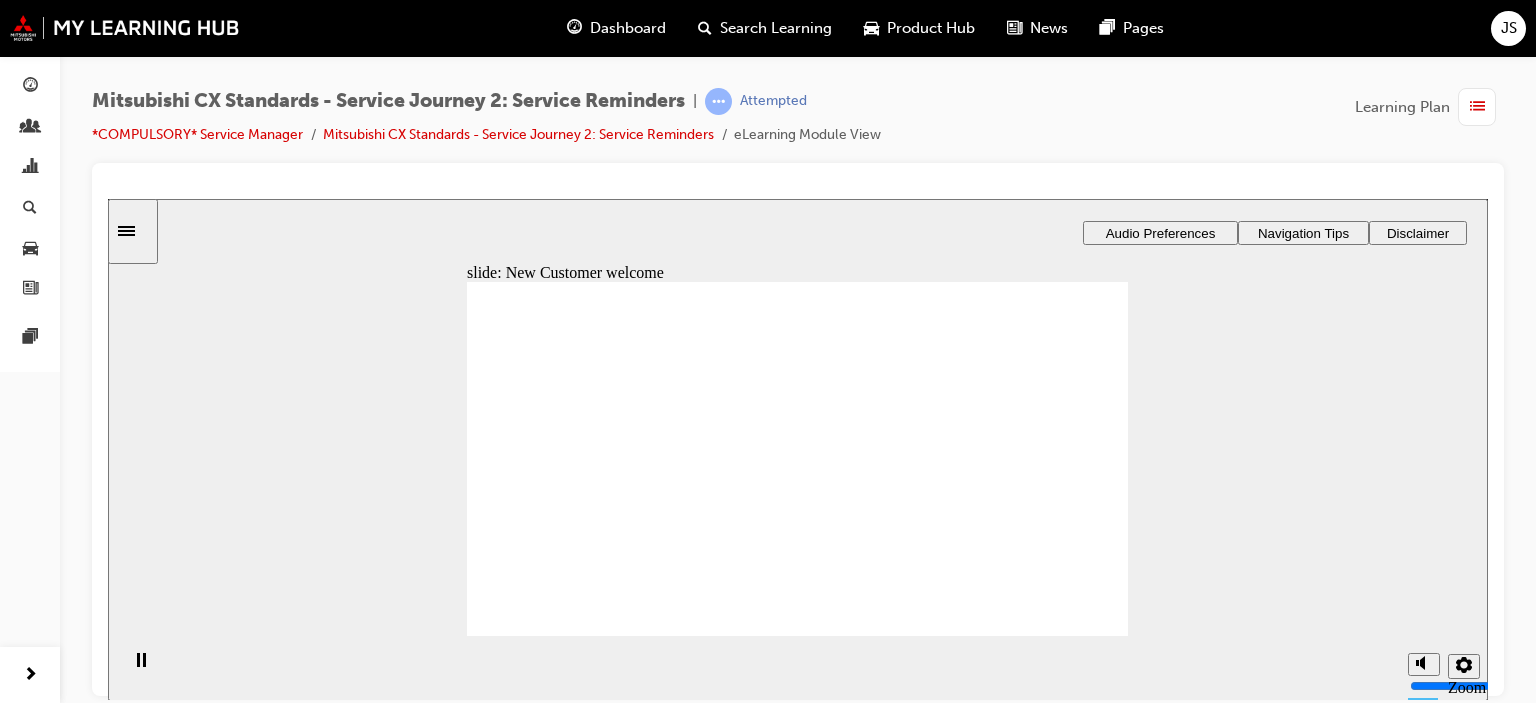 drag, startPoint x: 605, startPoint y: 497, endPoint x: 784, endPoint y: 497, distance: 179 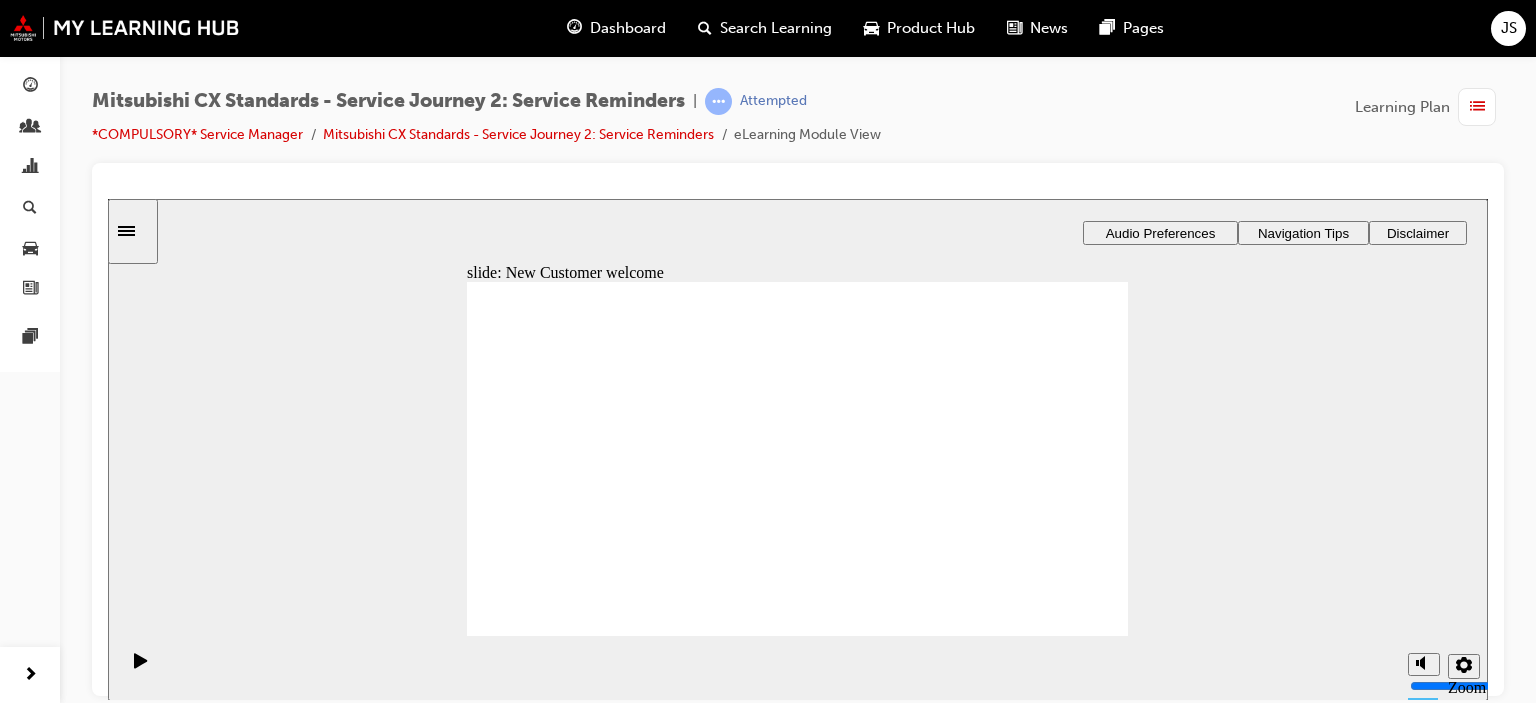 drag, startPoint x: 608, startPoint y: 503, endPoint x: 894, endPoint y: 577, distance: 295.41833 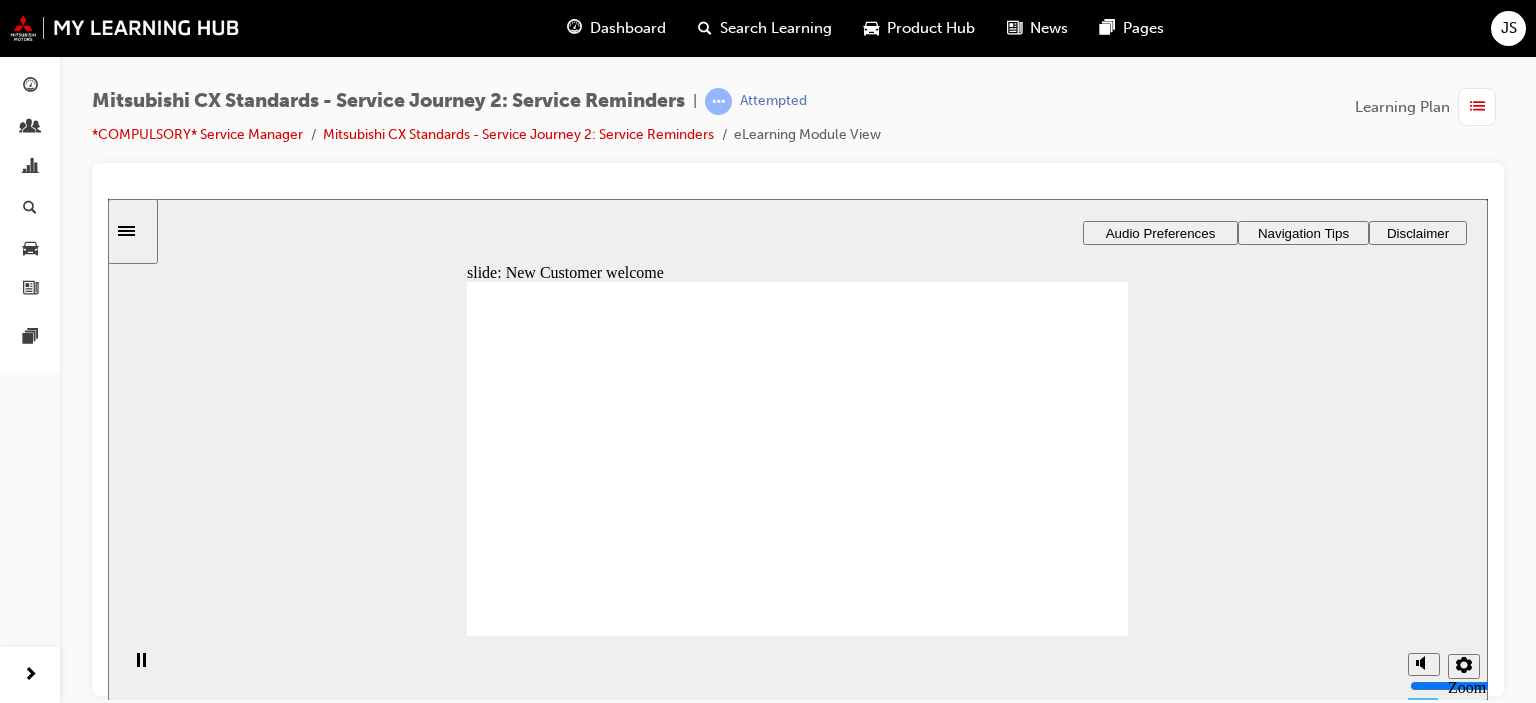 click 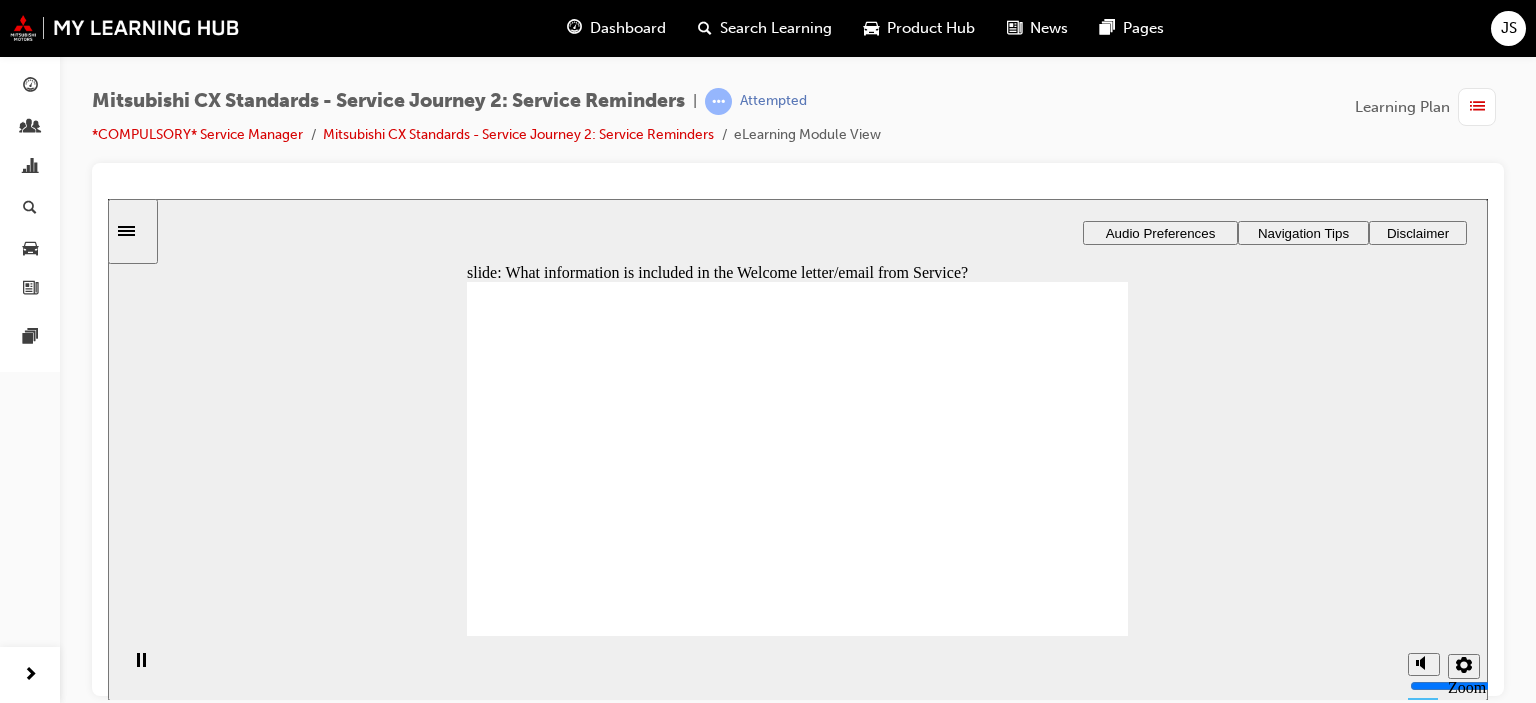 checkbox on "true" 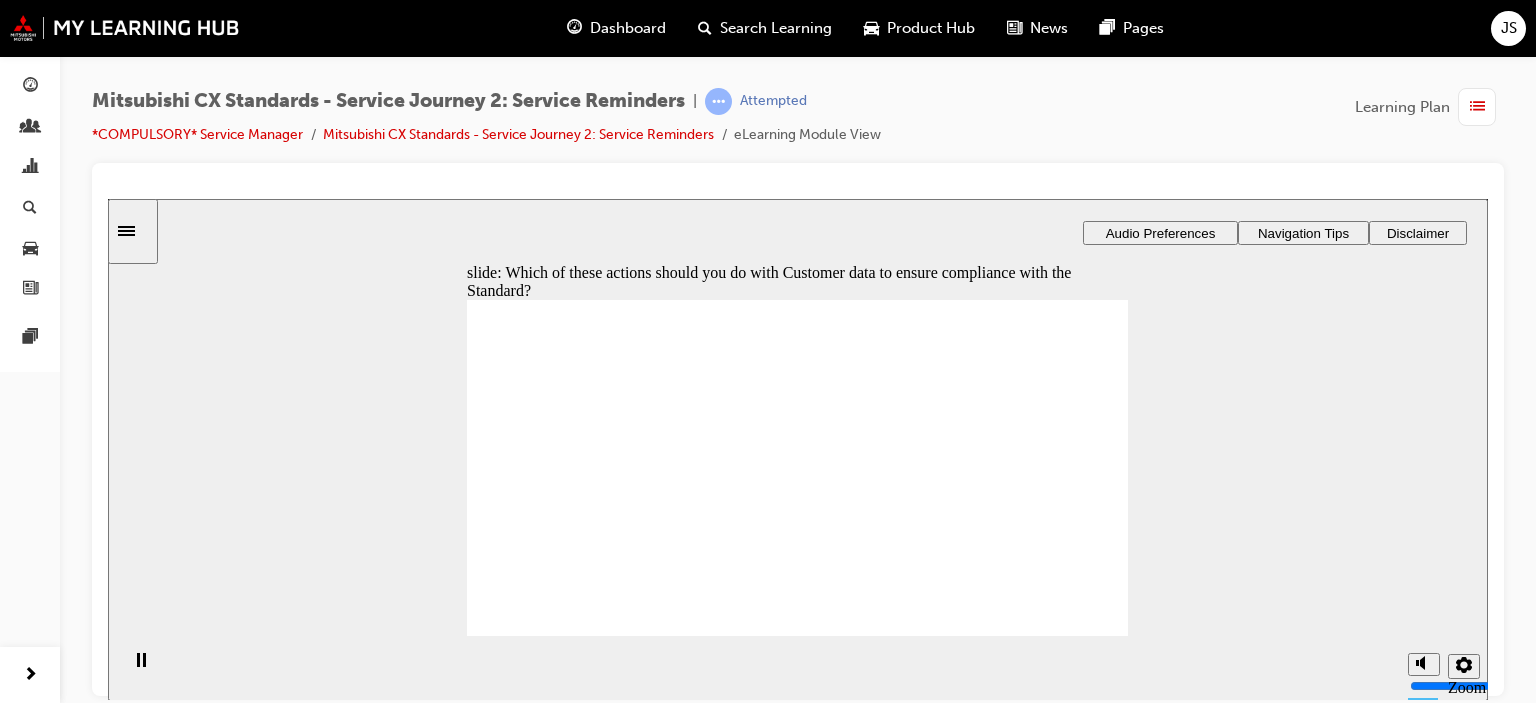 checkbox on "true" 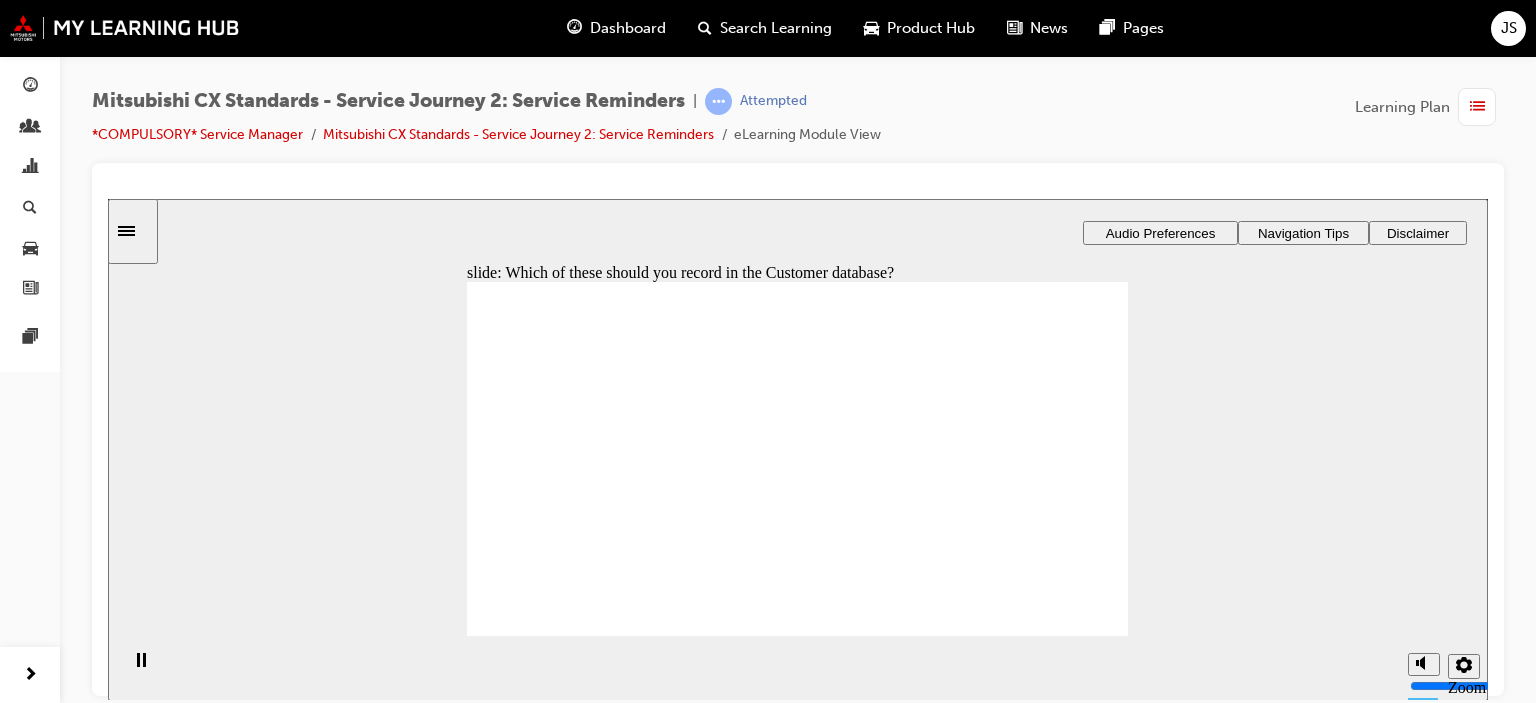 checkbox on "true" 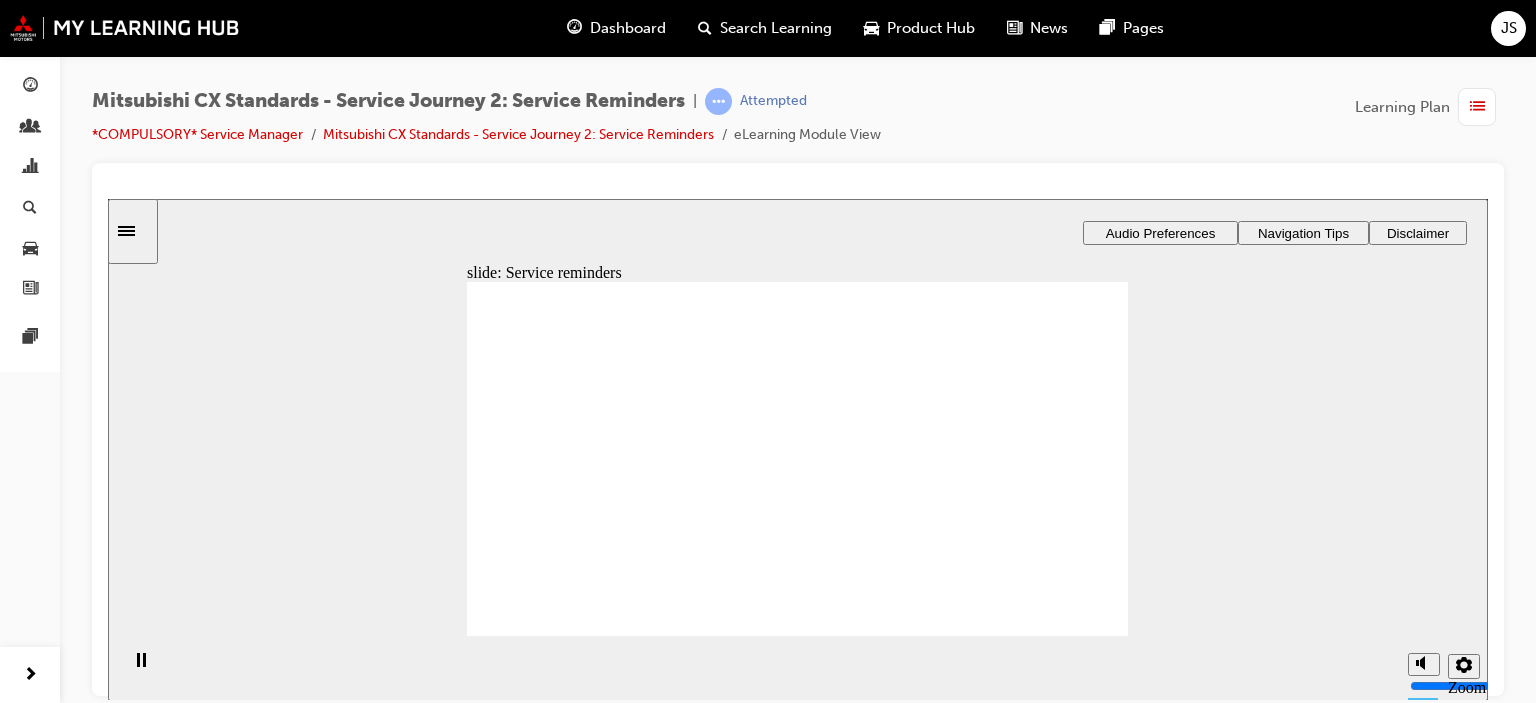drag, startPoint x: 670, startPoint y: 496, endPoint x: 808, endPoint y: 468, distance: 140.81194 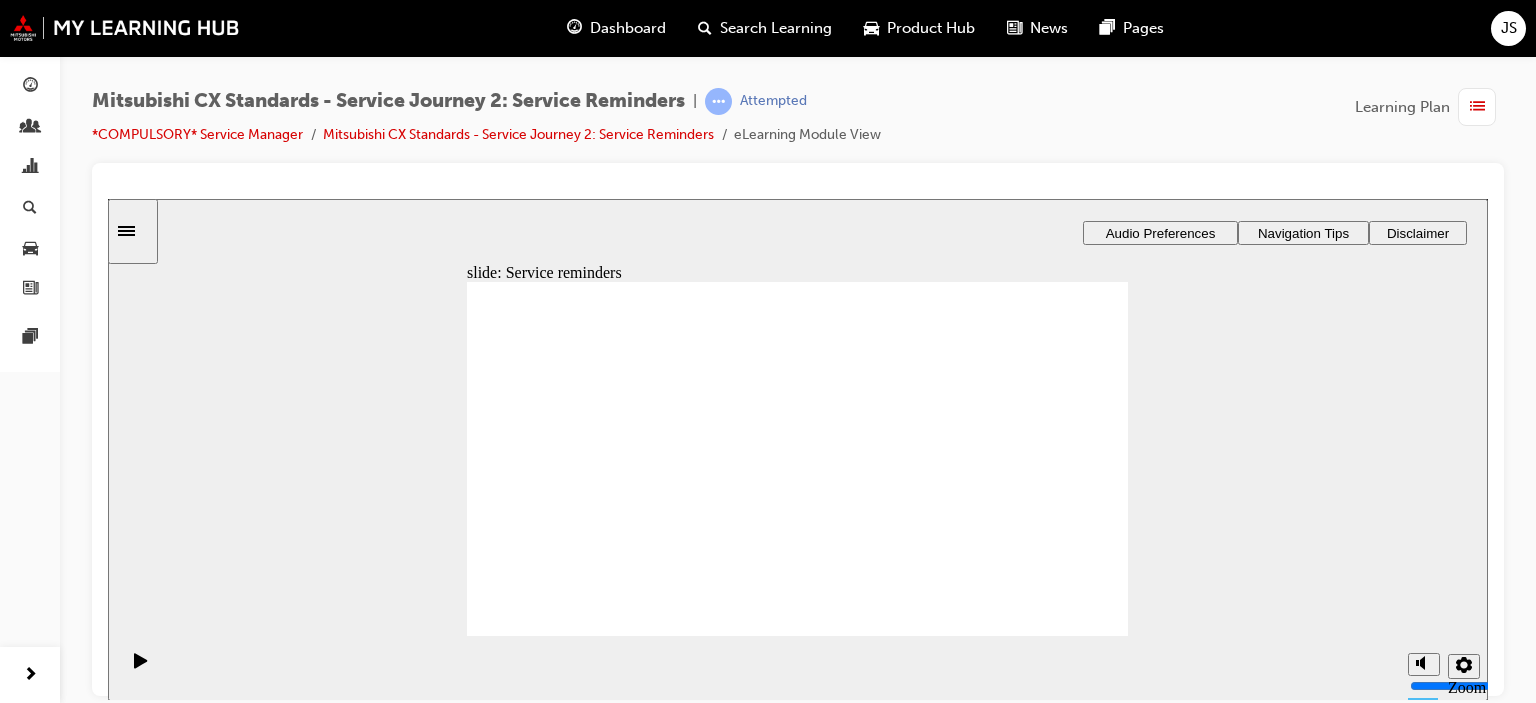 drag, startPoint x: 994, startPoint y: 418, endPoint x: 729, endPoint y: 462, distance: 268.628 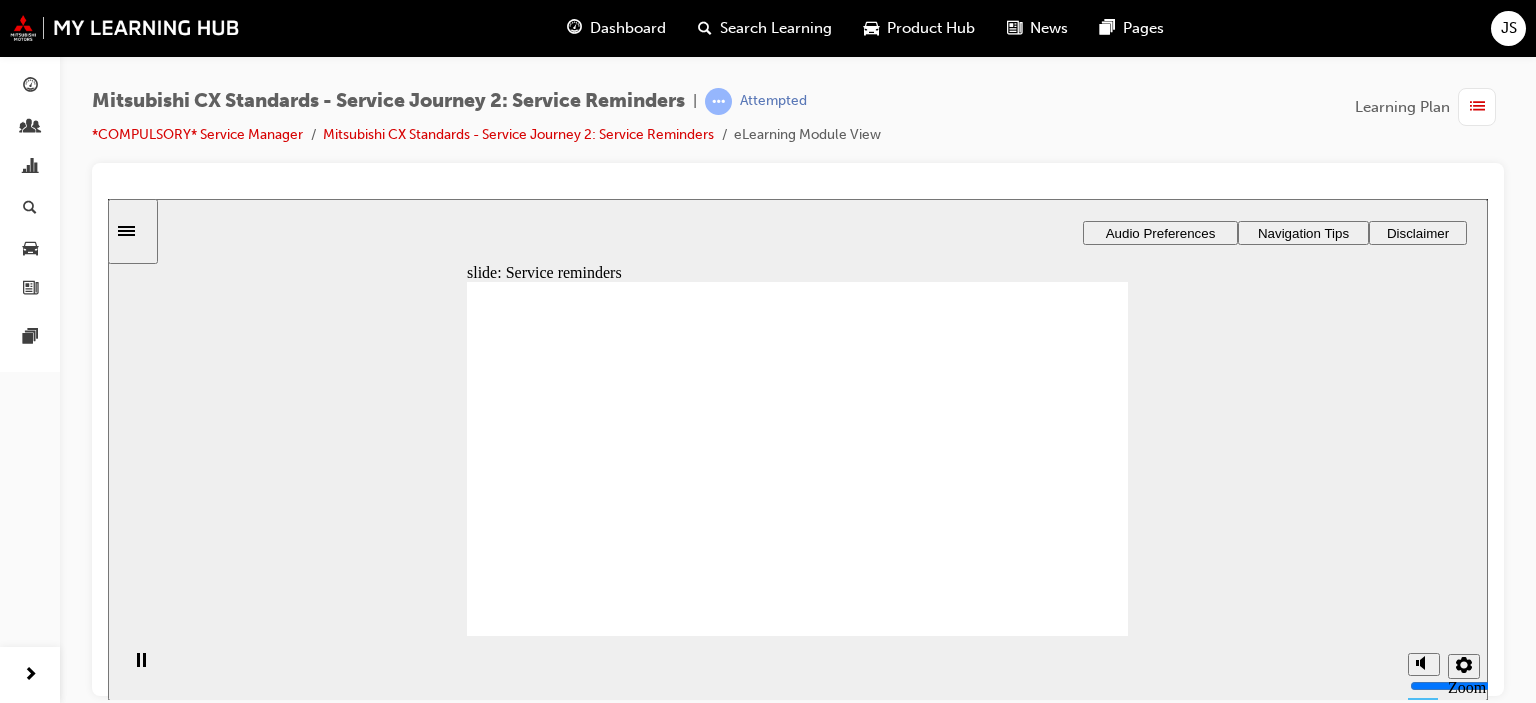 click 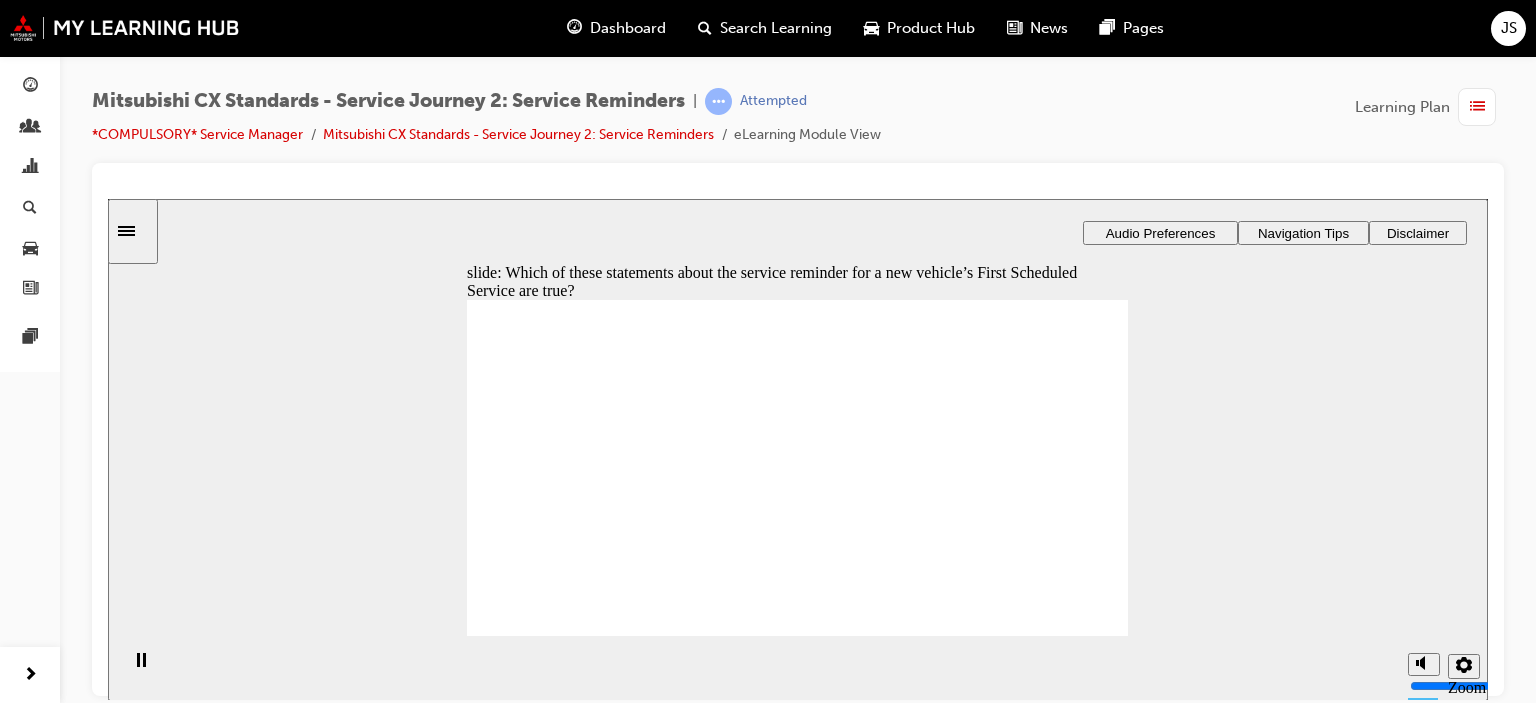 checkbox on "true" 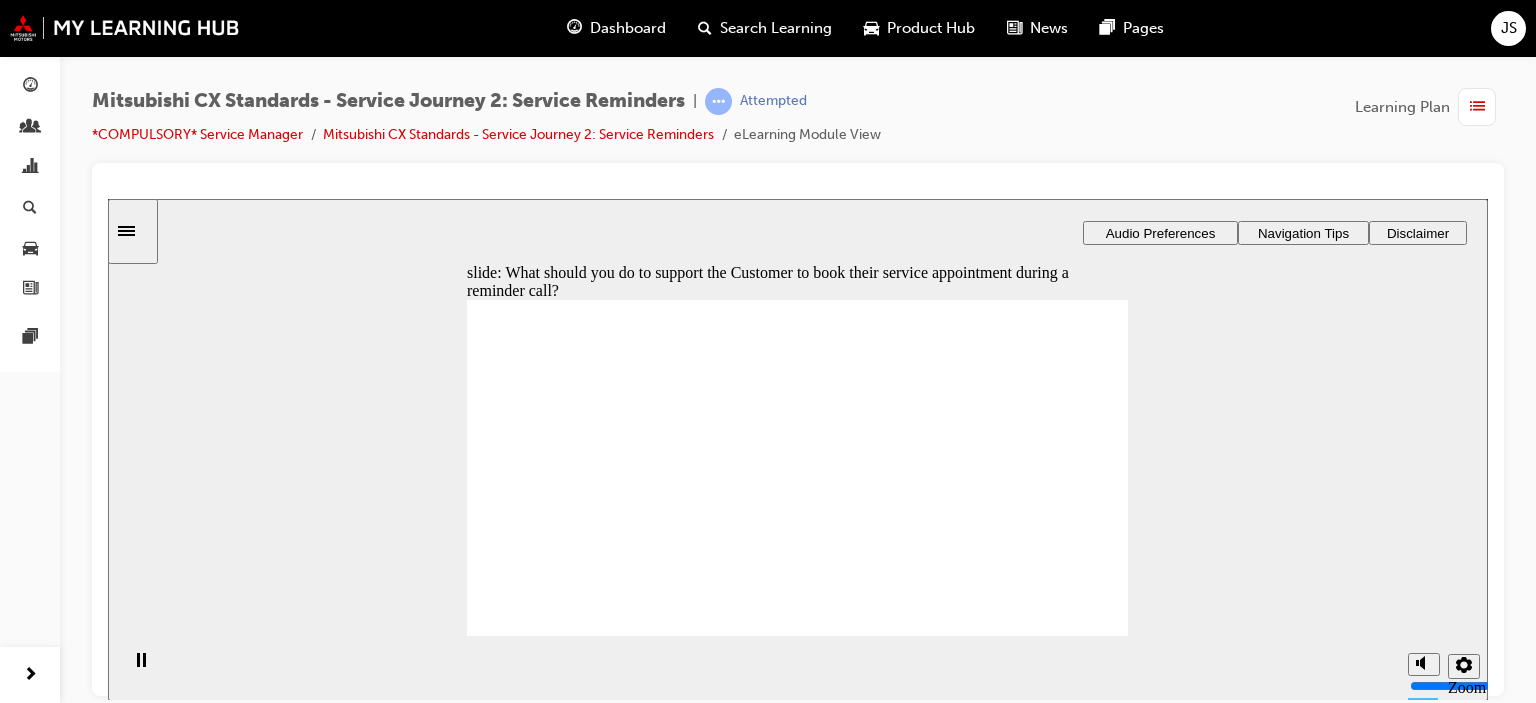 checkbox on "true" 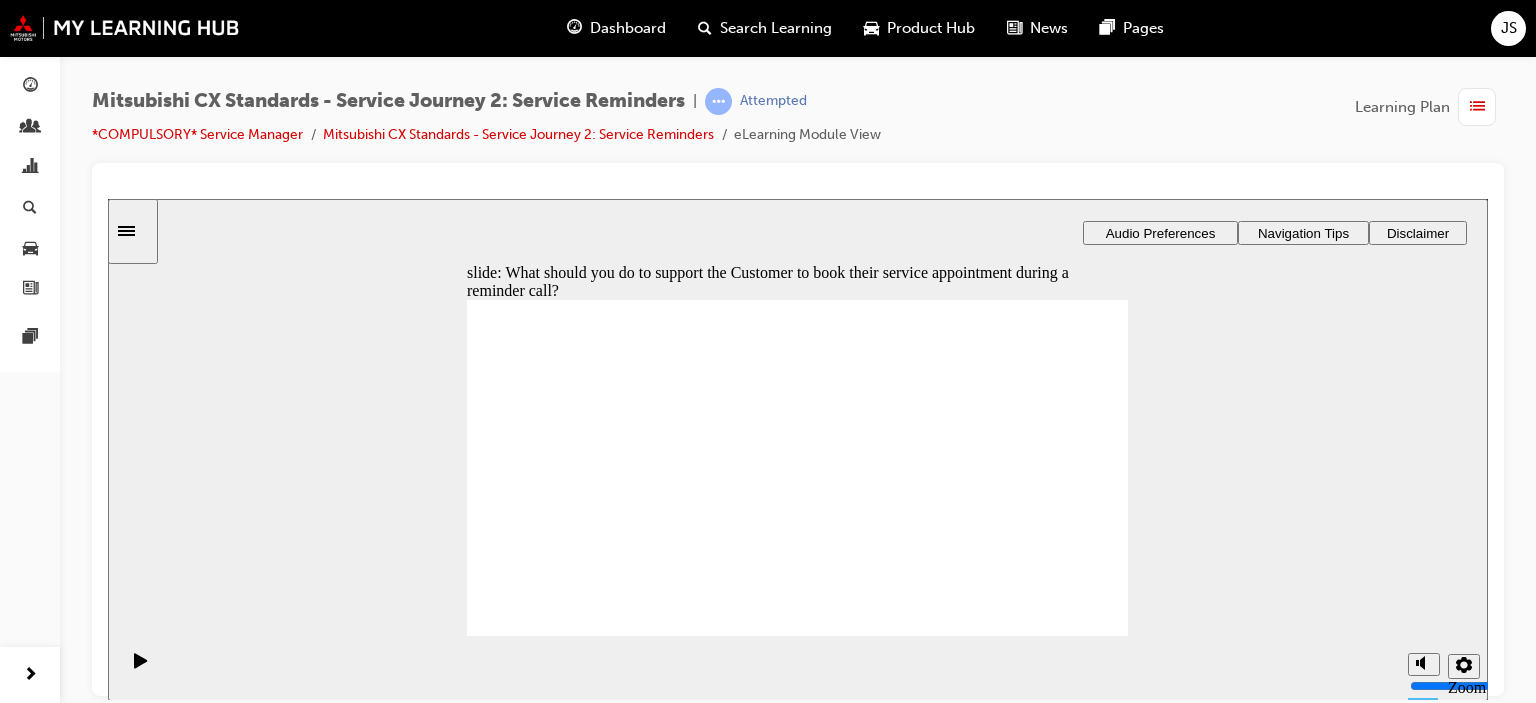 click 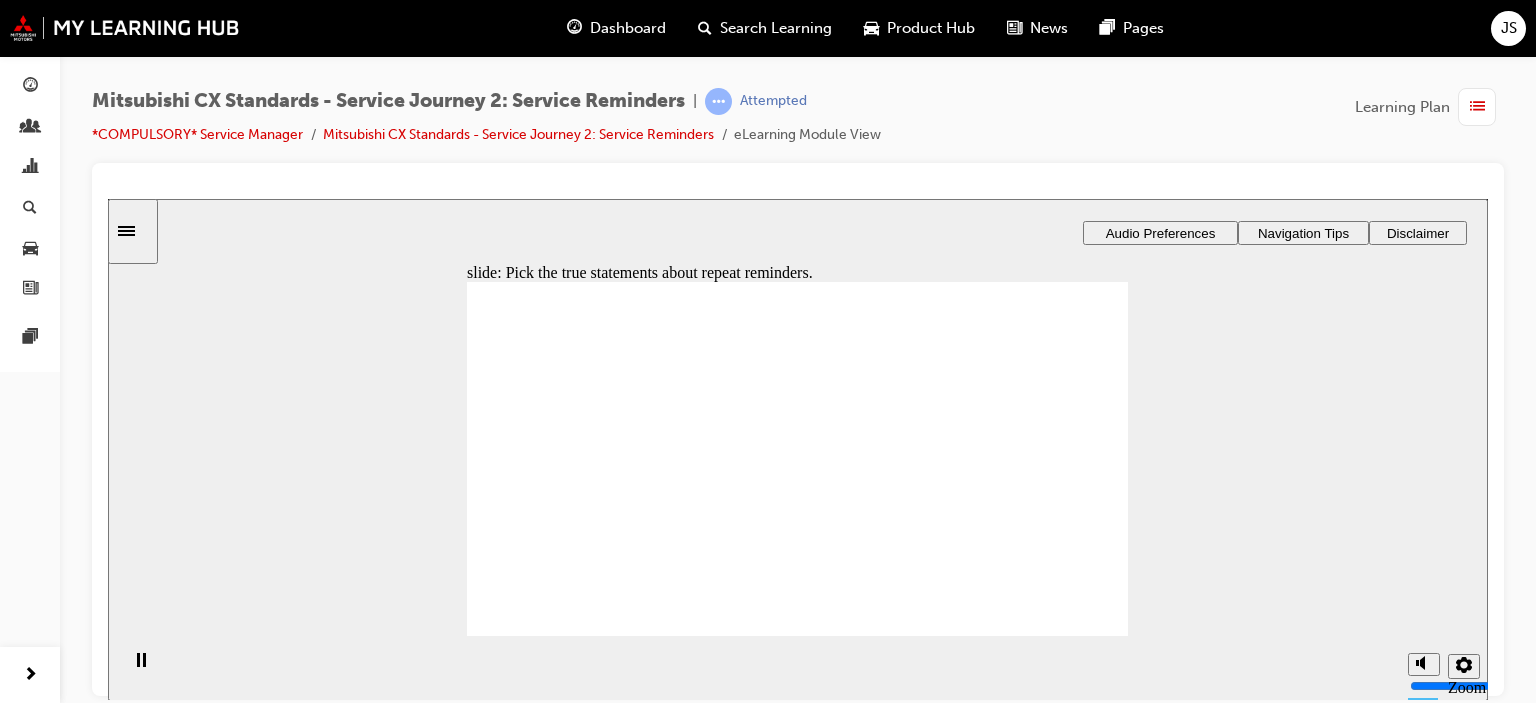 radio on "true" 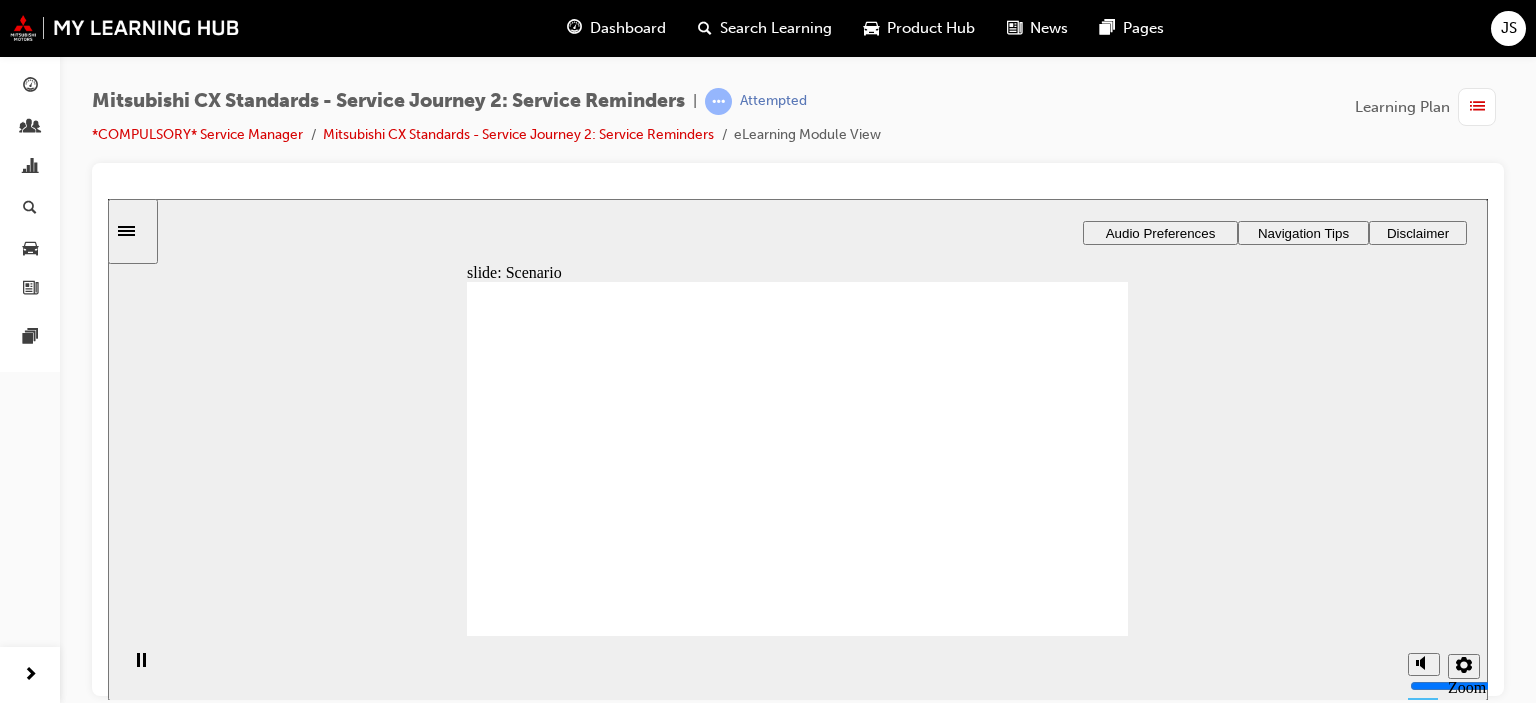 click 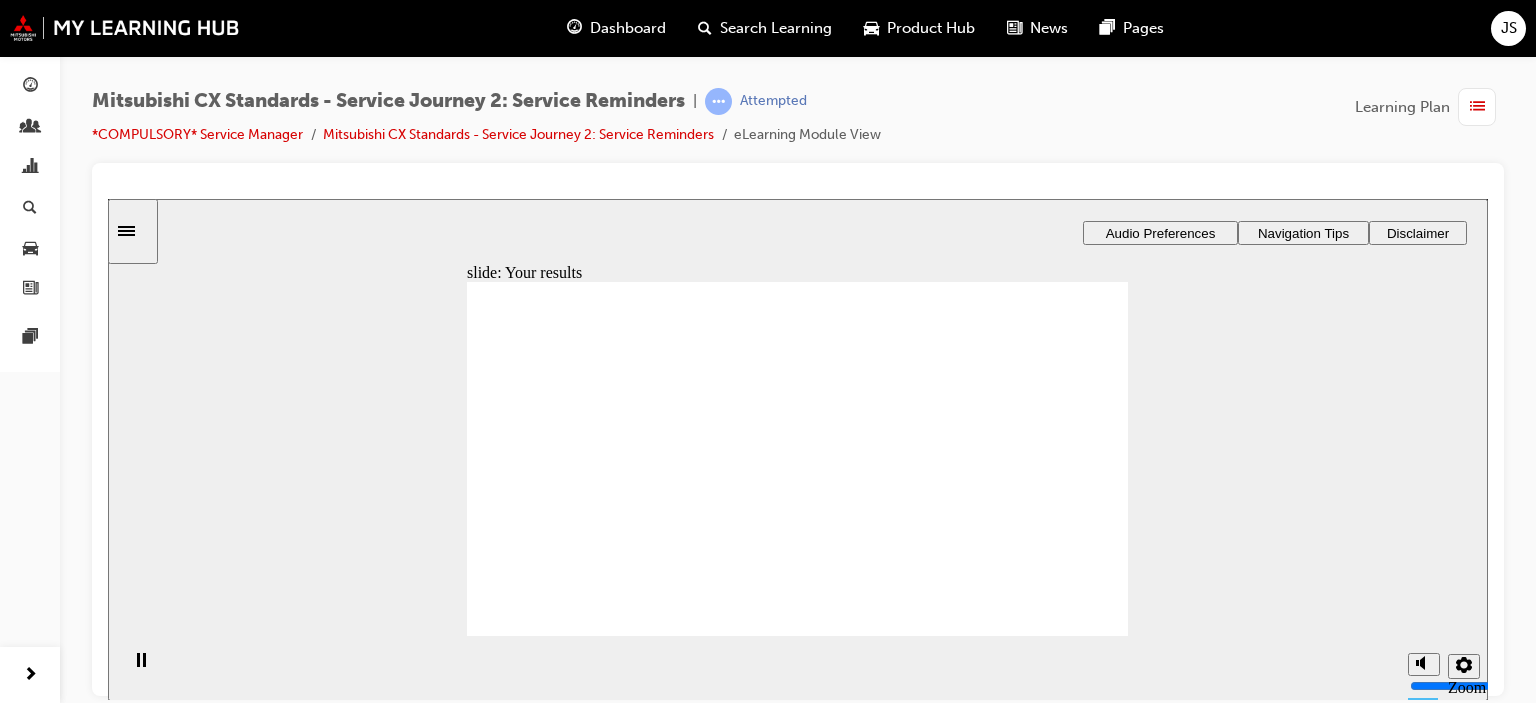 click 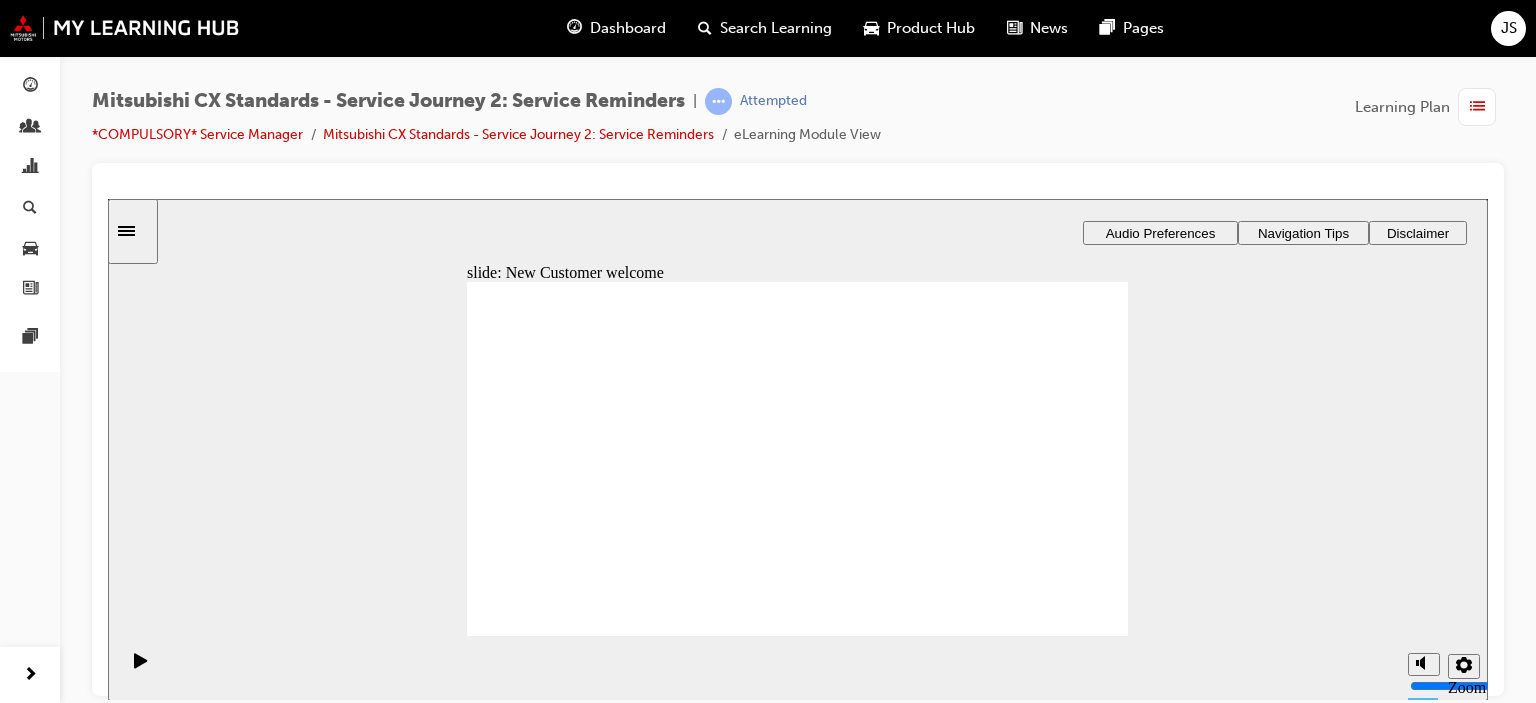 drag, startPoint x: 627, startPoint y: 497, endPoint x: 980, endPoint y: 493, distance: 353.02267 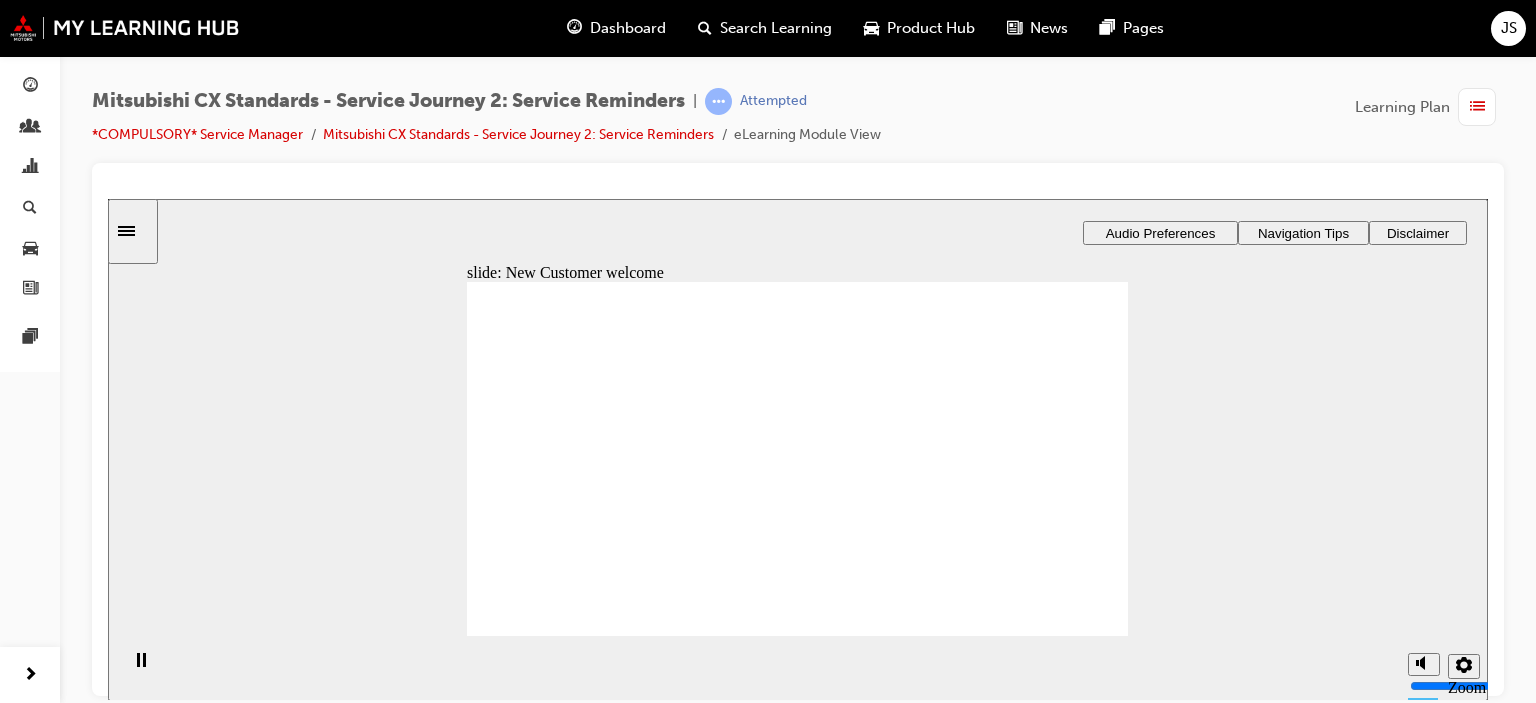 click 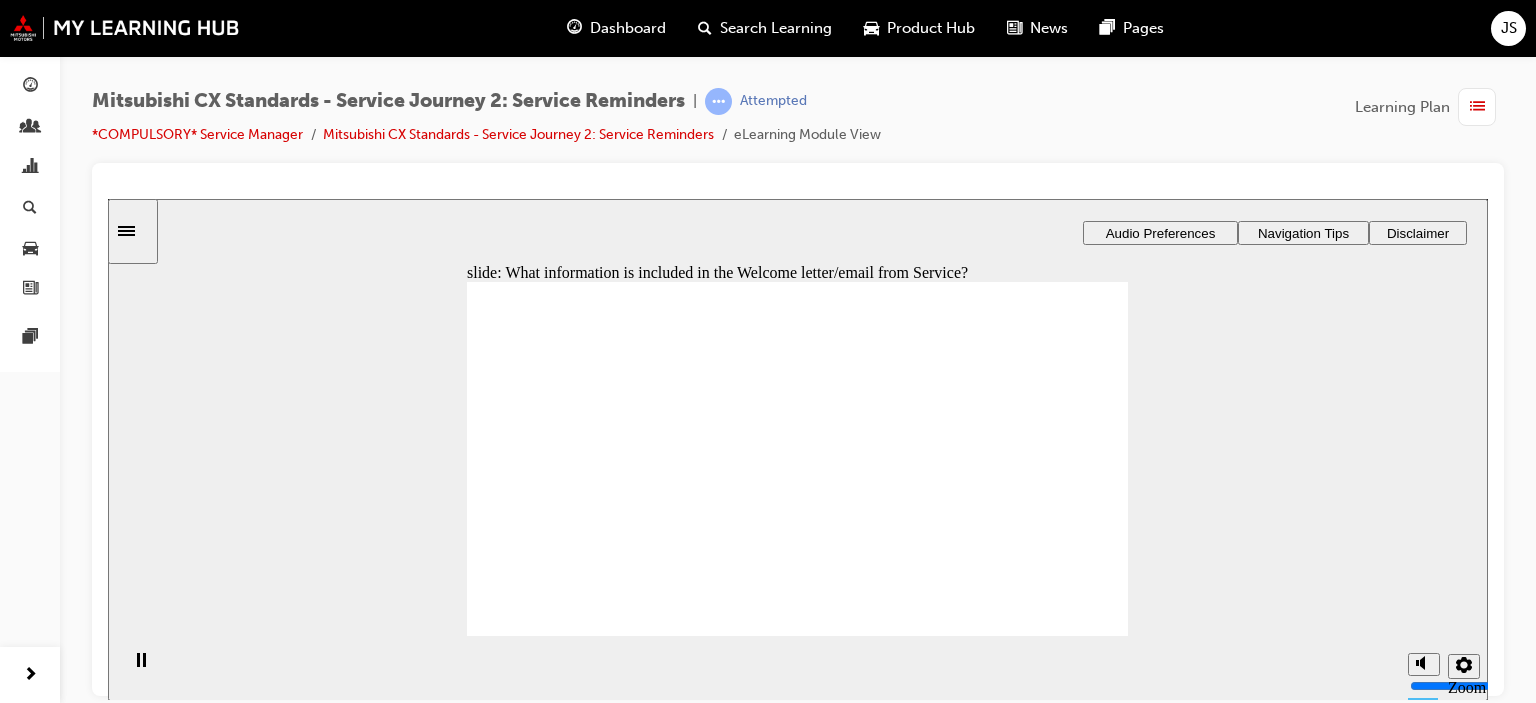 checkbox on "true" 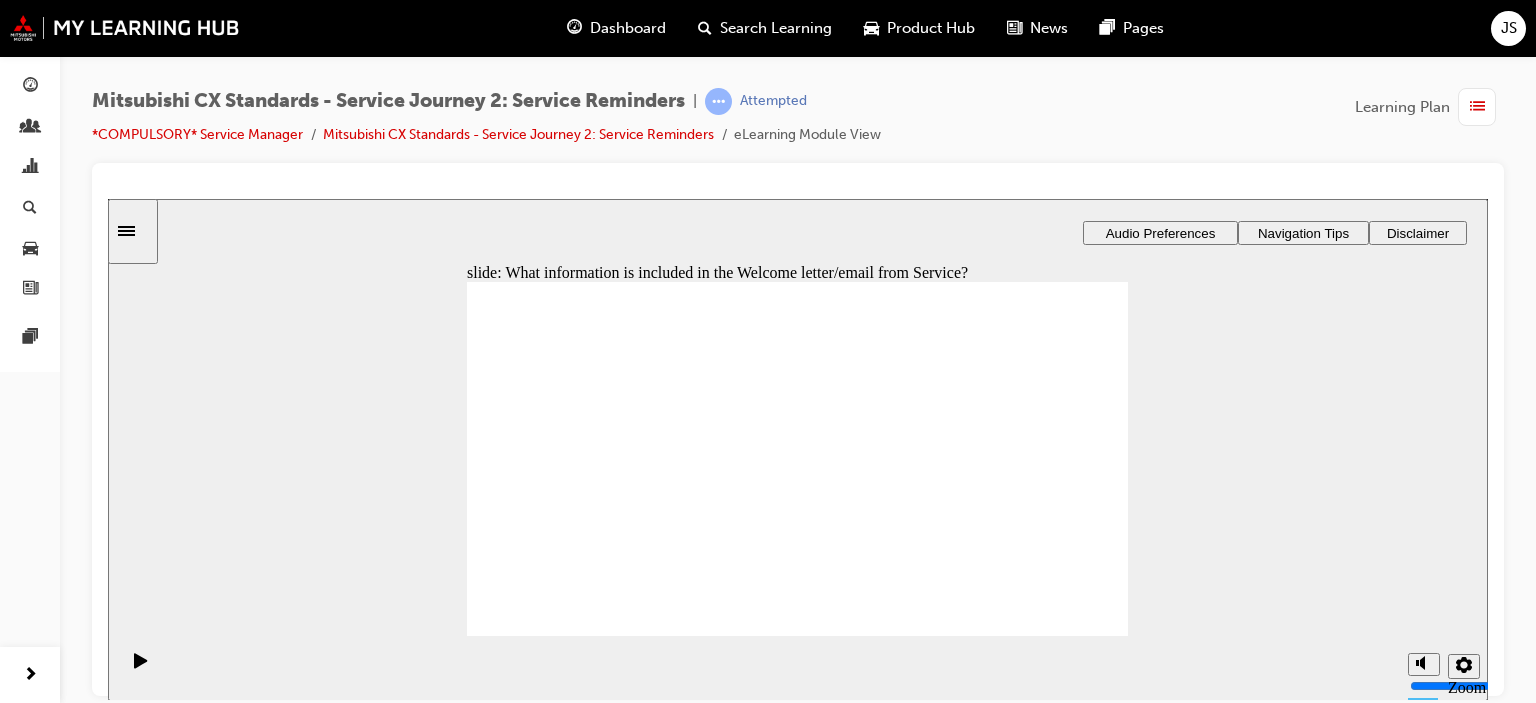 click 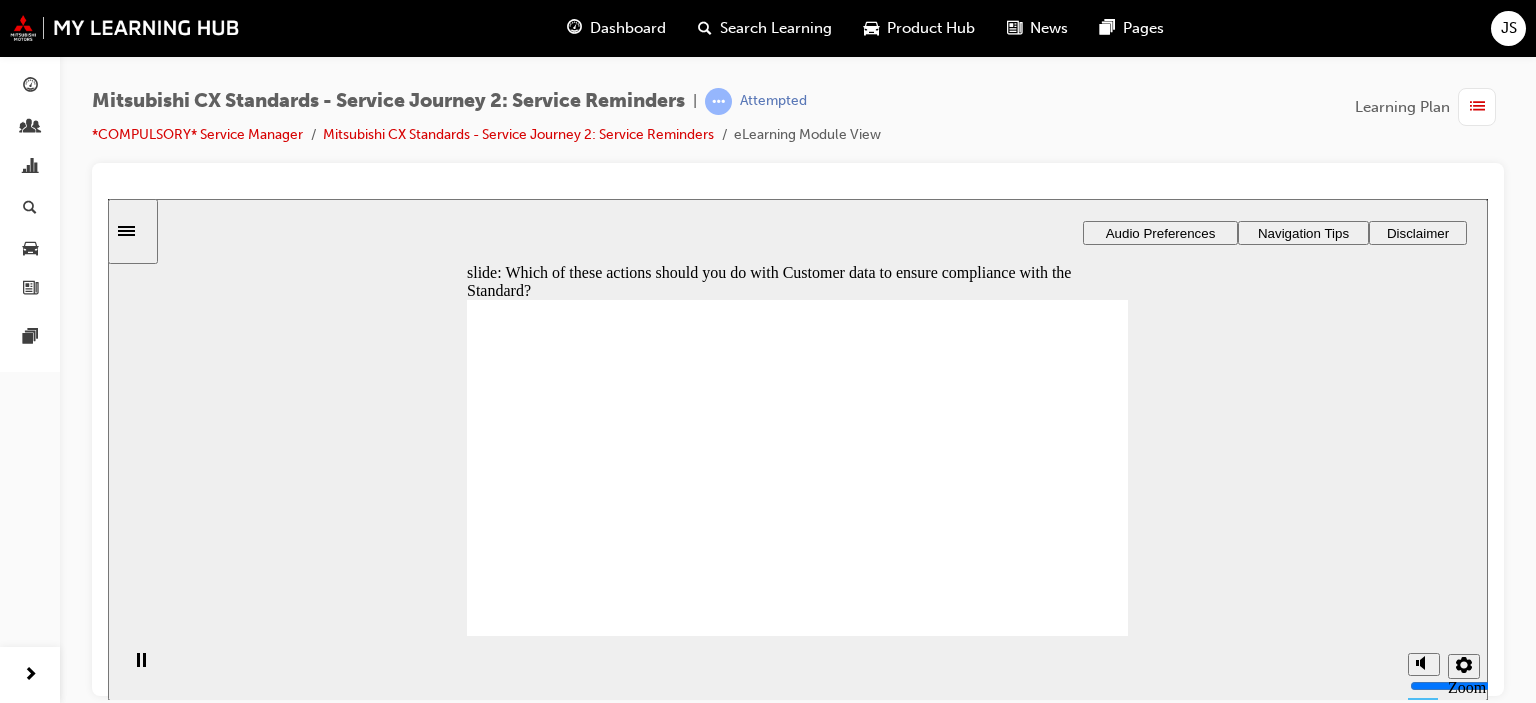 checkbox on "true" 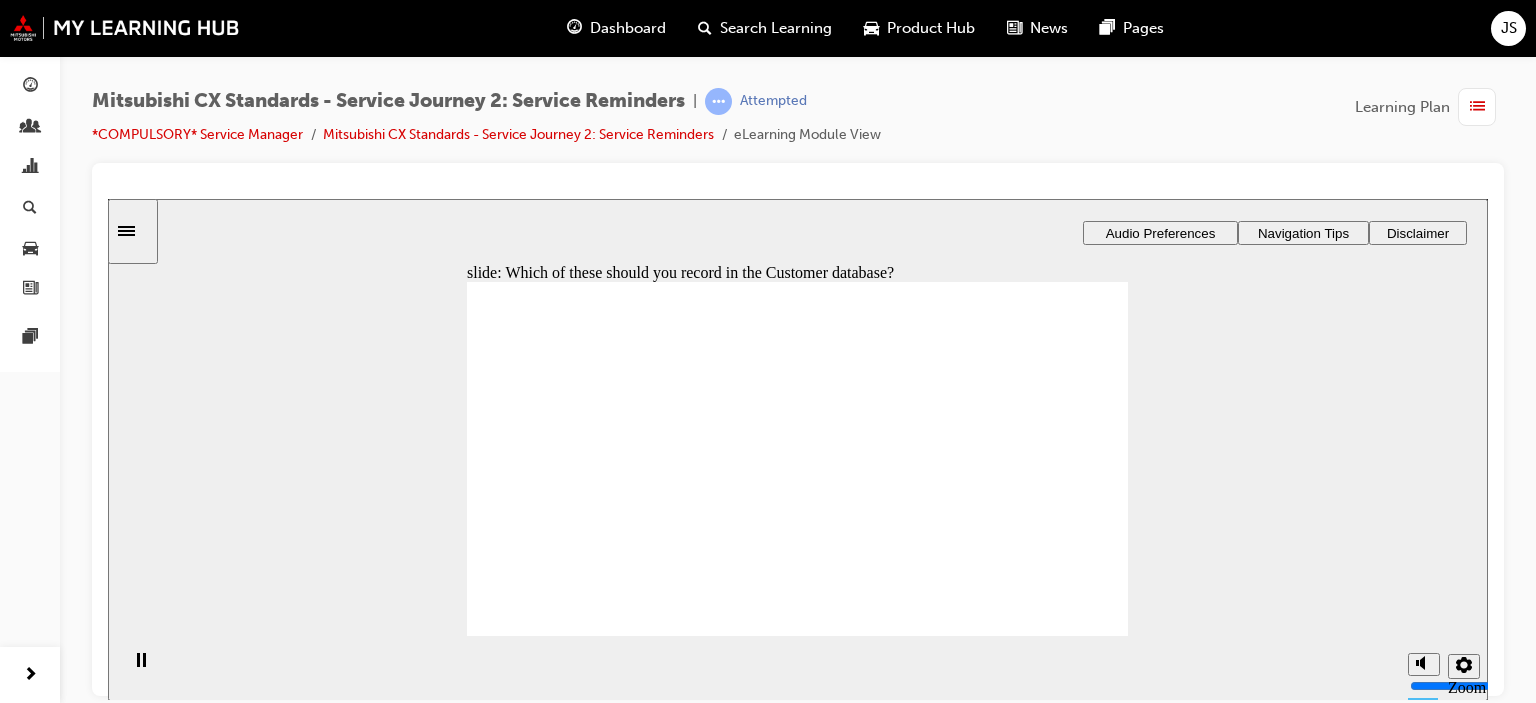 checkbox on "true" 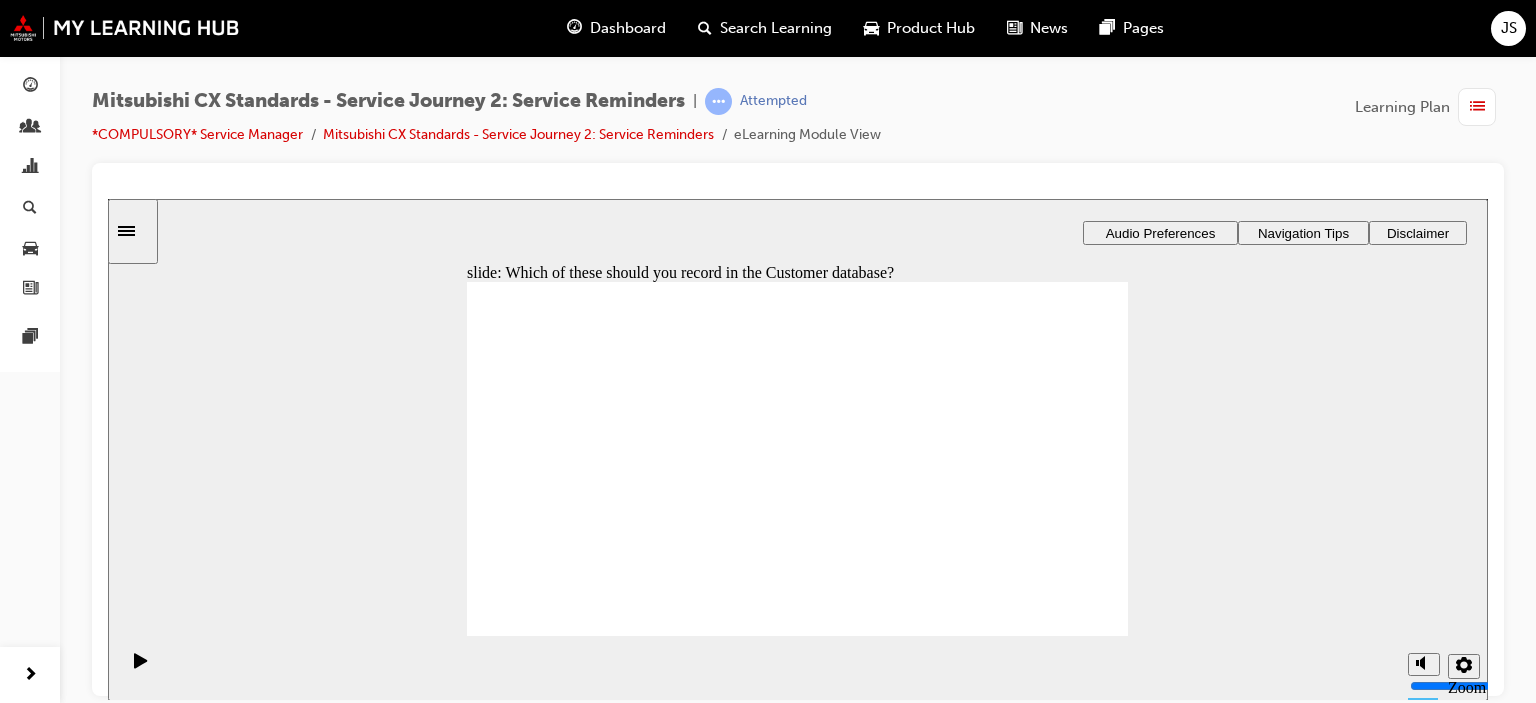 click 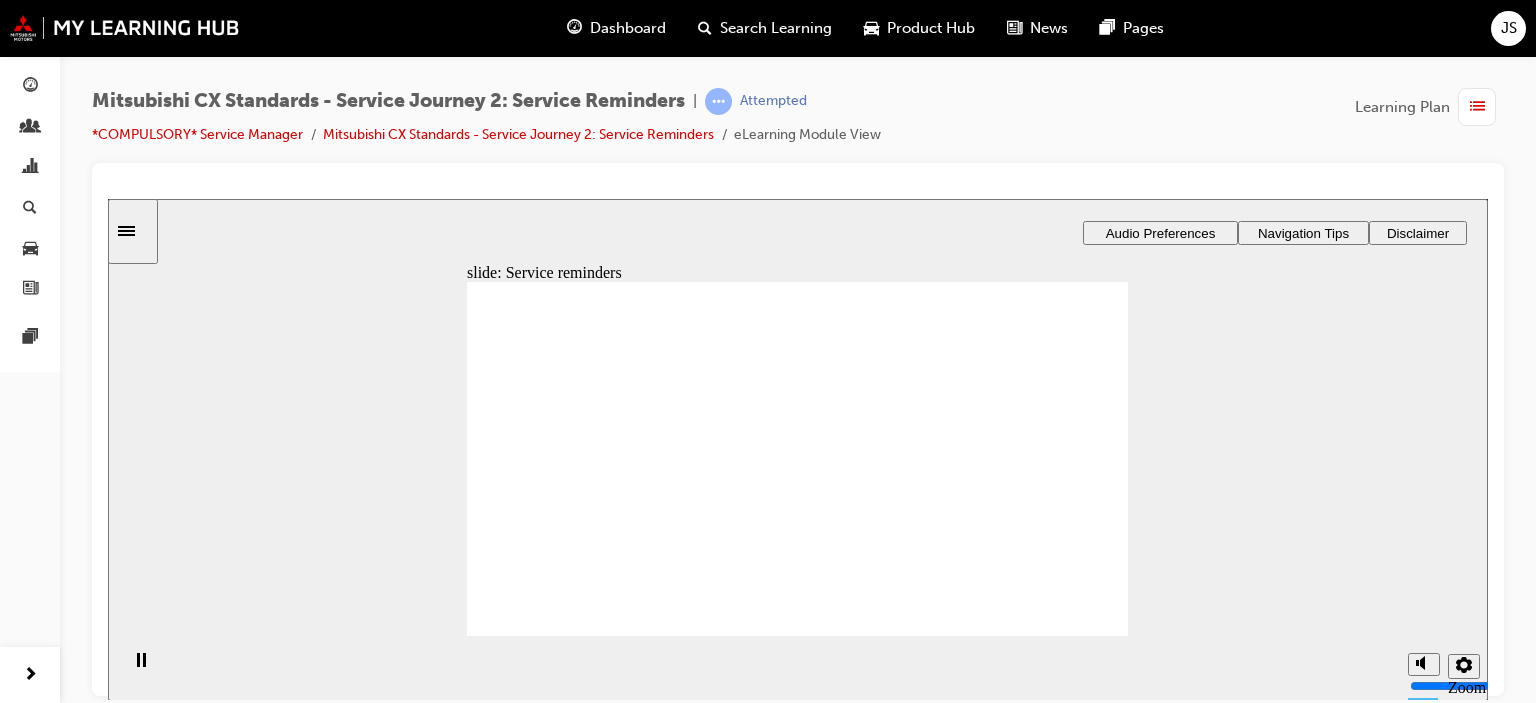 drag, startPoint x: 606, startPoint y: 481, endPoint x: 784, endPoint y: 477, distance: 178.04494 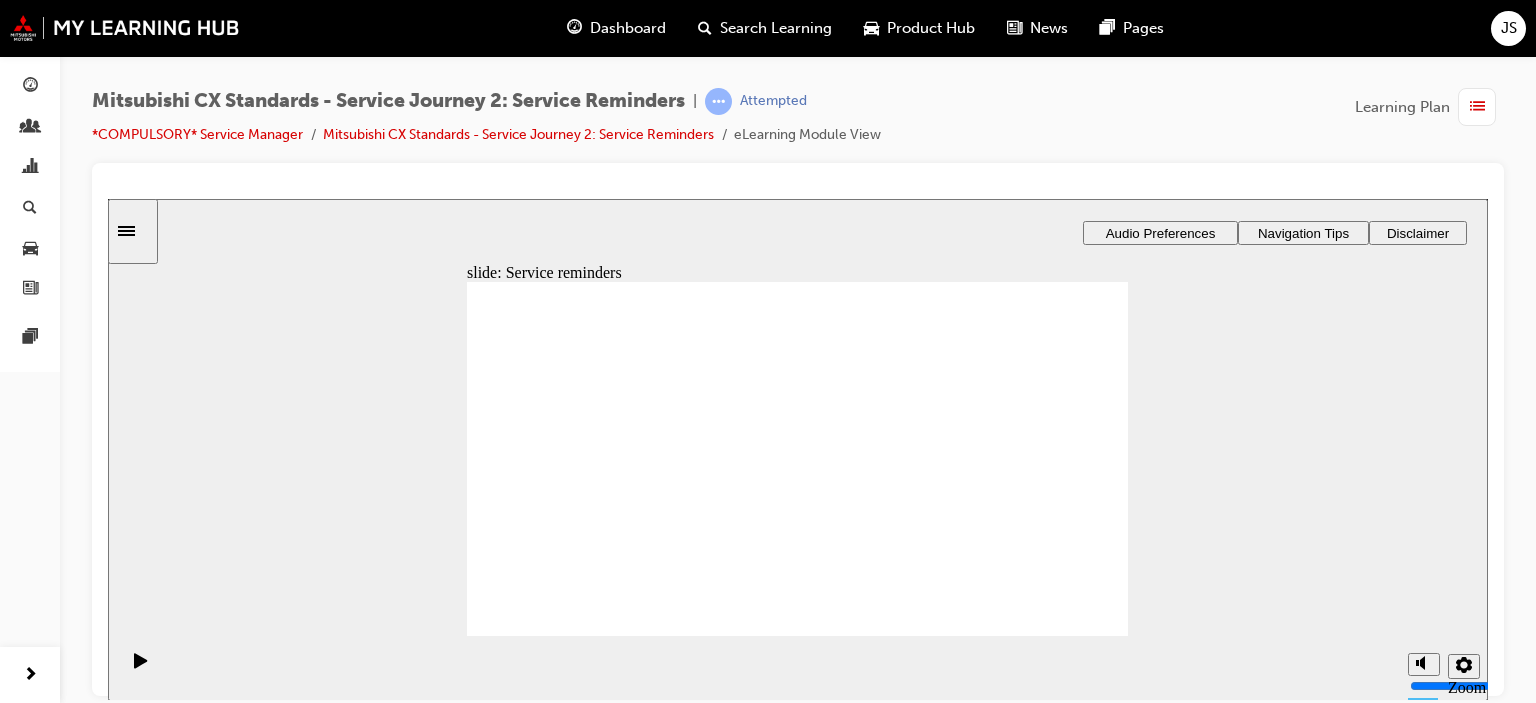 drag, startPoint x: 640, startPoint y: 496, endPoint x: 1056, endPoint y: 500, distance: 416.01923 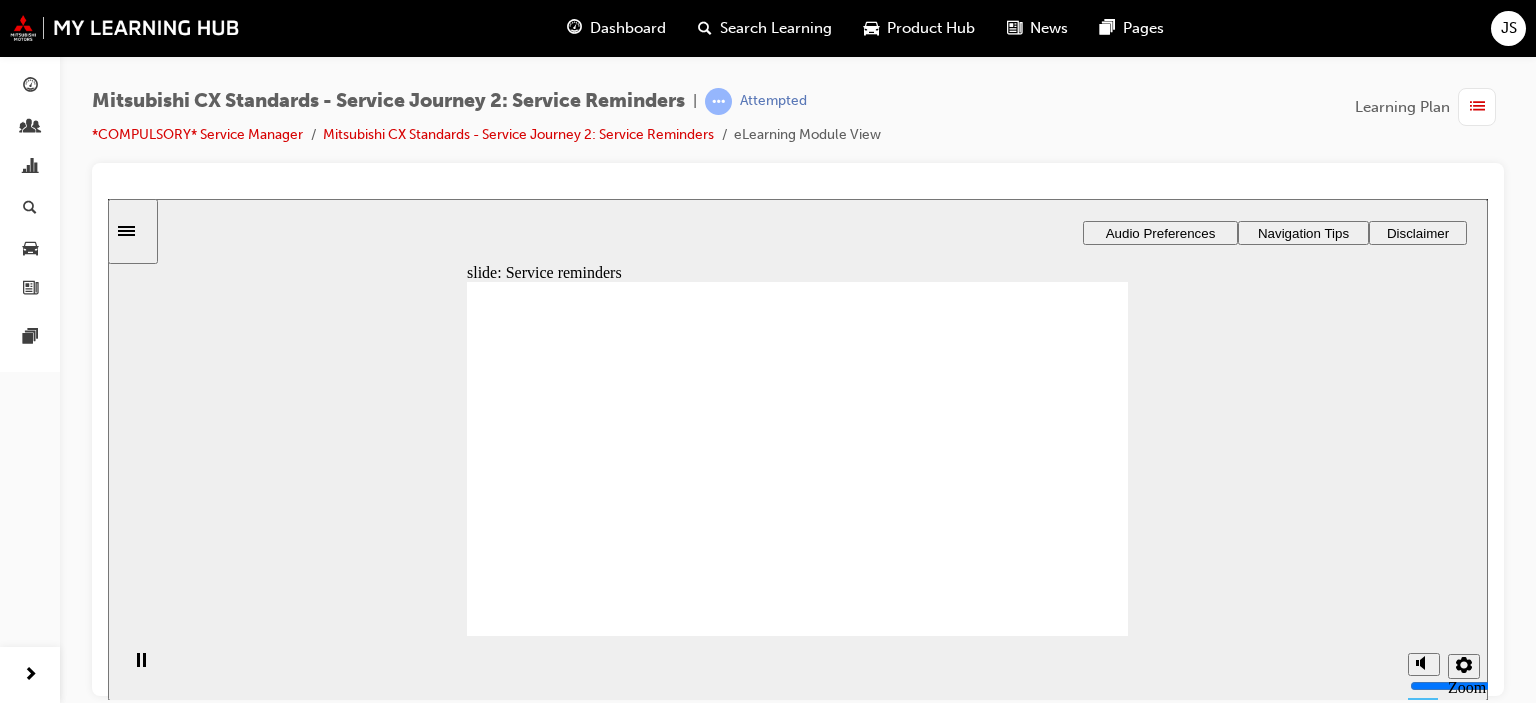 click 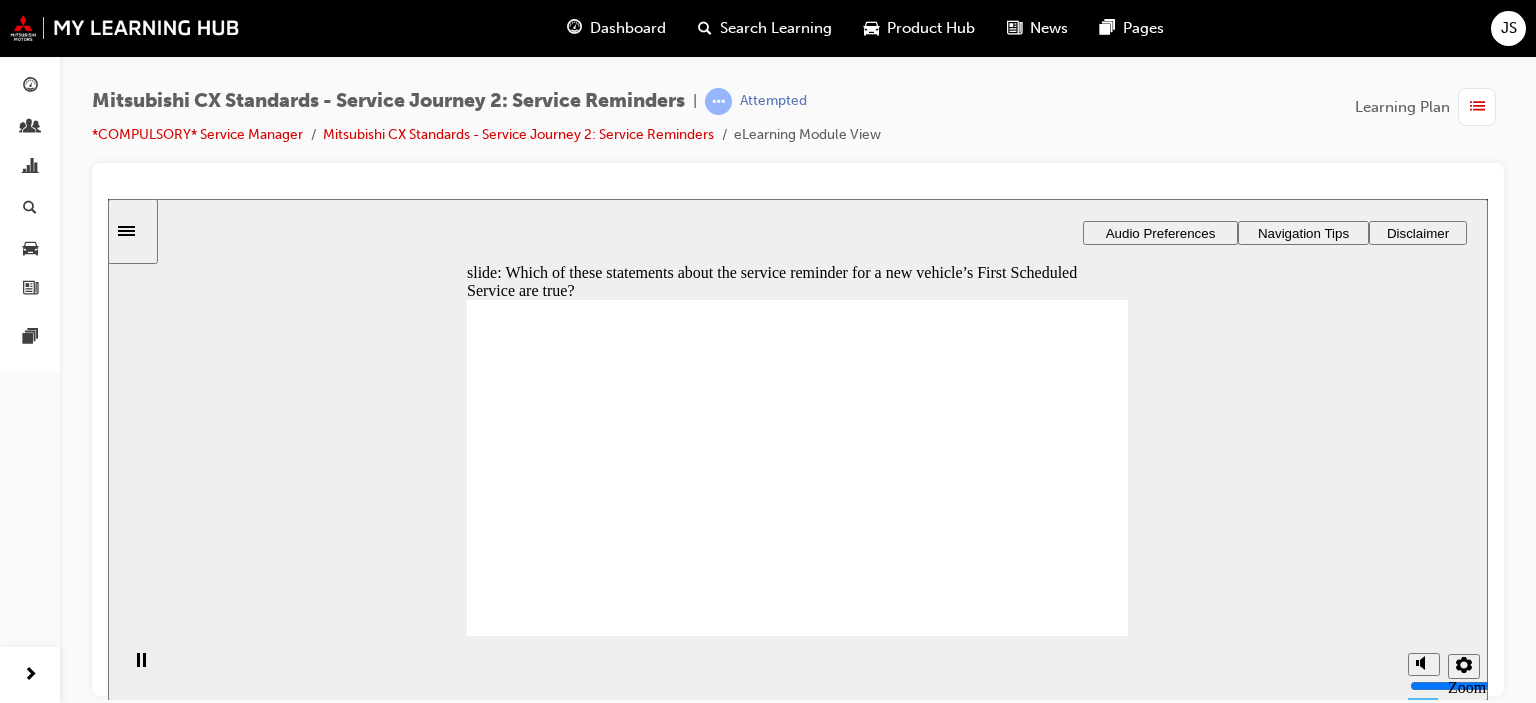checkbox on "true" 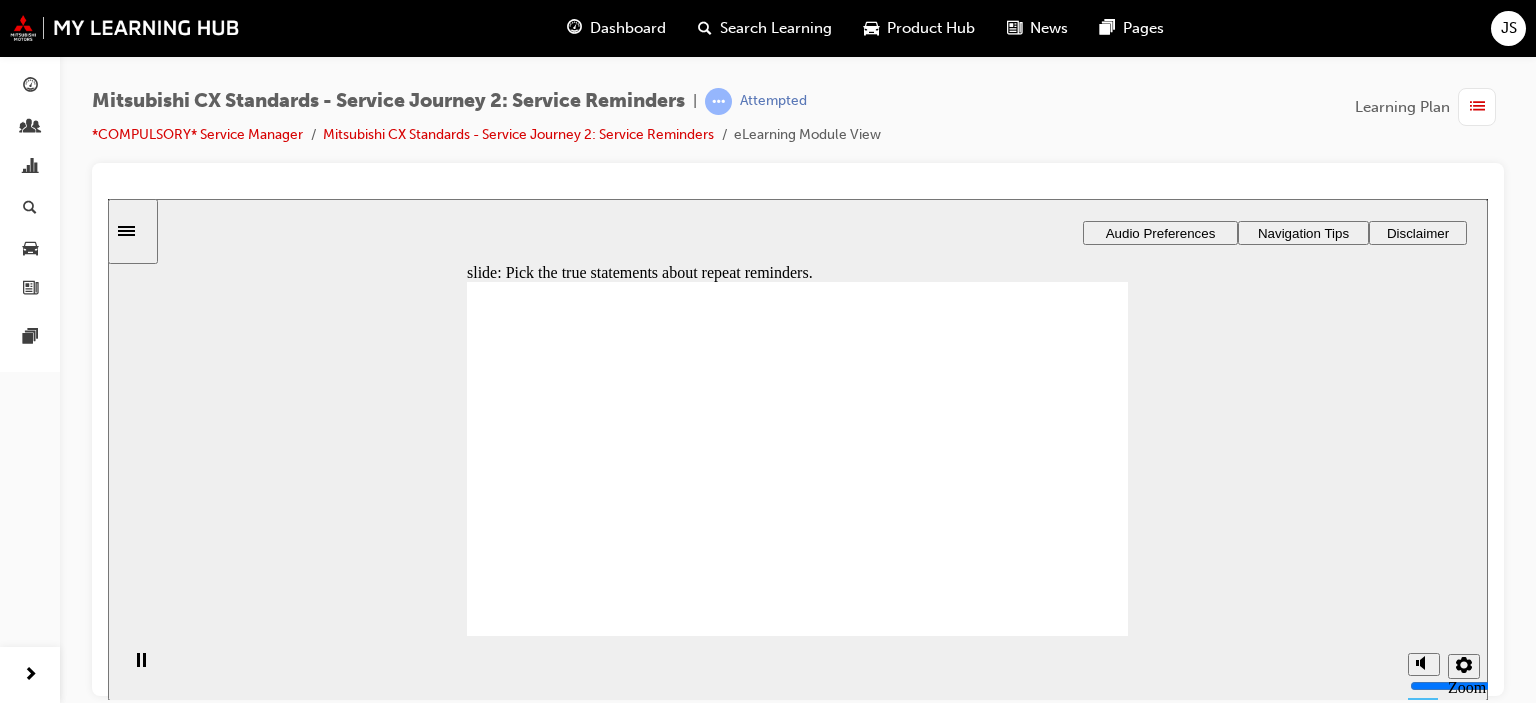 radio on "true" 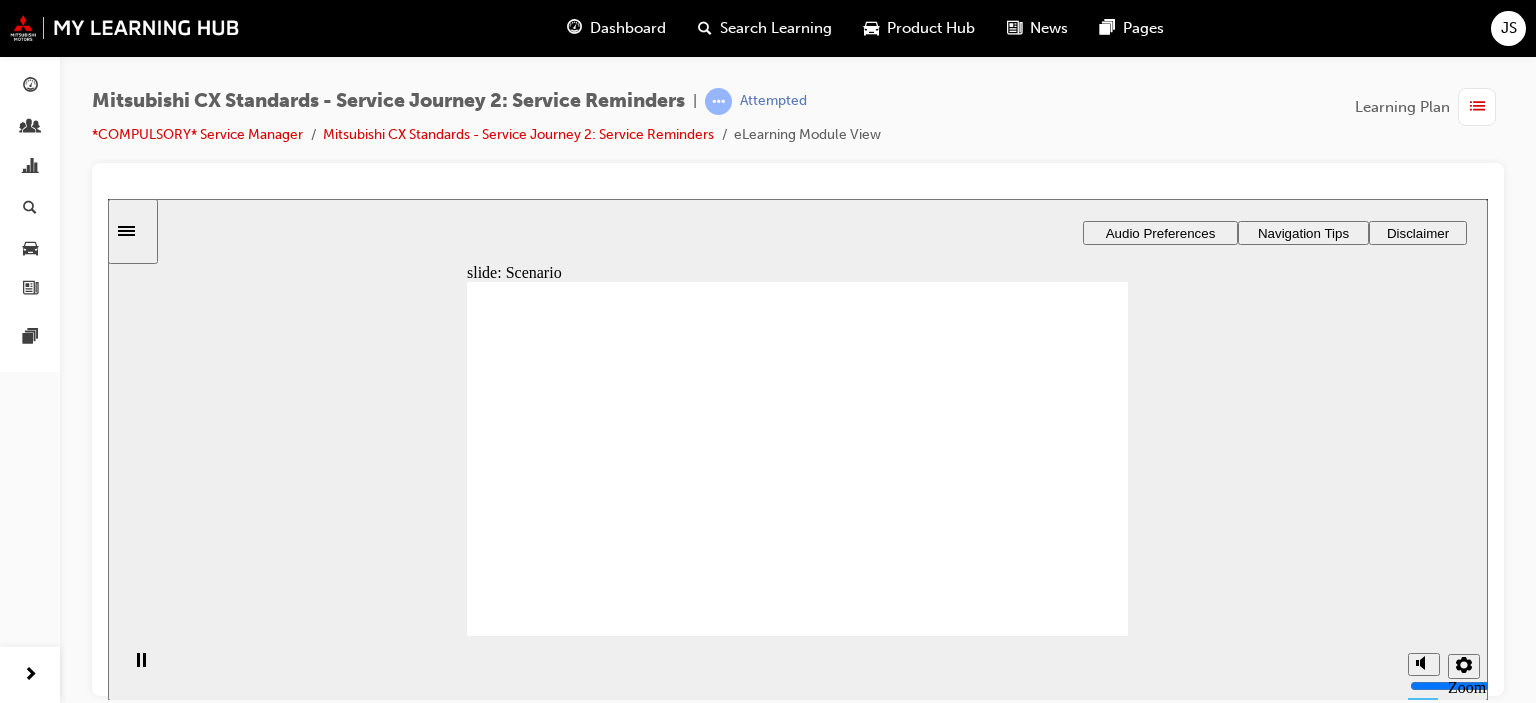 checkbox on "true" 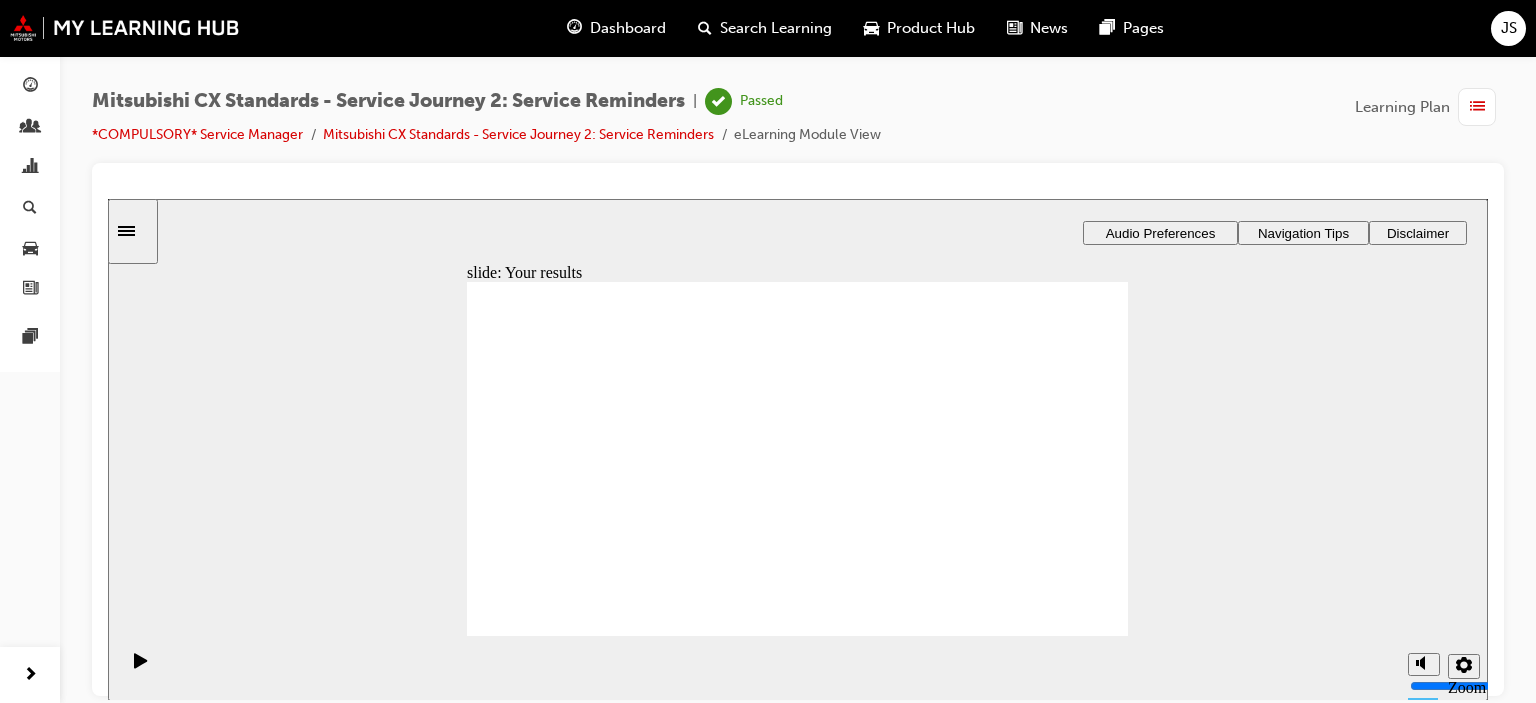 click 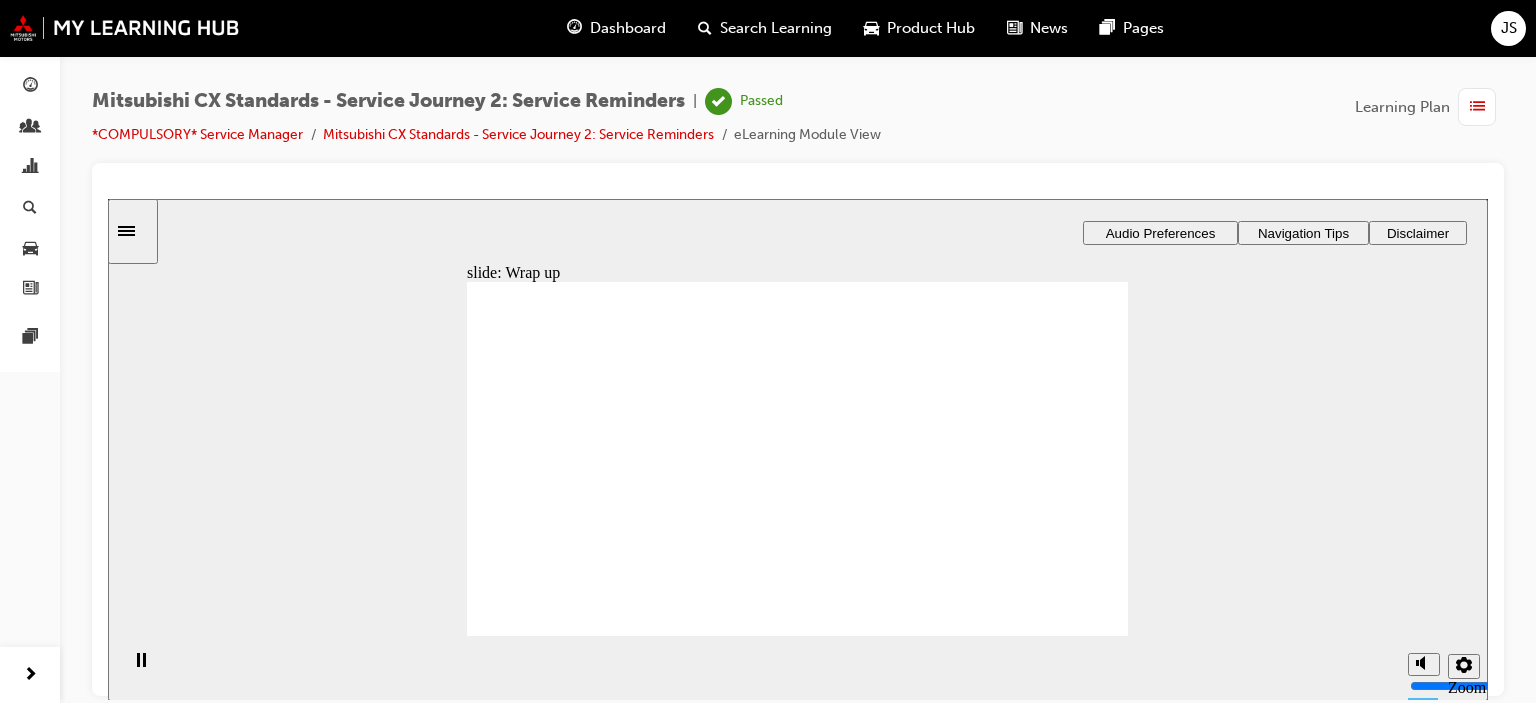 click 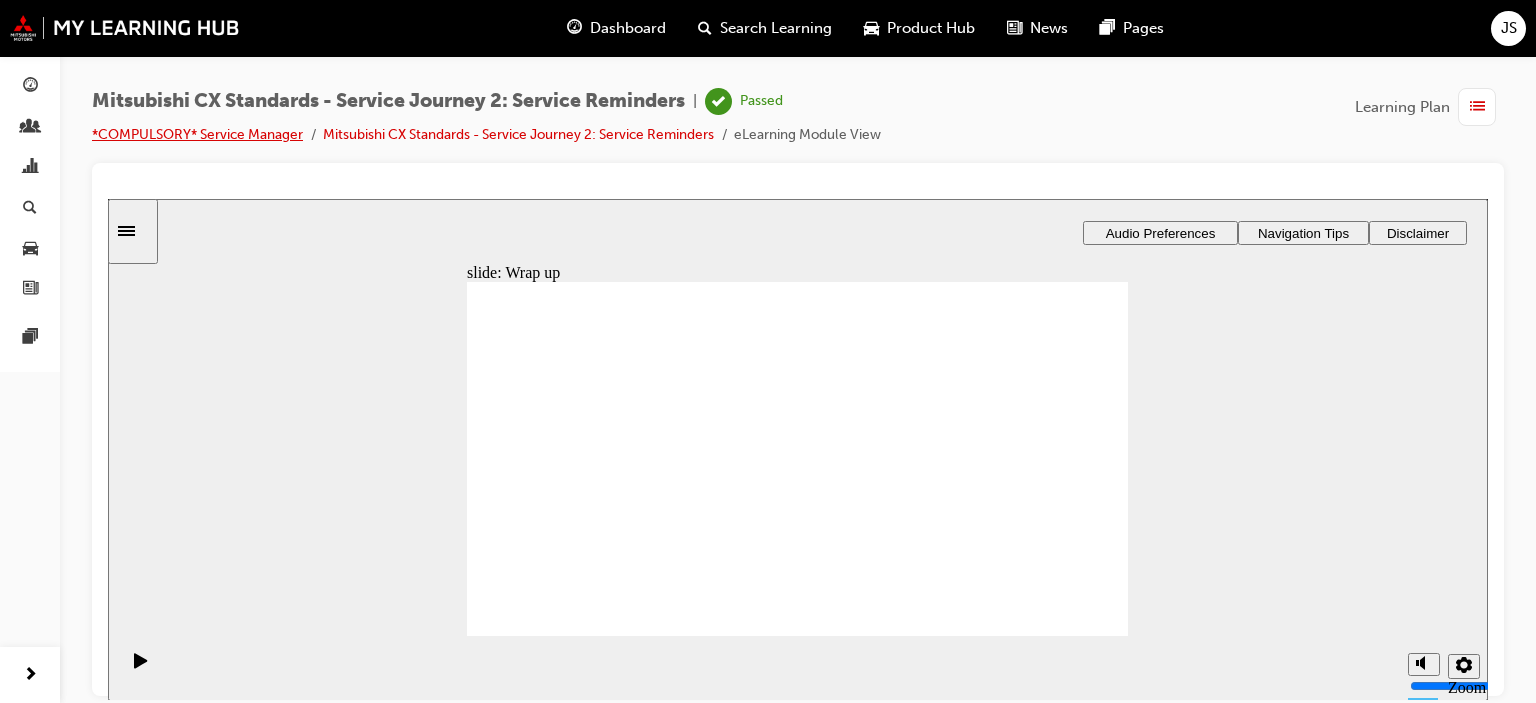 click on "*COMPULSORY* Service Manager" at bounding box center (197, 134) 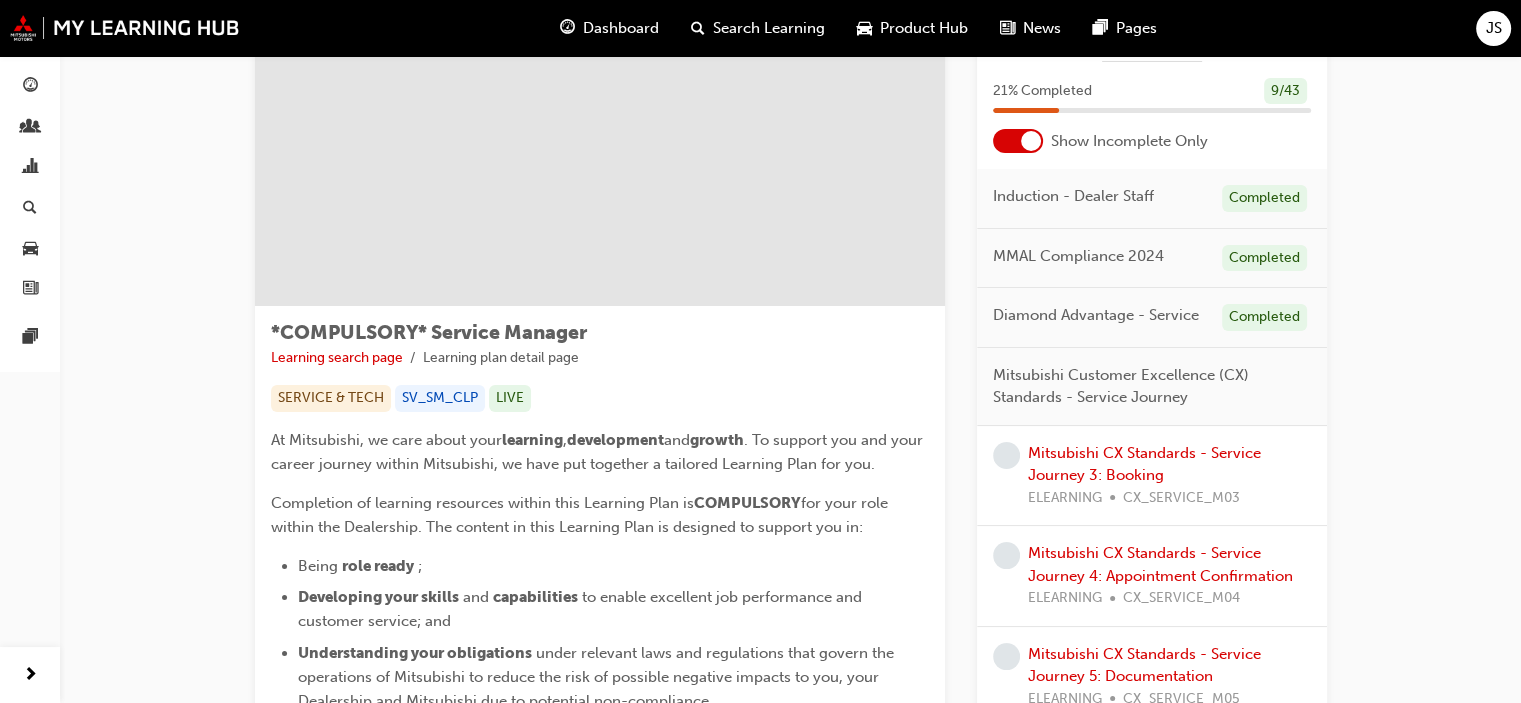 scroll, scrollTop: 38, scrollLeft: 0, axis: vertical 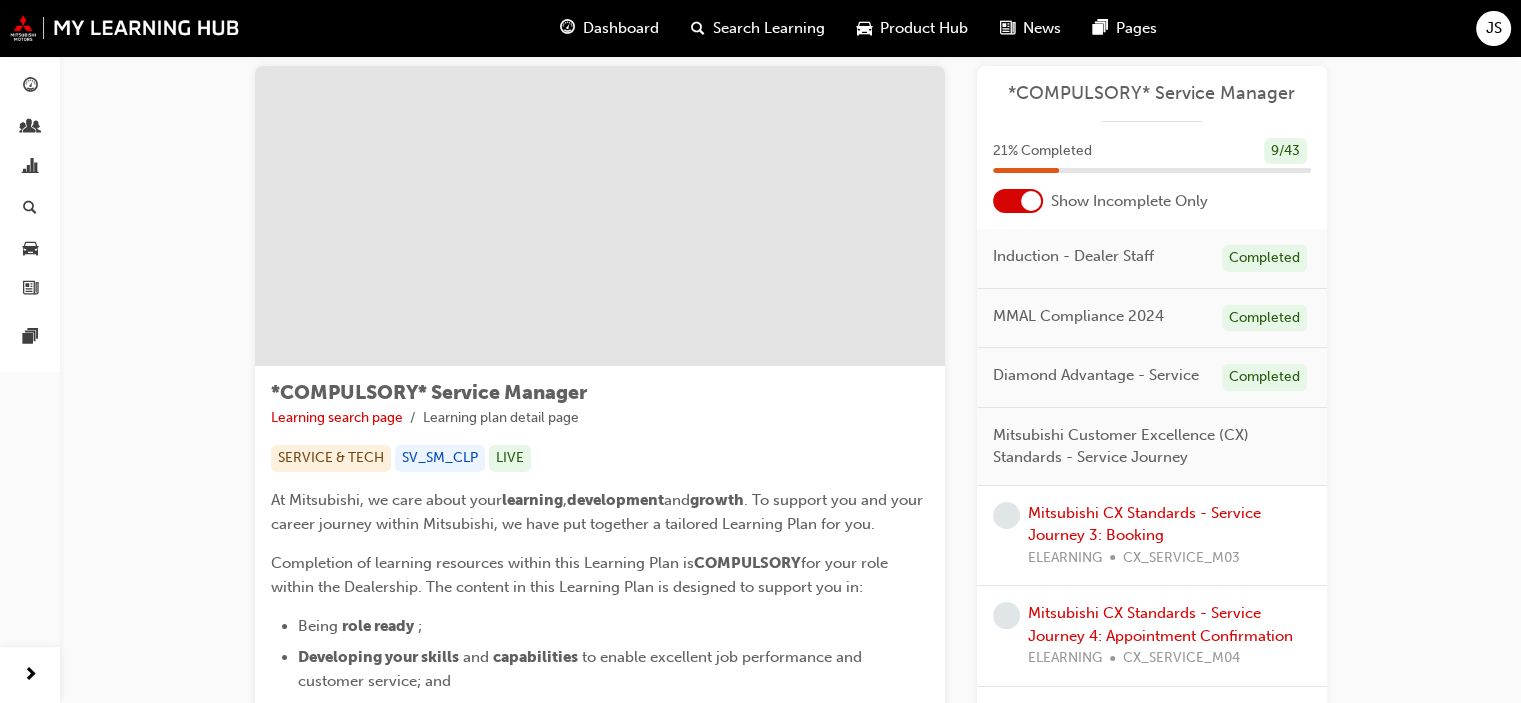 click at bounding box center [1031, 201] 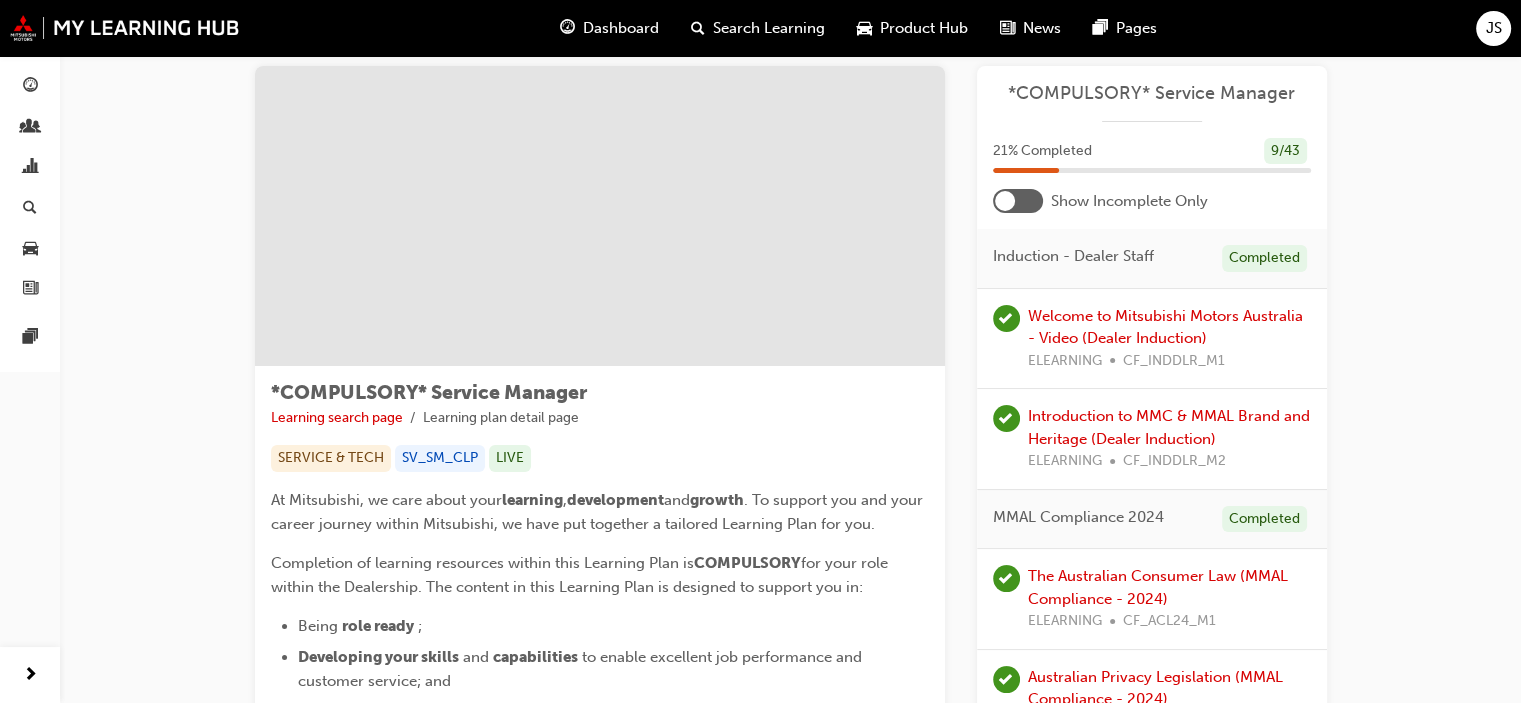 click at bounding box center (1005, 201) 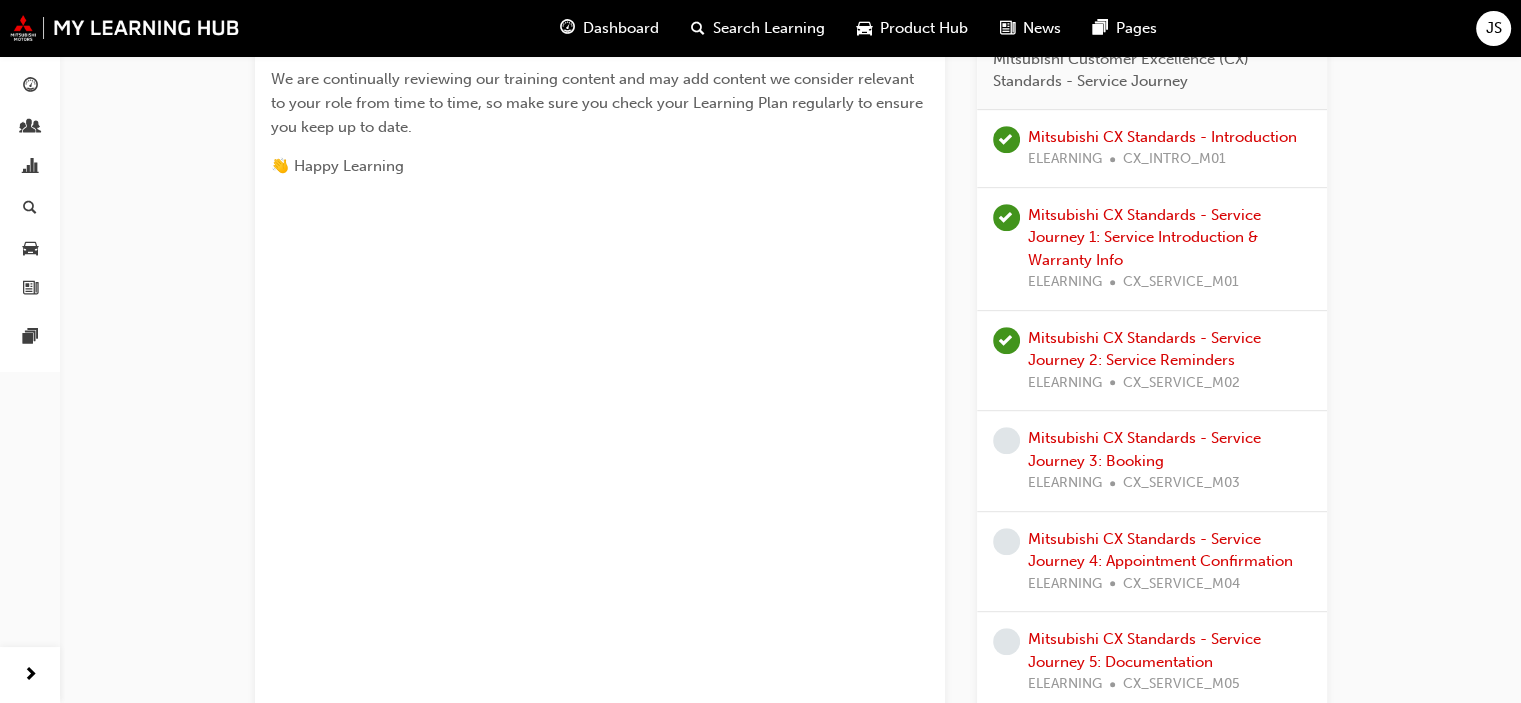 scroll, scrollTop: 959, scrollLeft: 0, axis: vertical 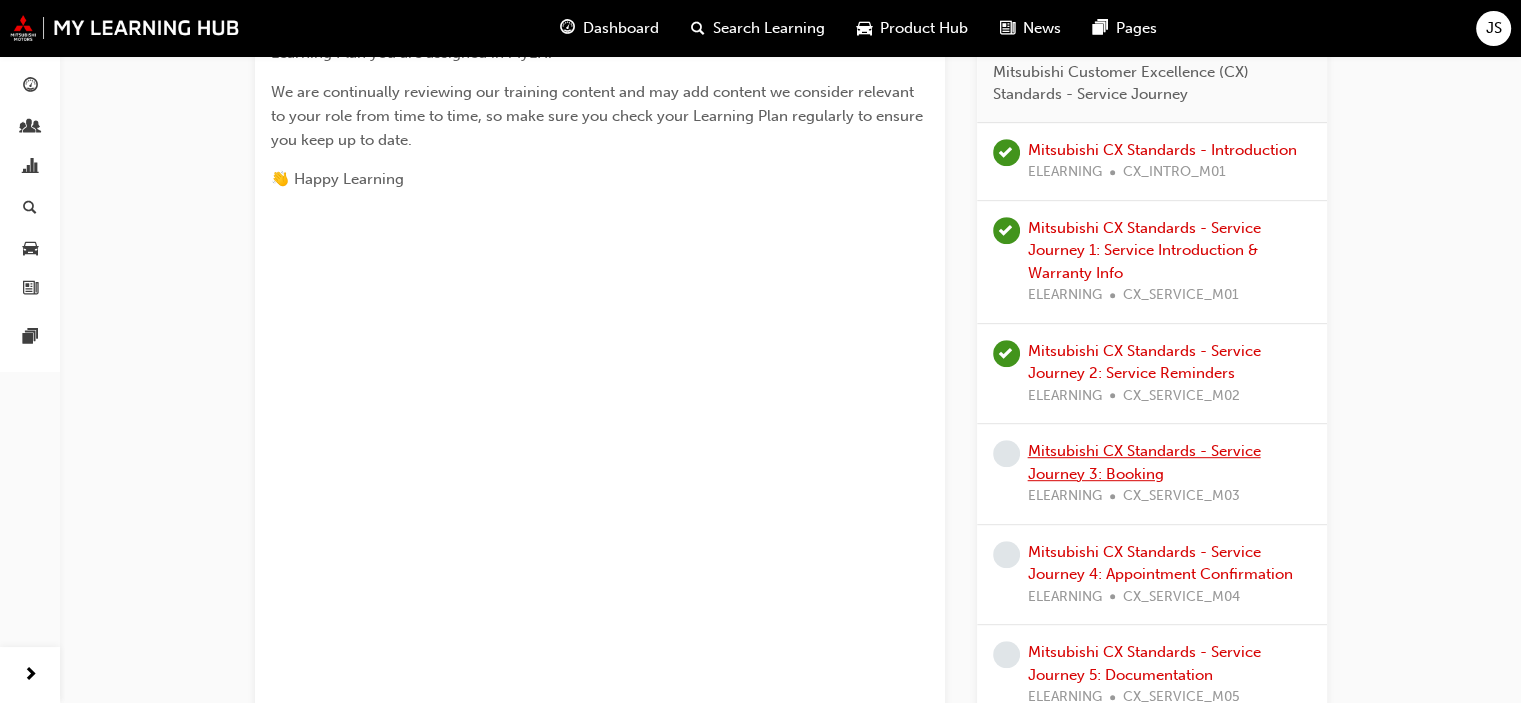 click on "Mitsubishi CX Standards - Service Journey 3: Booking" at bounding box center [1144, 462] 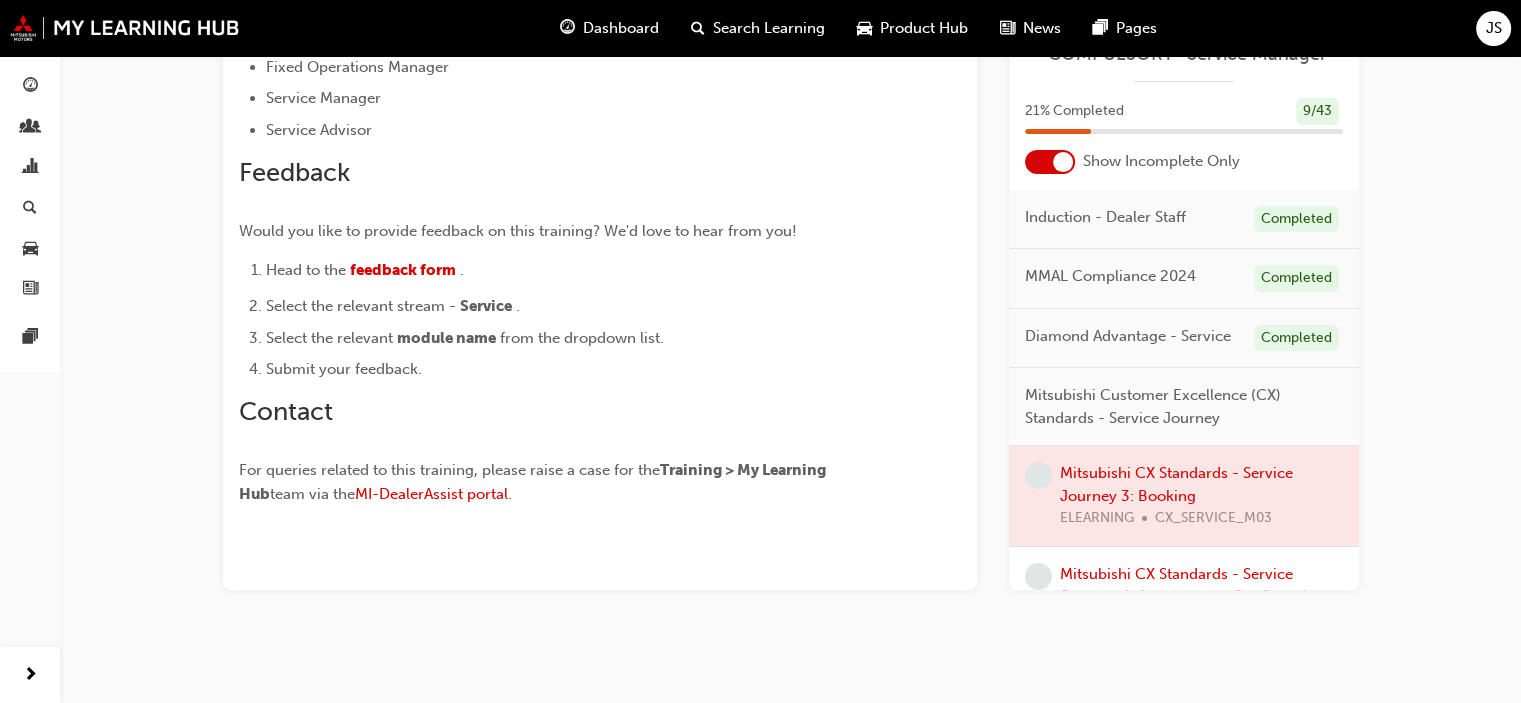 scroll, scrollTop: 584, scrollLeft: 0, axis: vertical 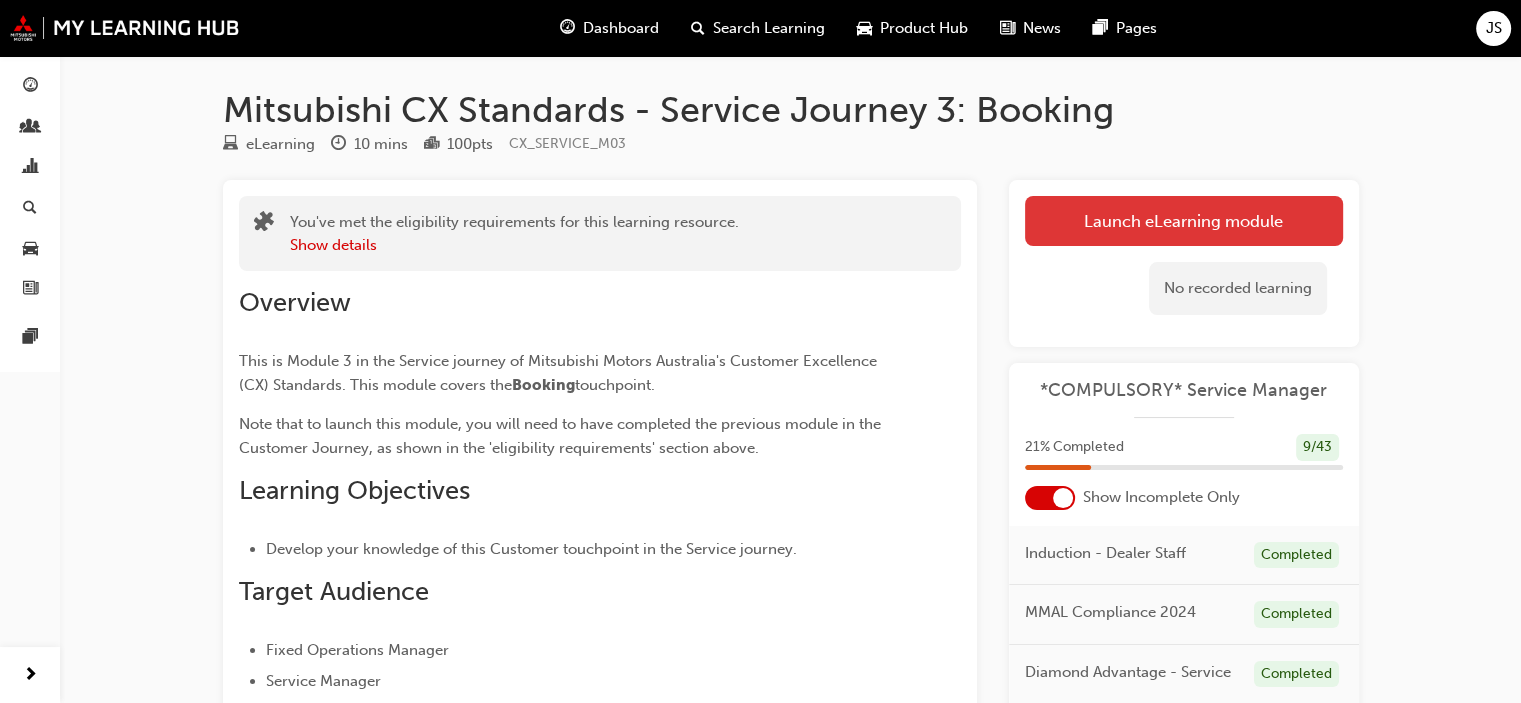 click on "Launch eLearning module" at bounding box center [1184, 221] 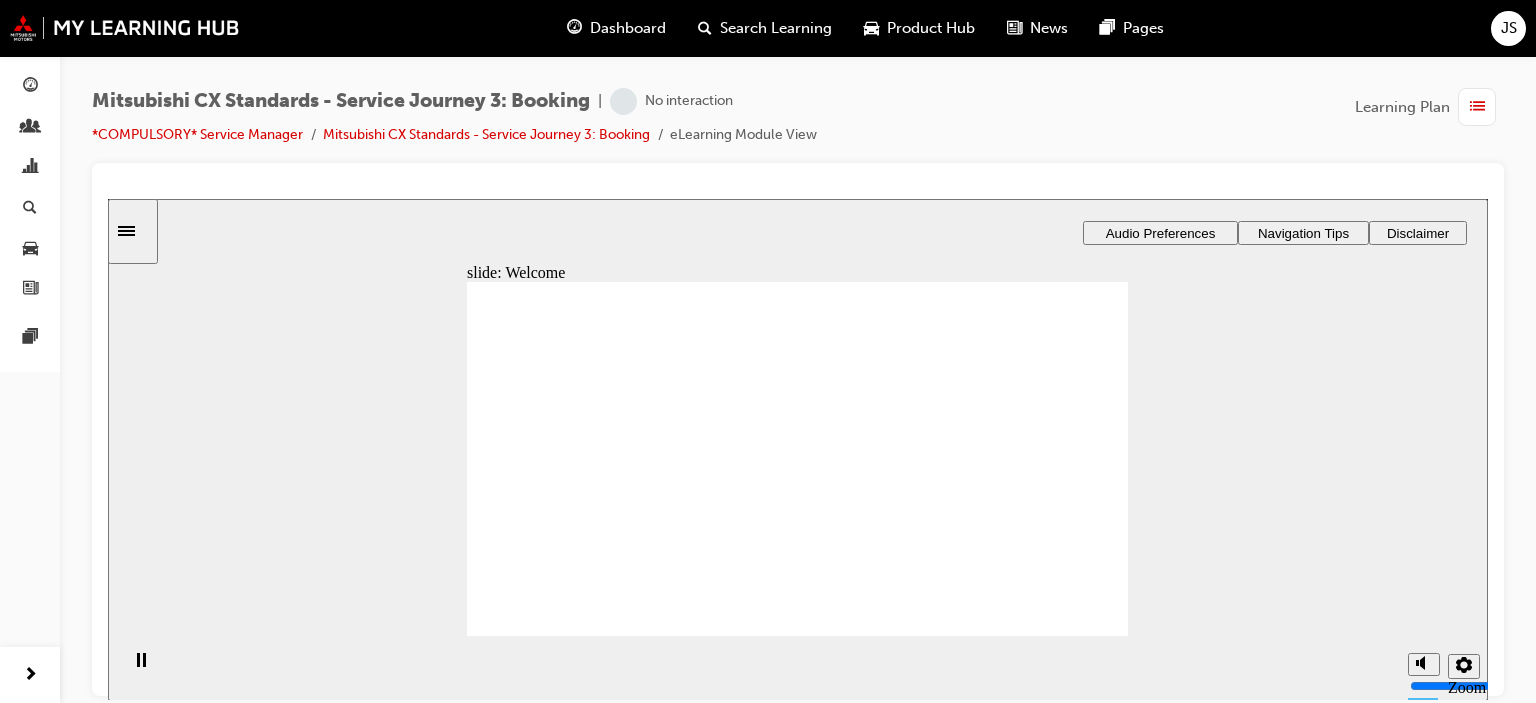 scroll, scrollTop: 0, scrollLeft: 0, axis: both 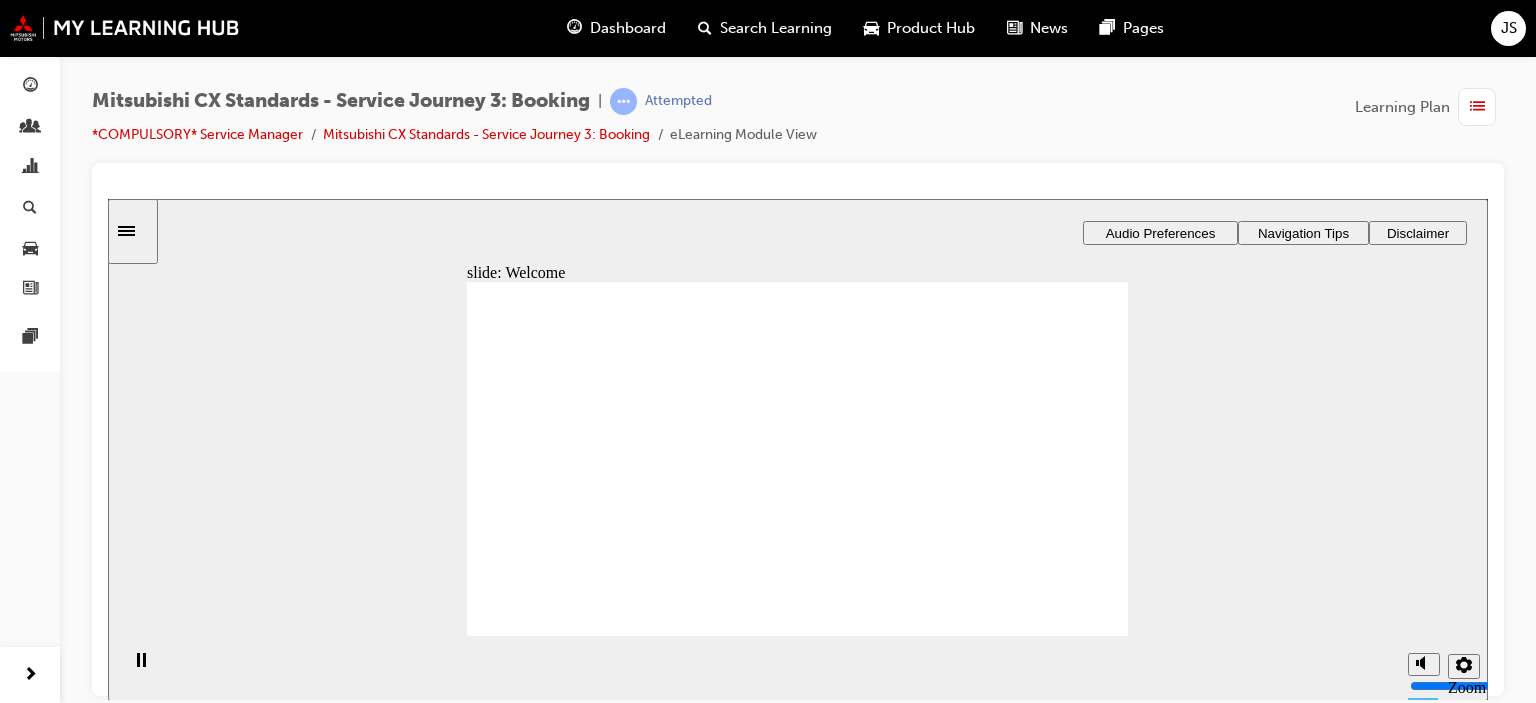 click 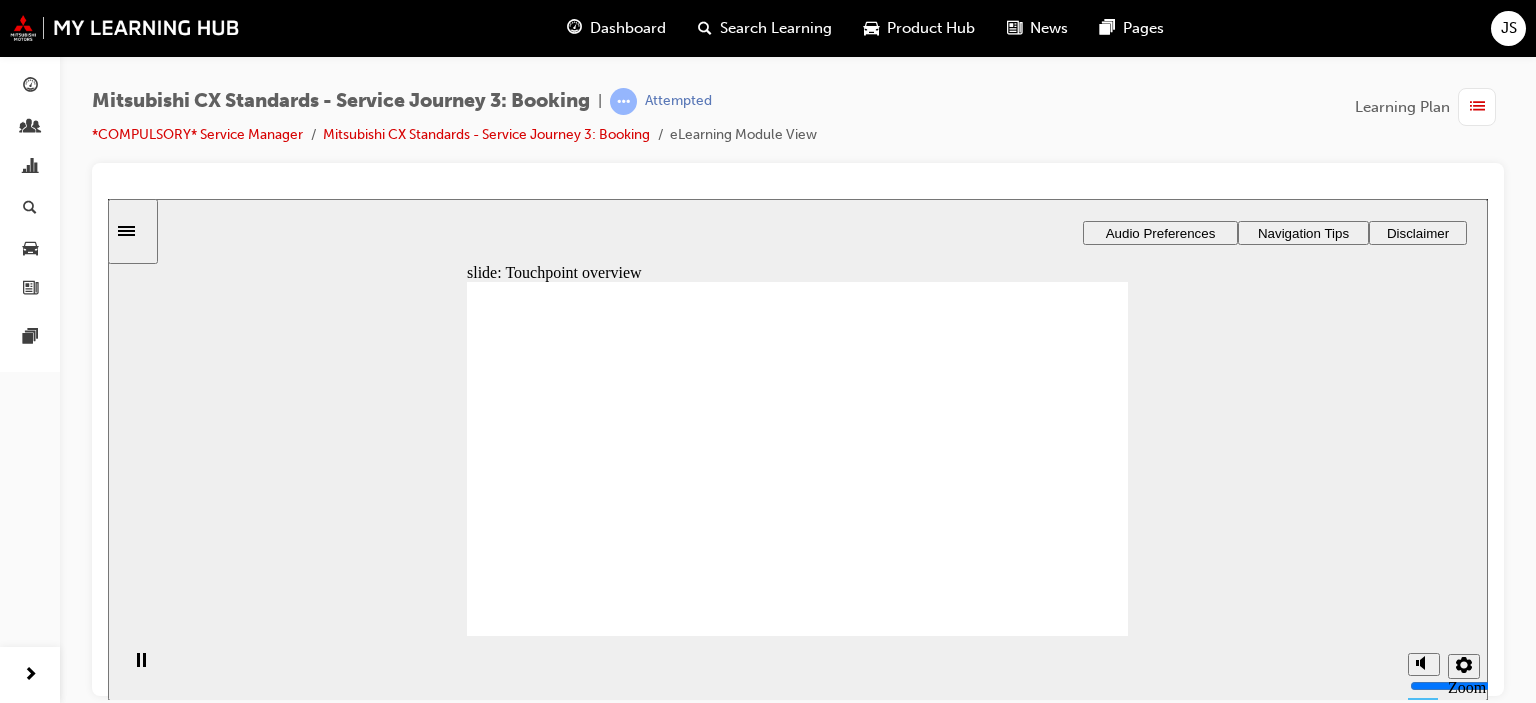 click 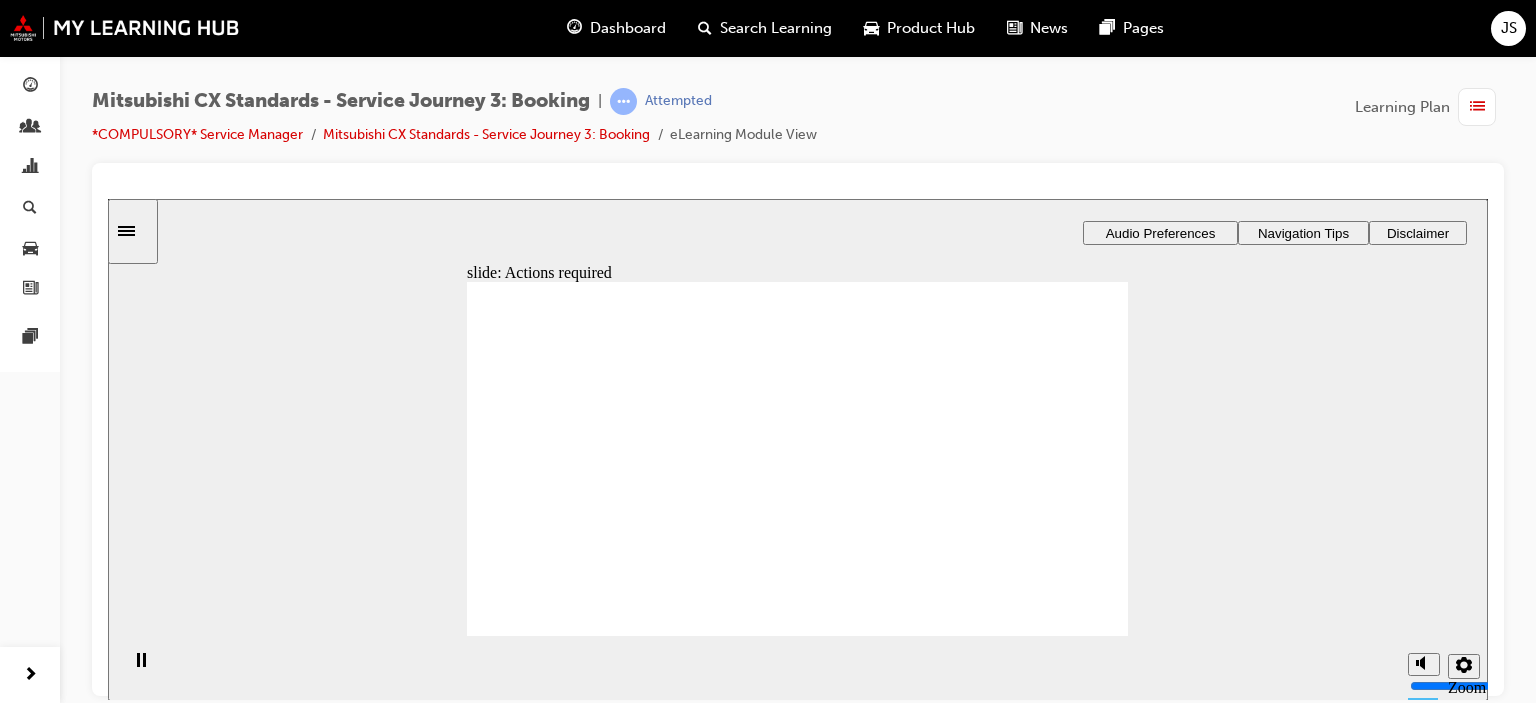 click 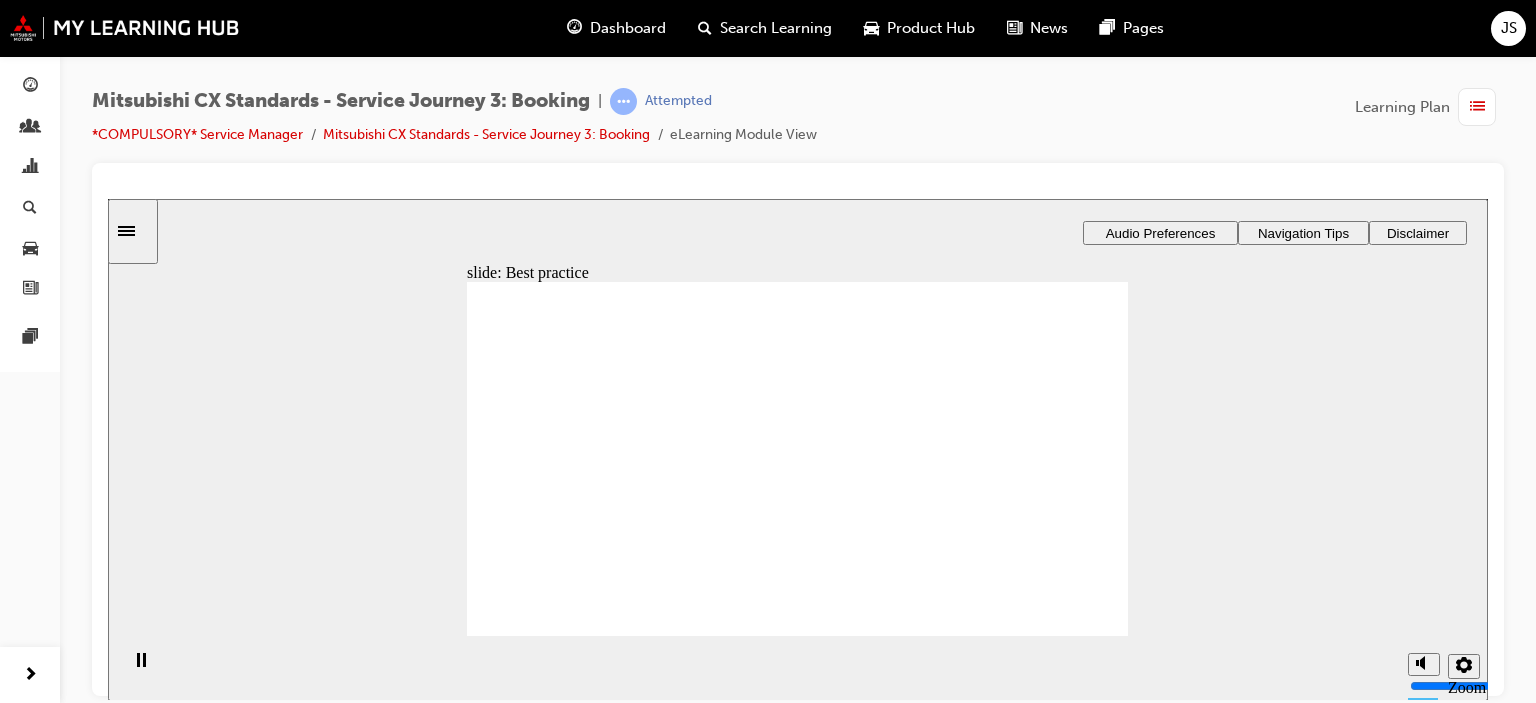 click 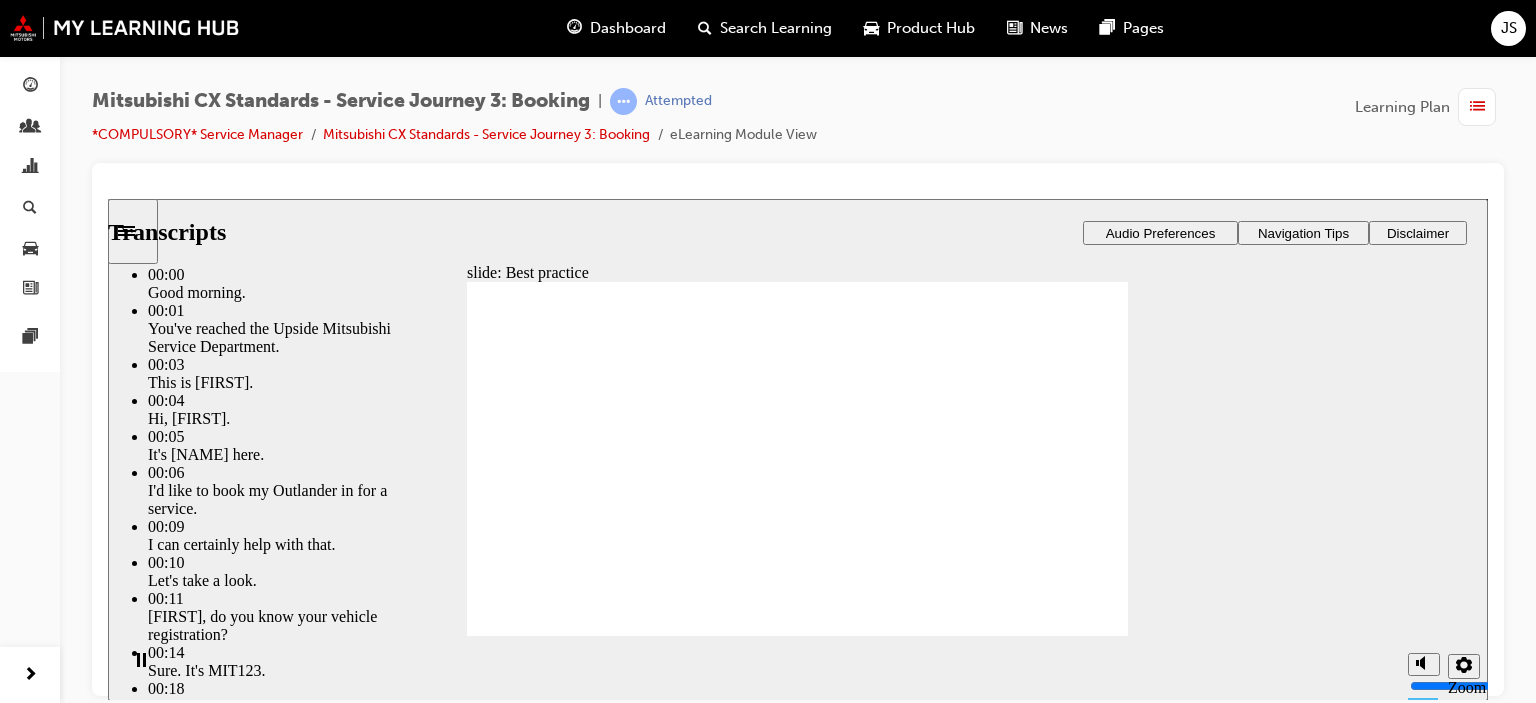 type on "160" 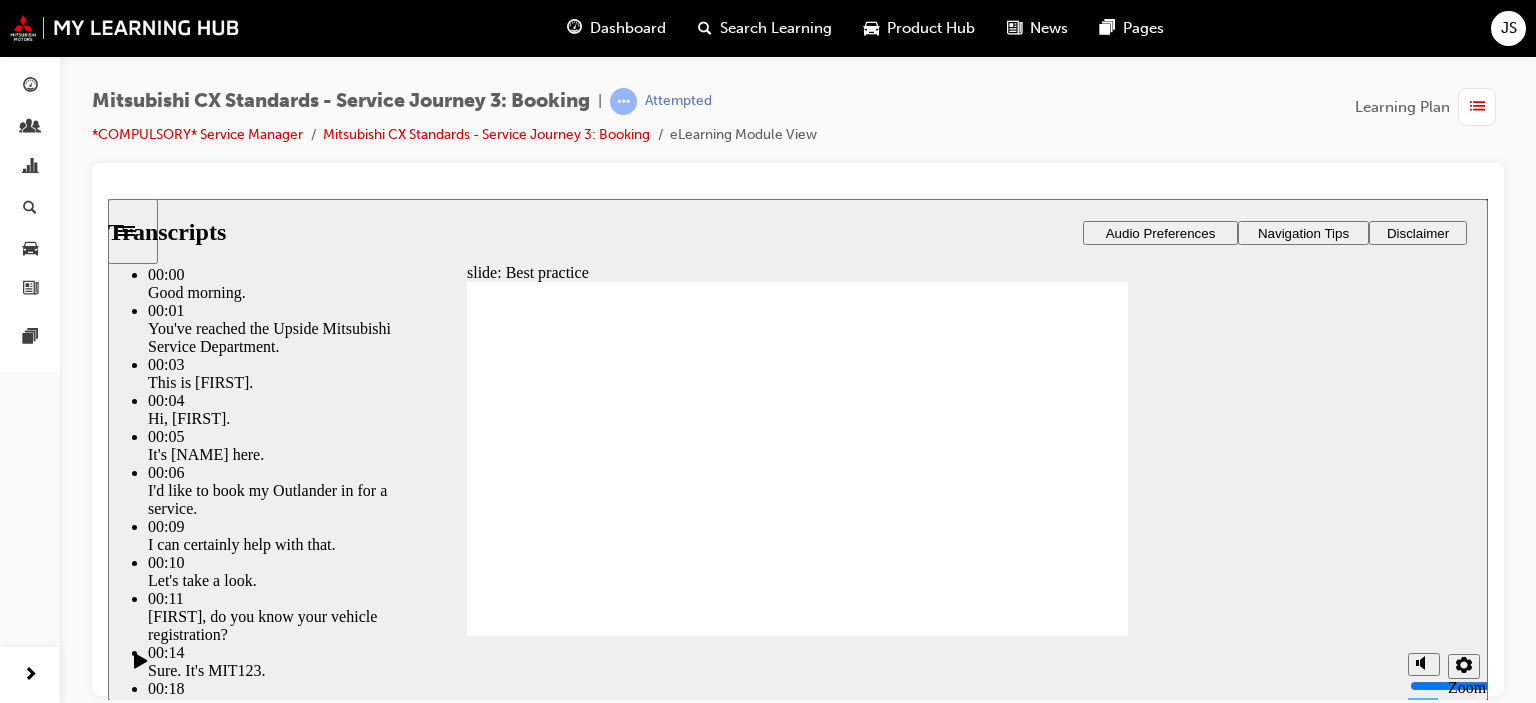 click 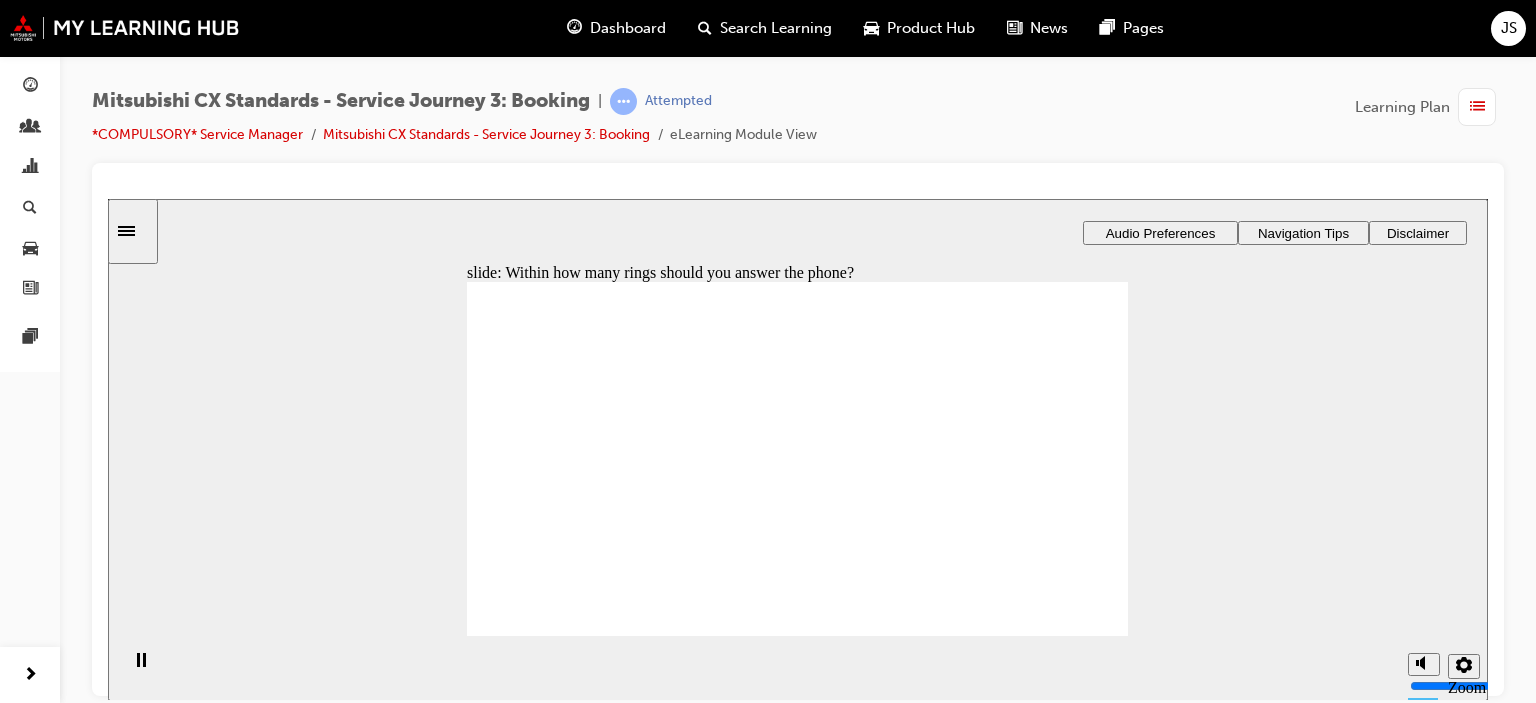 radio on "true" 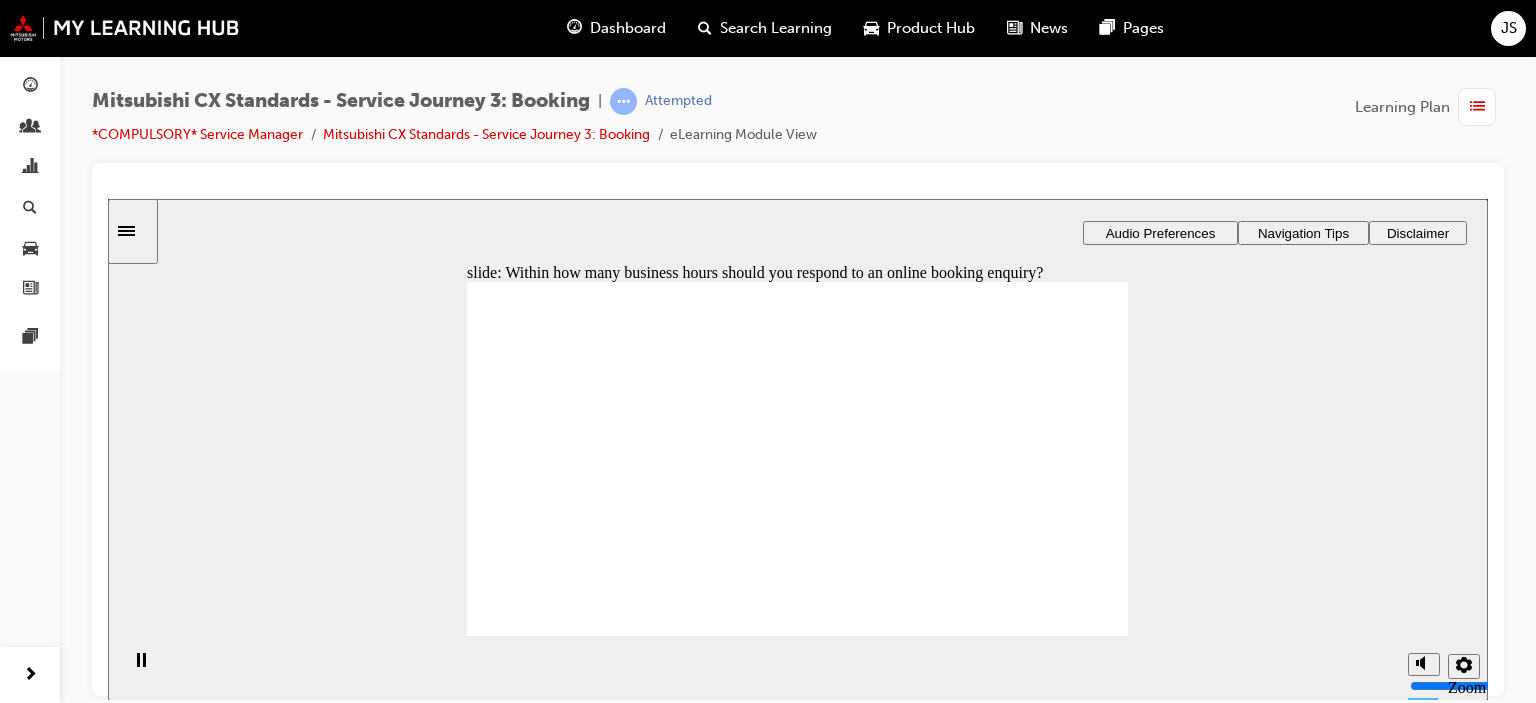 radio on "true" 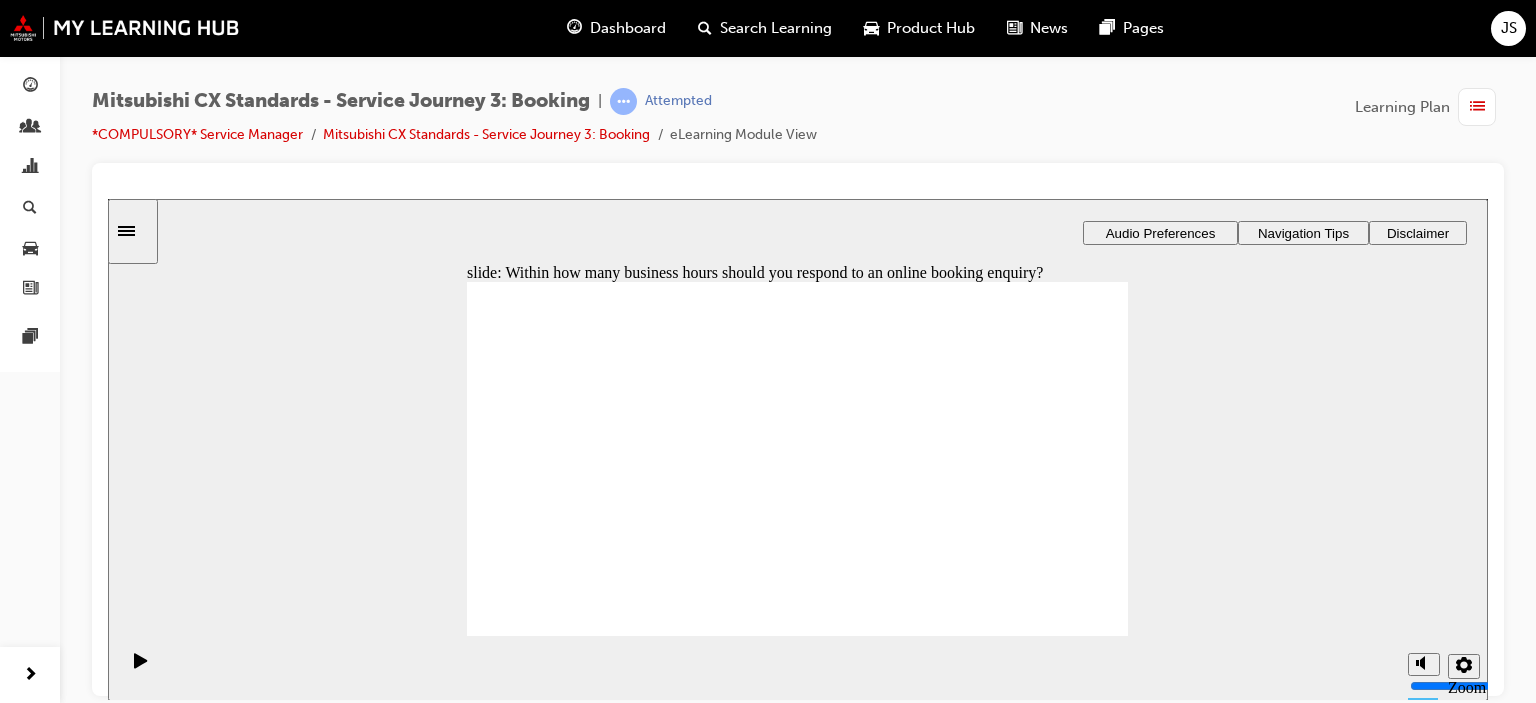 click 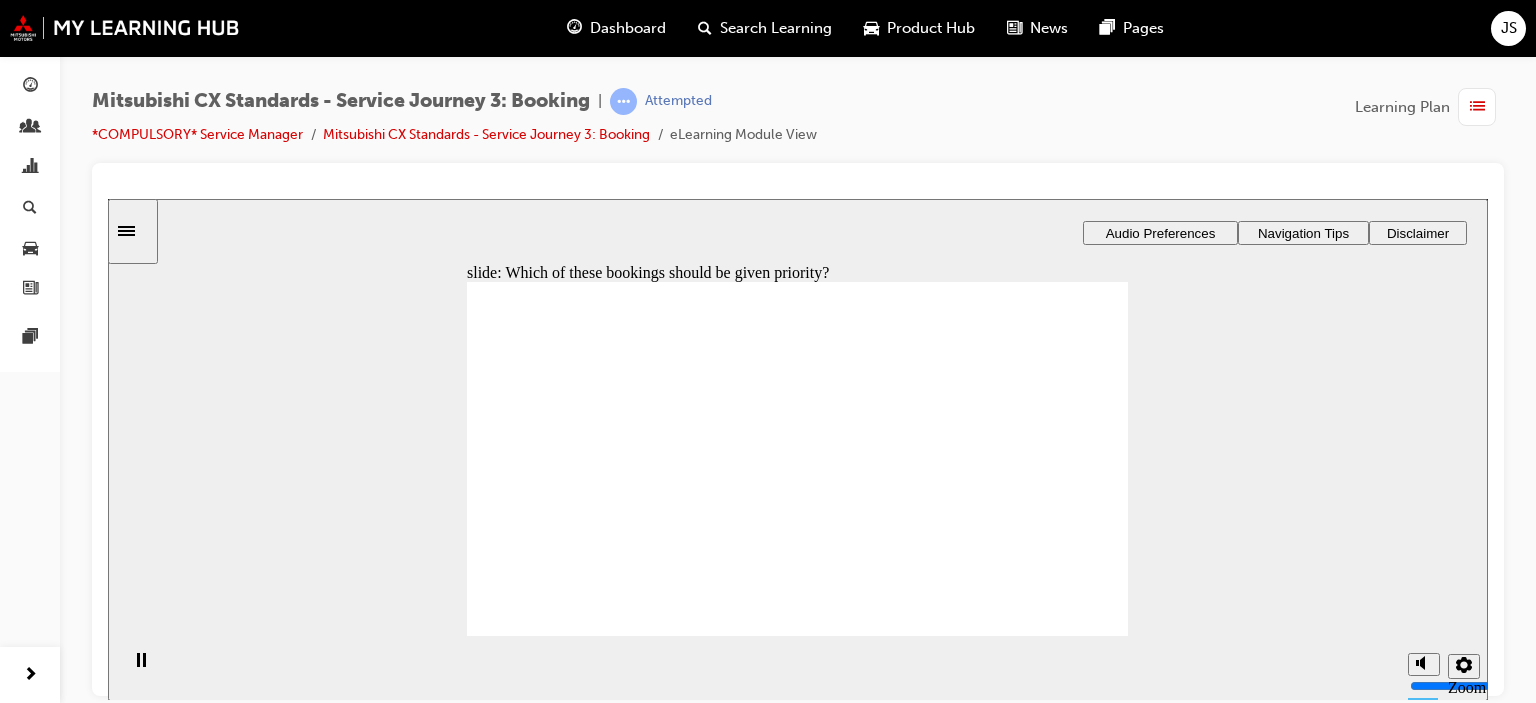 checkbox on "true" 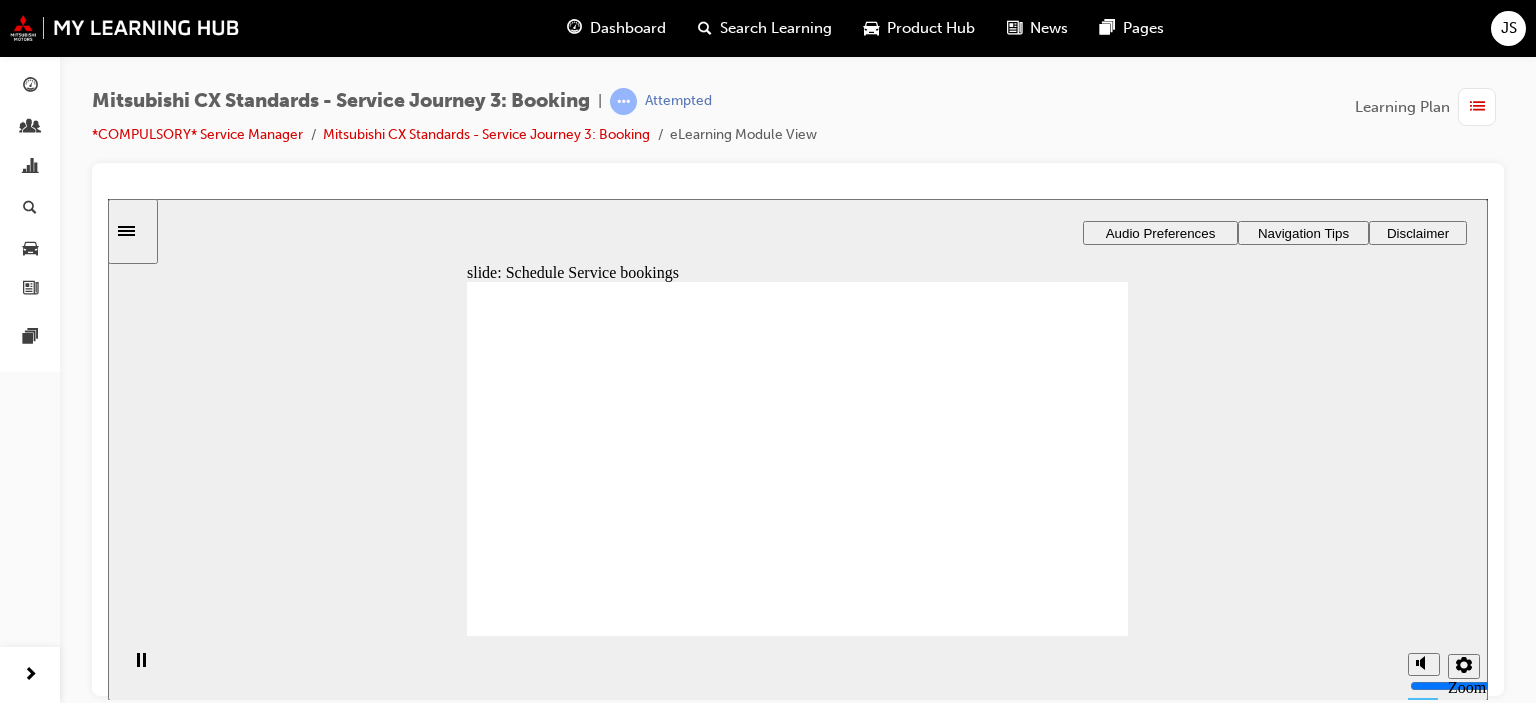drag, startPoint x: 611, startPoint y: 491, endPoint x: 770, endPoint y: 488, distance: 159.0283 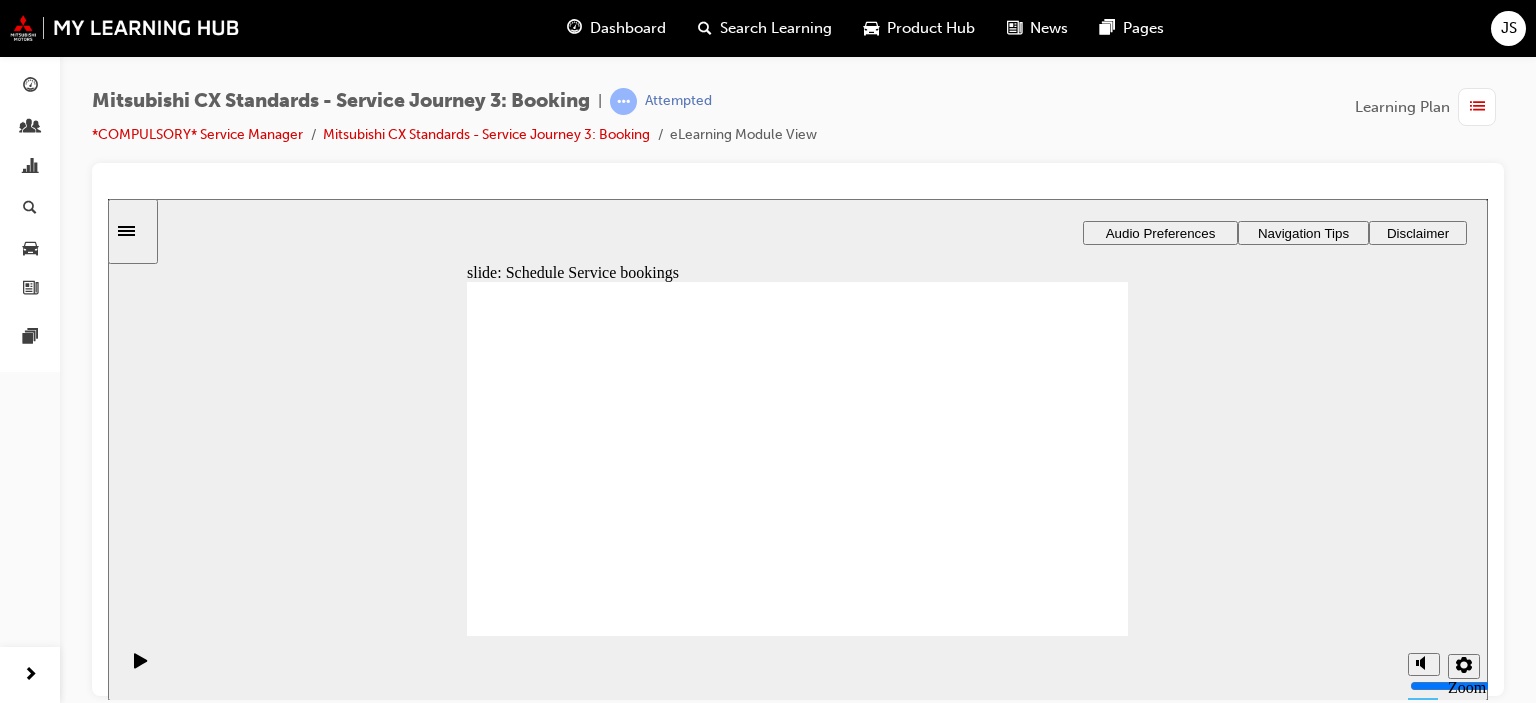 drag, startPoint x: 636, startPoint y: 496, endPoint x: 857, endPoint y: 541, distance: 225.53491 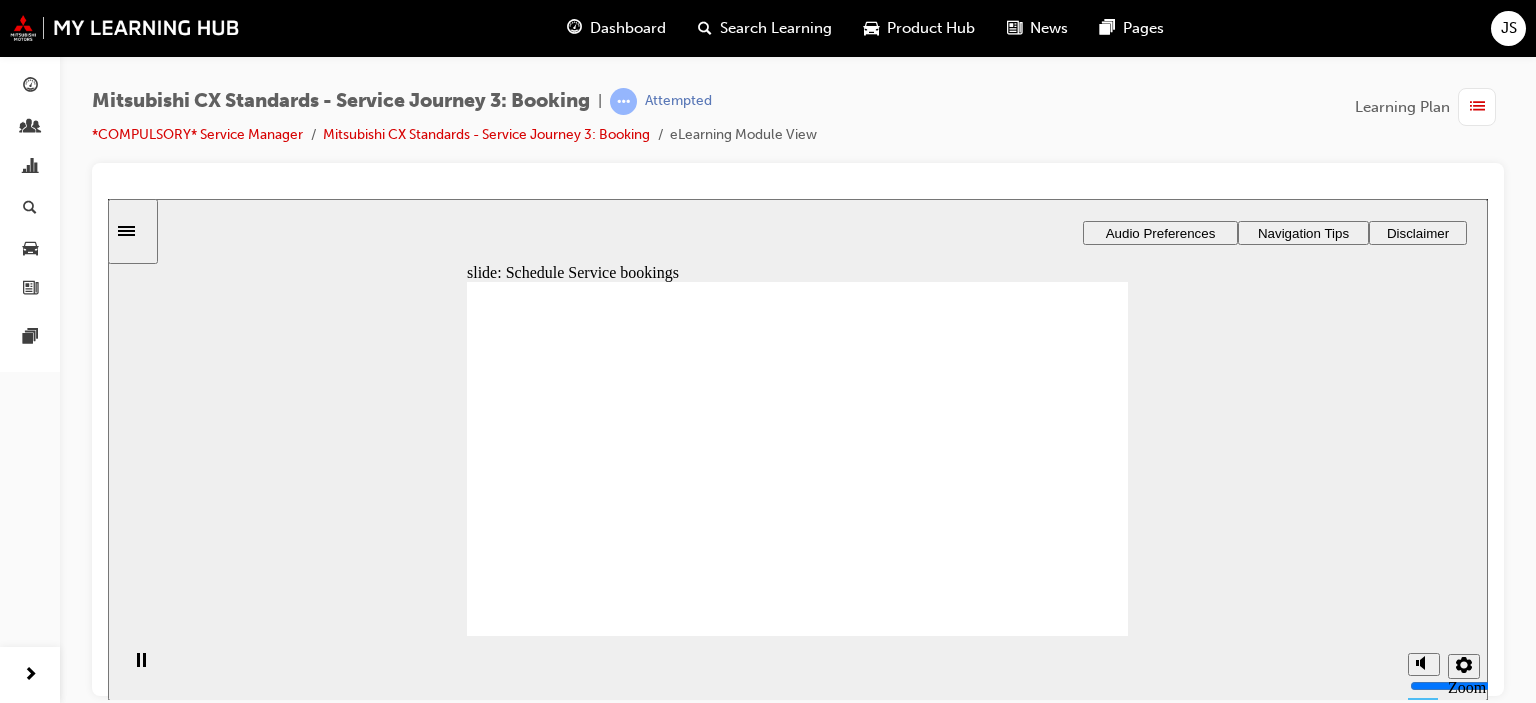 click 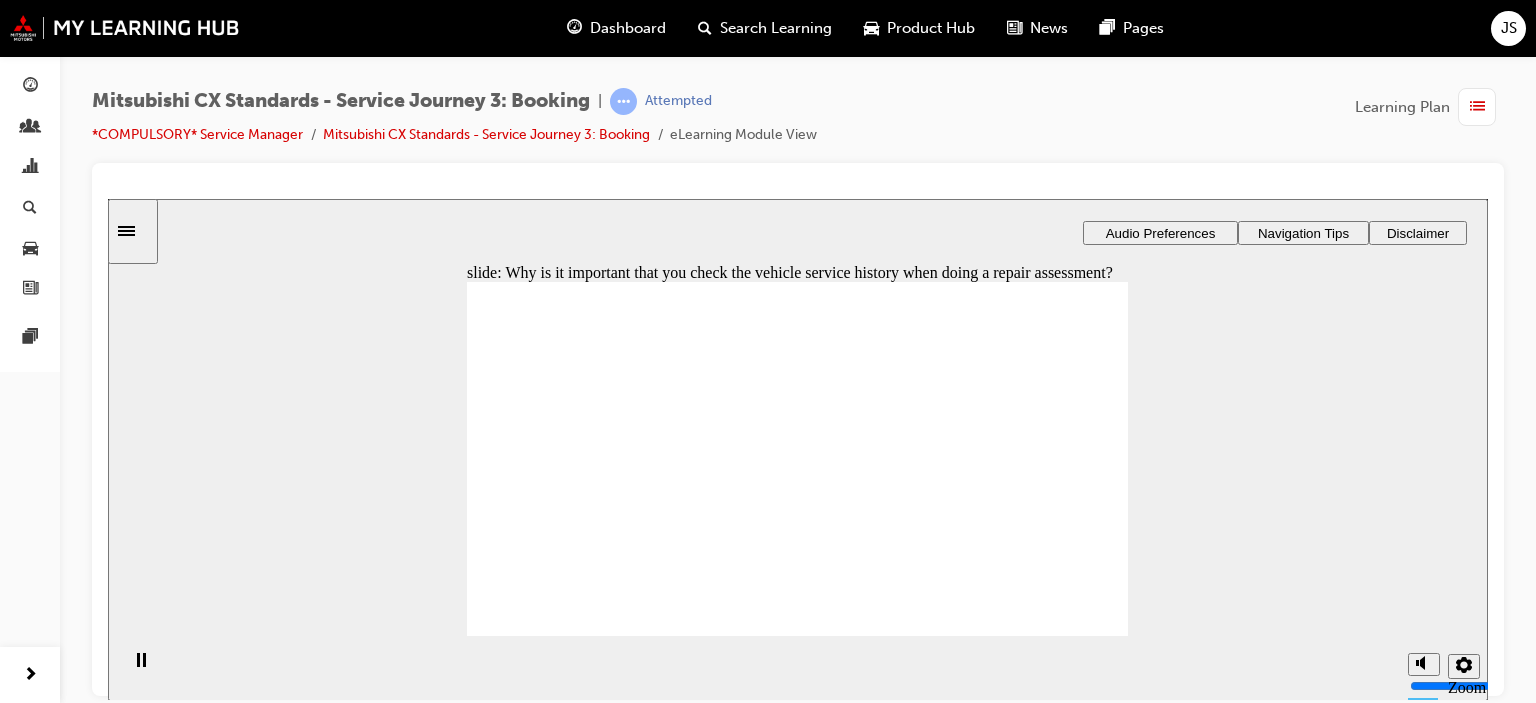 checkbox on "true" 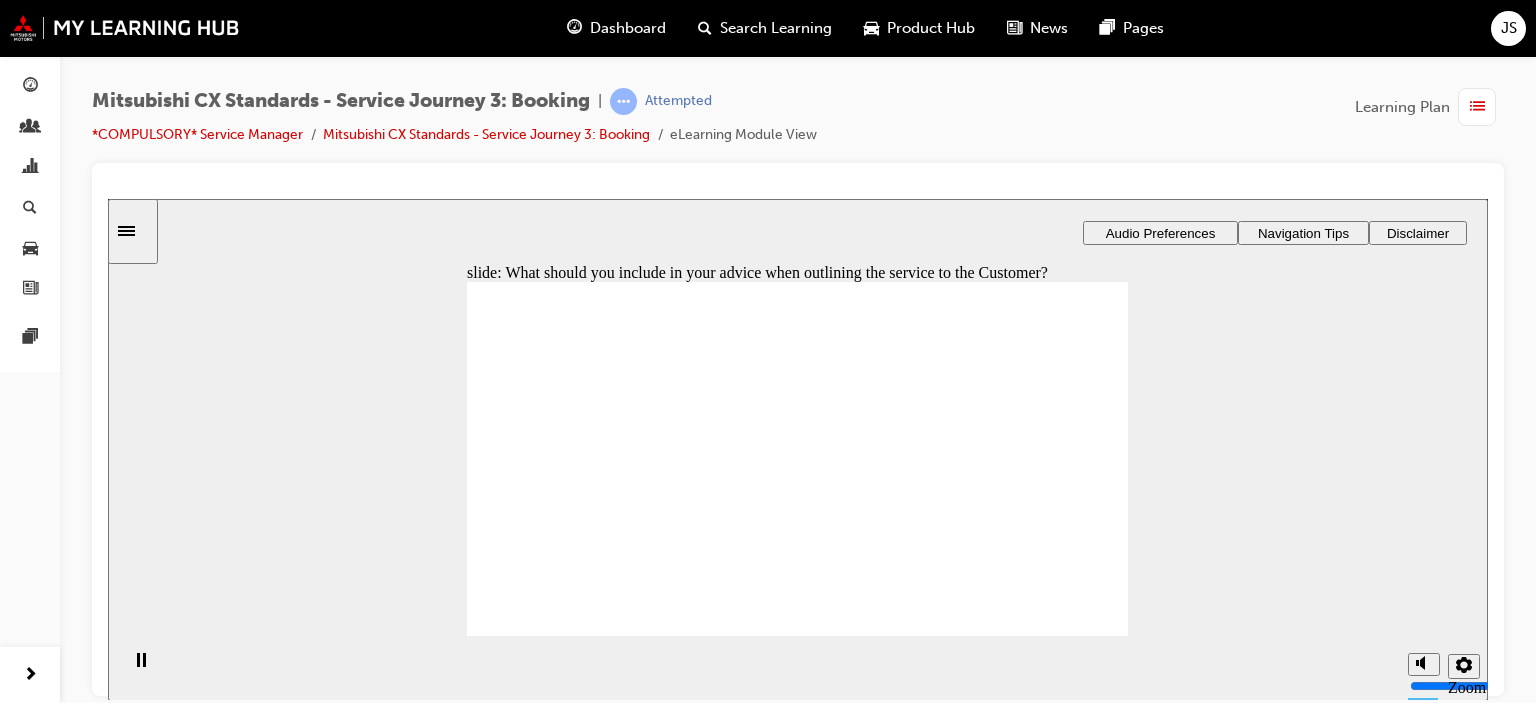 checkbox on "true" 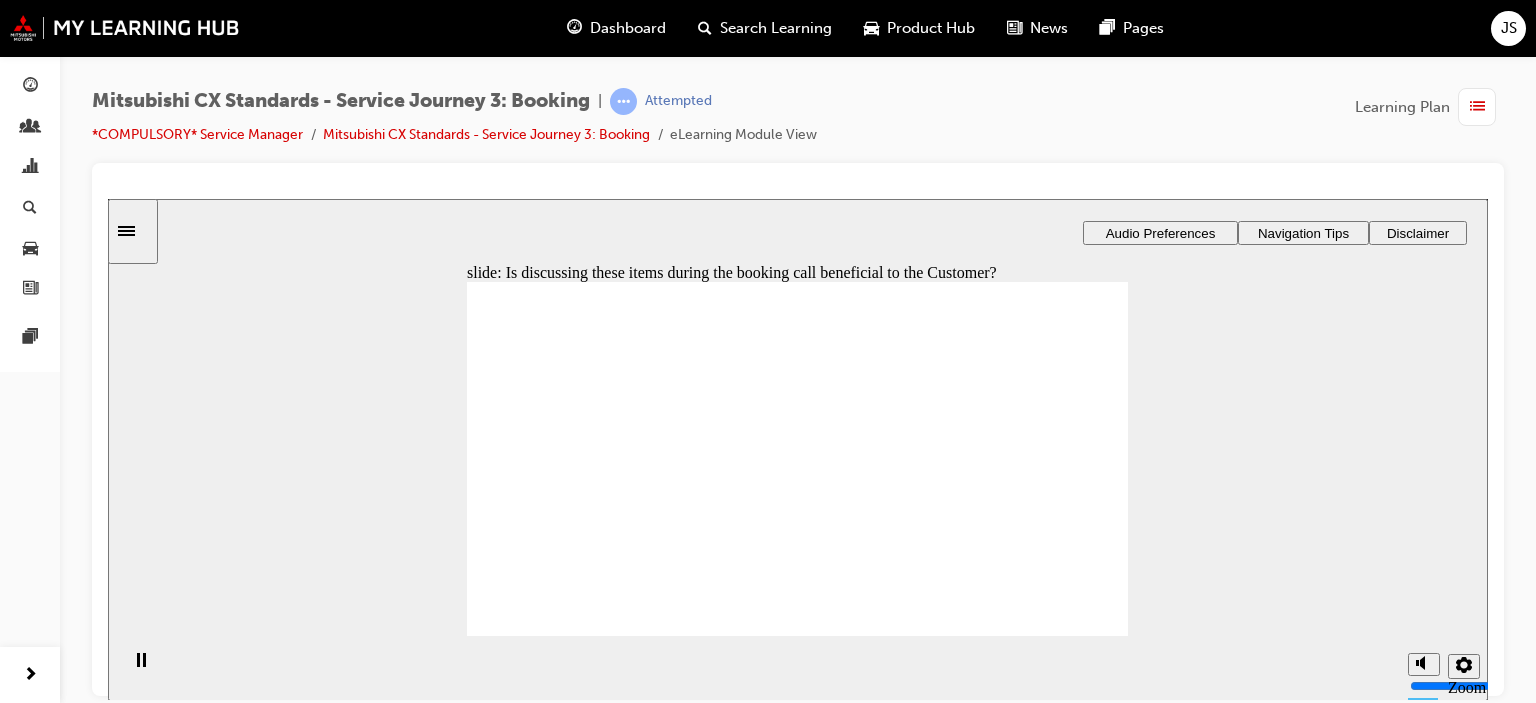 checkbox on "true" 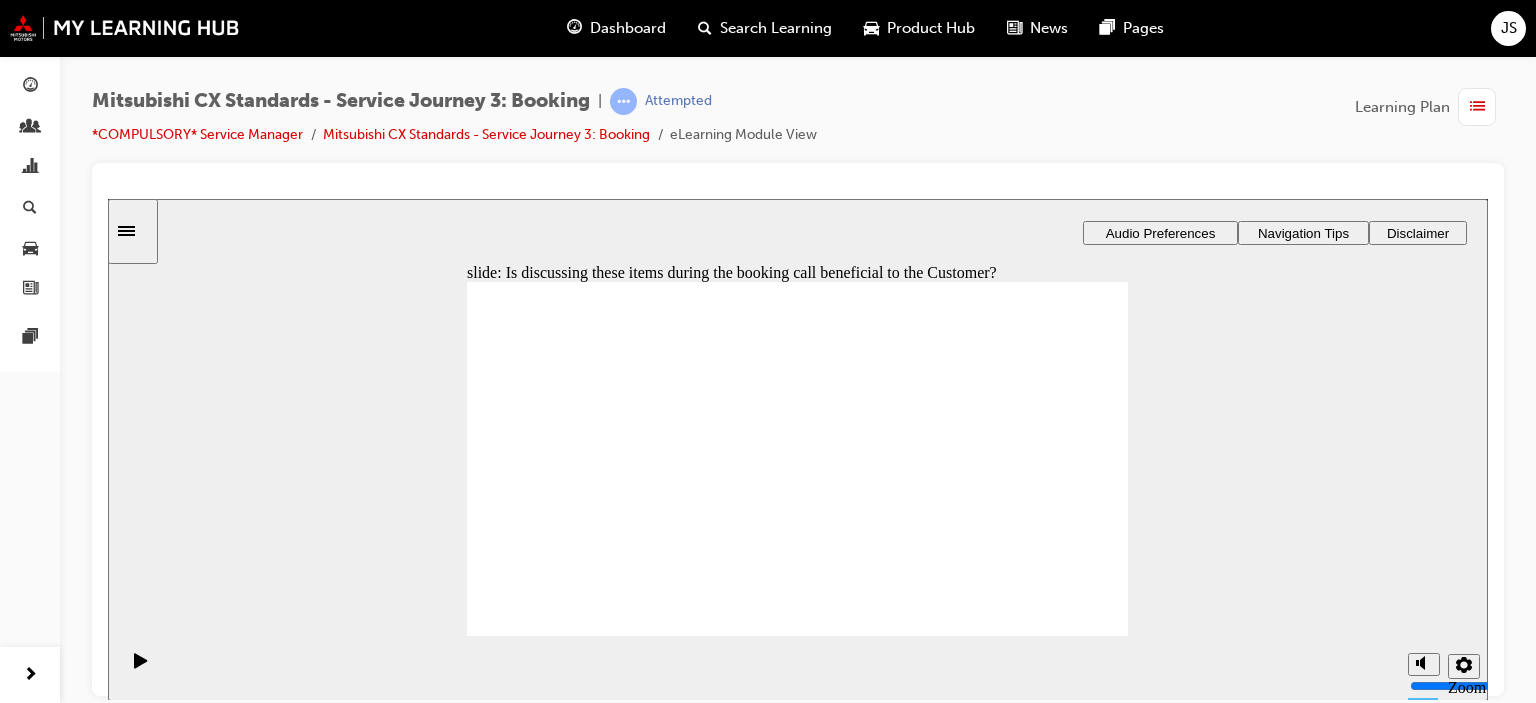 click 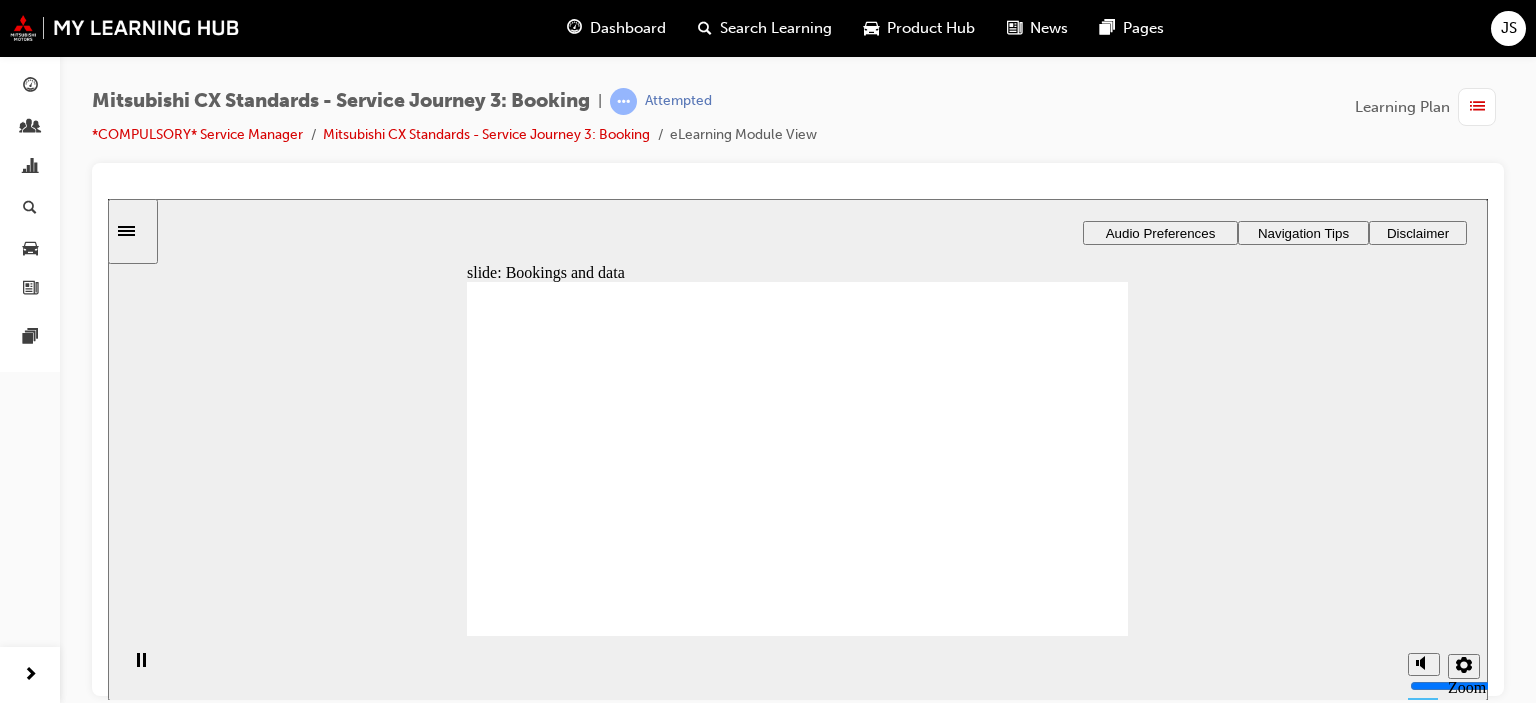 drag, startPoint x: 629, startPoint y: 490, endPoint x: 1042, endPoint y: 437, distance: 416.38684 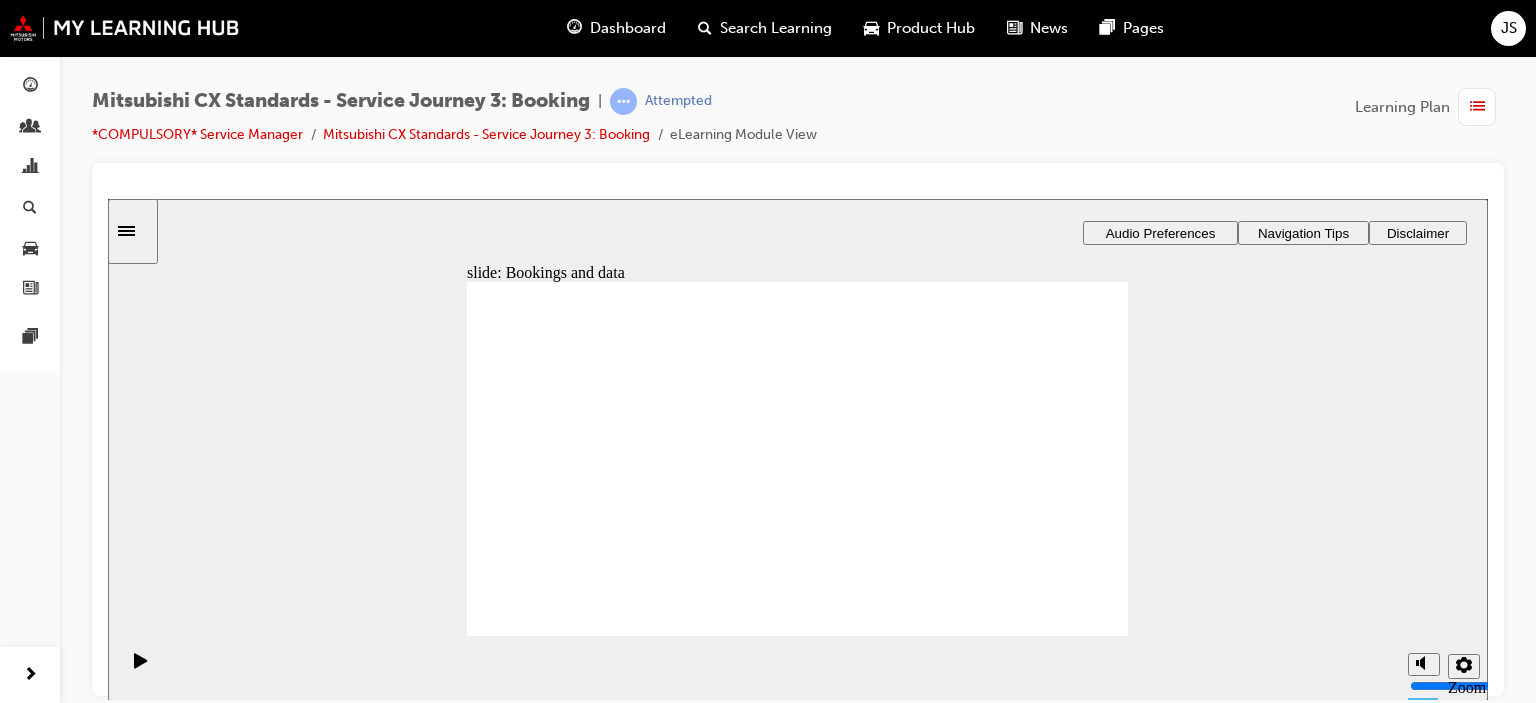 drag, startPoint x: 640, startPoint y: 489, endPoint x: 844, endPoint y: 477, distance: 204.35263 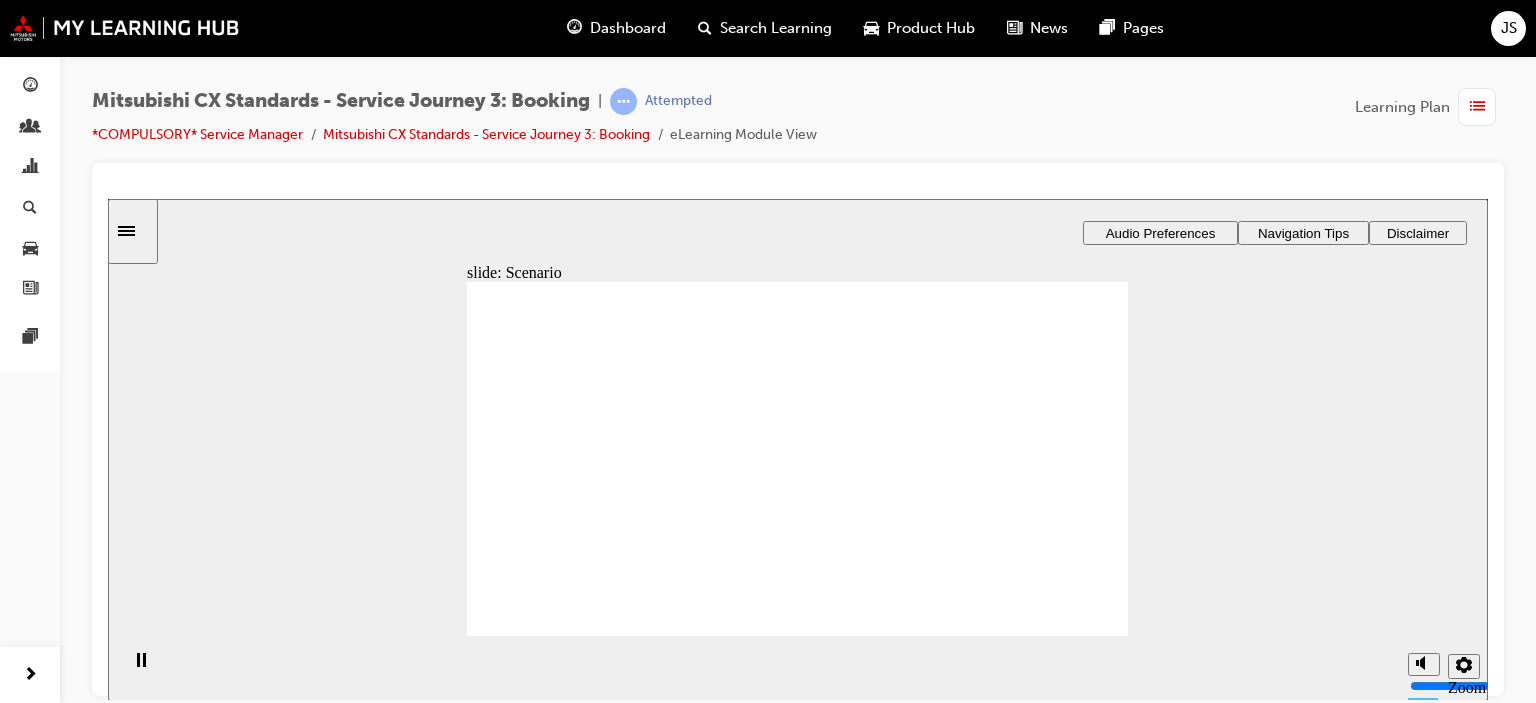 drag, startPoint x: 996, startPoint y: 415, endPoint x: 1001, endPoint y: 399, distance: 16.763054 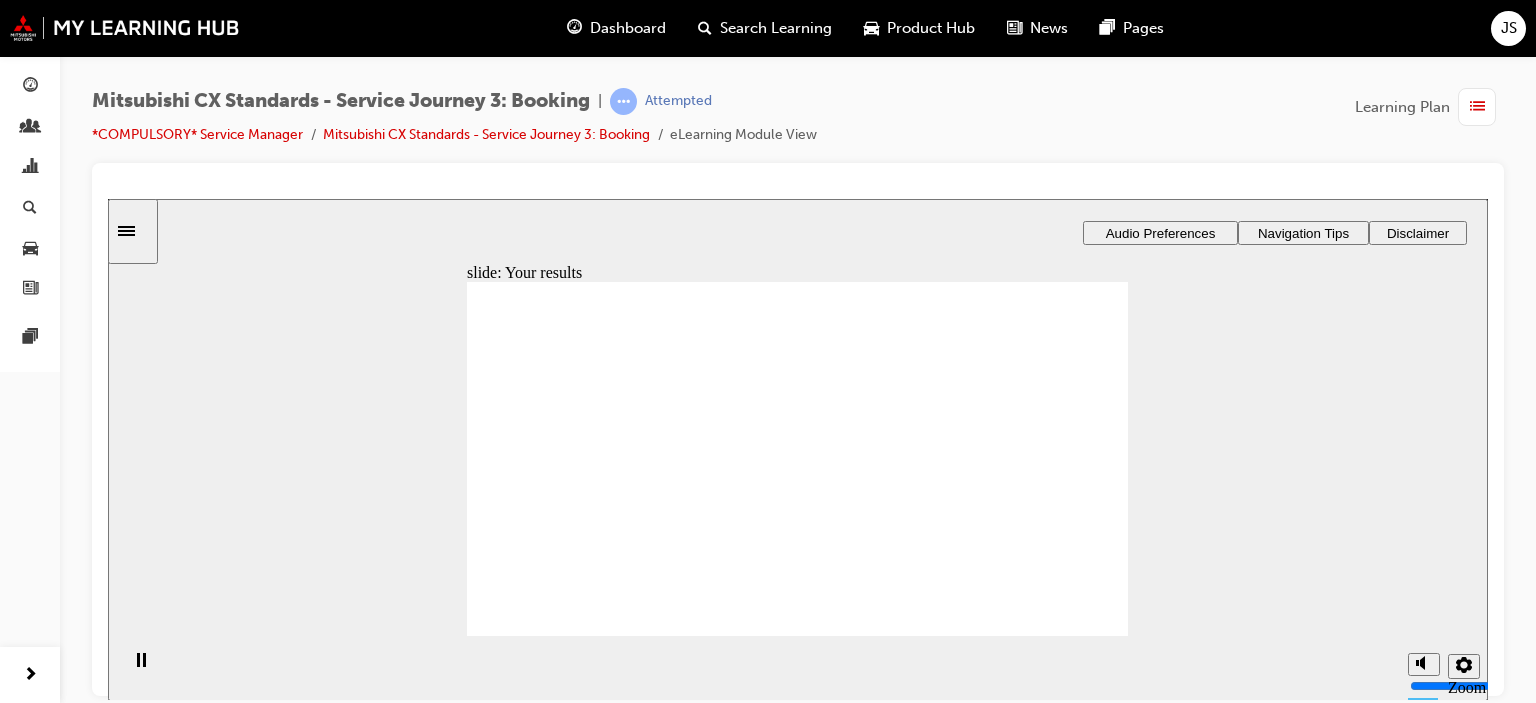 click 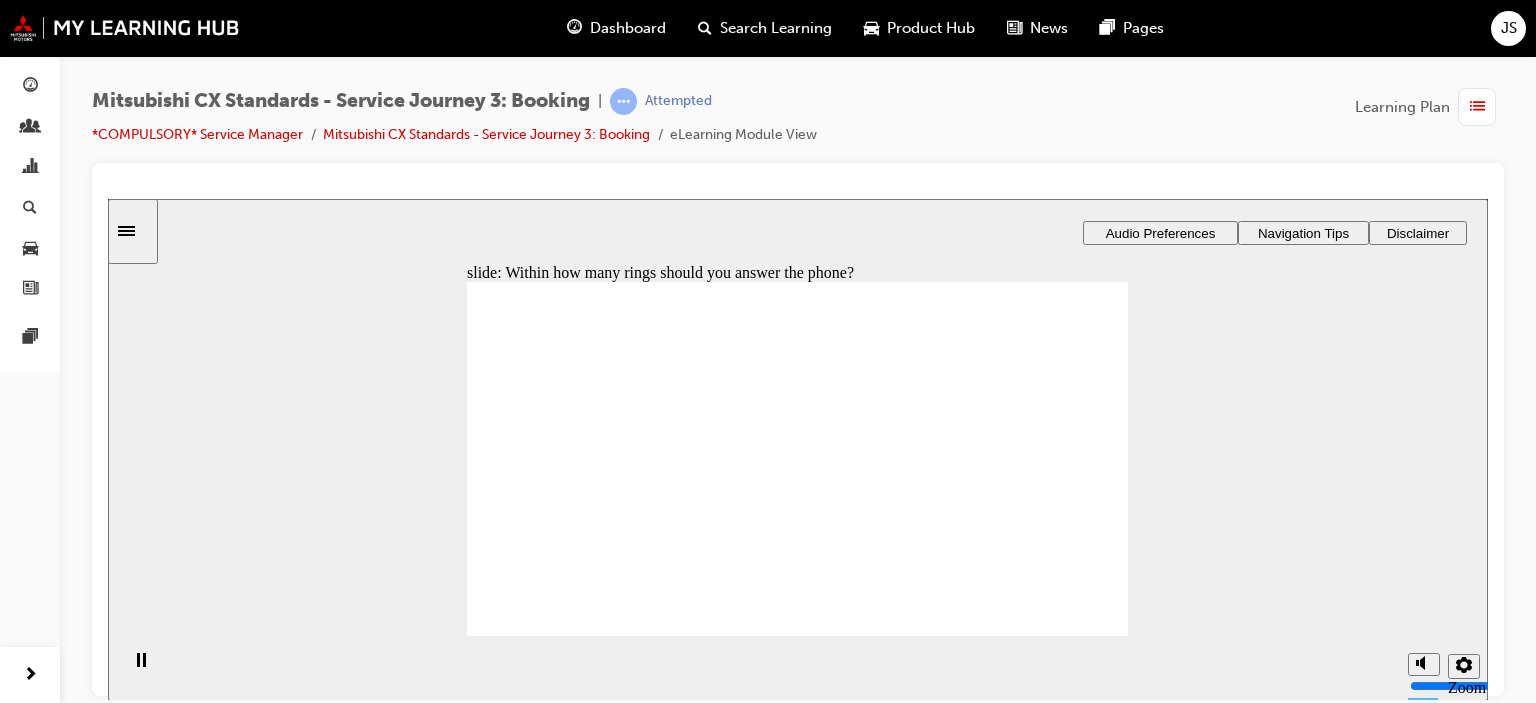 radio on "true" 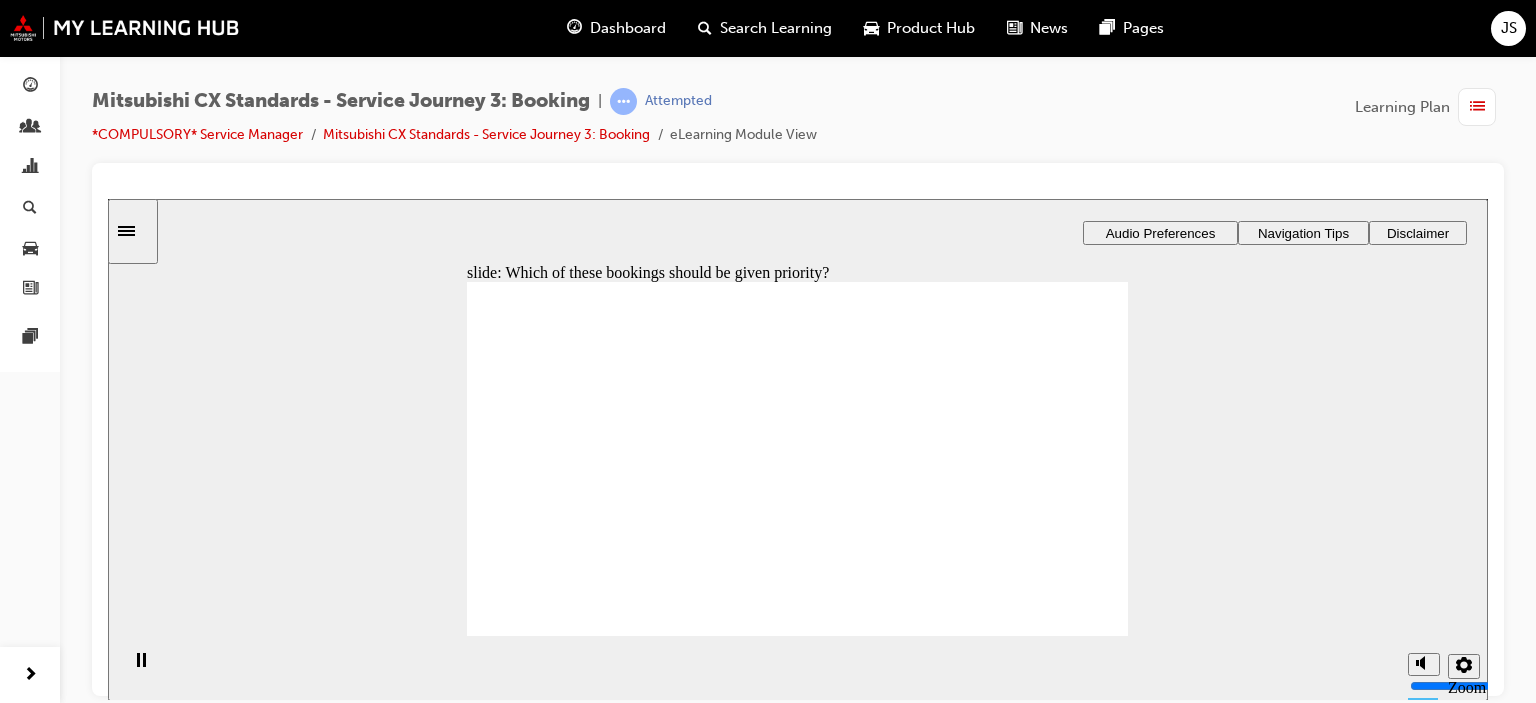 checkbox on "true" 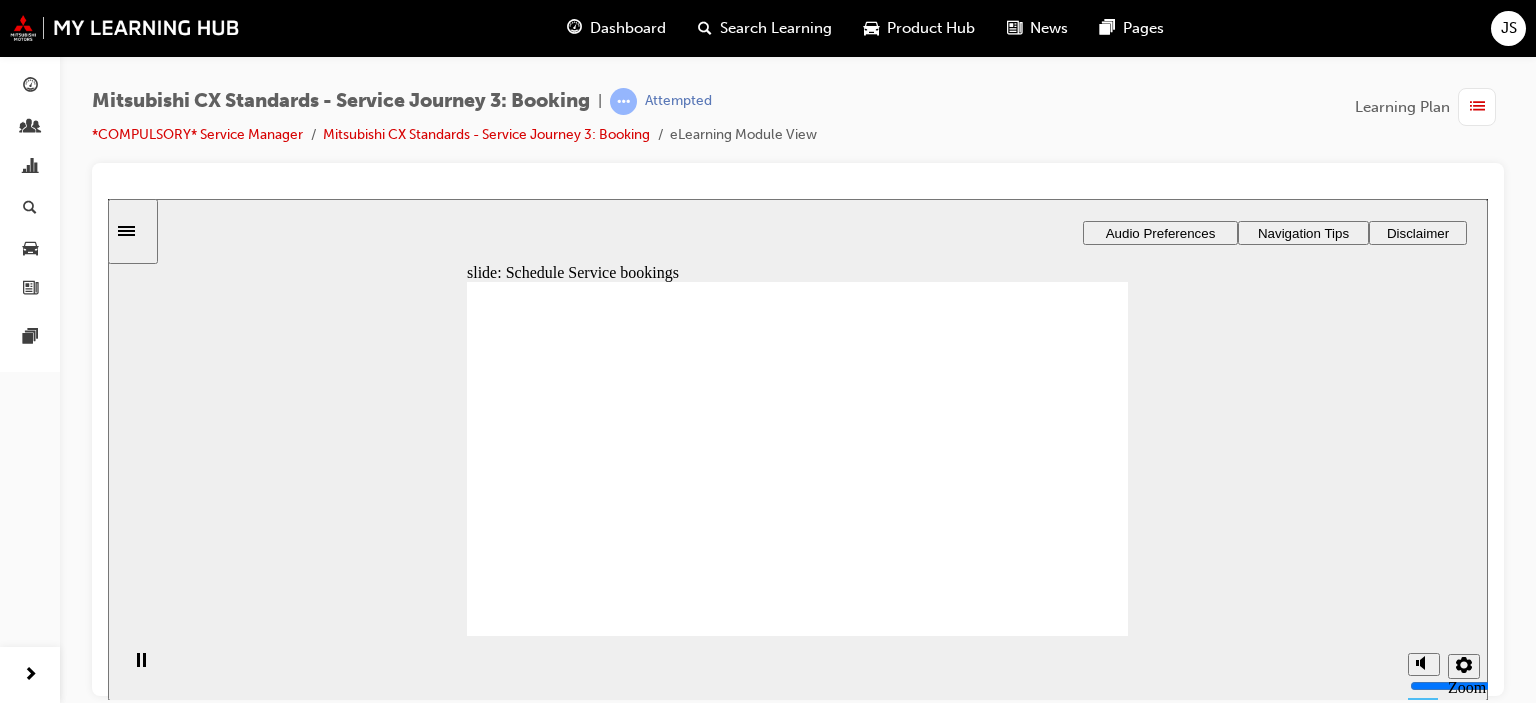 drag, startPoint x: 649, startPoint y: 493, endPoint x: 1046, endPoint y: 483, distance: 397.12592 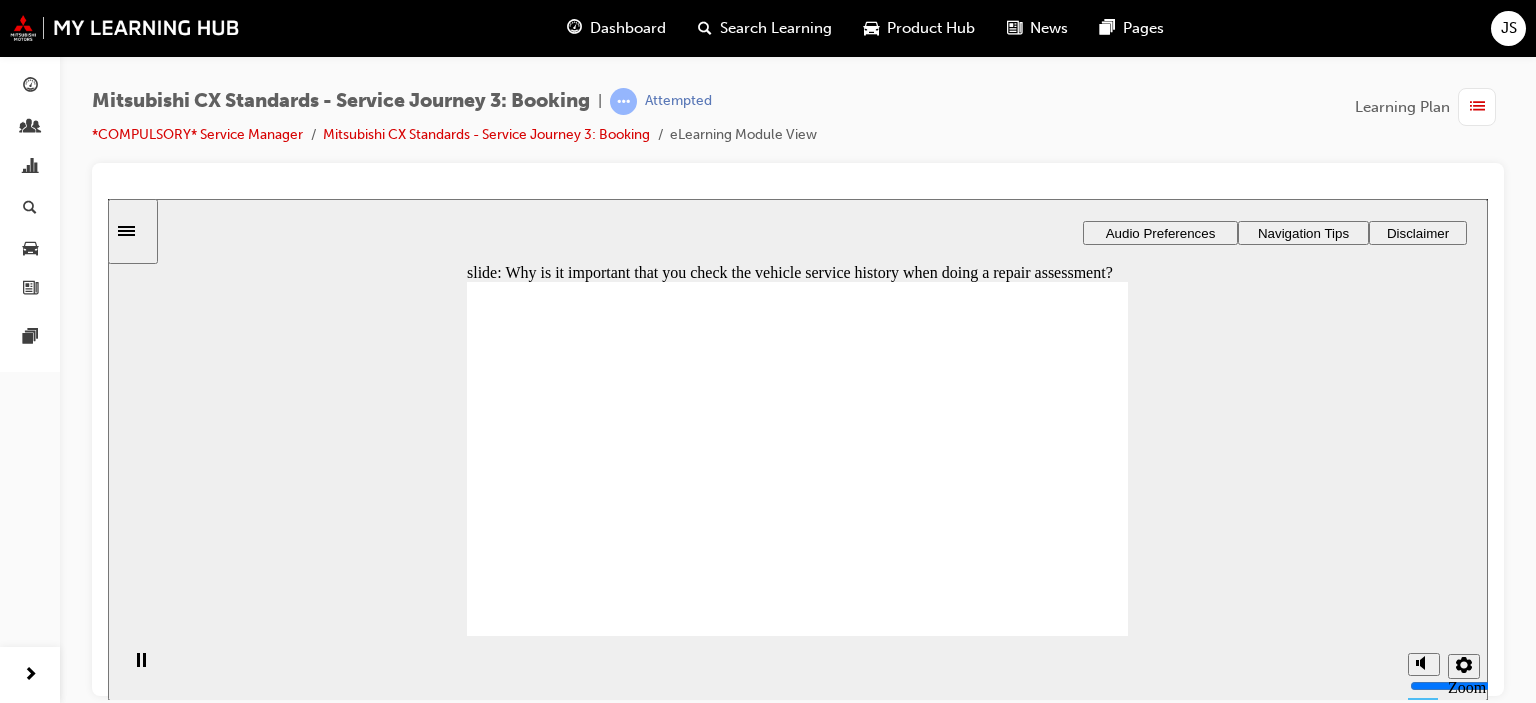 checkbox on "true" 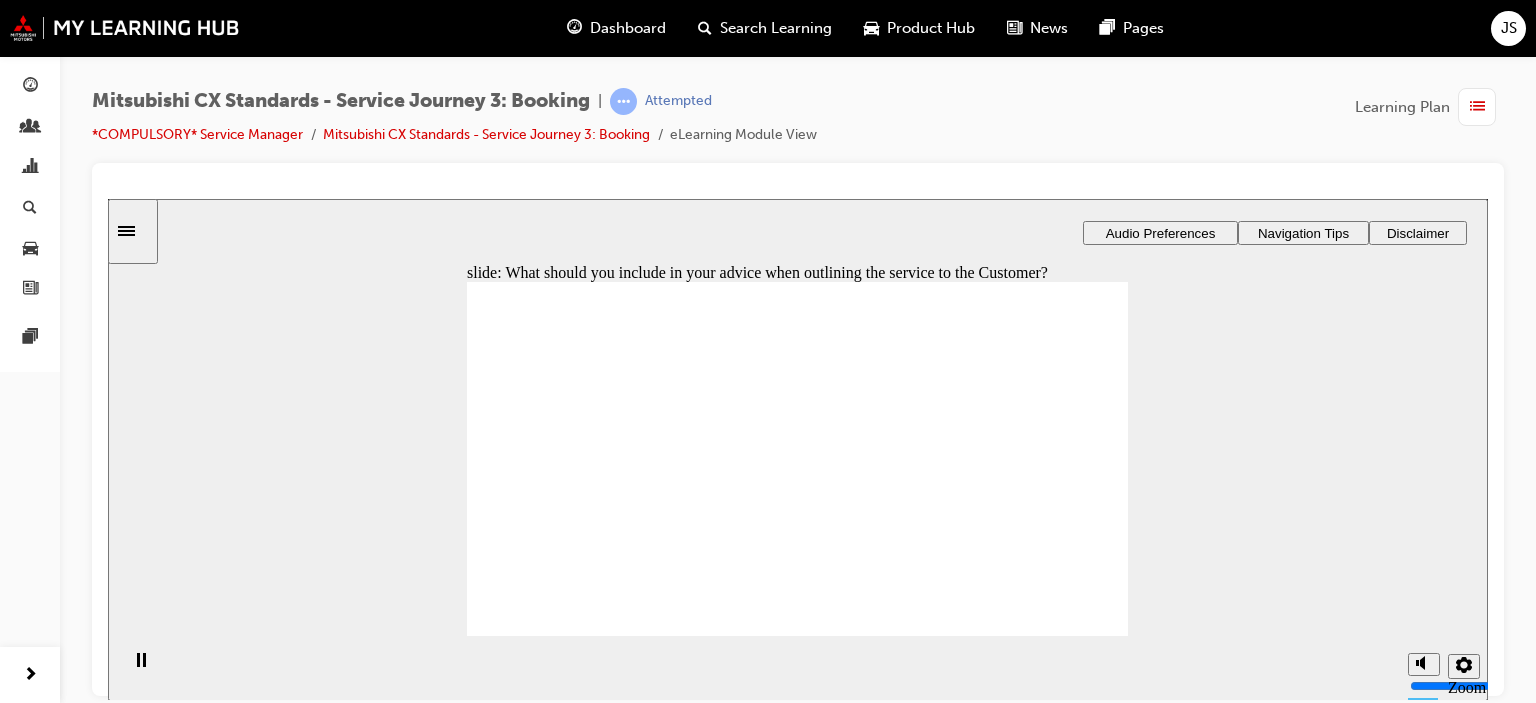 checkbox on "true" 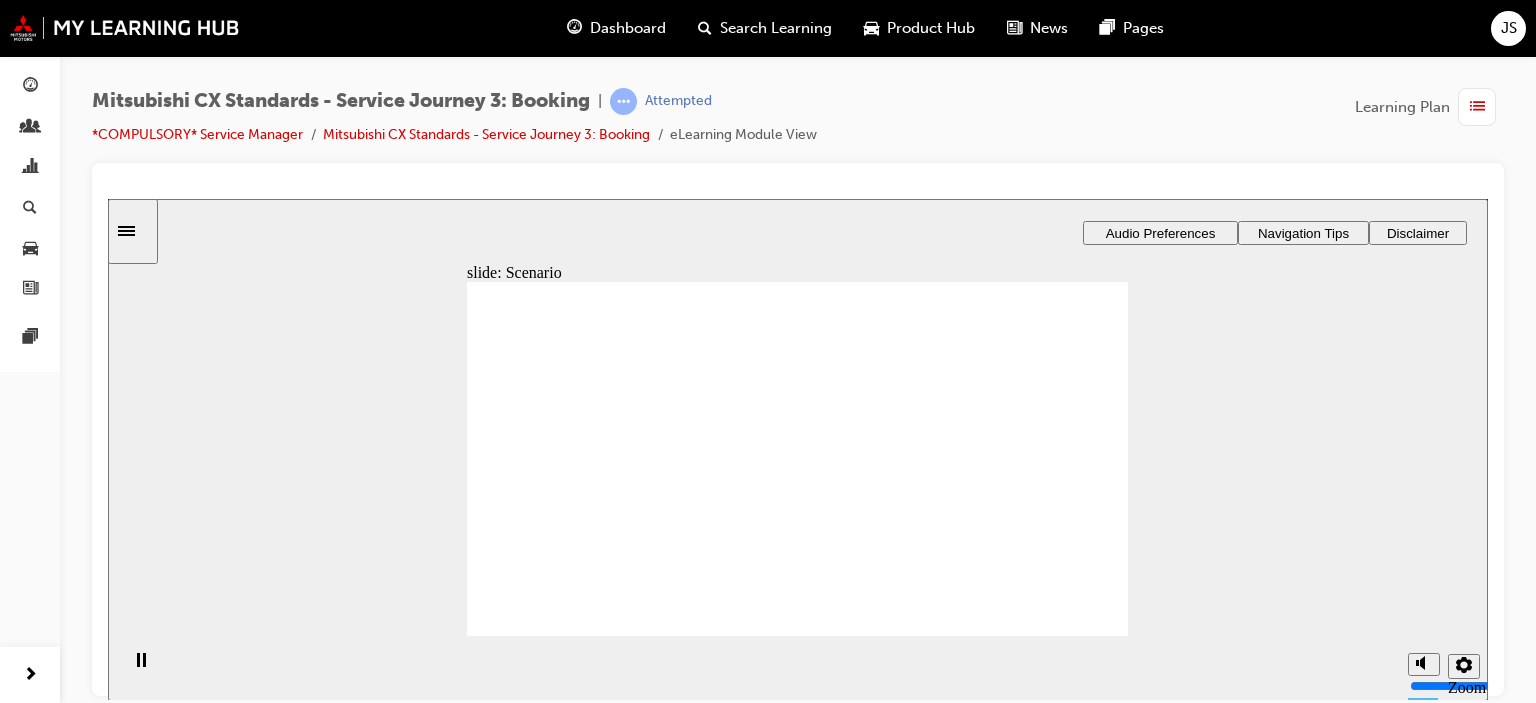 checkbox on "true" 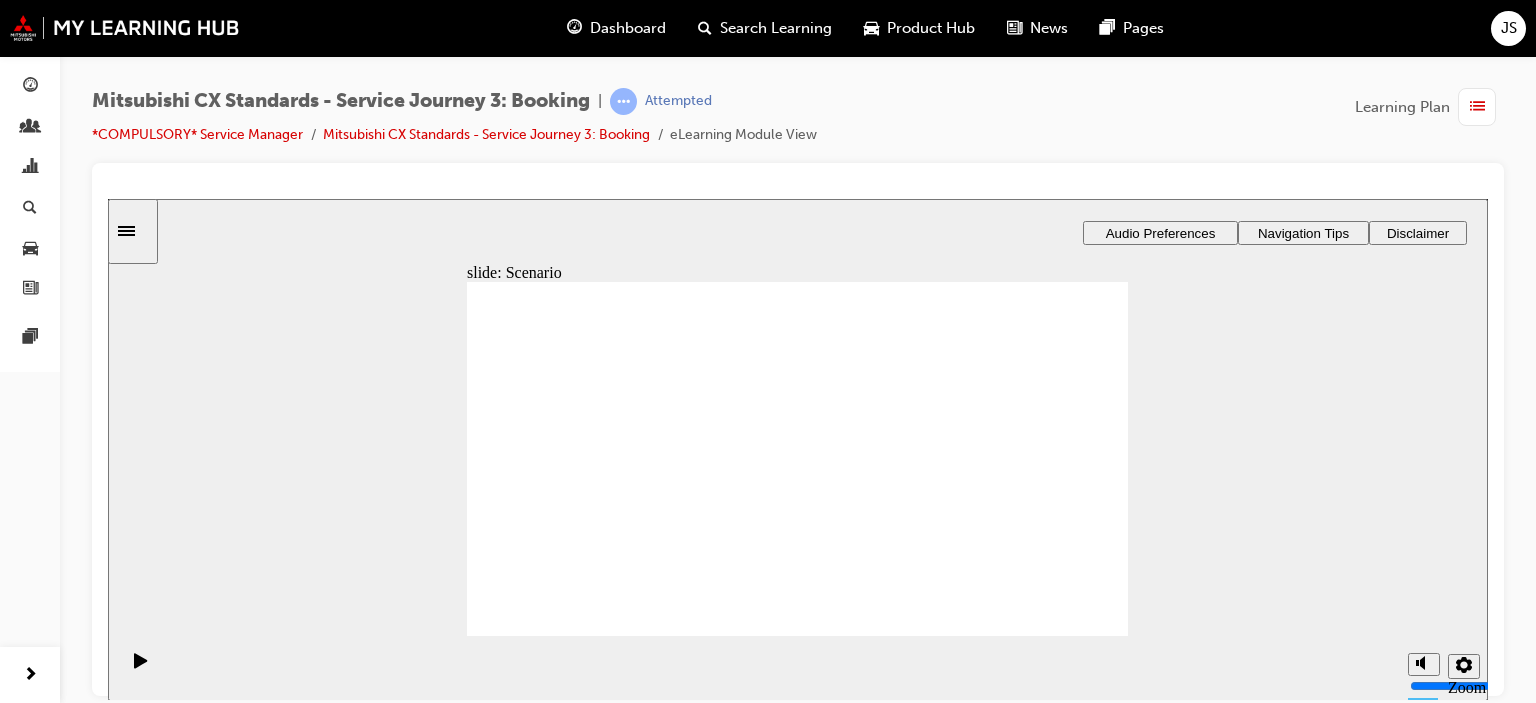checkbox on "true" 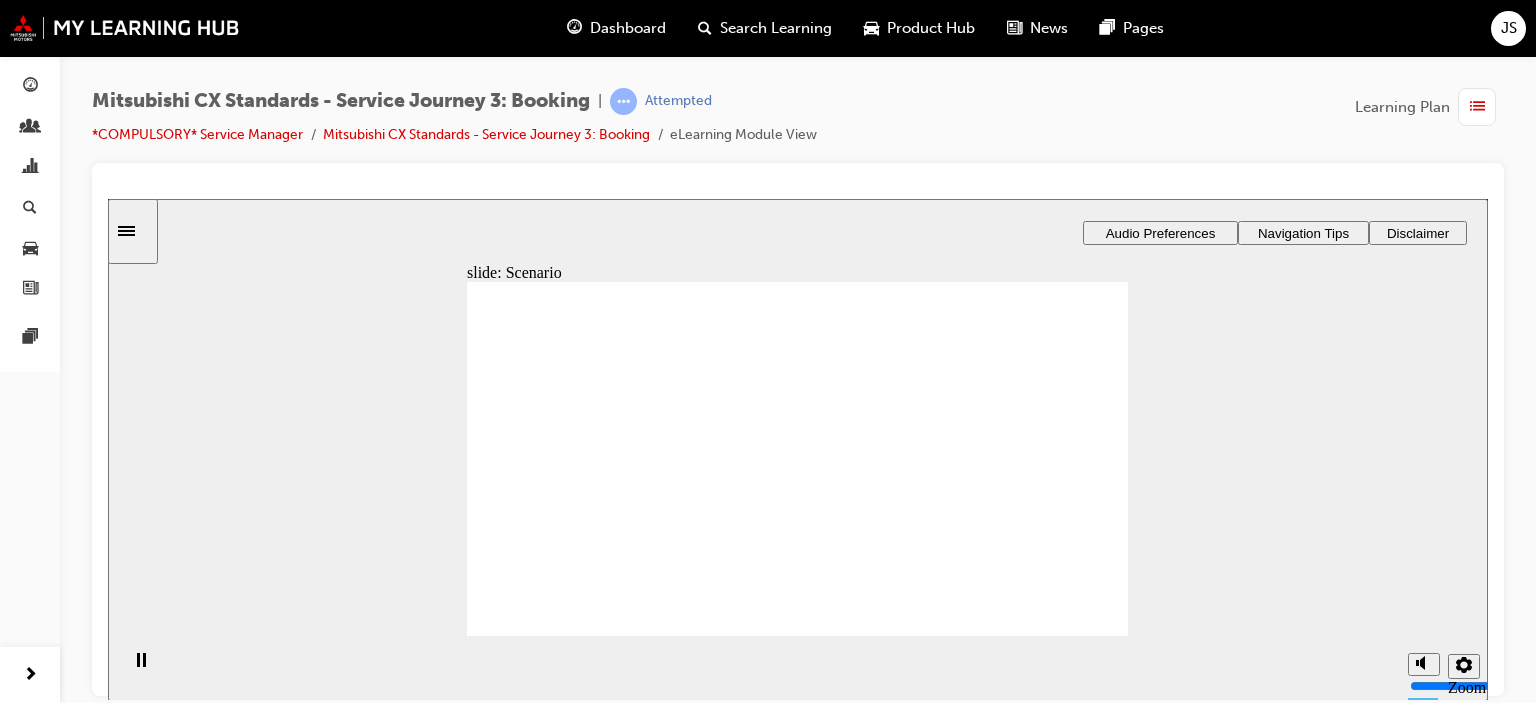 click 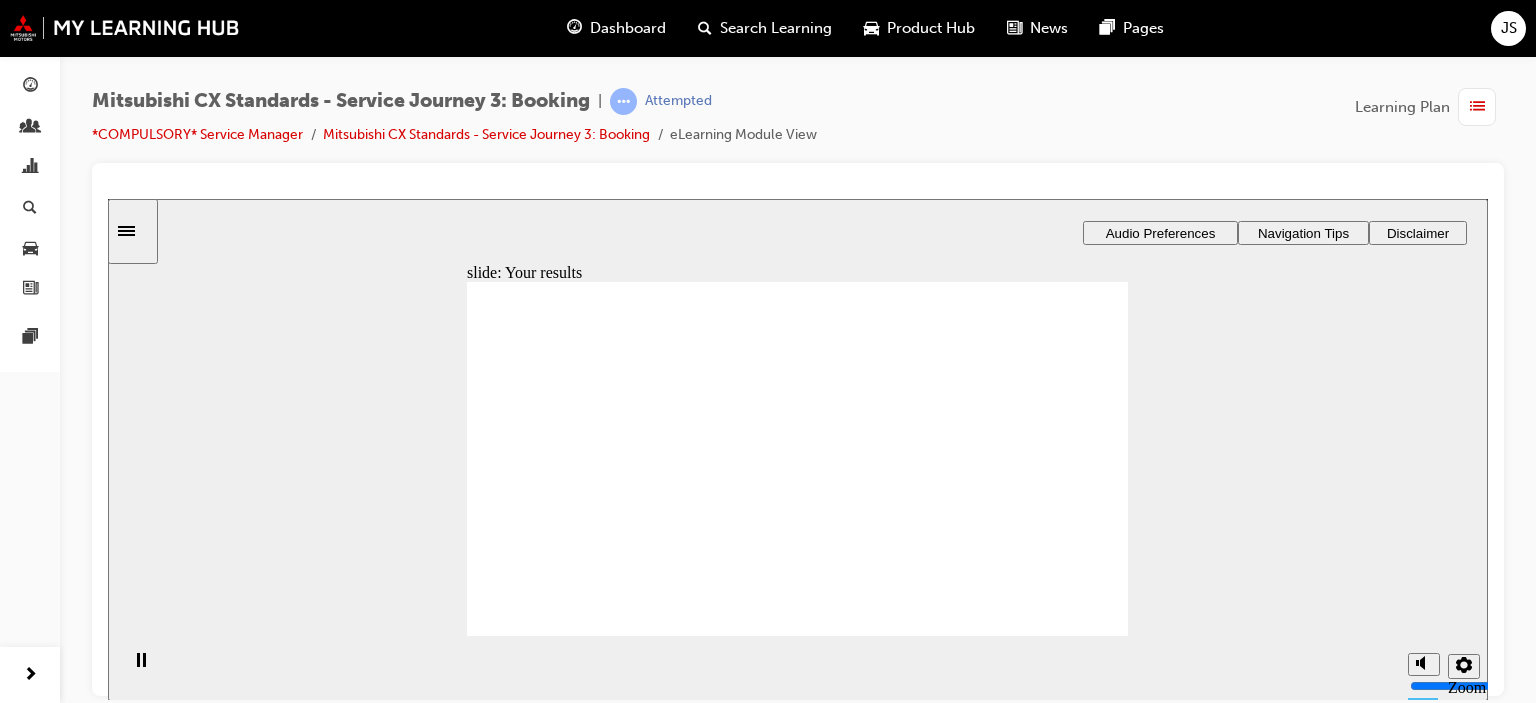 click 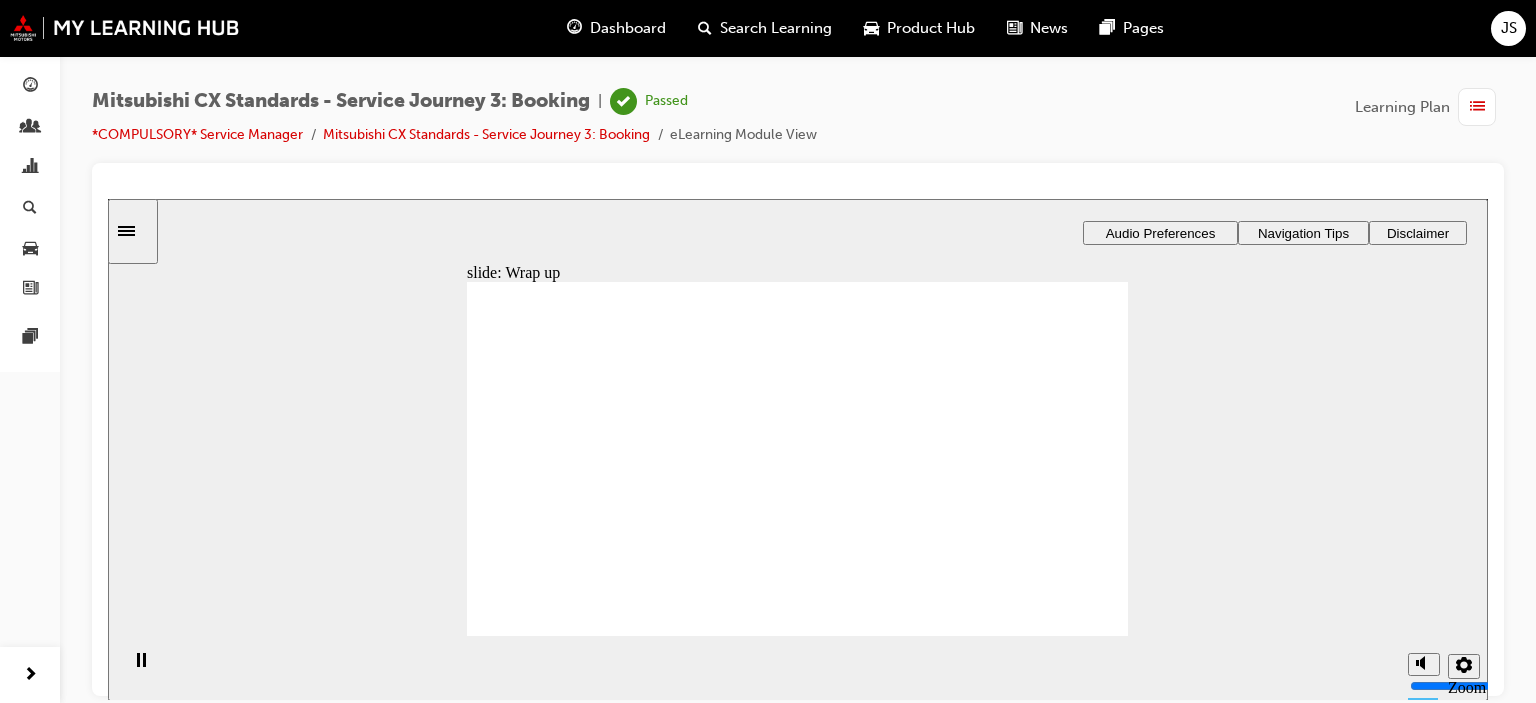 click 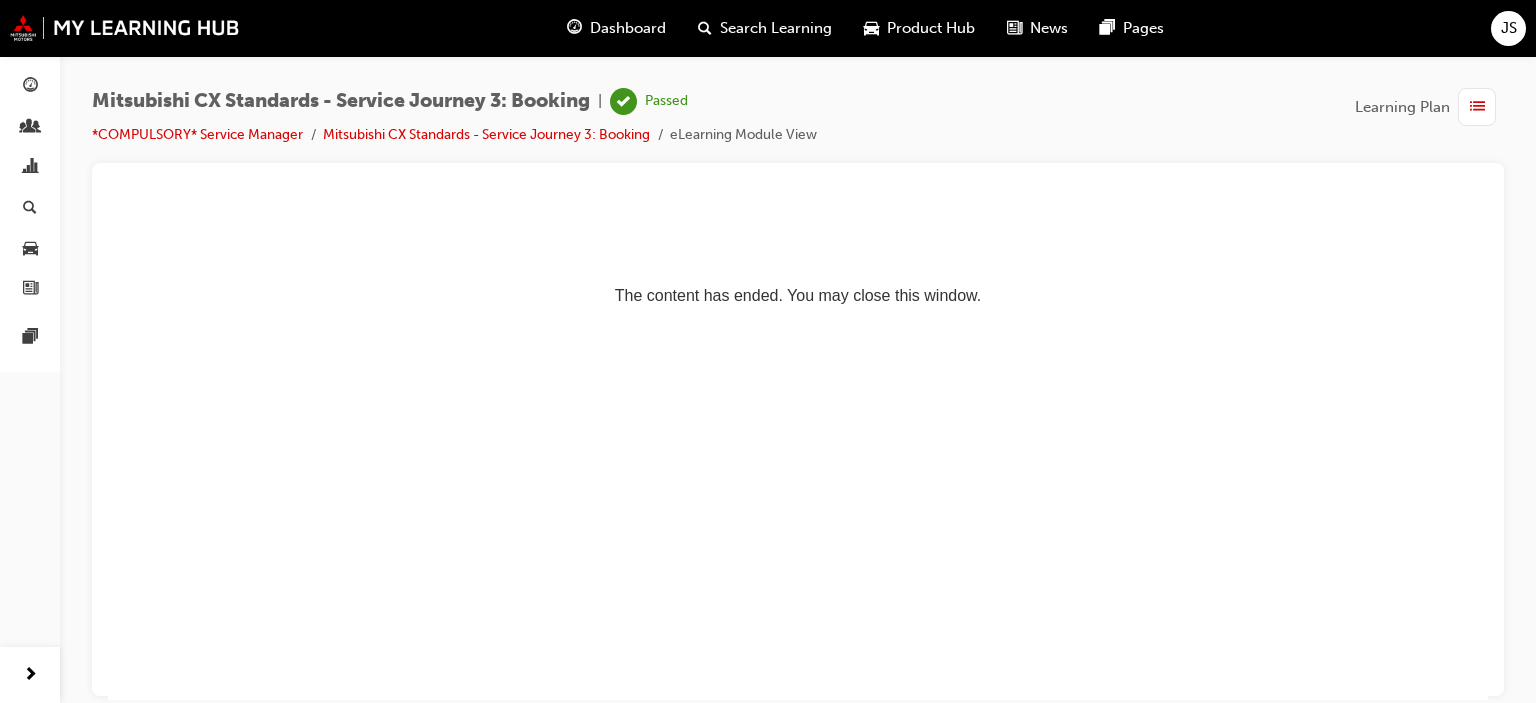 scroll, scrollTop: 0, scrollLeft: 0, axis: both 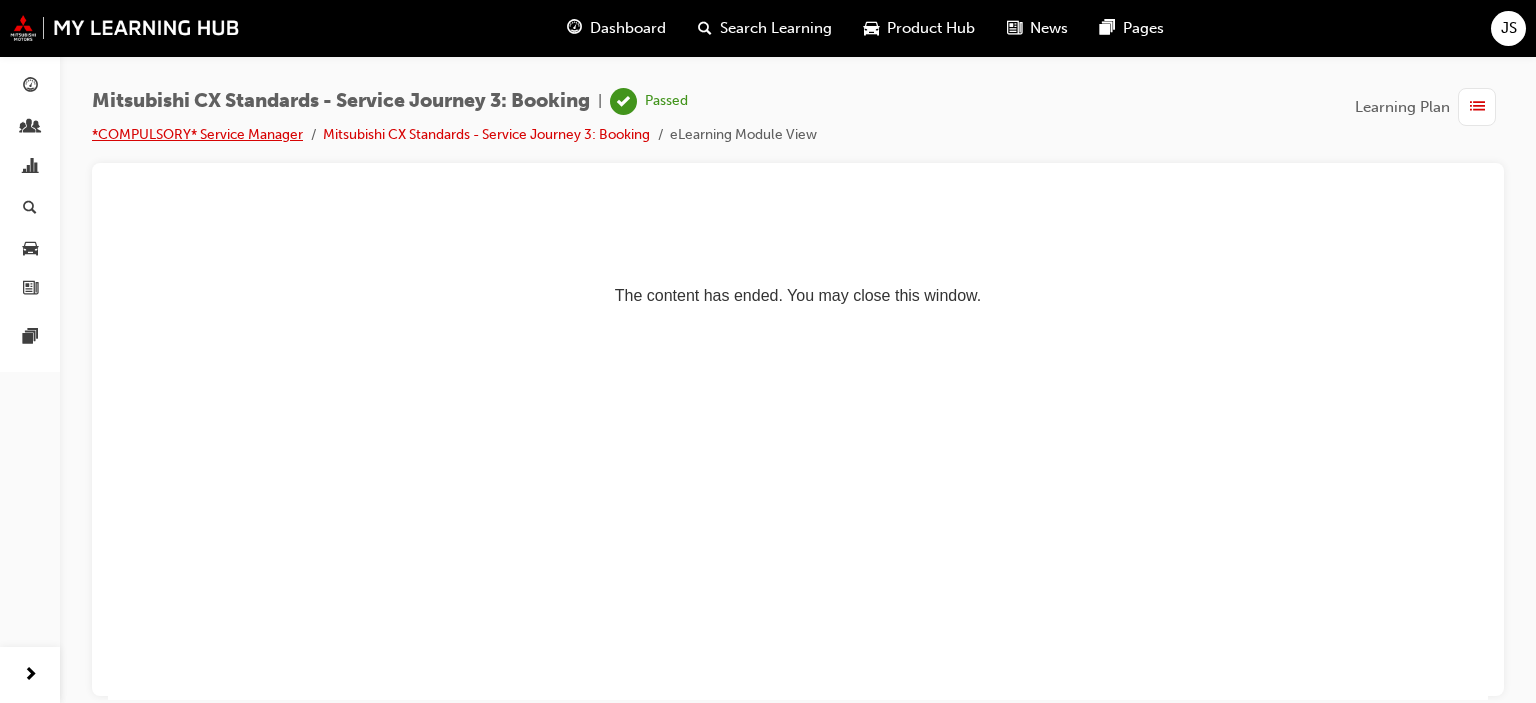 click on "*COMPULSORY* Service Manager" at bounding box center (197, 134) 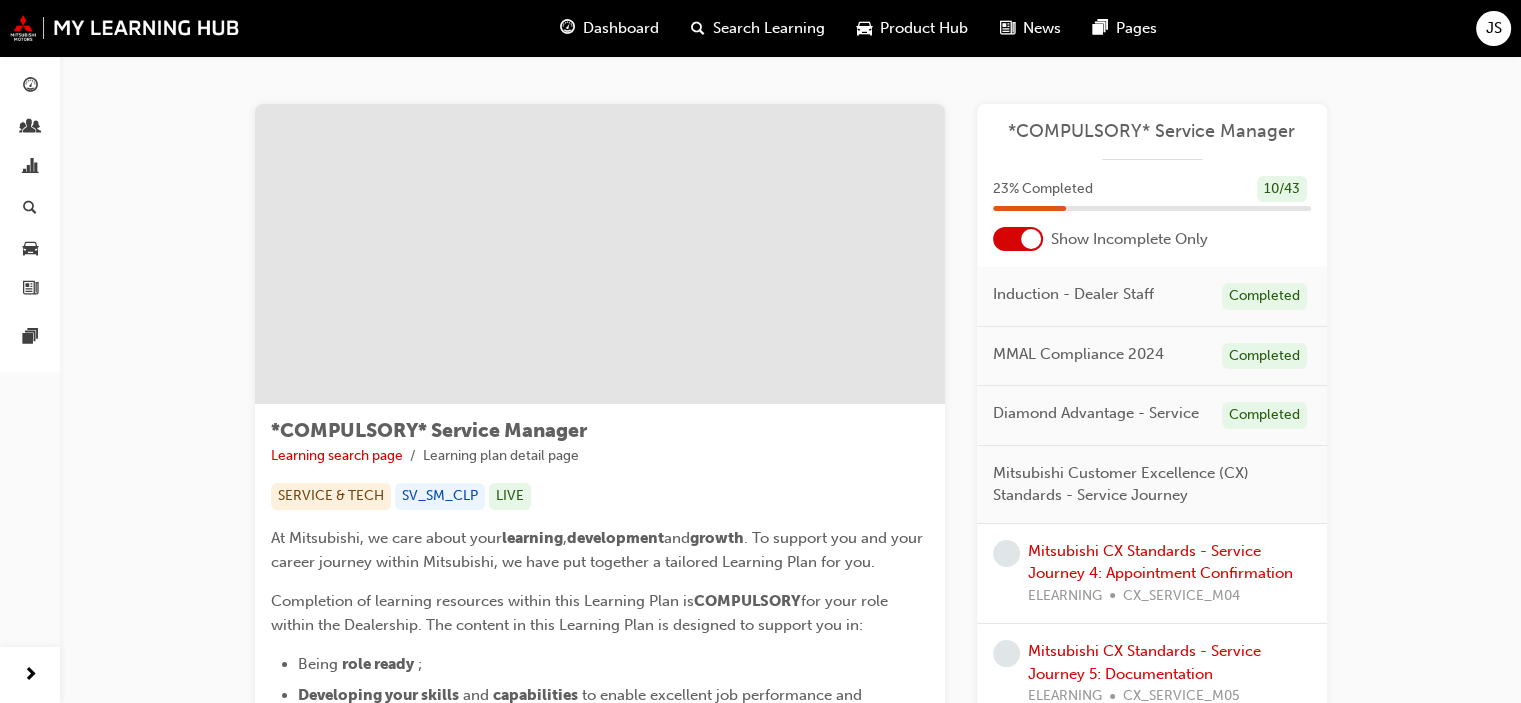 click on "[FIRST] CX Standards - Service Journey 4: Appointment Confirmation ELEARNING CX_SERVICE_M04" at bounding box center [1169, 574] 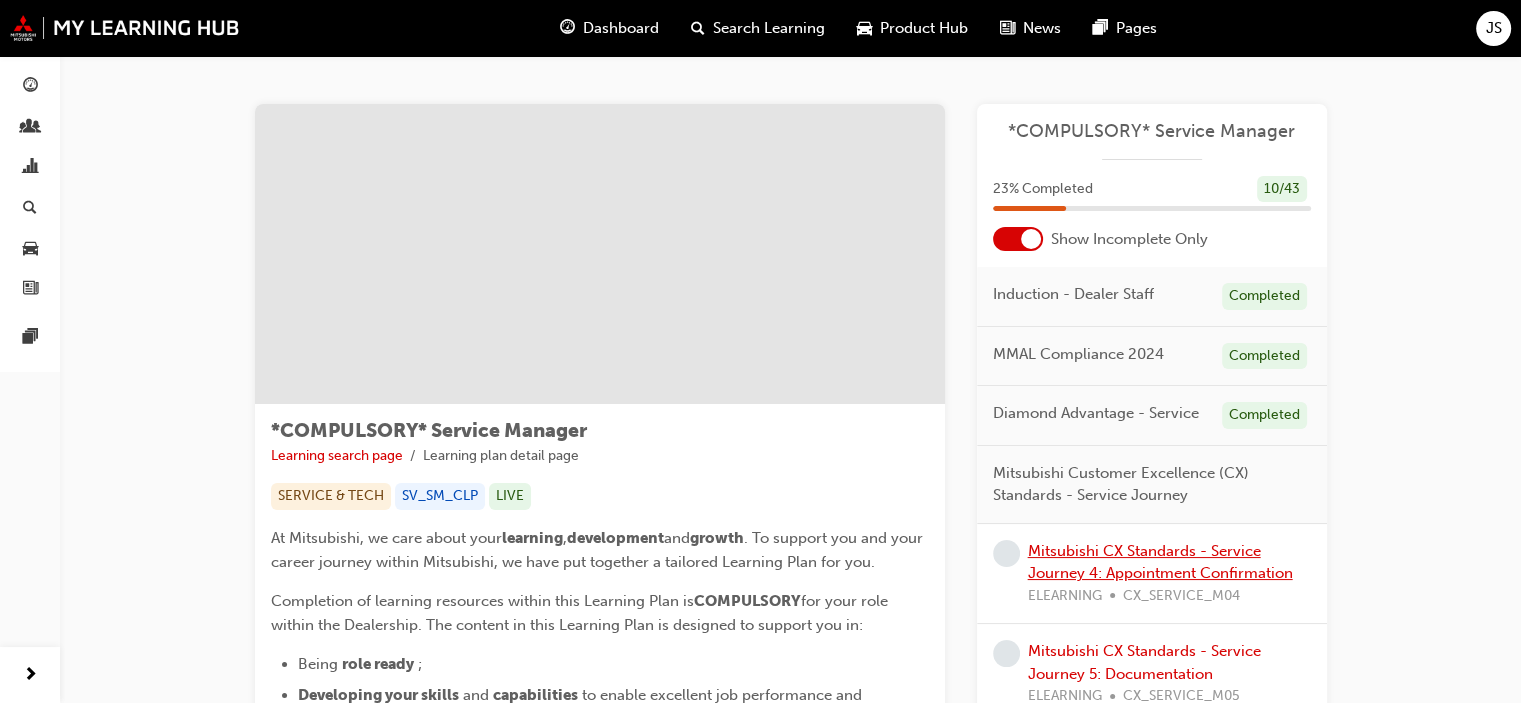 click on "Mitsubishi CX Standards - Service Journey 4: Appointment Confirmation" at bounding box center [1160, 562] 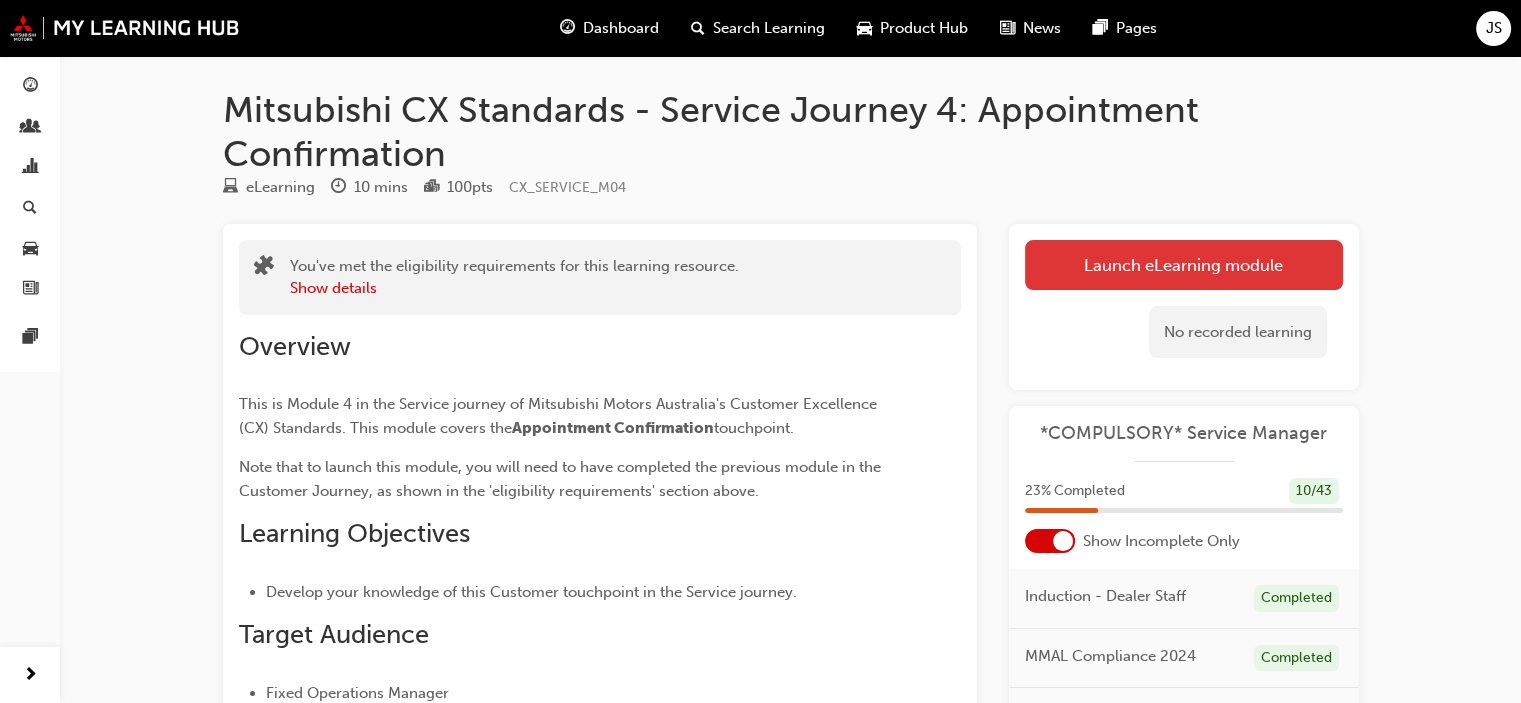 click on "Launch eLearning module" at bounding box center [1184, 265] 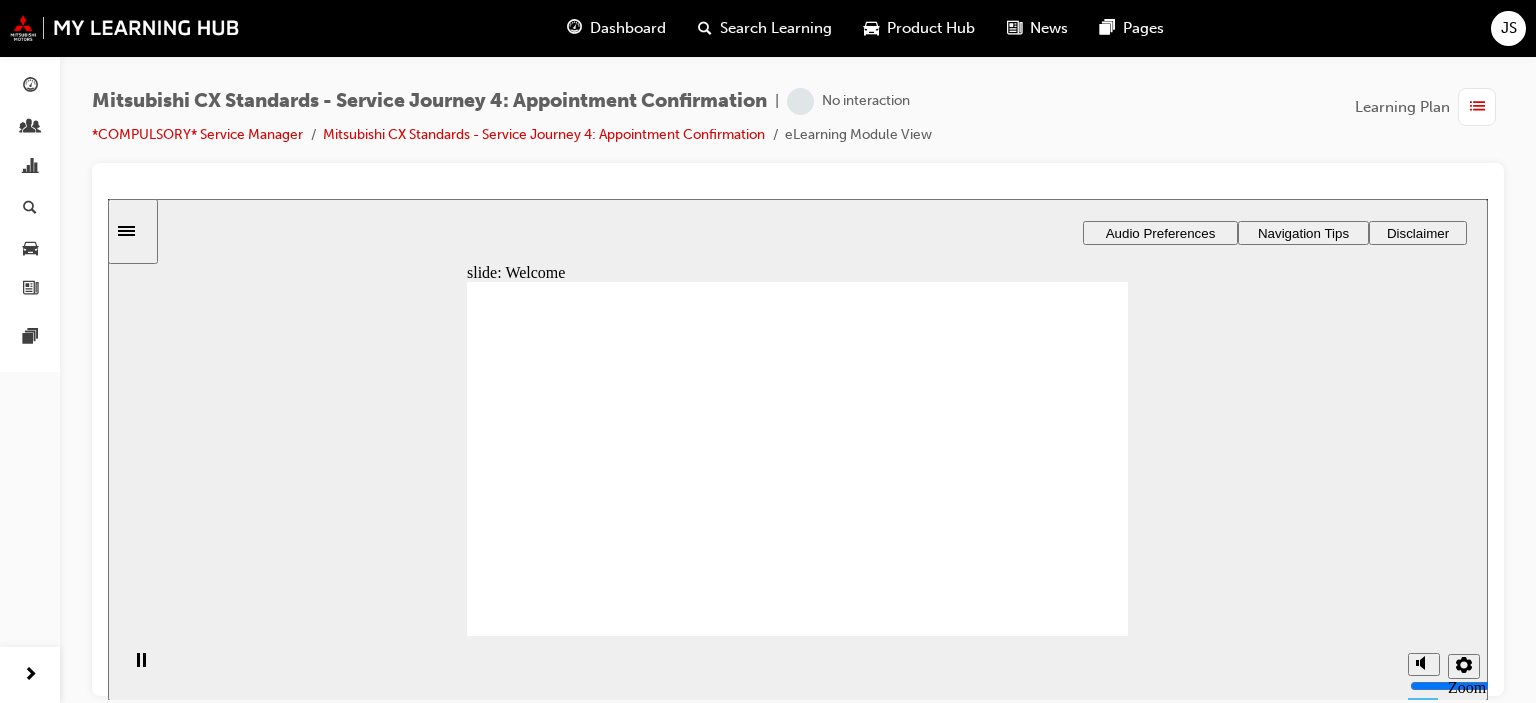 scroll, scrollTop: 0, scrollLeft: 0, axis: both 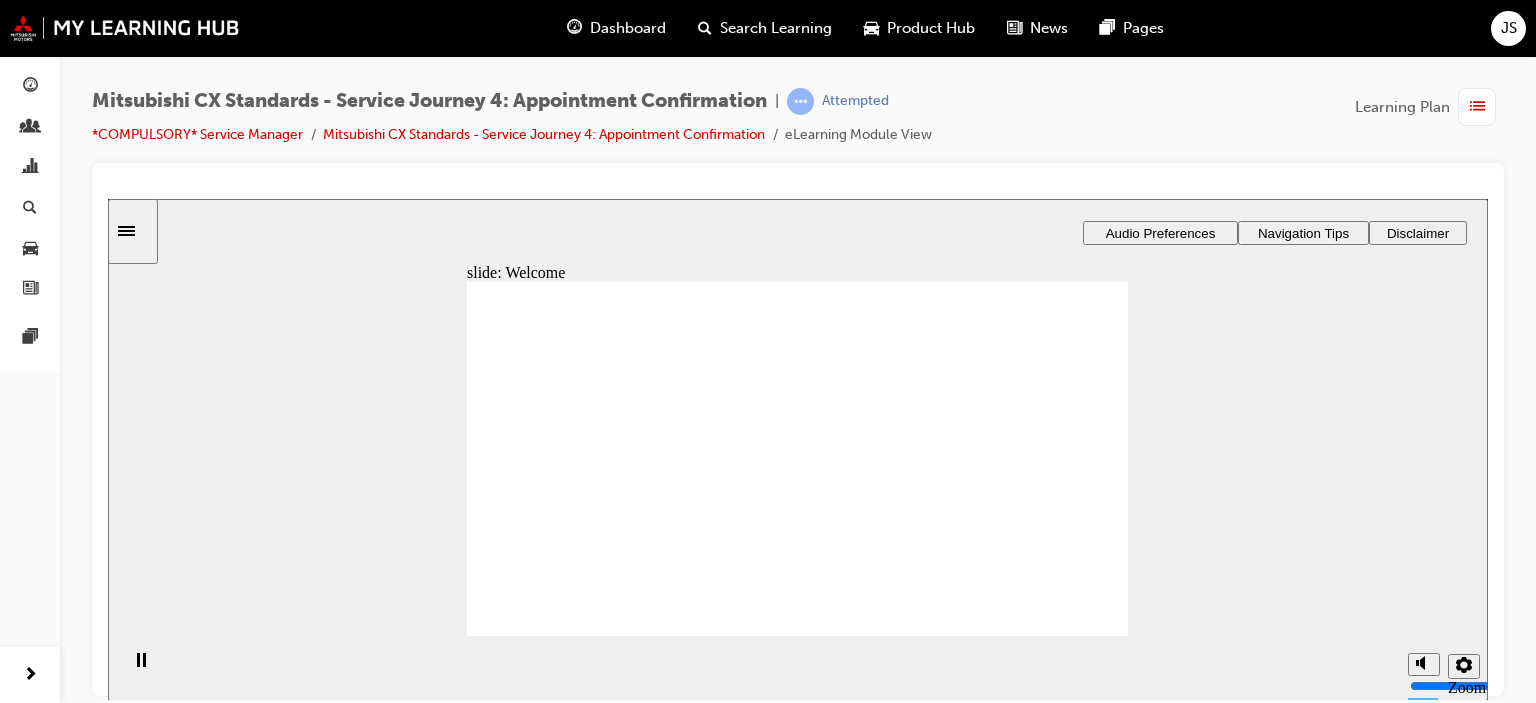 click 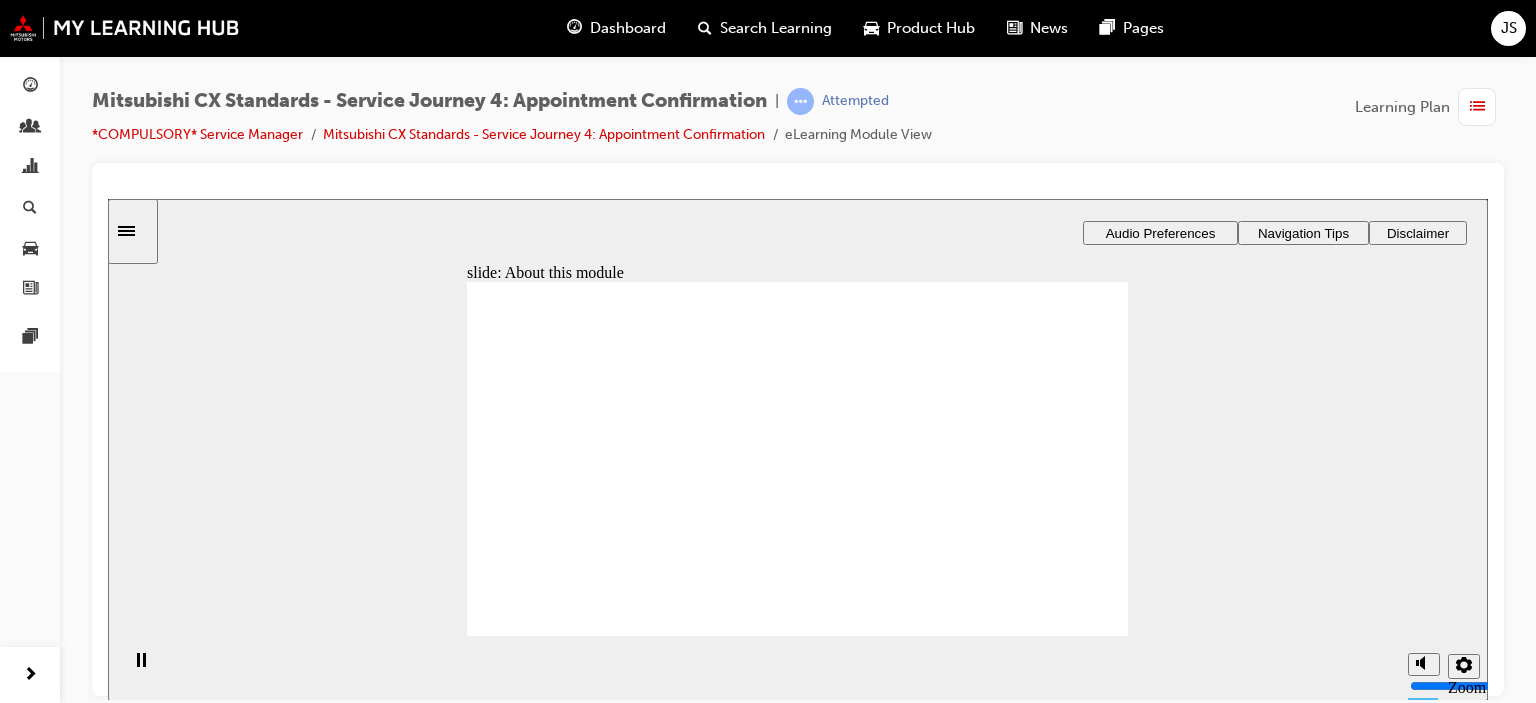 click 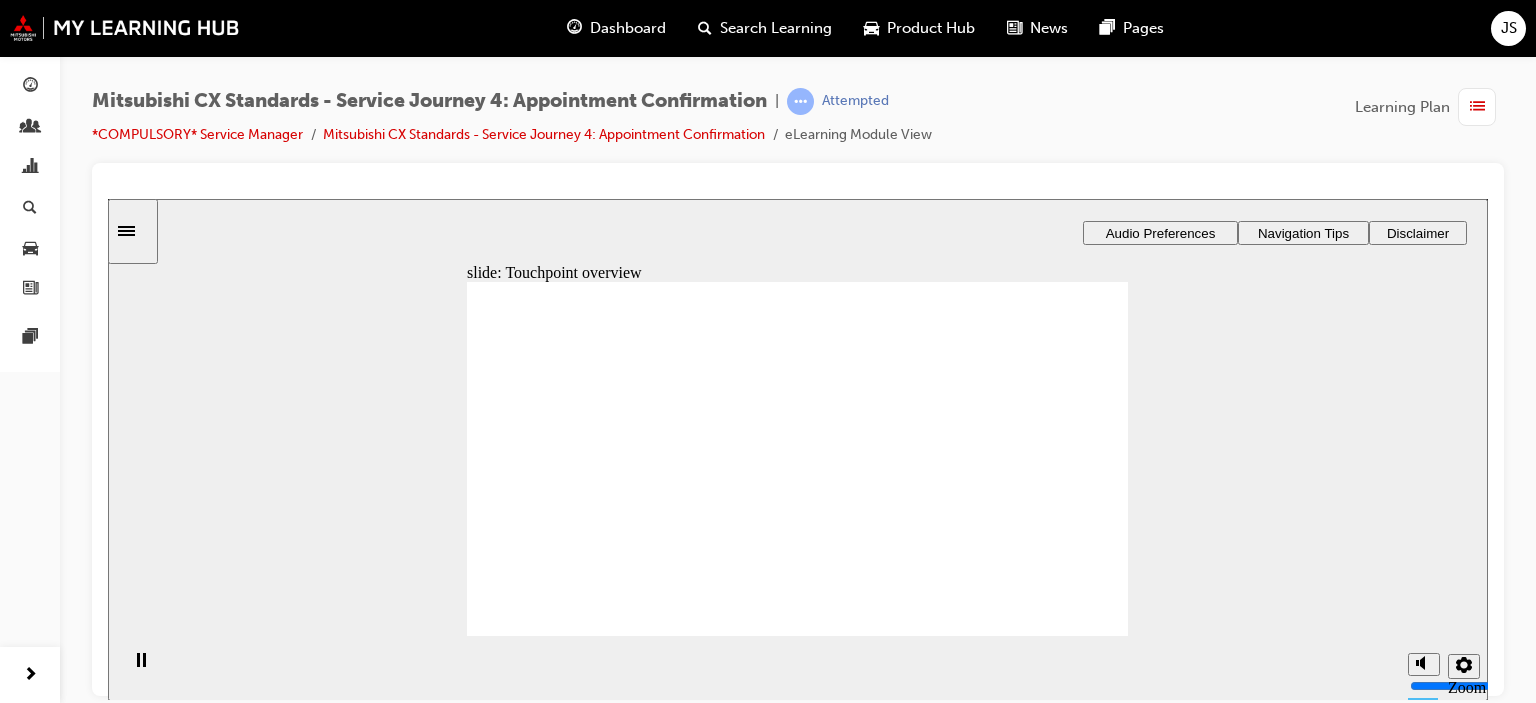 click 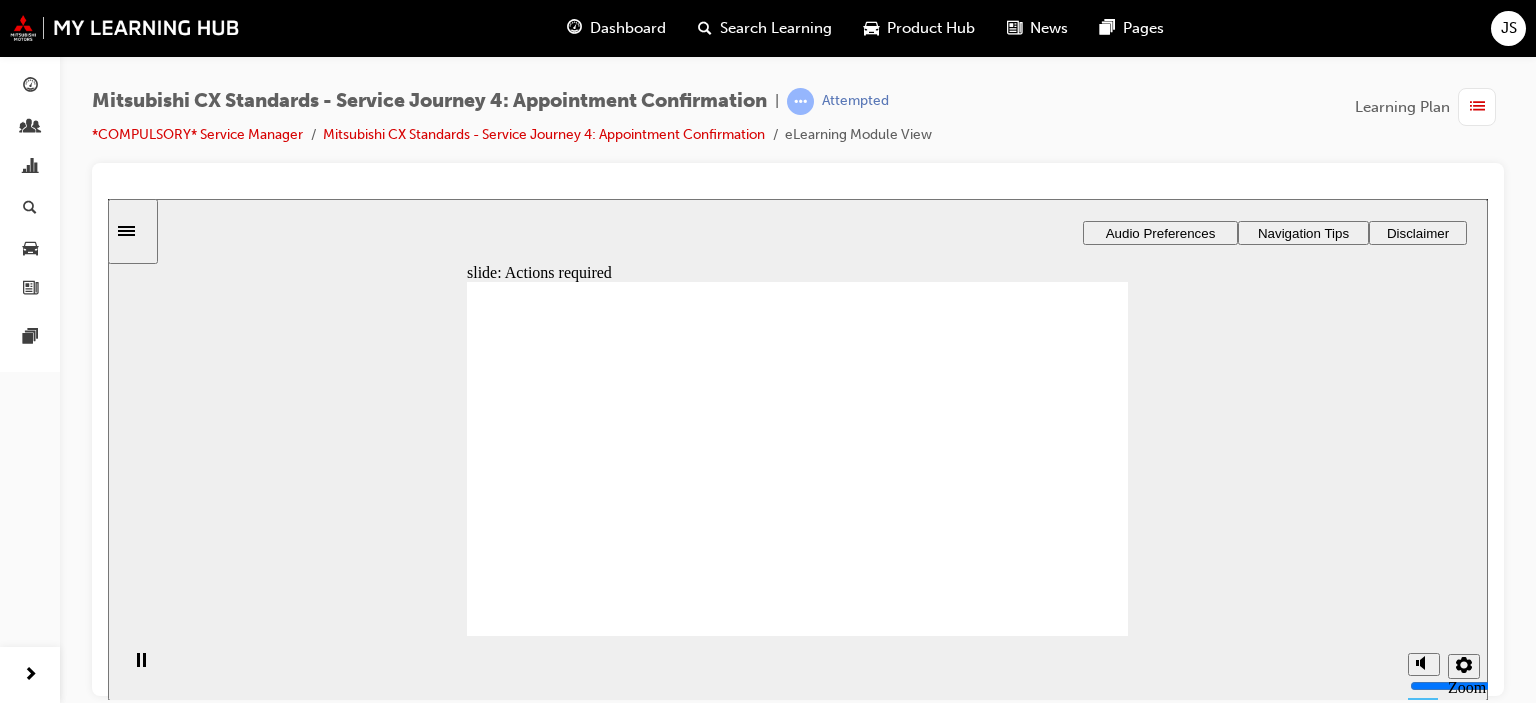 click 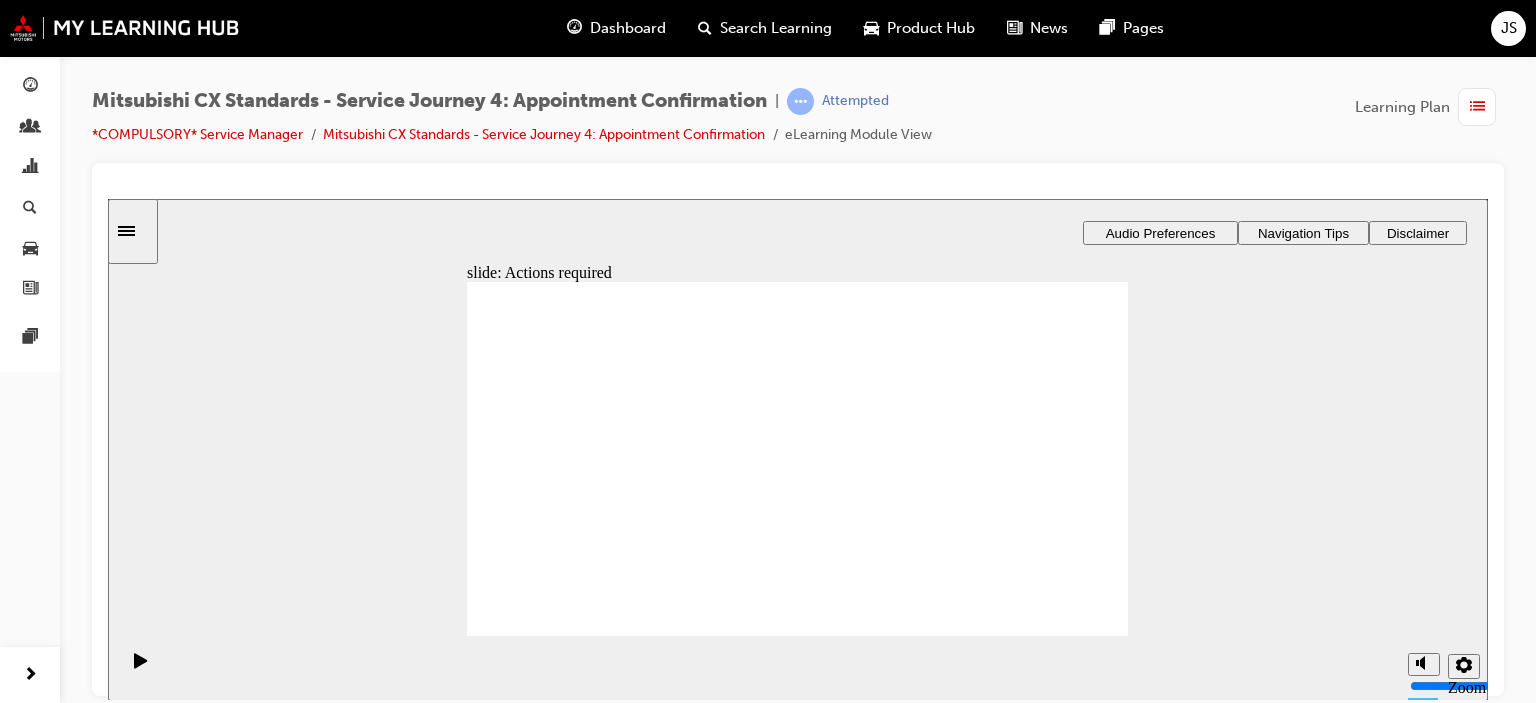 click 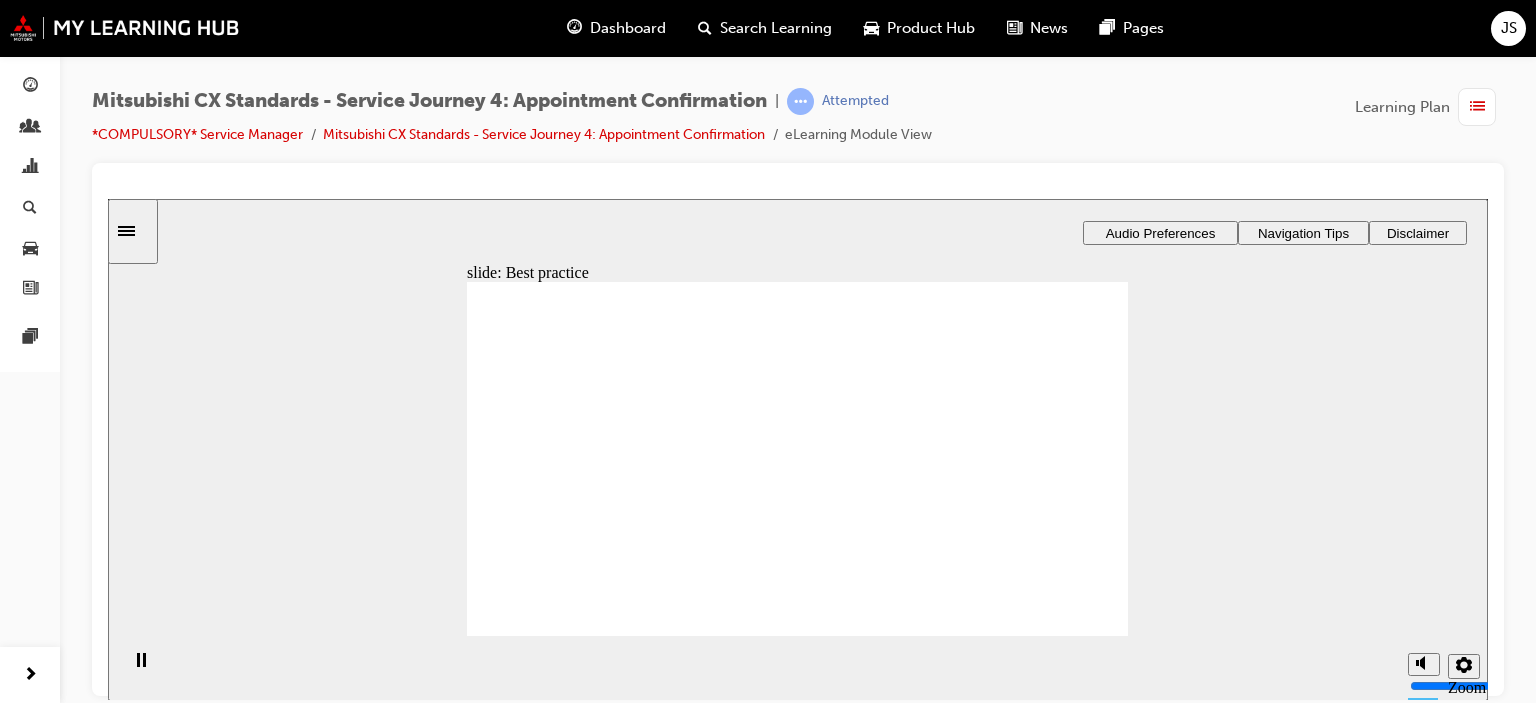 click 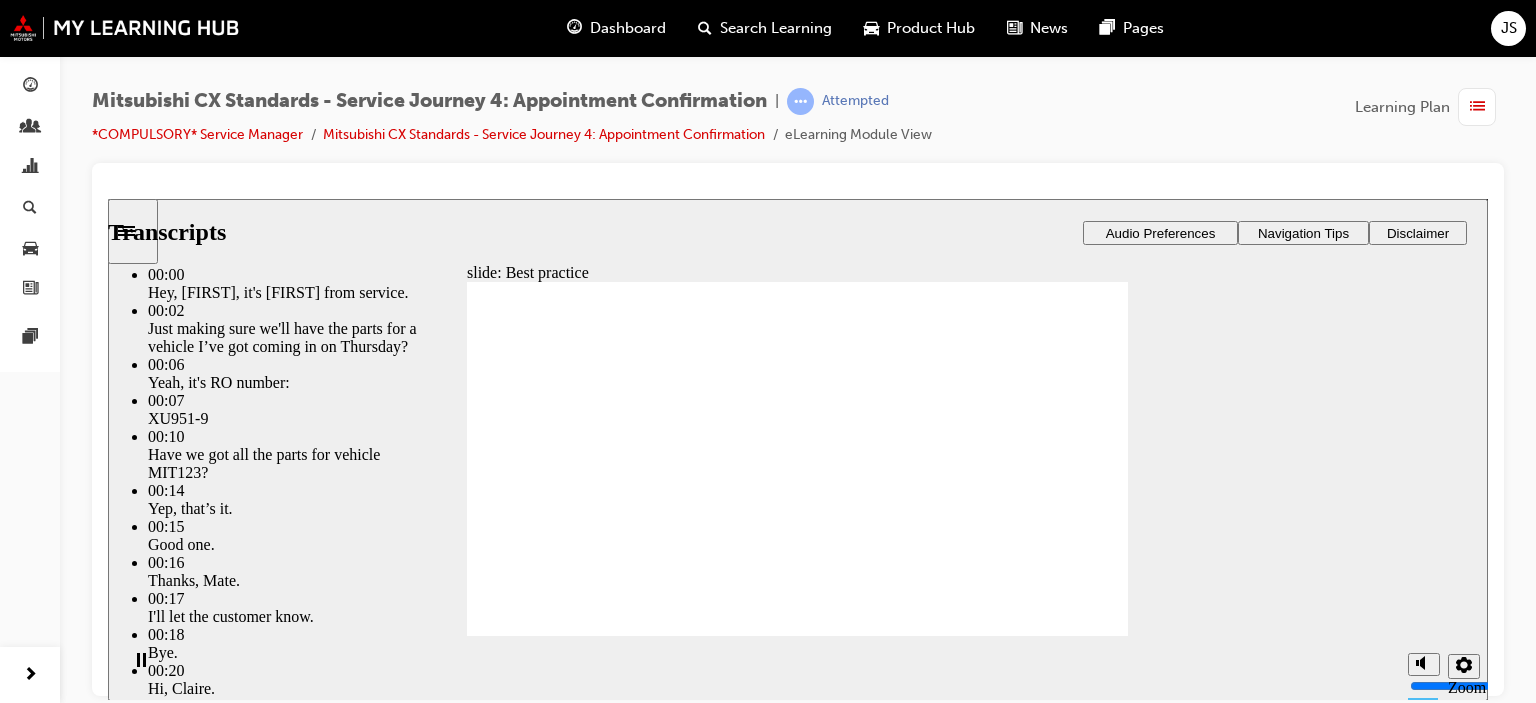 type on "67" 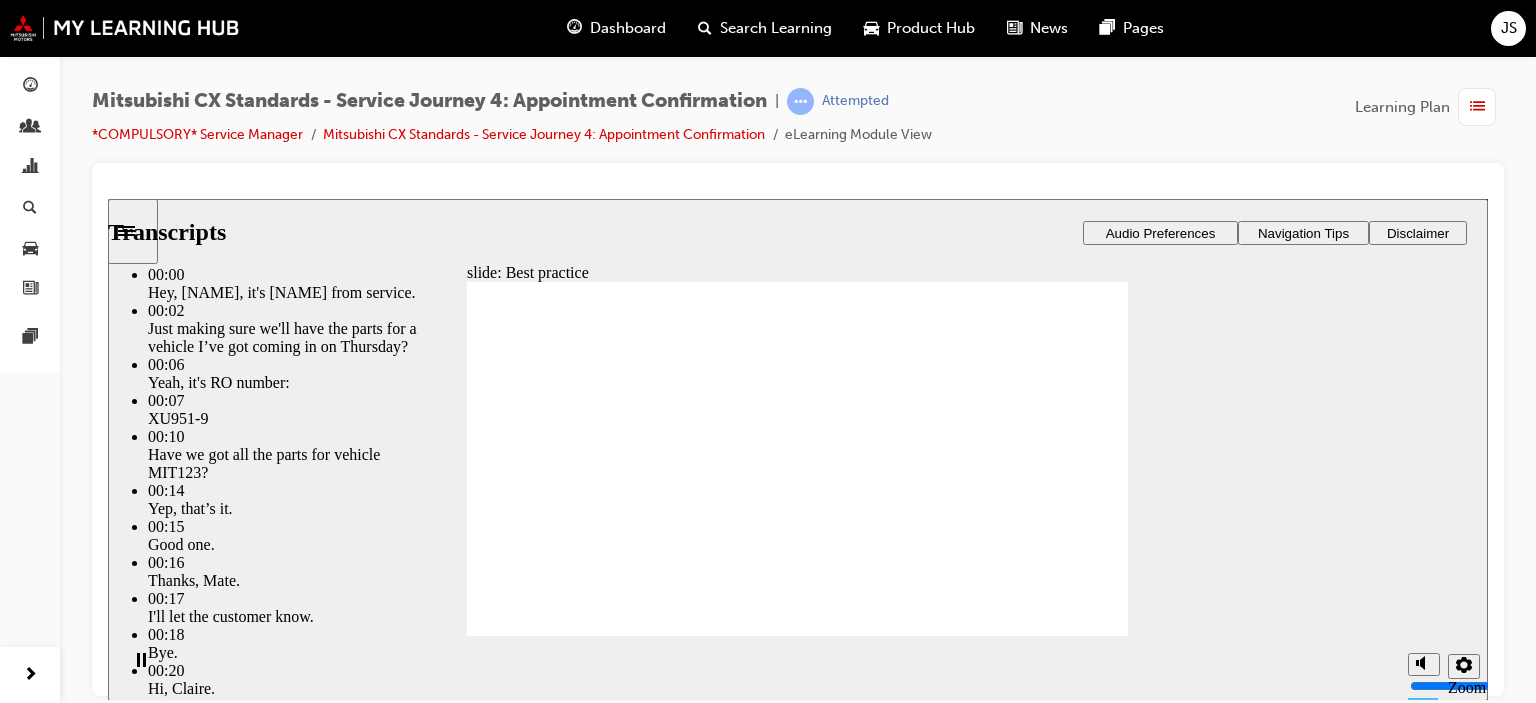 scroll, scrollTop: 0, scrollLeft: 0, axis: both 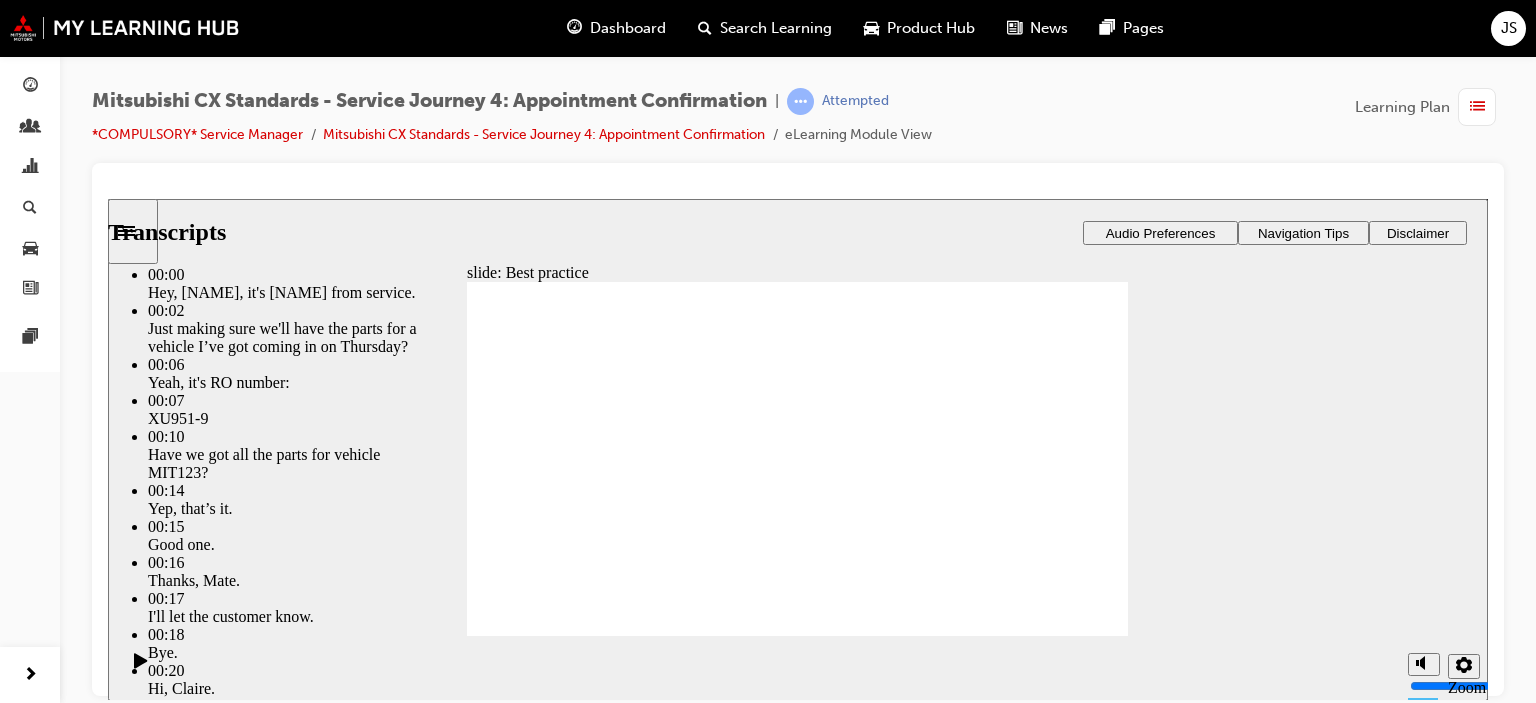 click 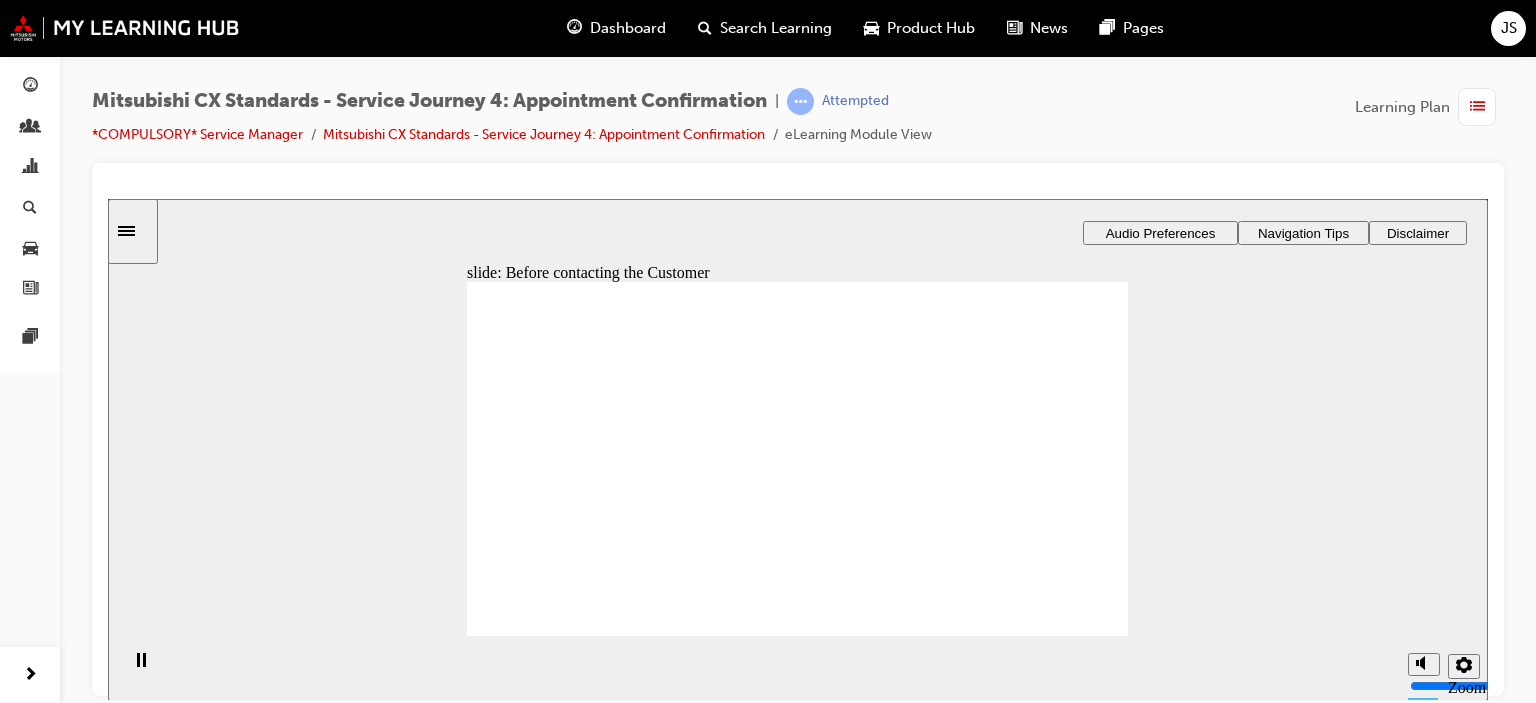 drag, startPoint x: 680, startPoint y: 491, endPoint x: 832, endPoint y: 446, distance: 158.52129 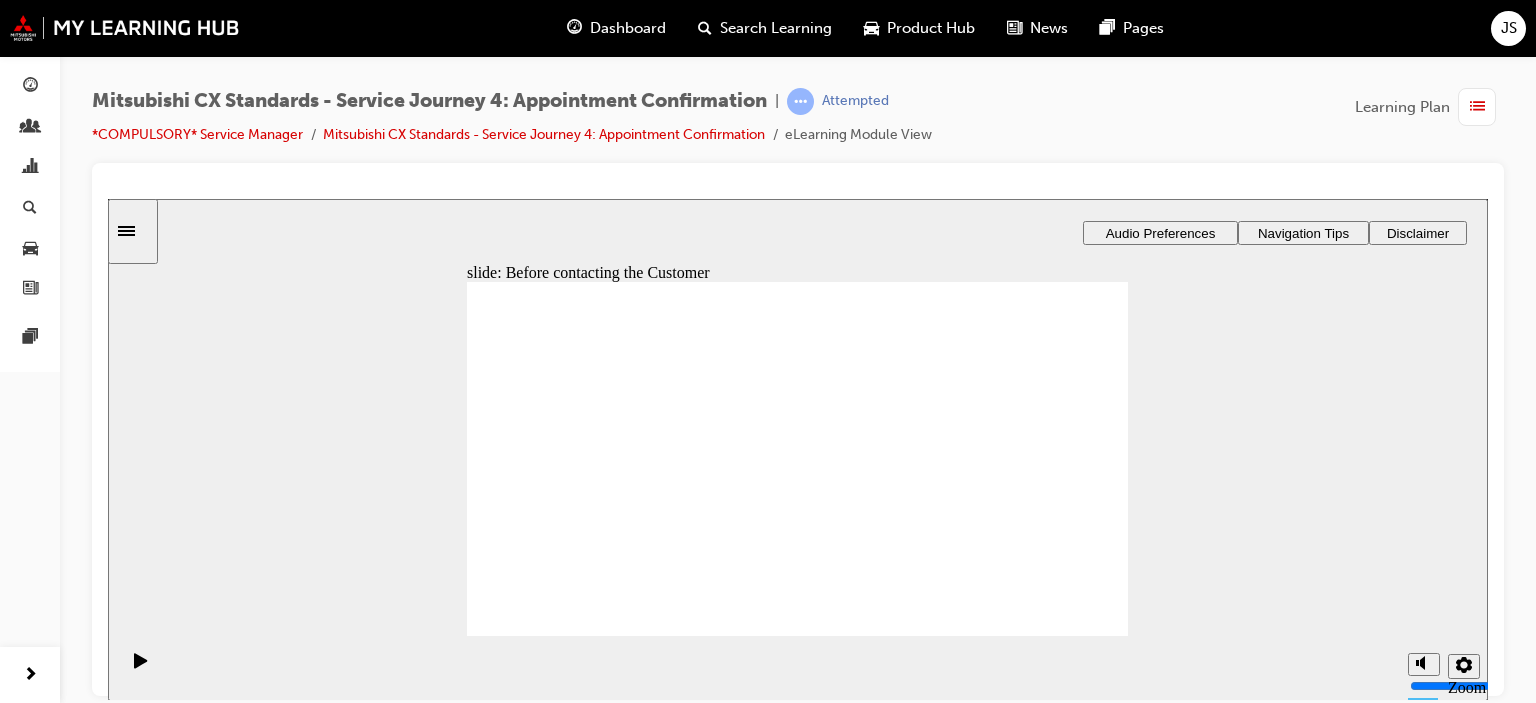 drag, startPoint x: 588, startPoint y: 474, endPoint x: 1021, endPoint y: 436, distance: 434.66425 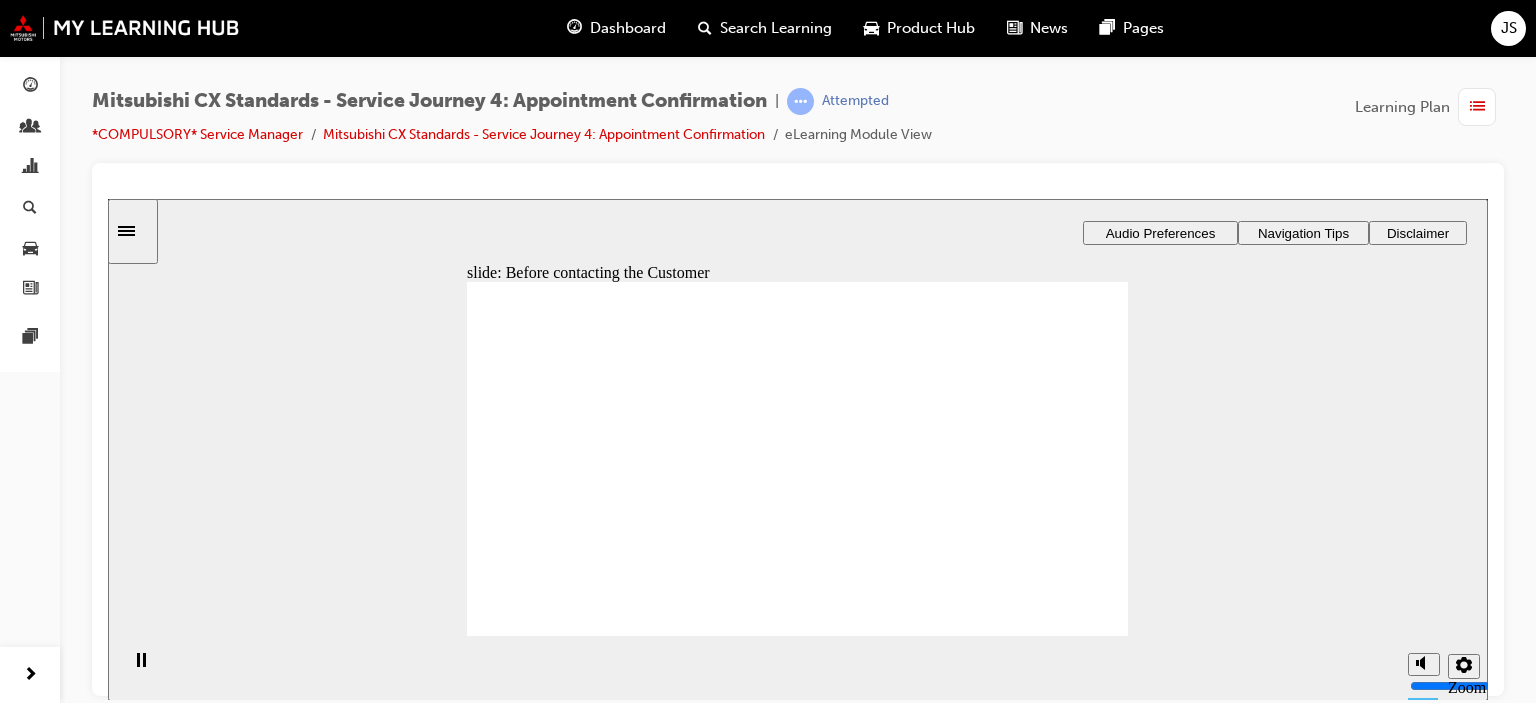 click 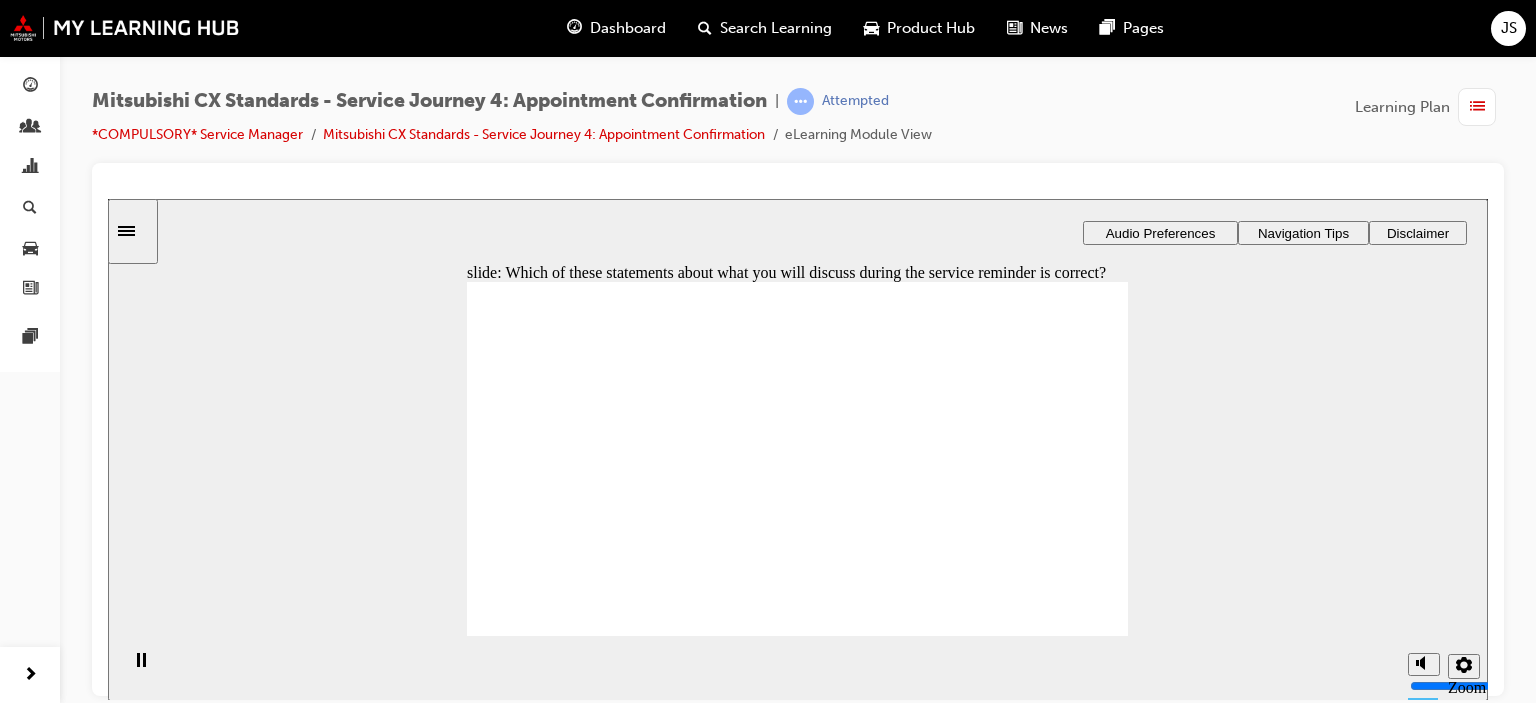 checkbox on "true" 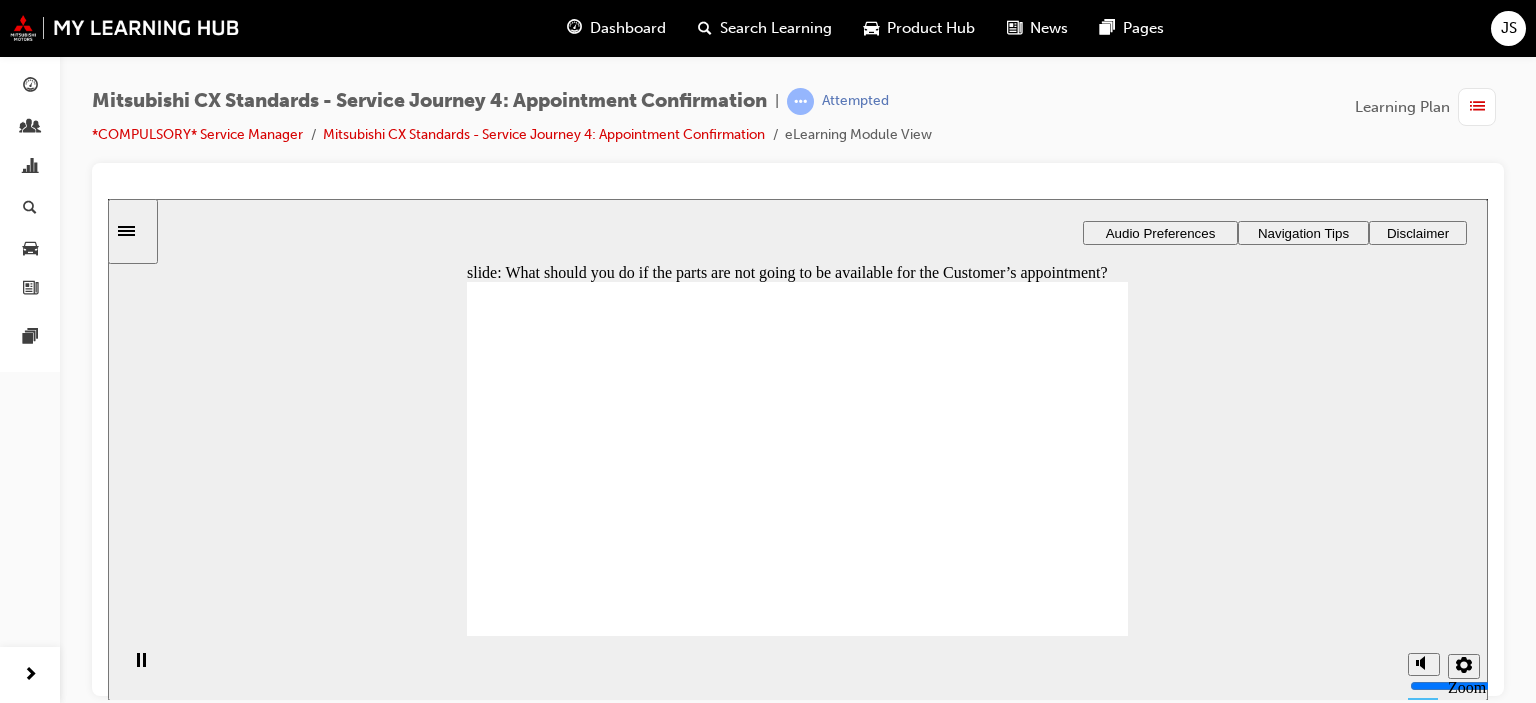 checkbox on "true" 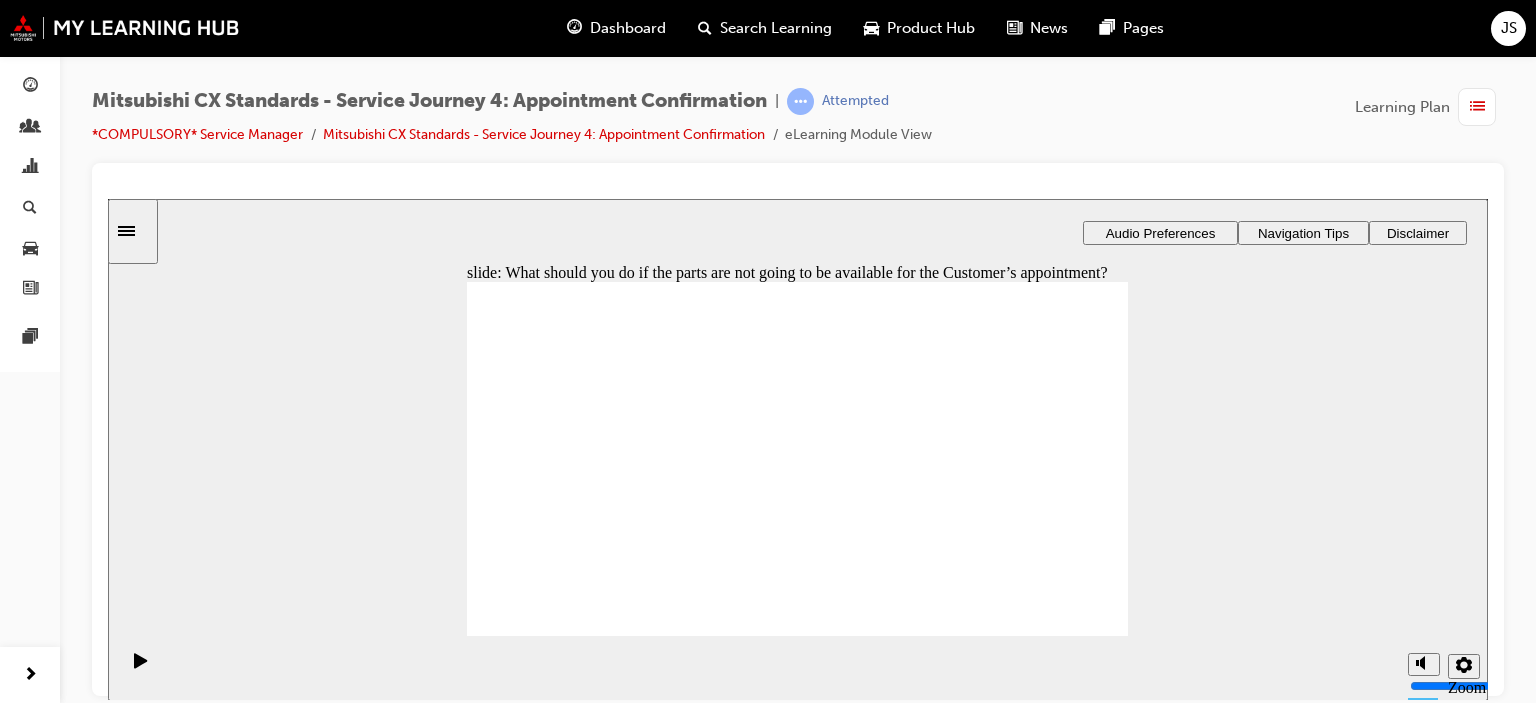 click 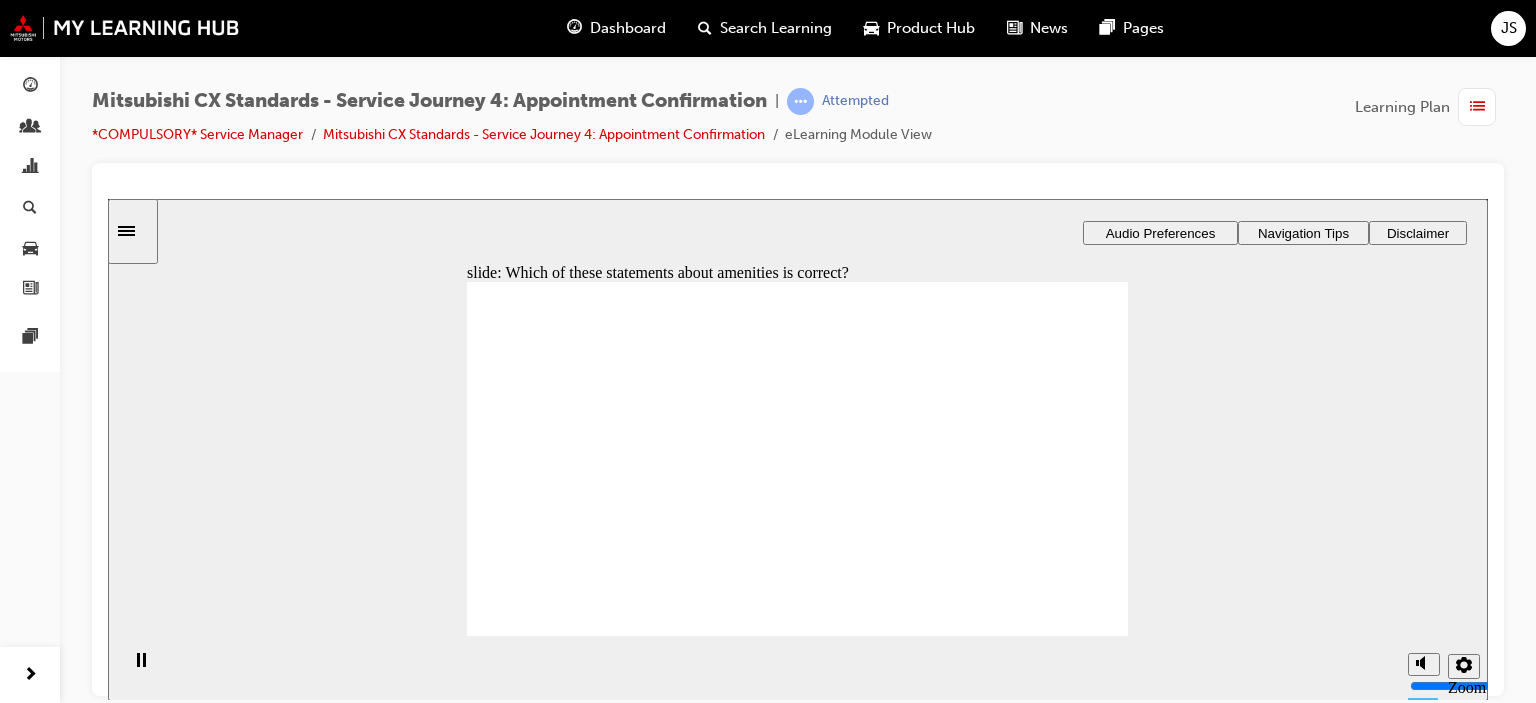 checkbox on "true" 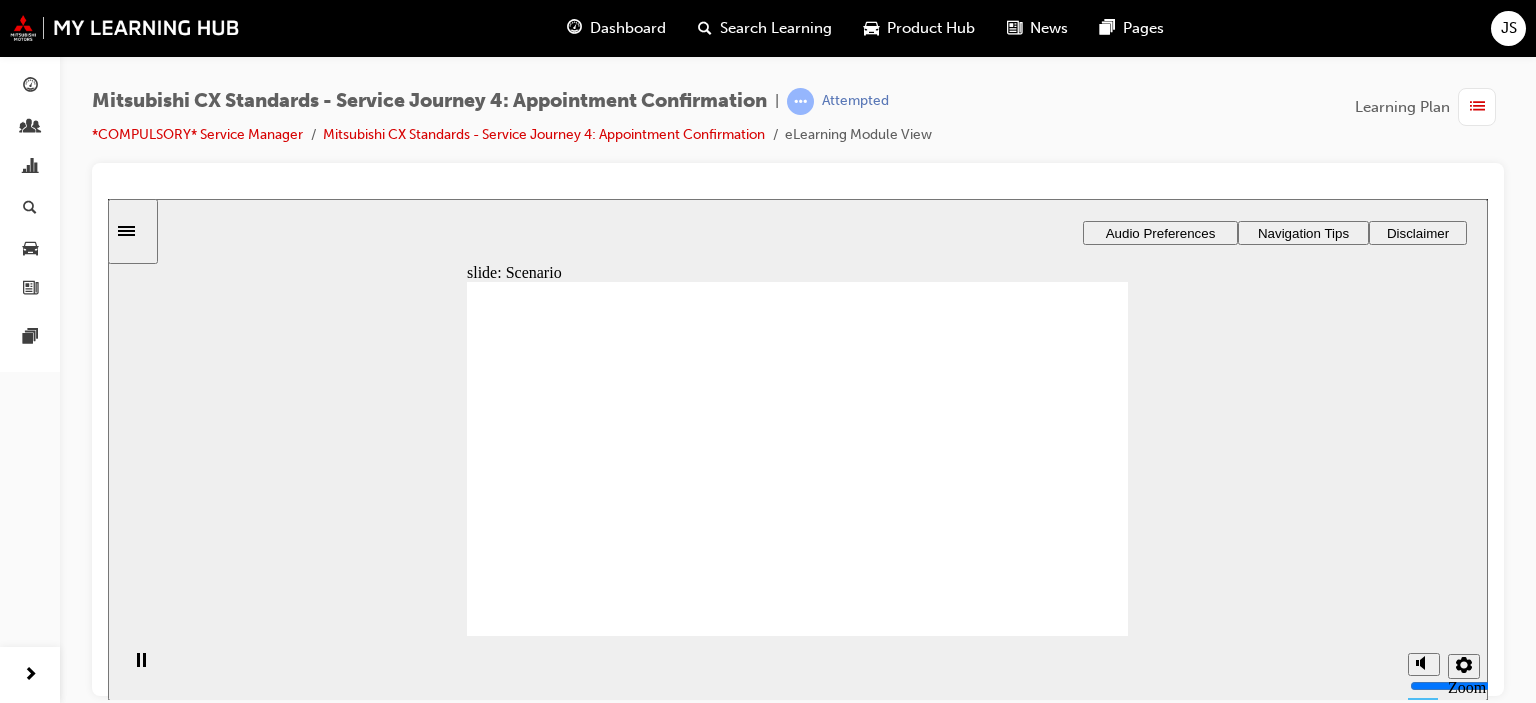 checkbox on "true" 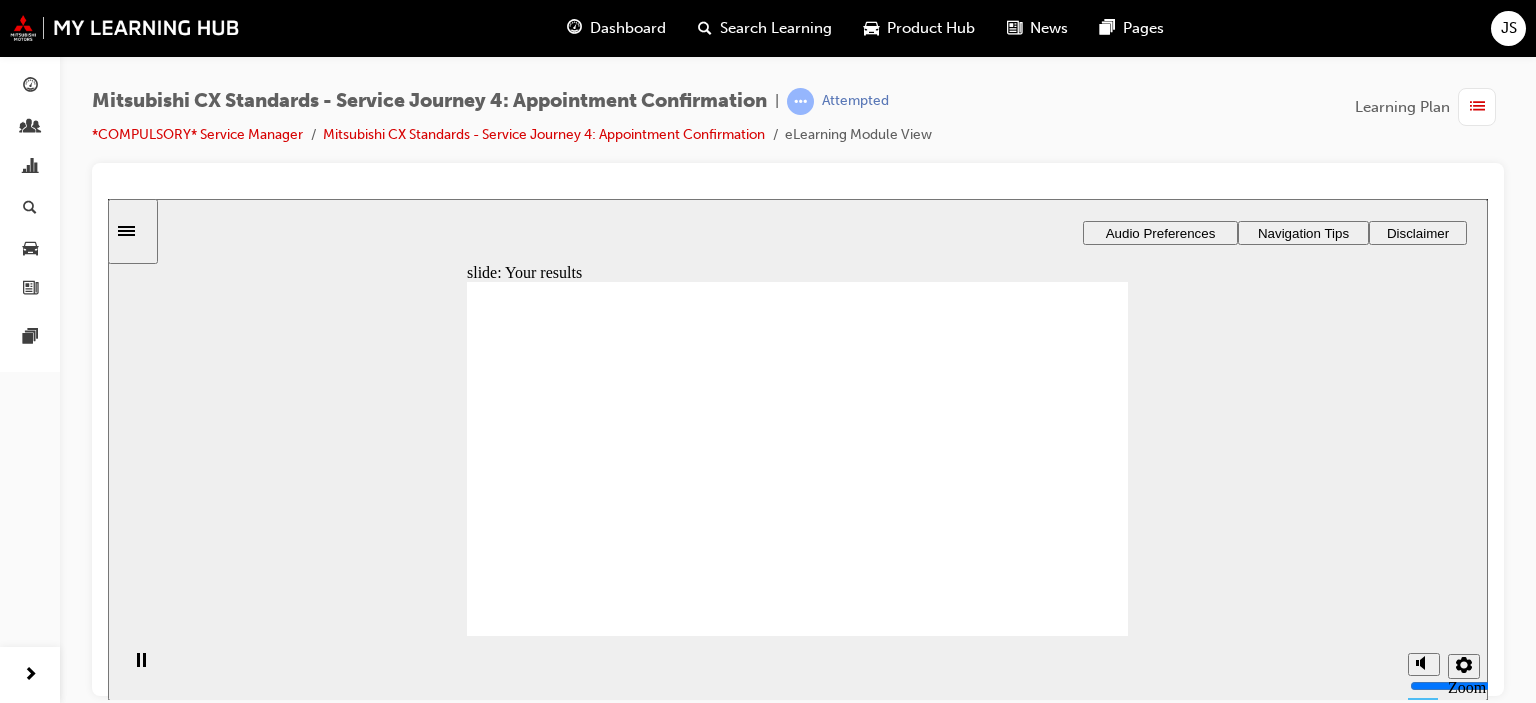 click 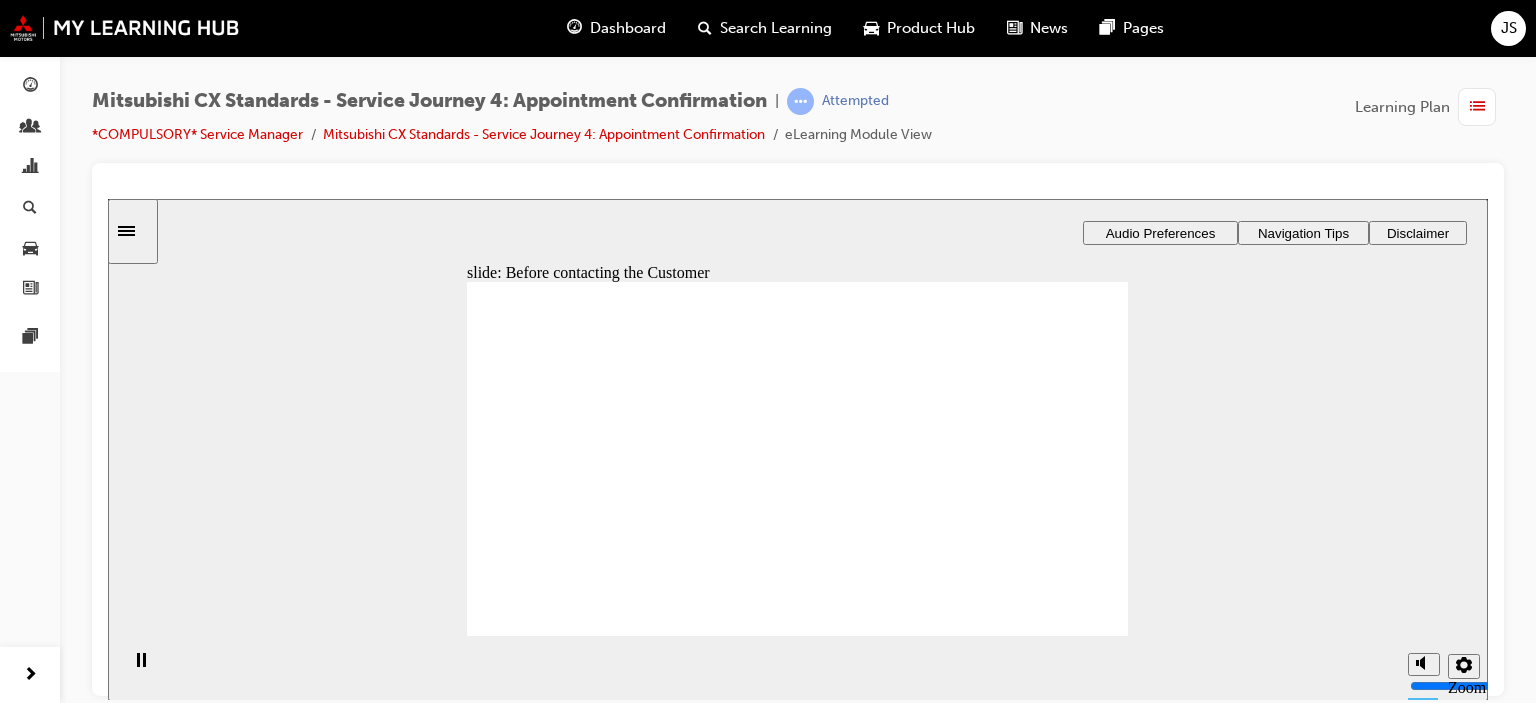 click 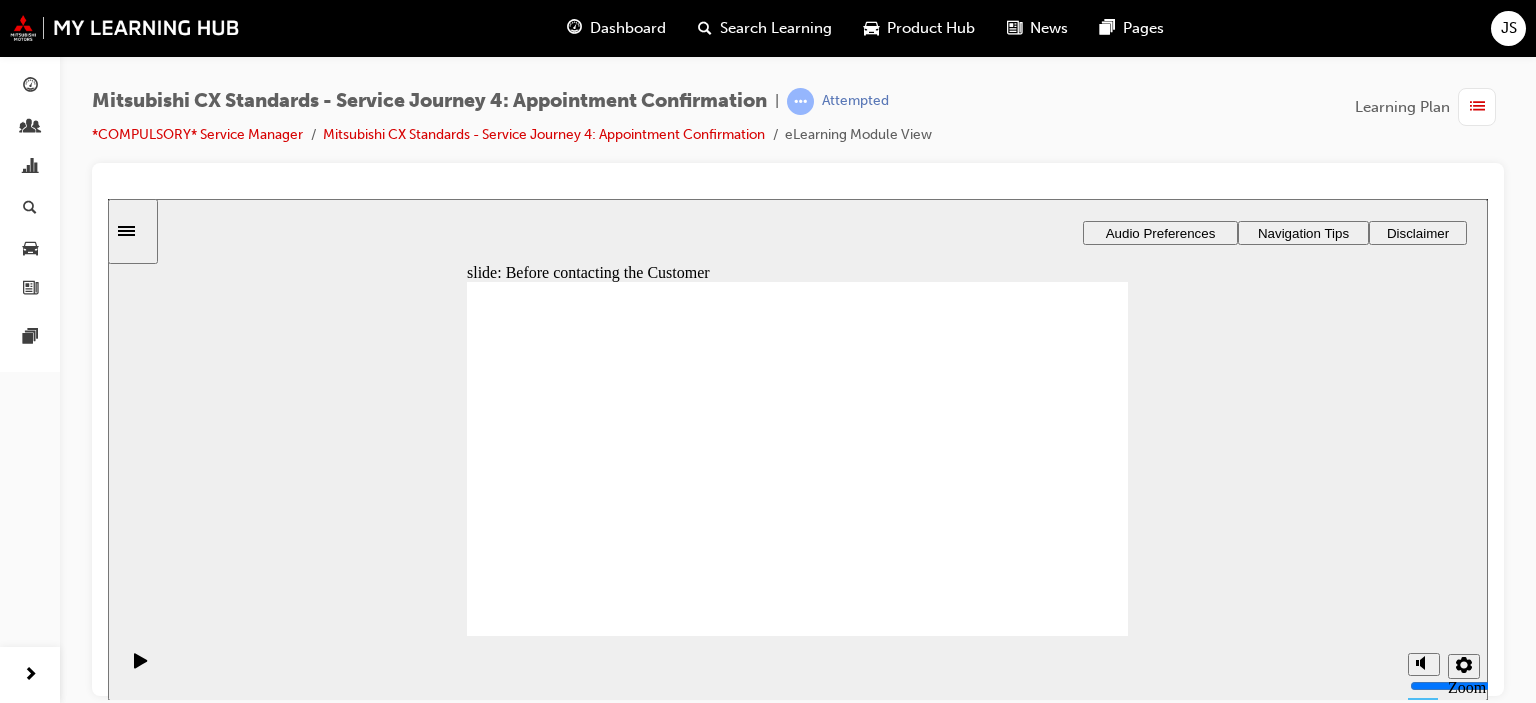 drag, startPoint x: 652, startPoint y: 464, endPoint x: 884, endPoint y: 596, distance: 266.92322 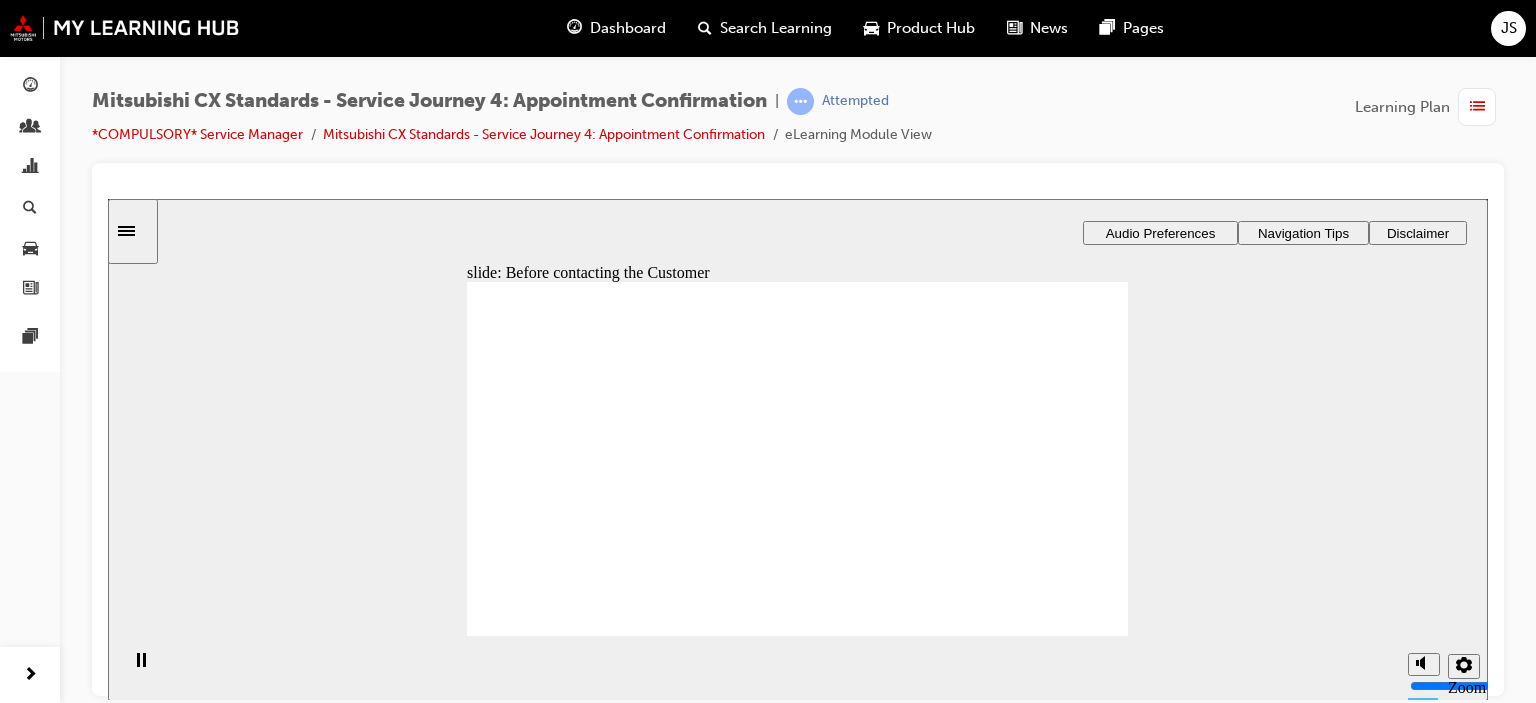 click 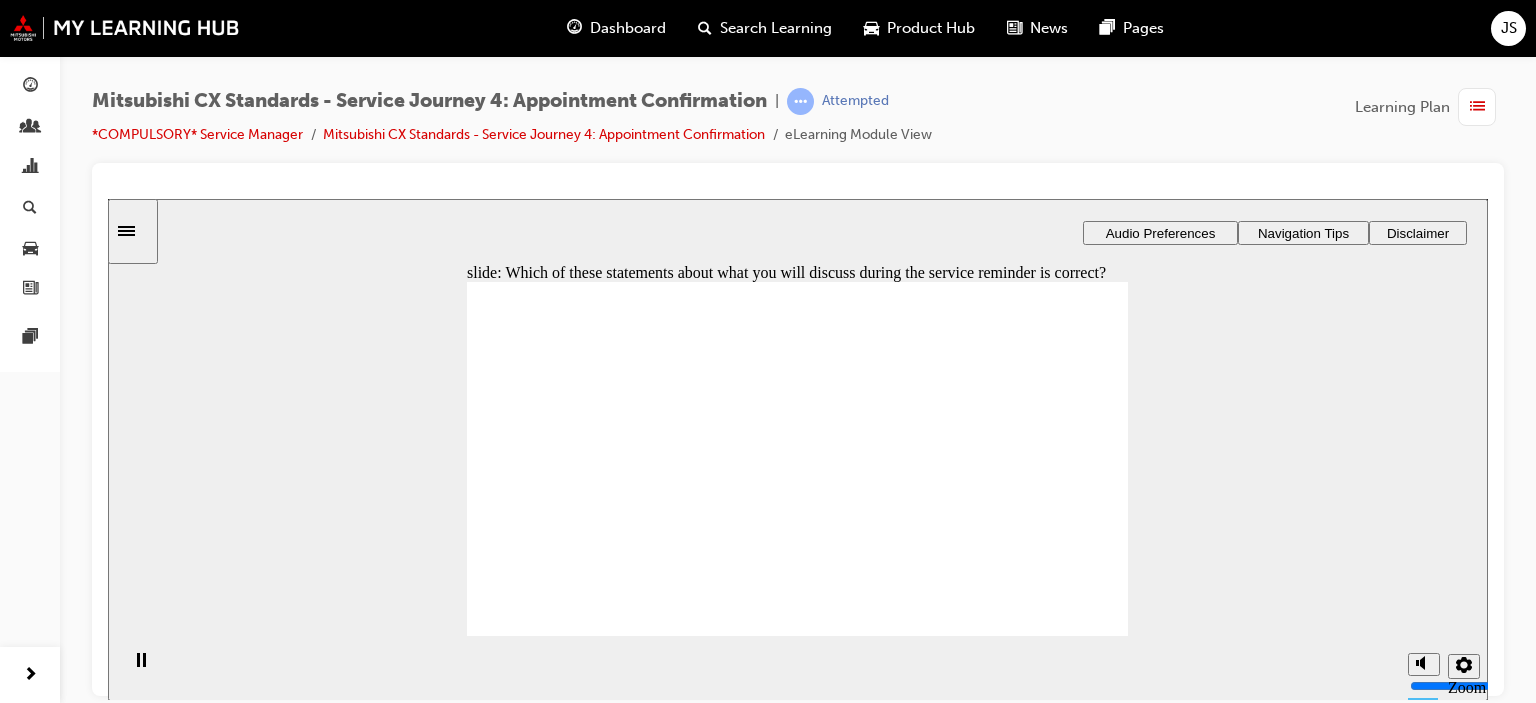 checkbox on "true" 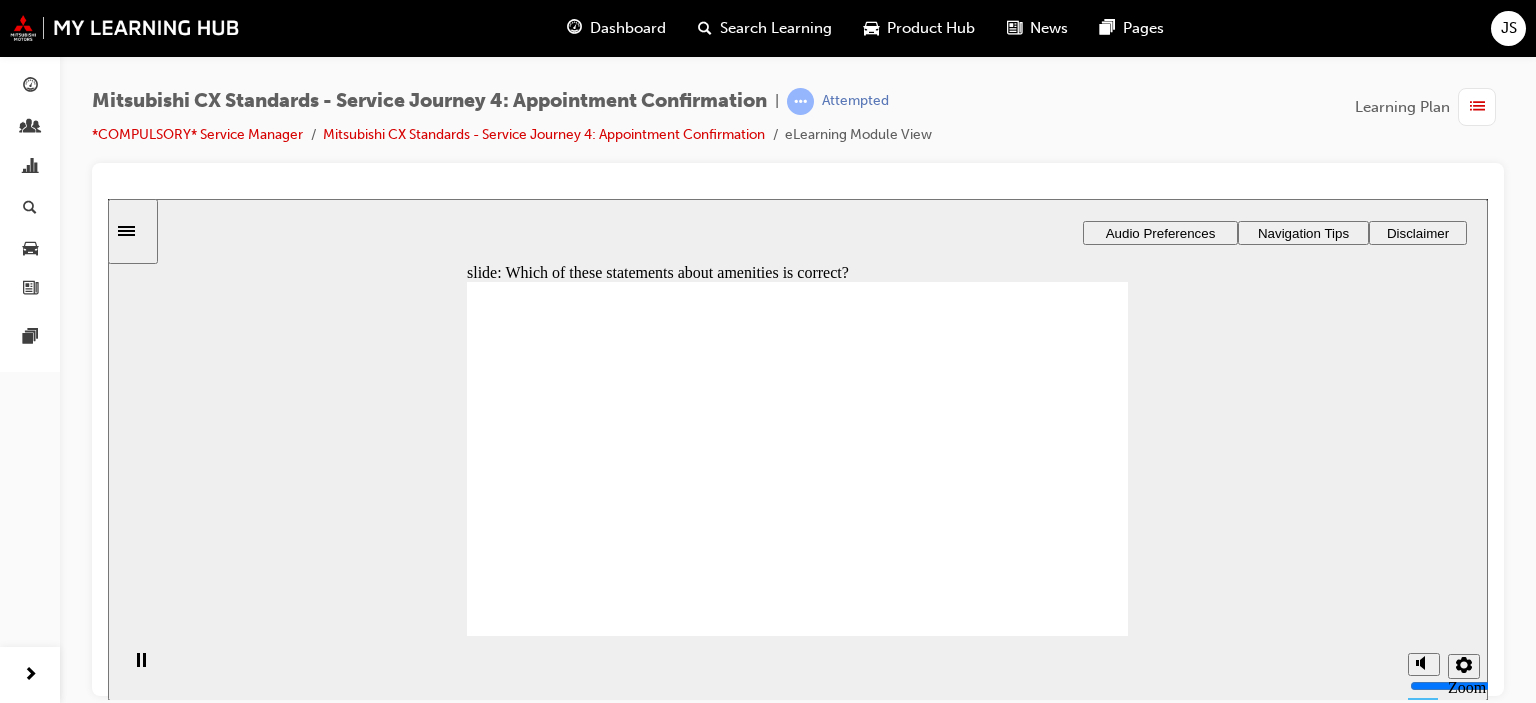 checkbox on "true" 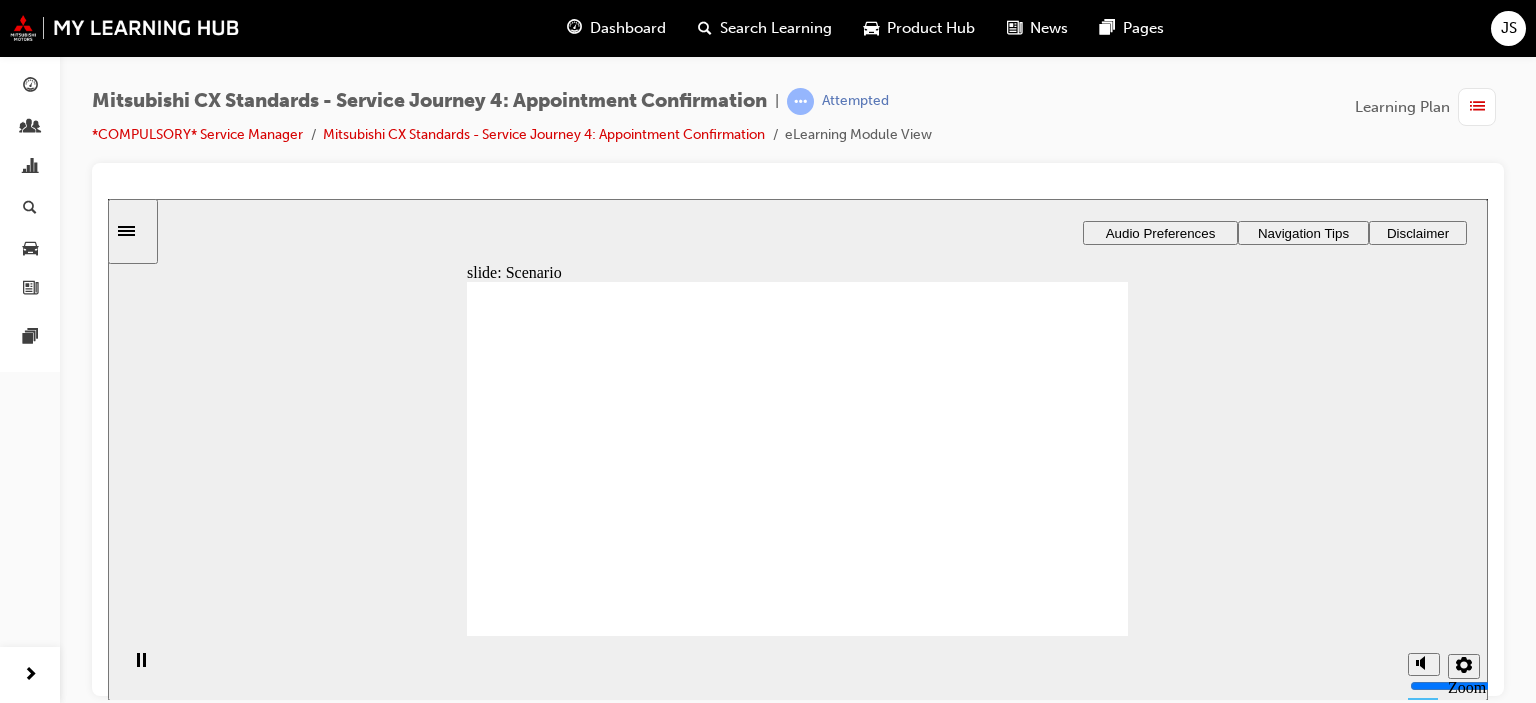 checkbox on "true" 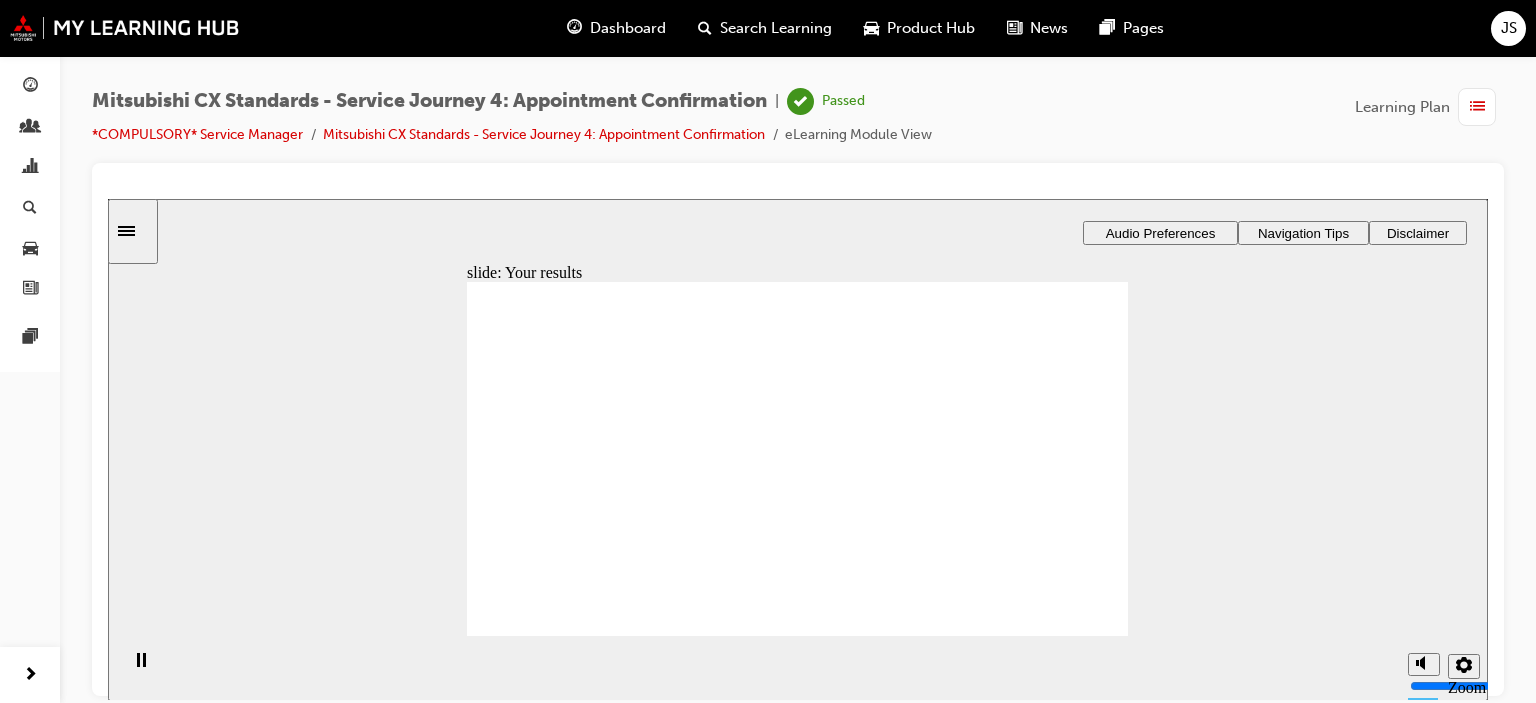 click 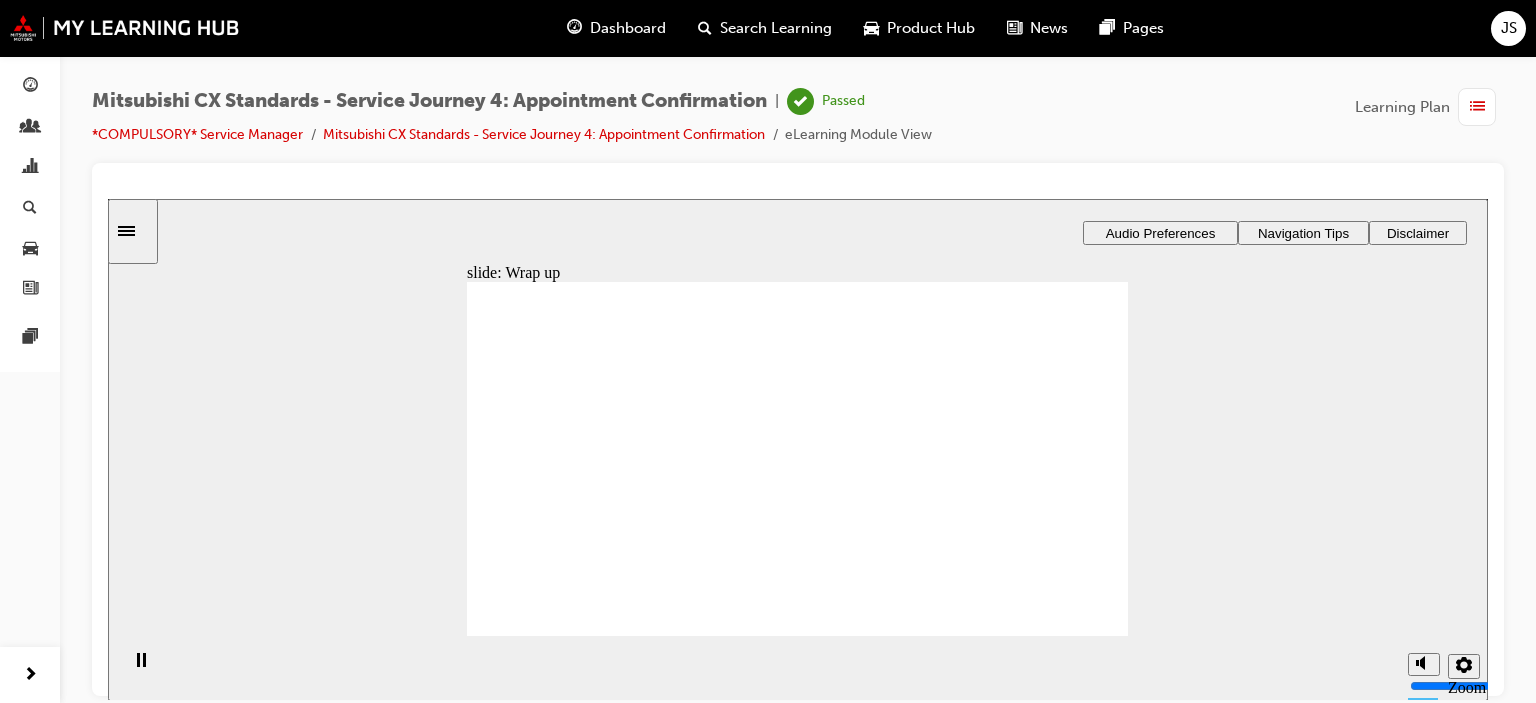 click 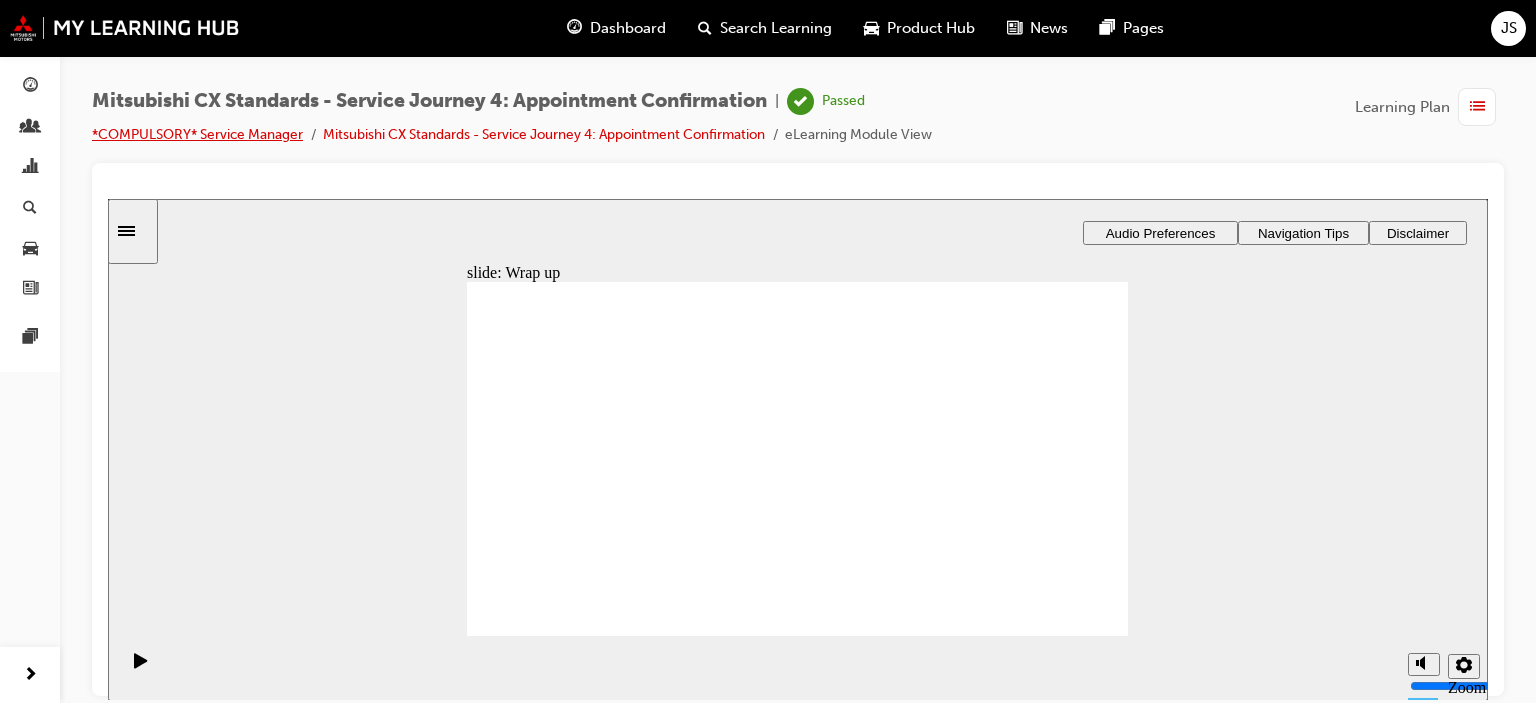 click on "*COMPULSORY* Service Manager" at bounding box center (197, 134) 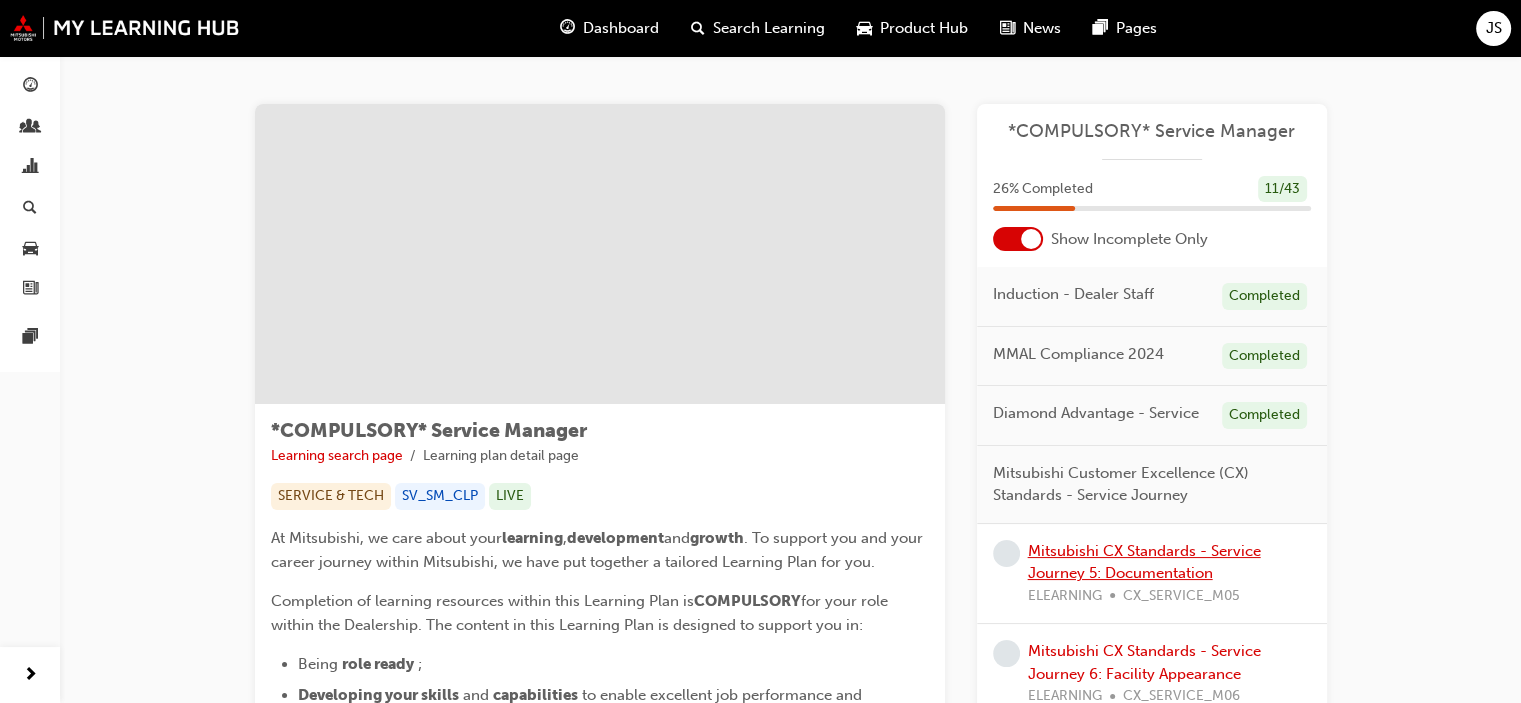 click on "Mitsubishi CX Standards - Service Journey 5: Documentation" at bounding box center [1144, 562] 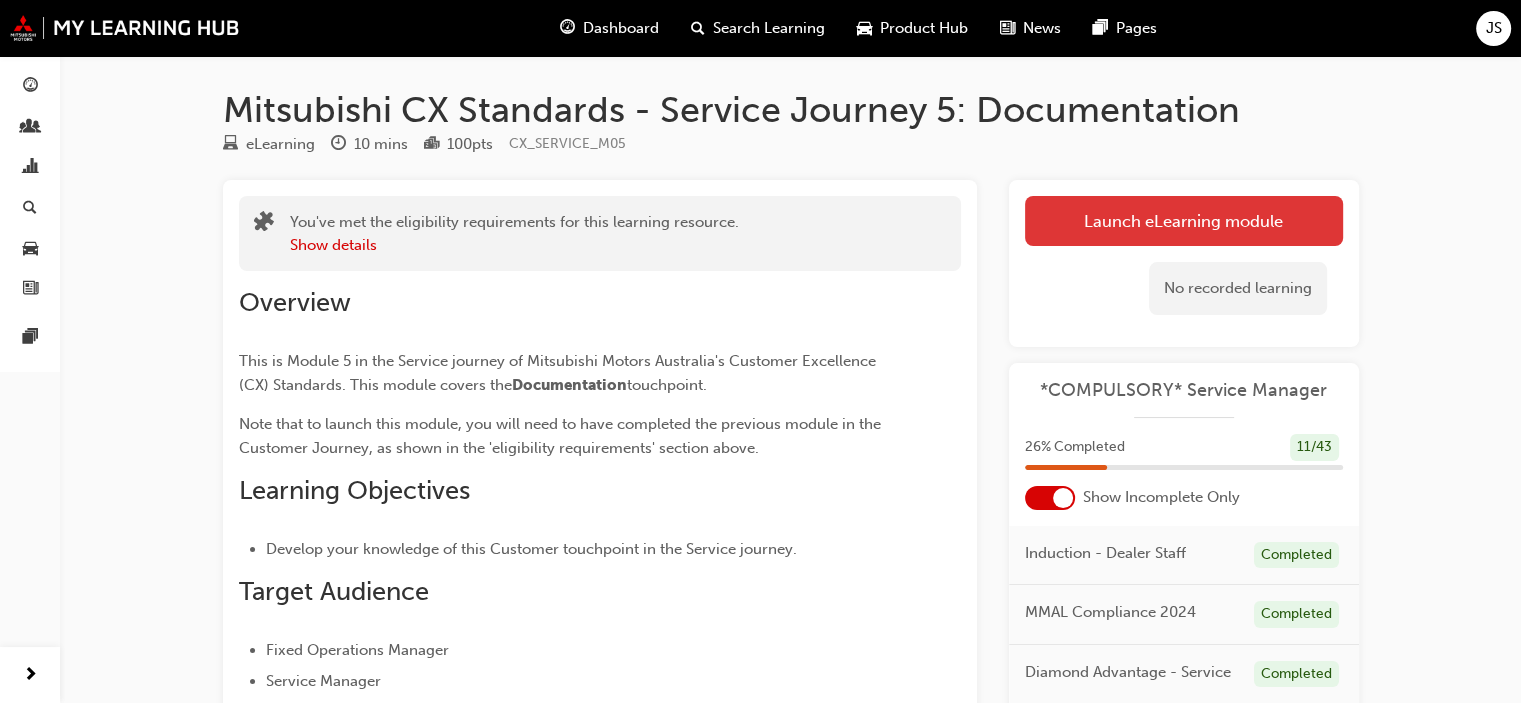 click on "Launch eLearning module" at bounding box center (1184, 221) 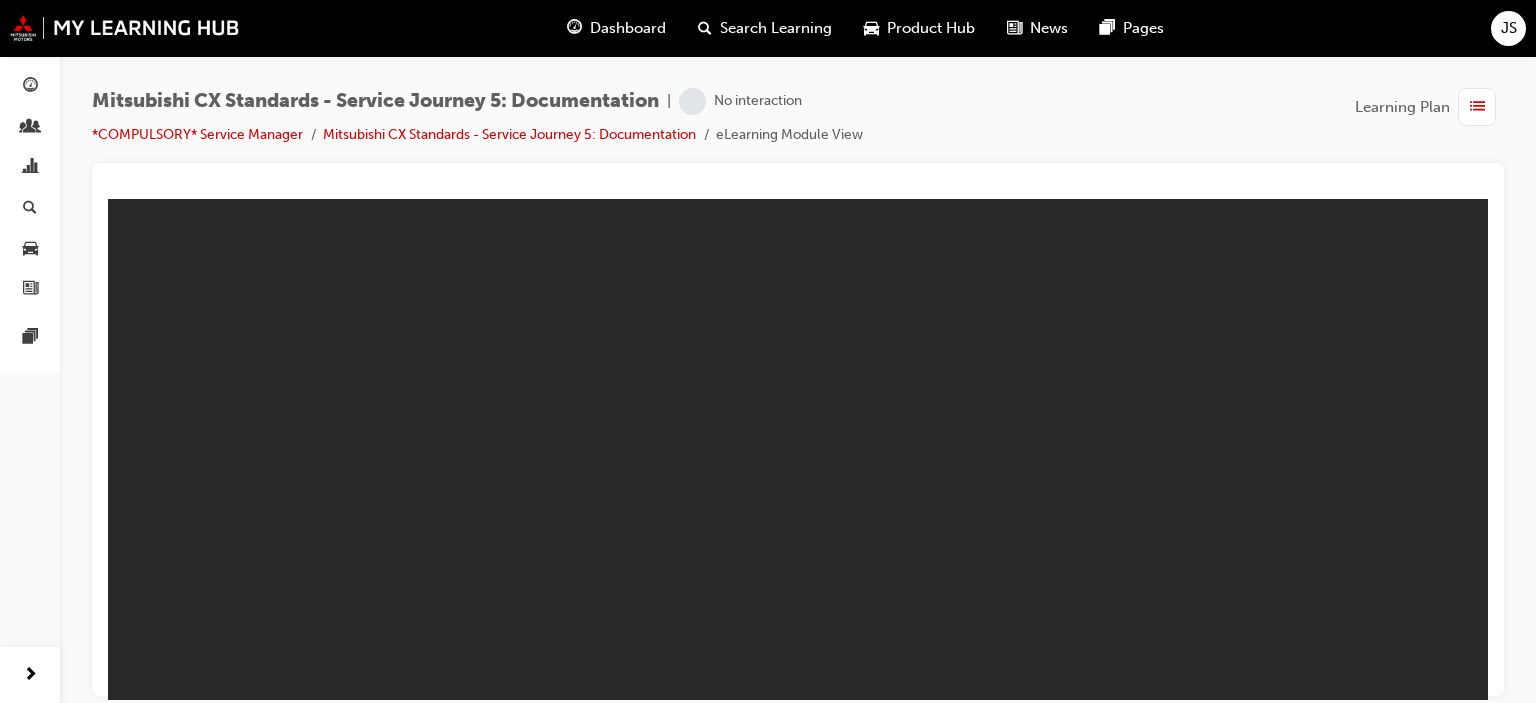 scroll, scrollTop: 0, scrollLeft: 0, axis: both 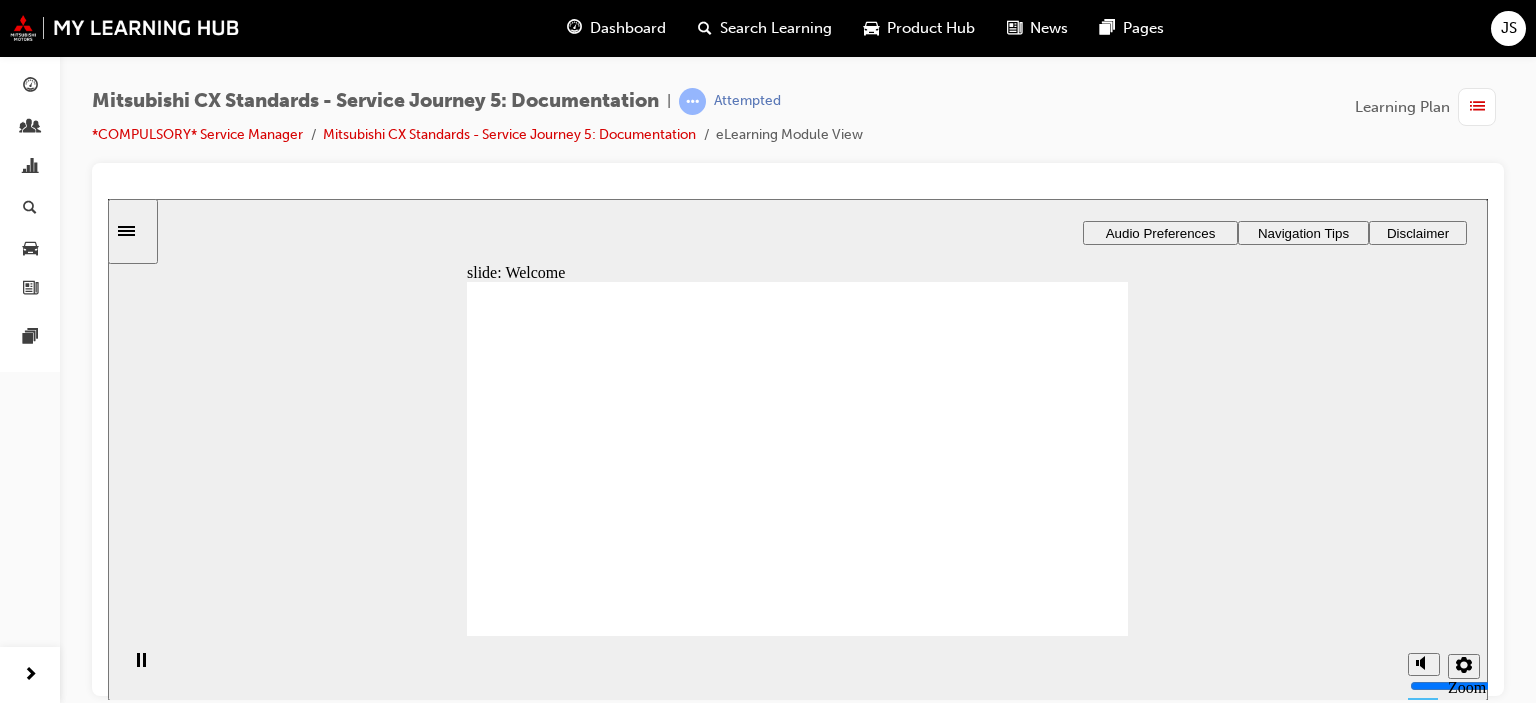 click 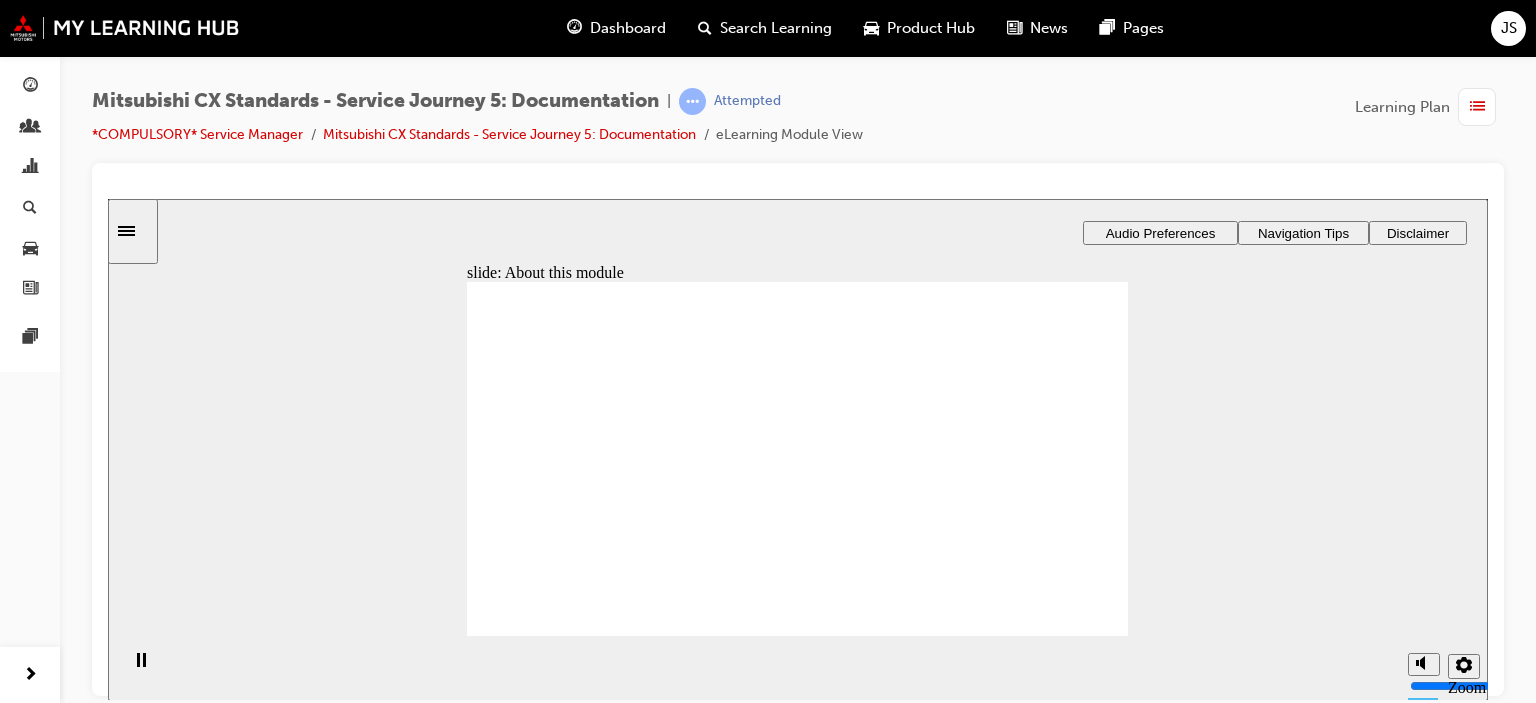 click 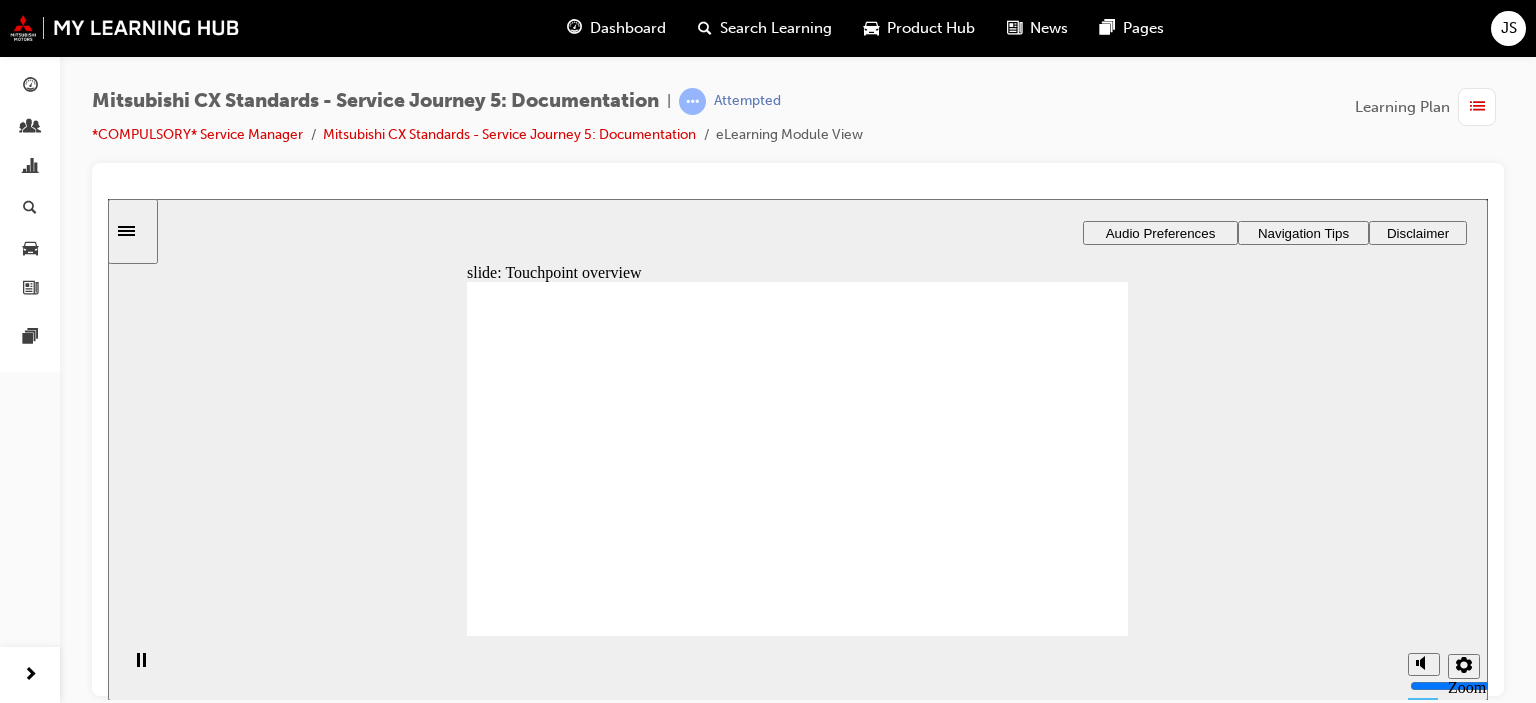 click 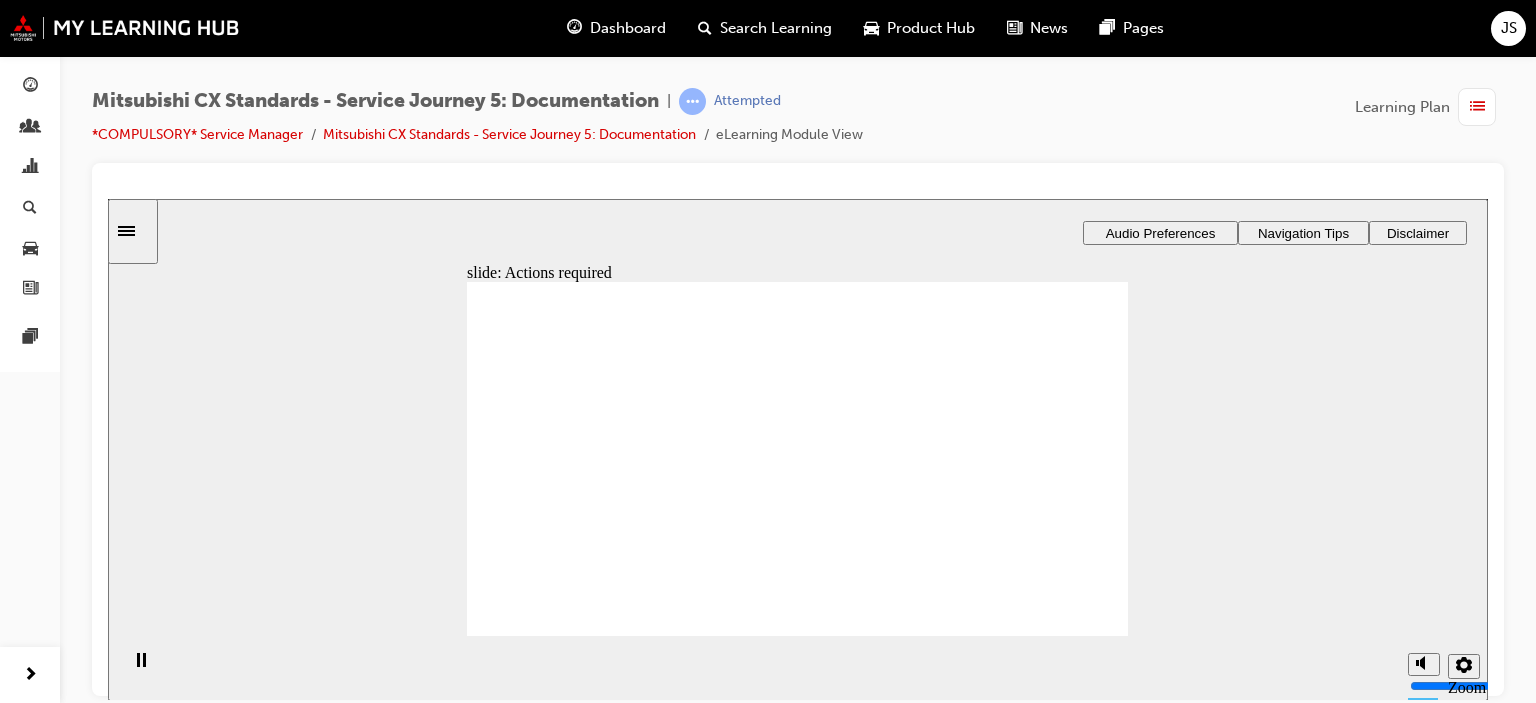 click 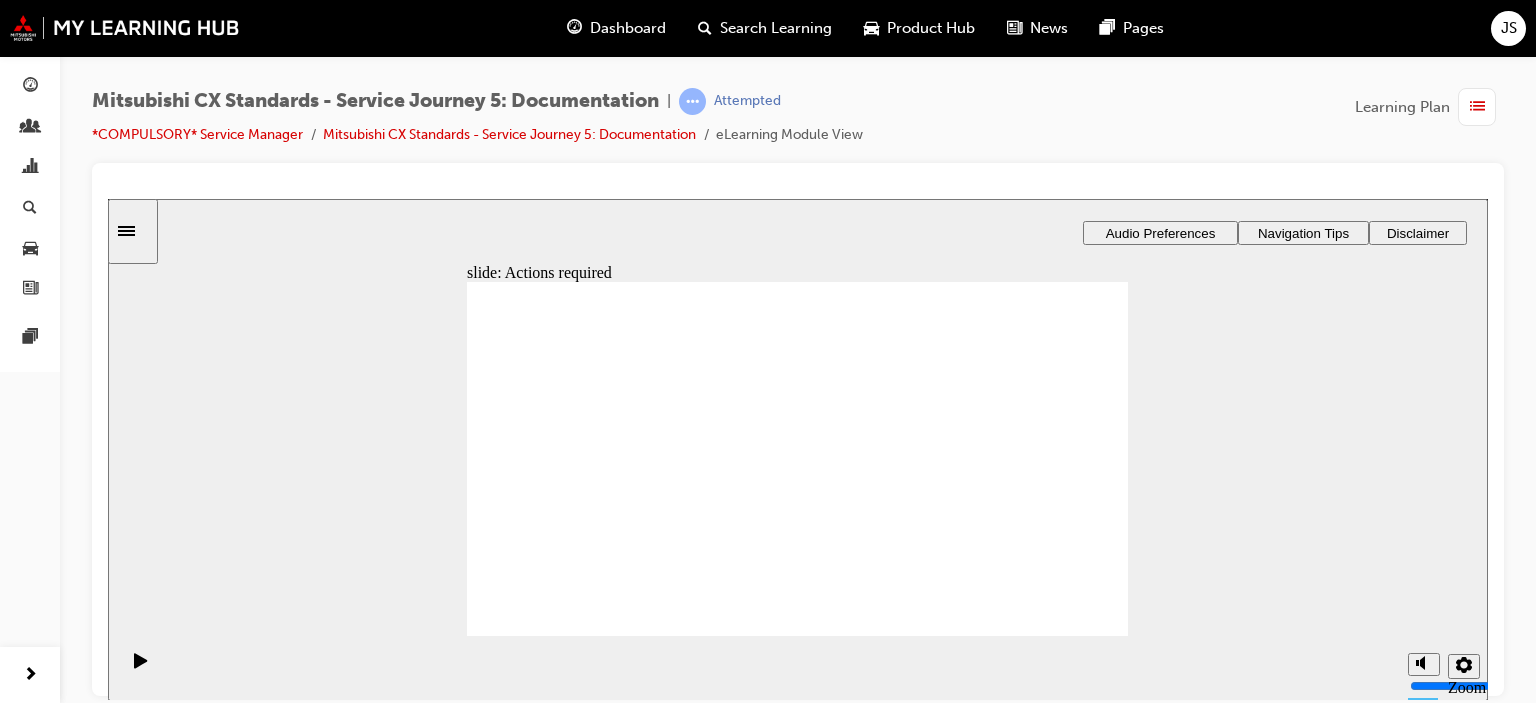 click 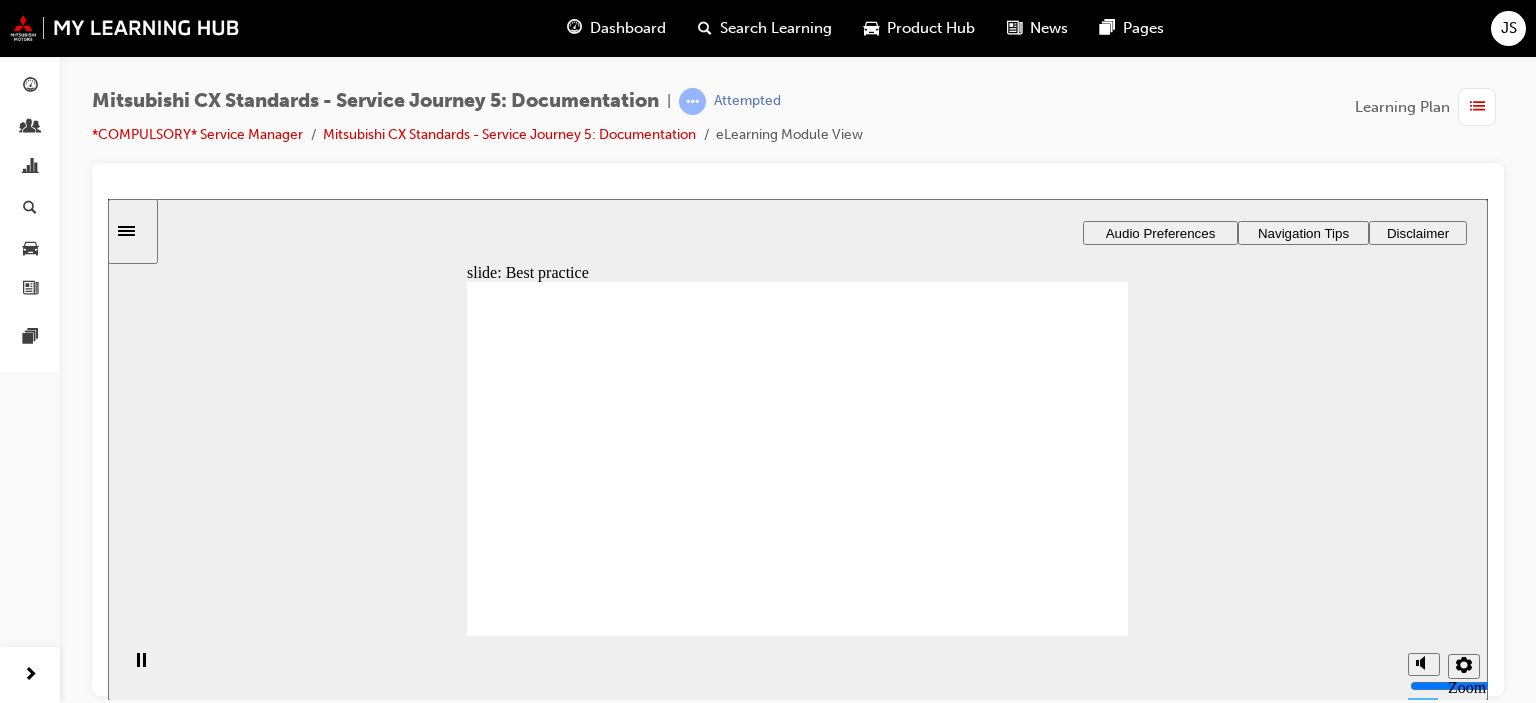 click 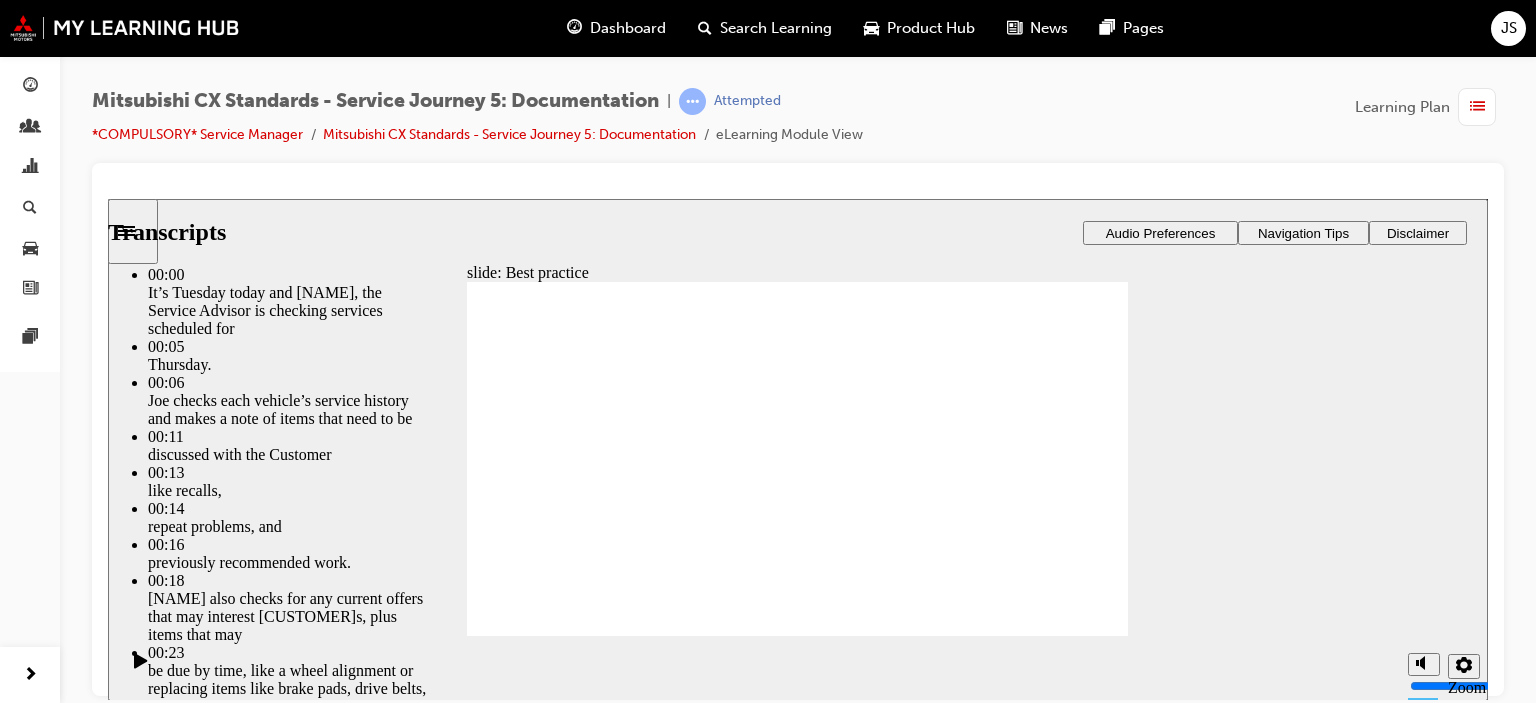 type on "104" 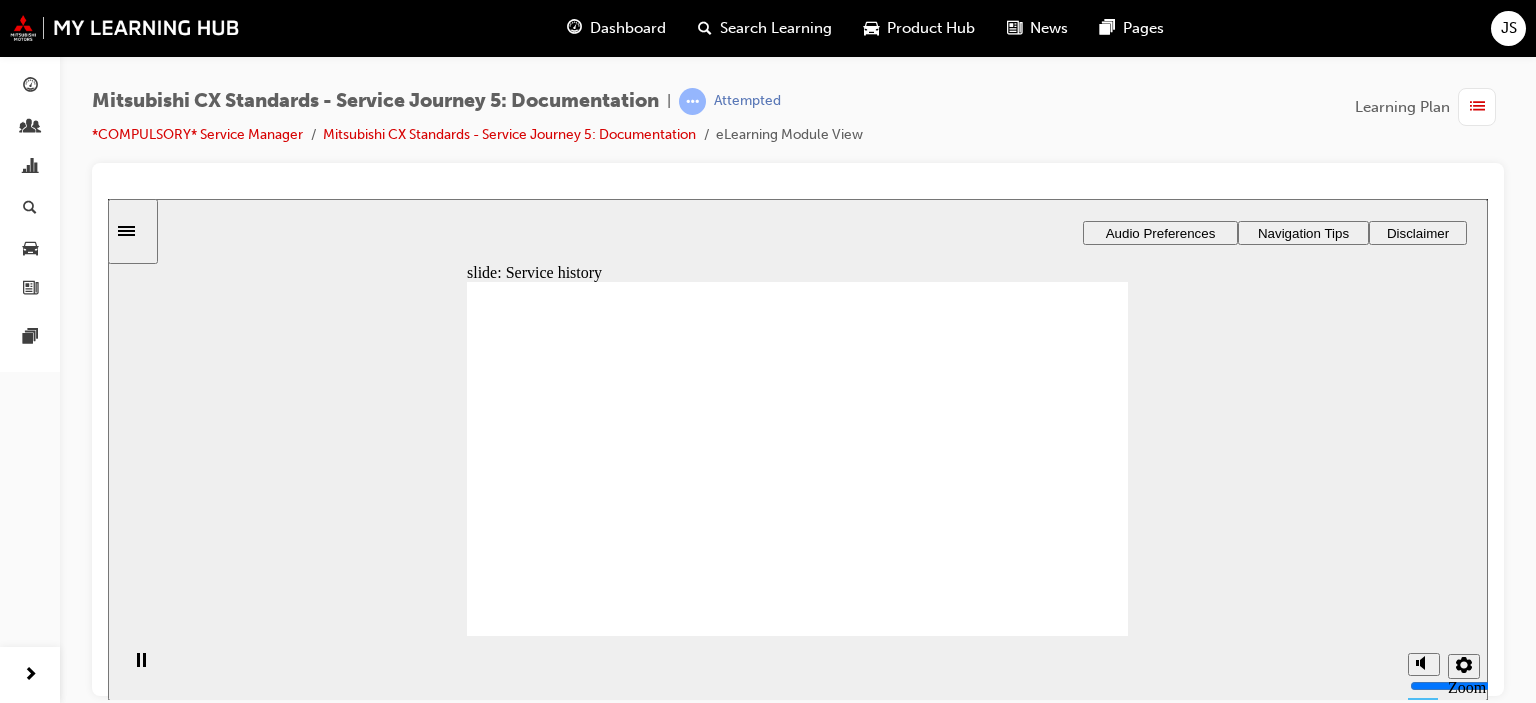 drag, startPoint x: 602, startPoint y: 477, endPoint x: 851, endPoint y: 440, distance: 251.734 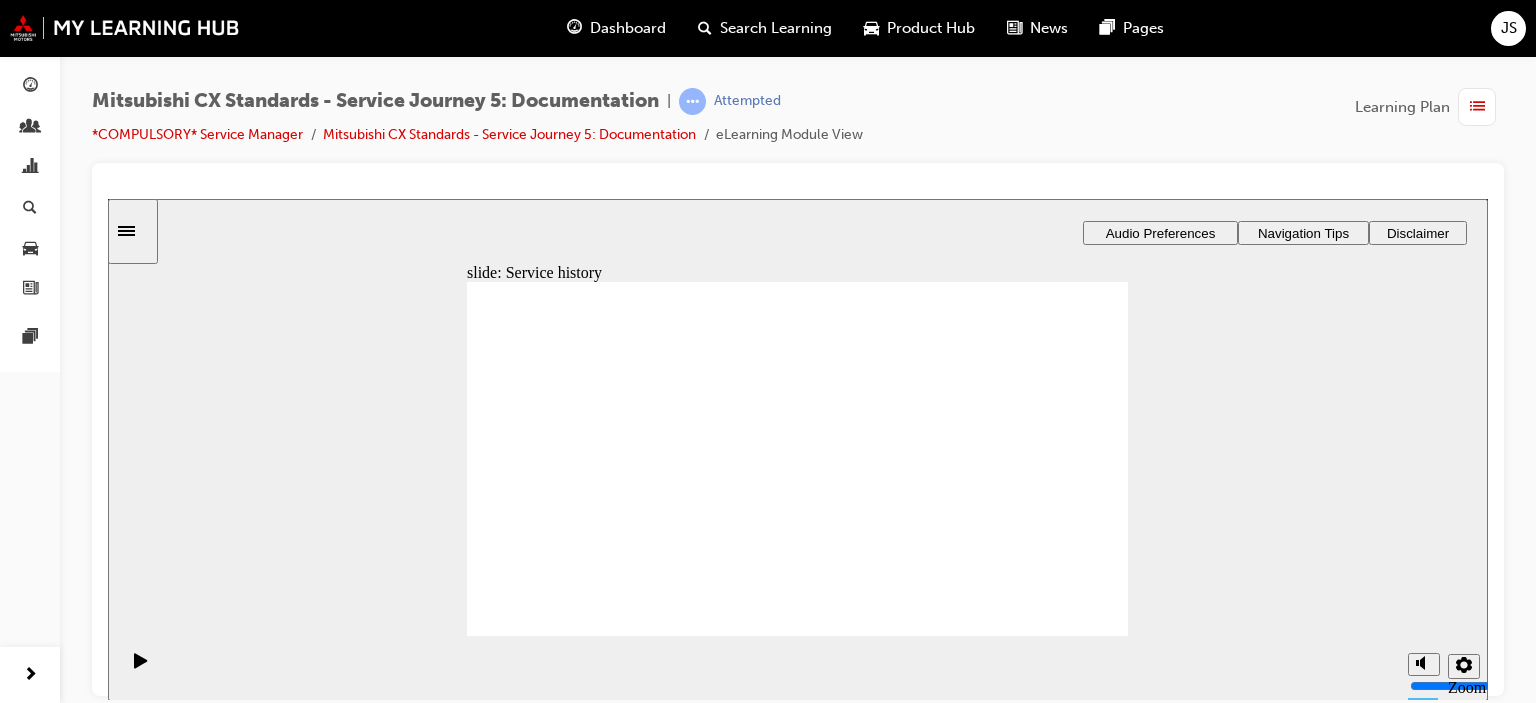 drag, startPoint x: 616, startPoint y: 475, endPoint x: 834, endPoint y: 468, distance: 218.11235 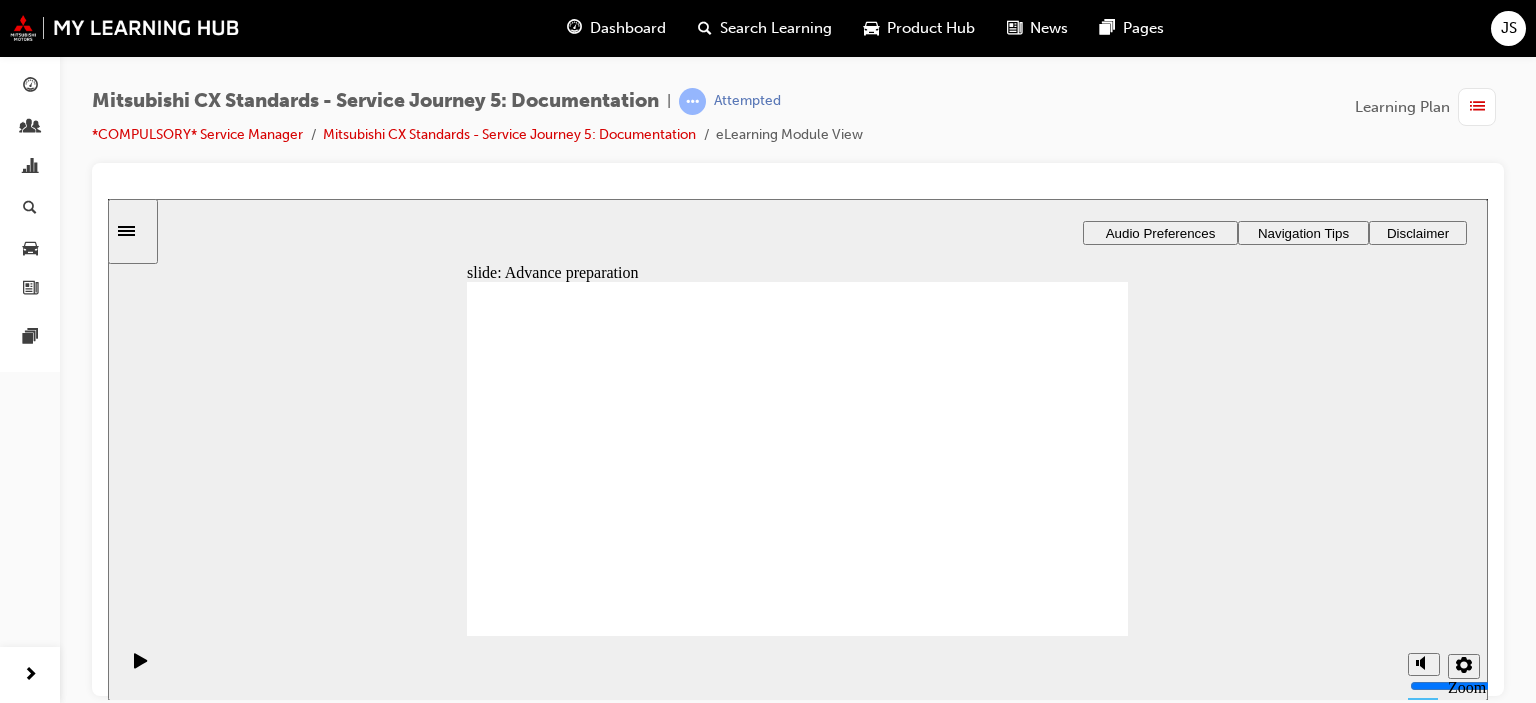 drag, startPoint x: 824, startPoint y: 381, endPoint x: 1036, endPoint y: 491, distance: 238.83885 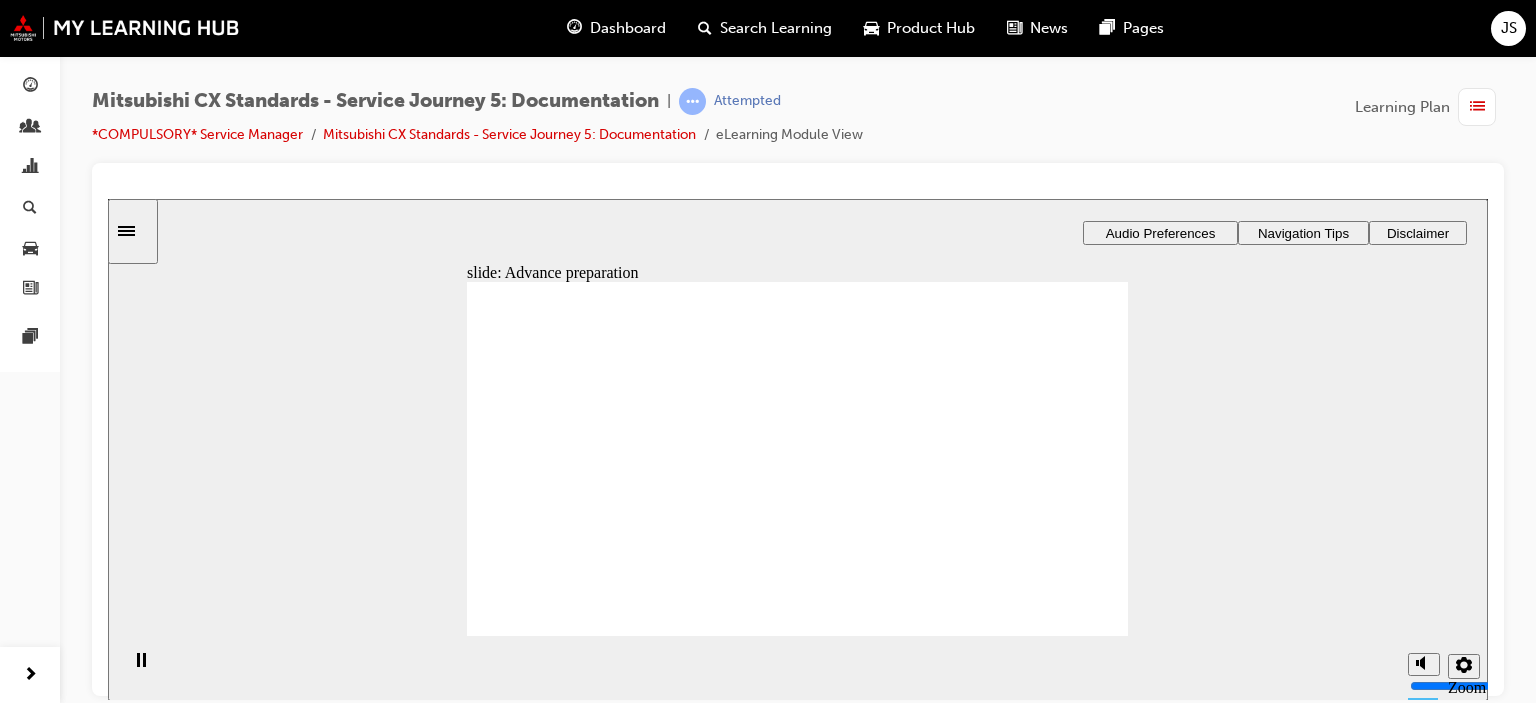 click 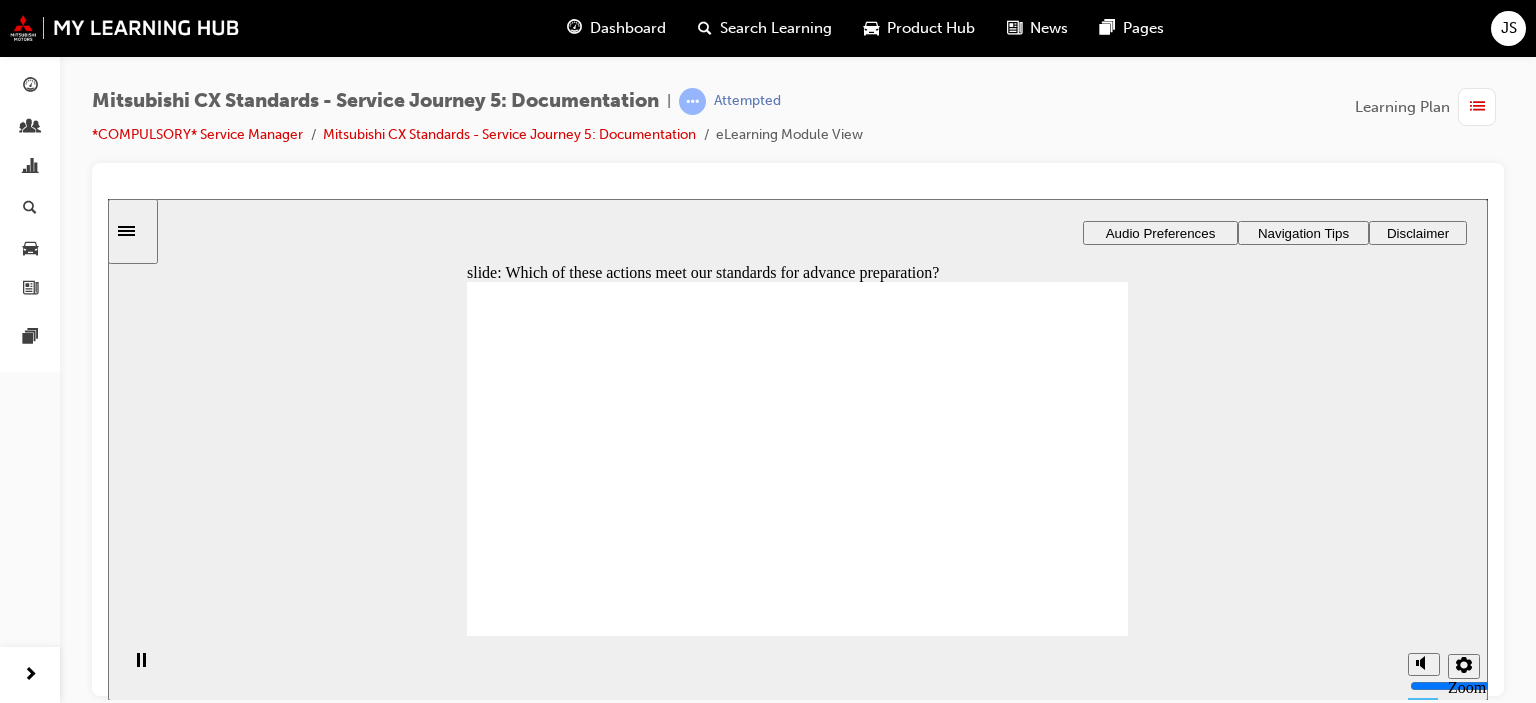 checkbox on "true" 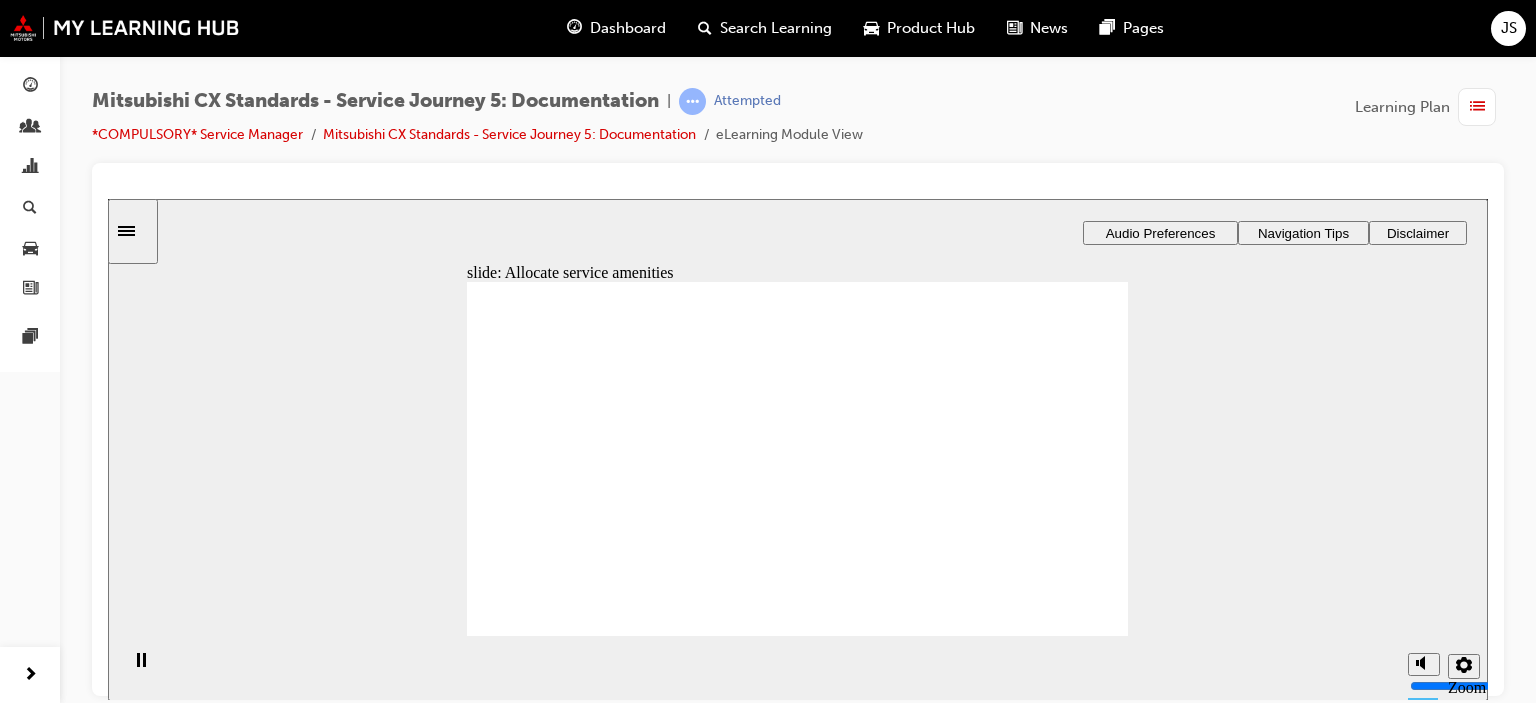 drag, startPoint x: 628, startPoint y: 486, endPoint x: 848, endPoint y: 417, distance: 230.5667 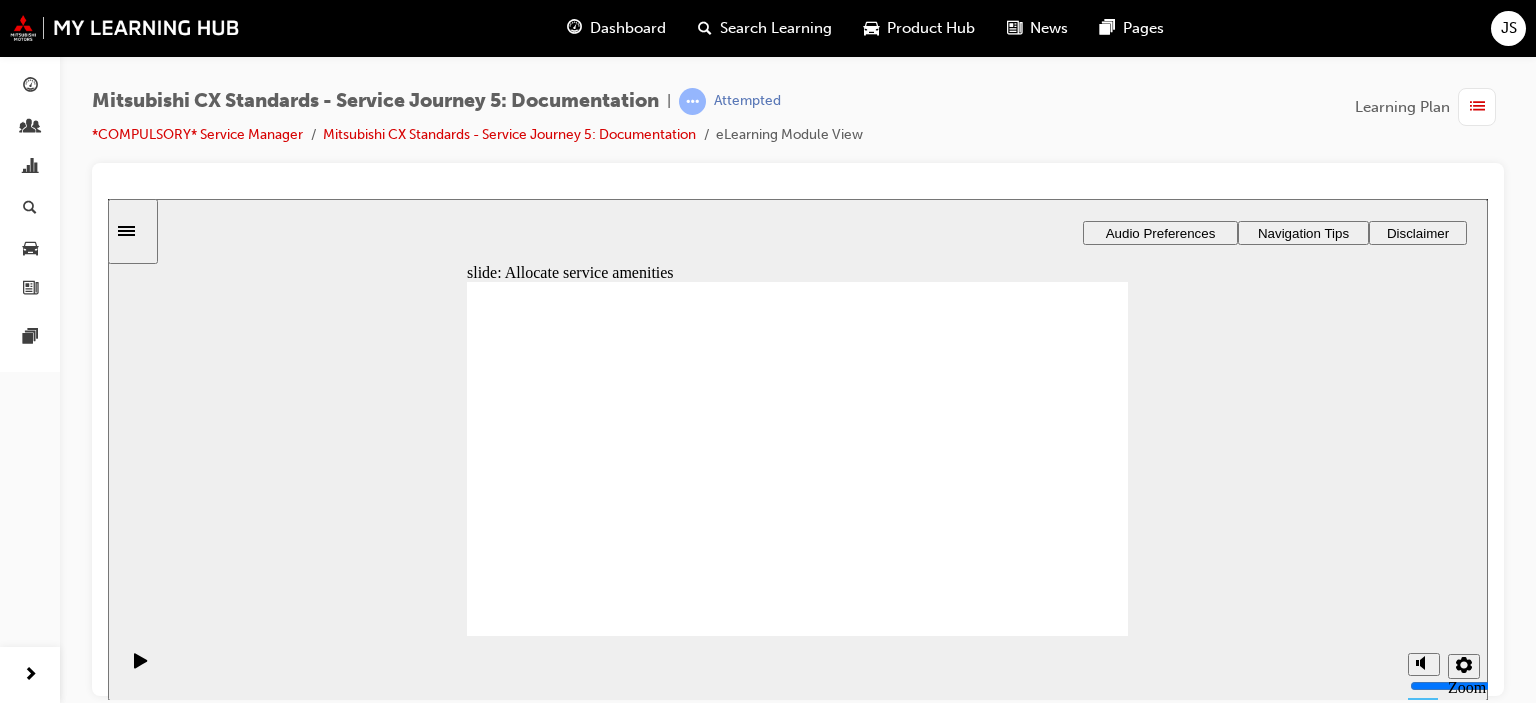 drag, startPoint x: 604, startPoint y: 489, endPoint x: 1014, endPoint y: 394, distance: 420.8622 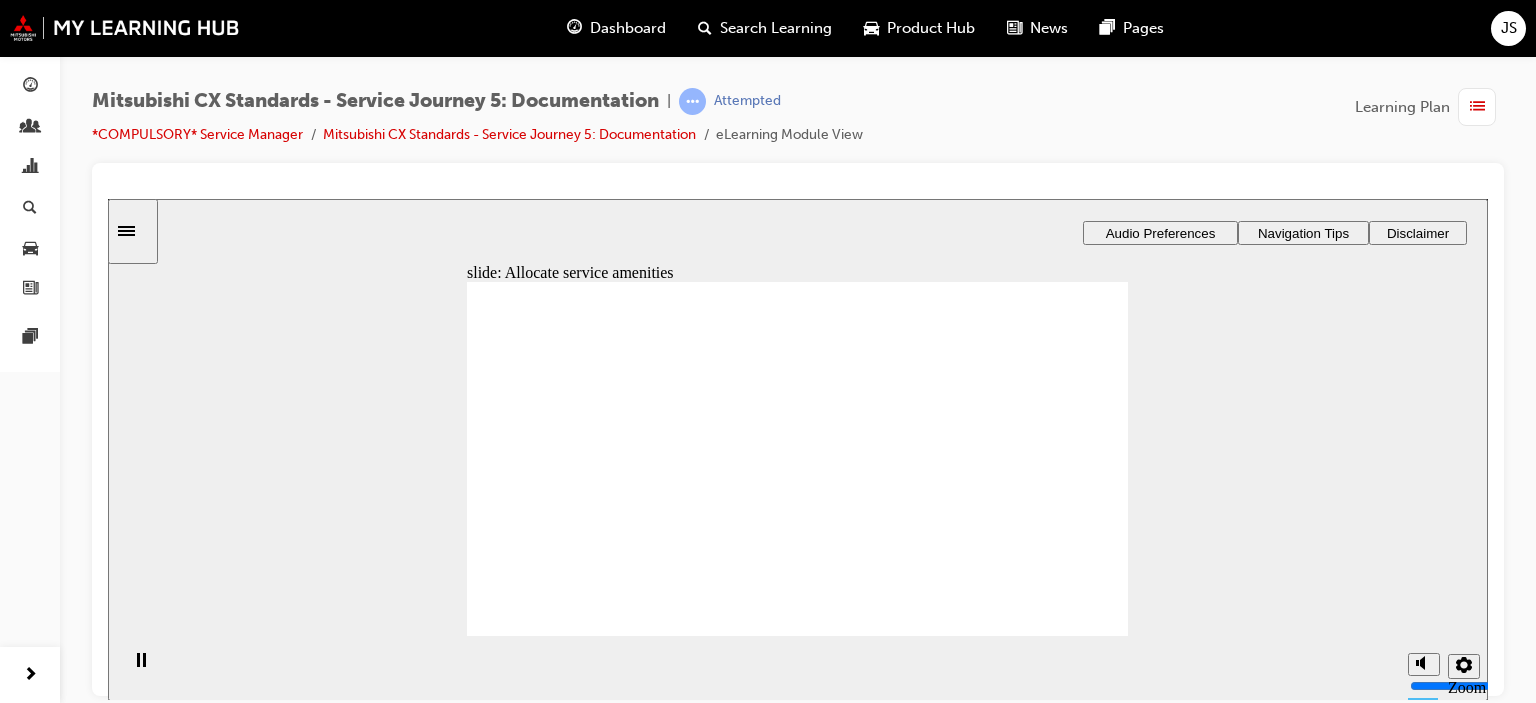 click 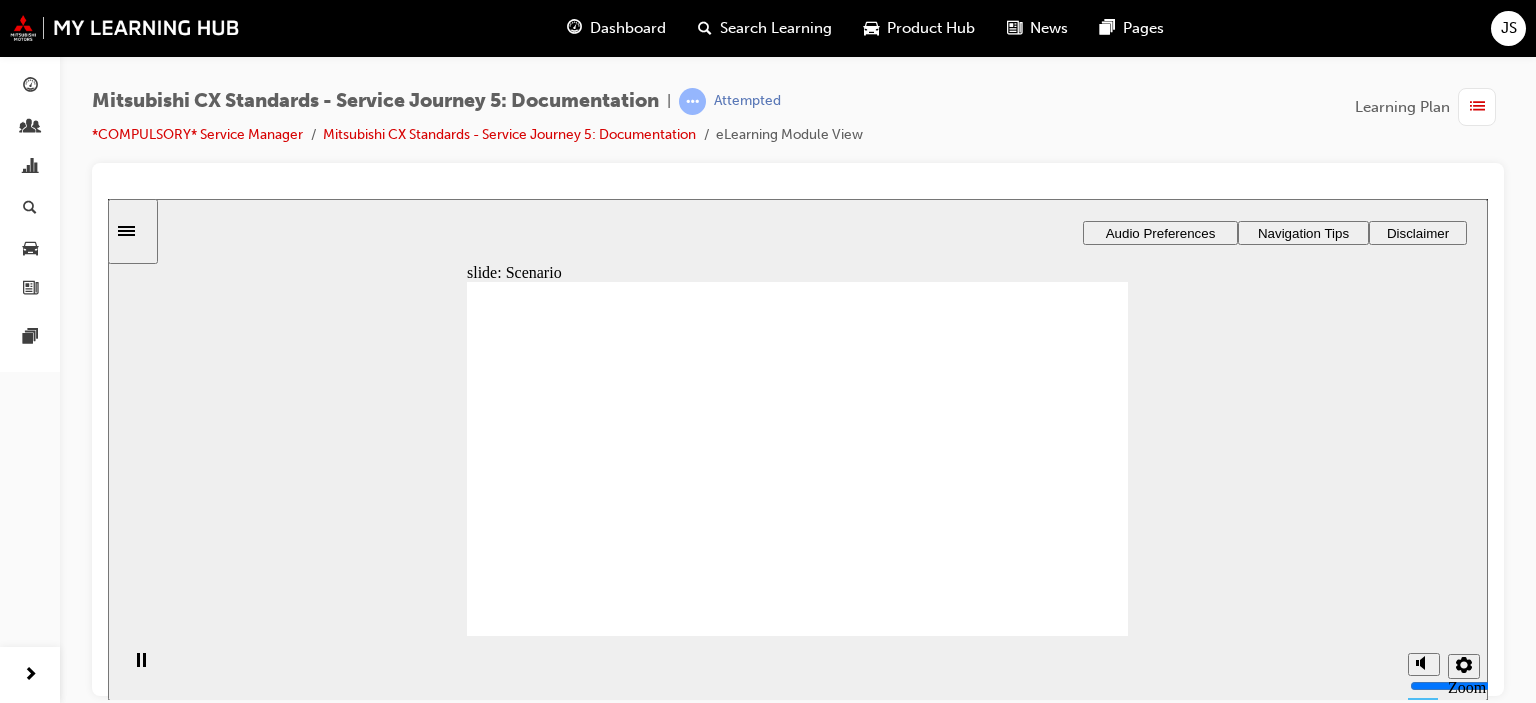 checkbox on "true" 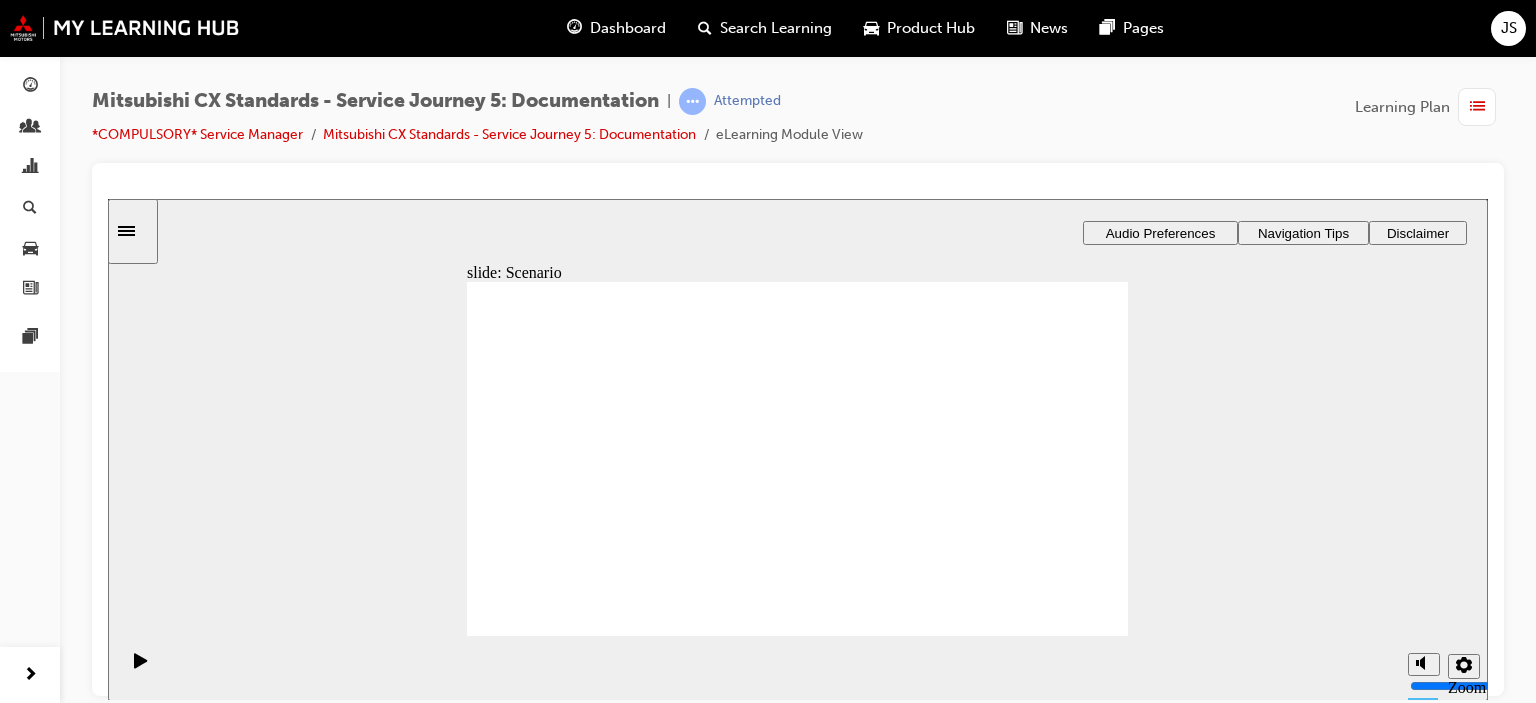 click 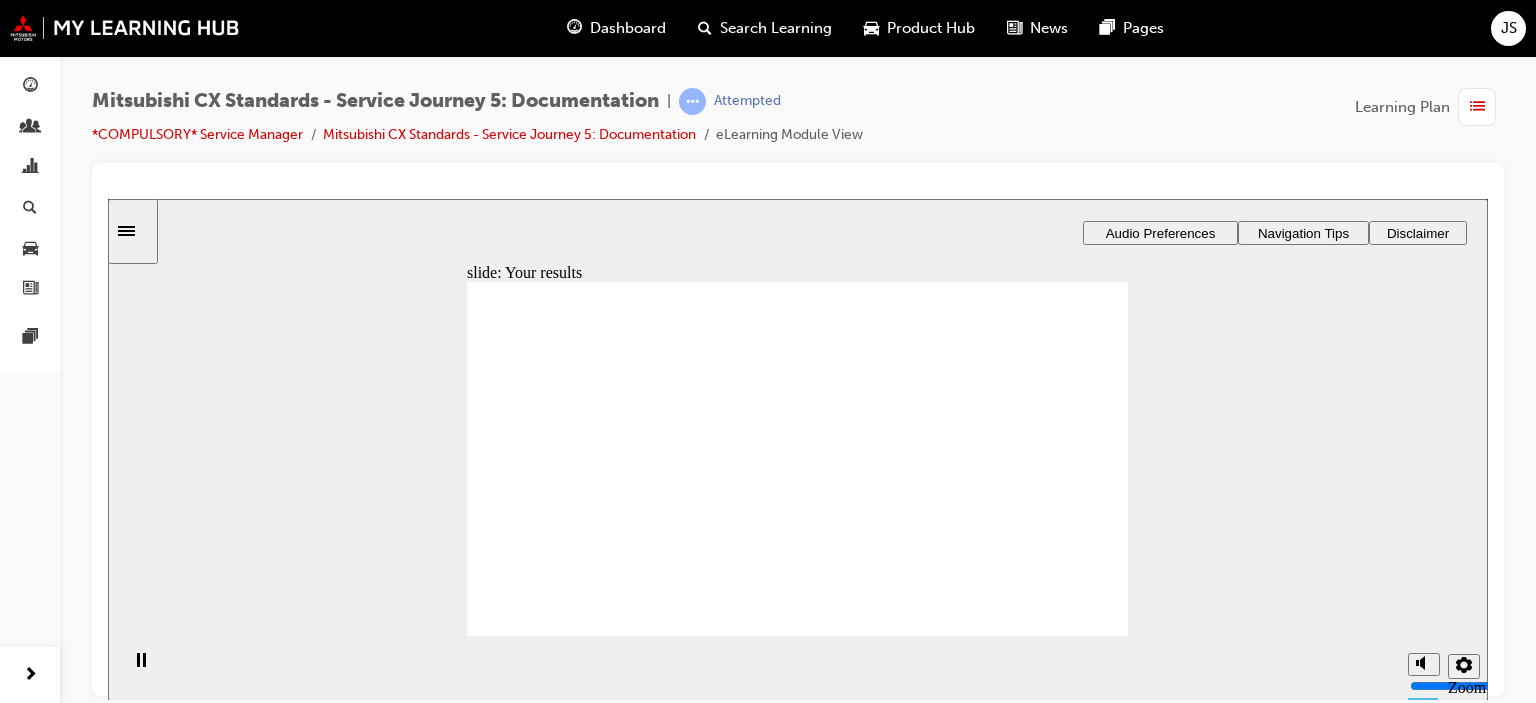 click 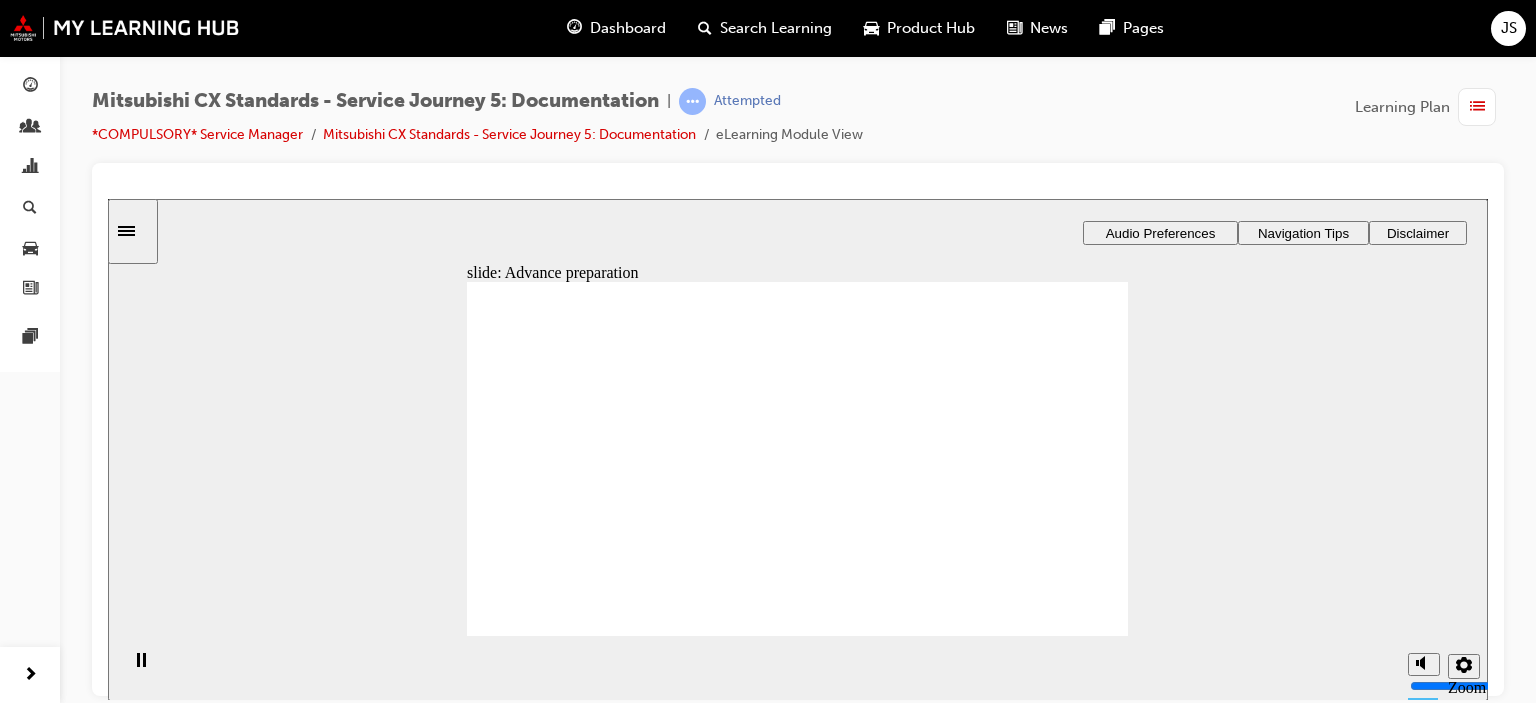 drag, startPoint x: 828, startPoint y: 527, endPoint x: 1060, endPoint y: 345, distance: 294.86948 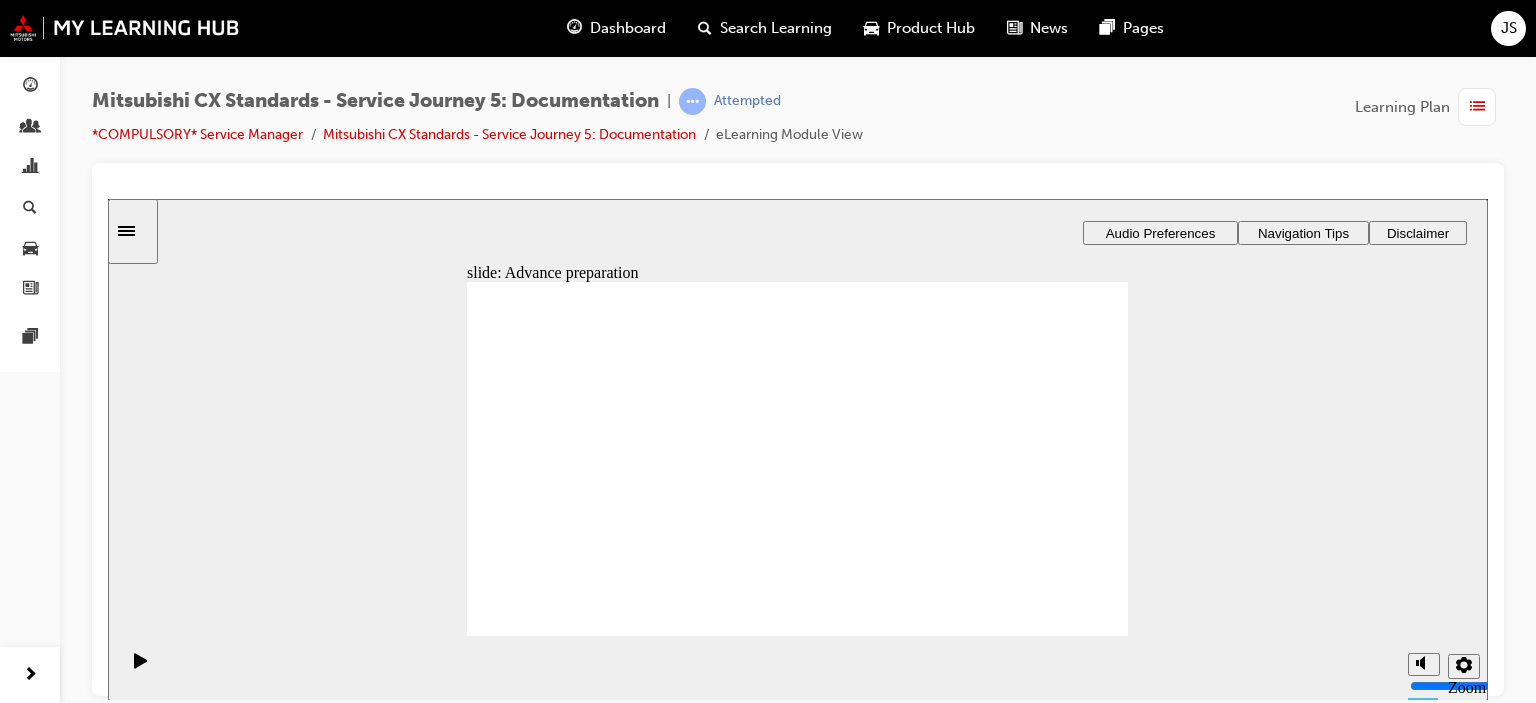drag, startPoint x: 817, startPoint y: 455, endPoint x: 1084, endPoint y: 413, distance: 270.28317 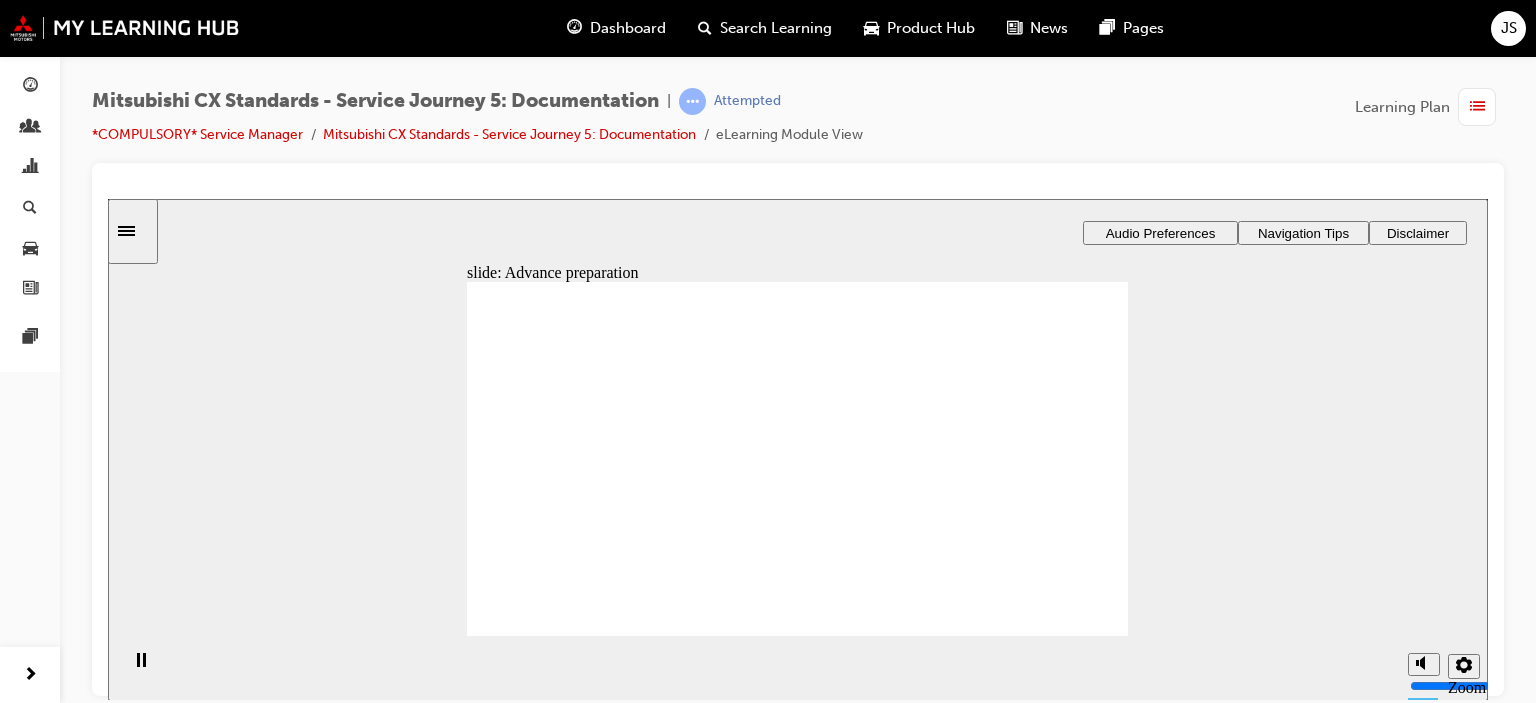 click 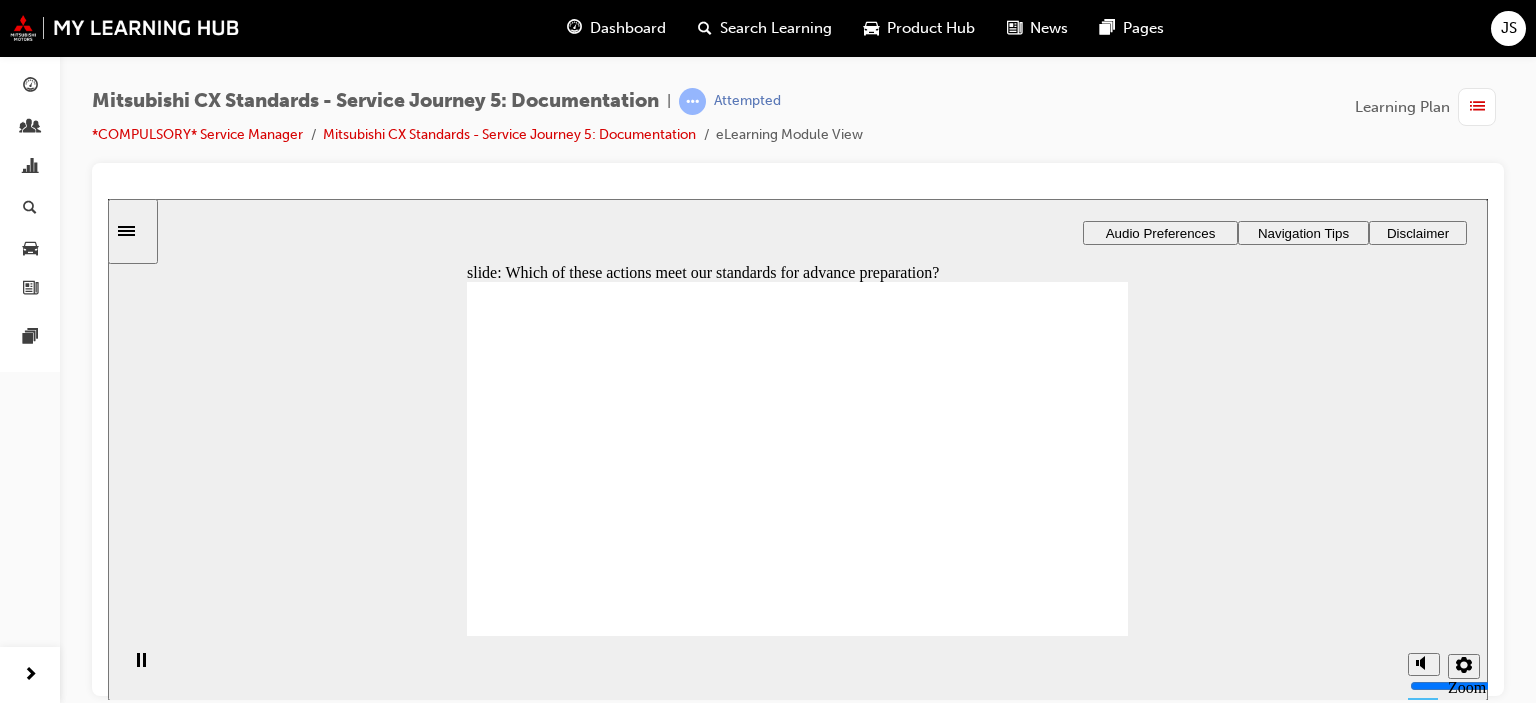 checkbox on "true" 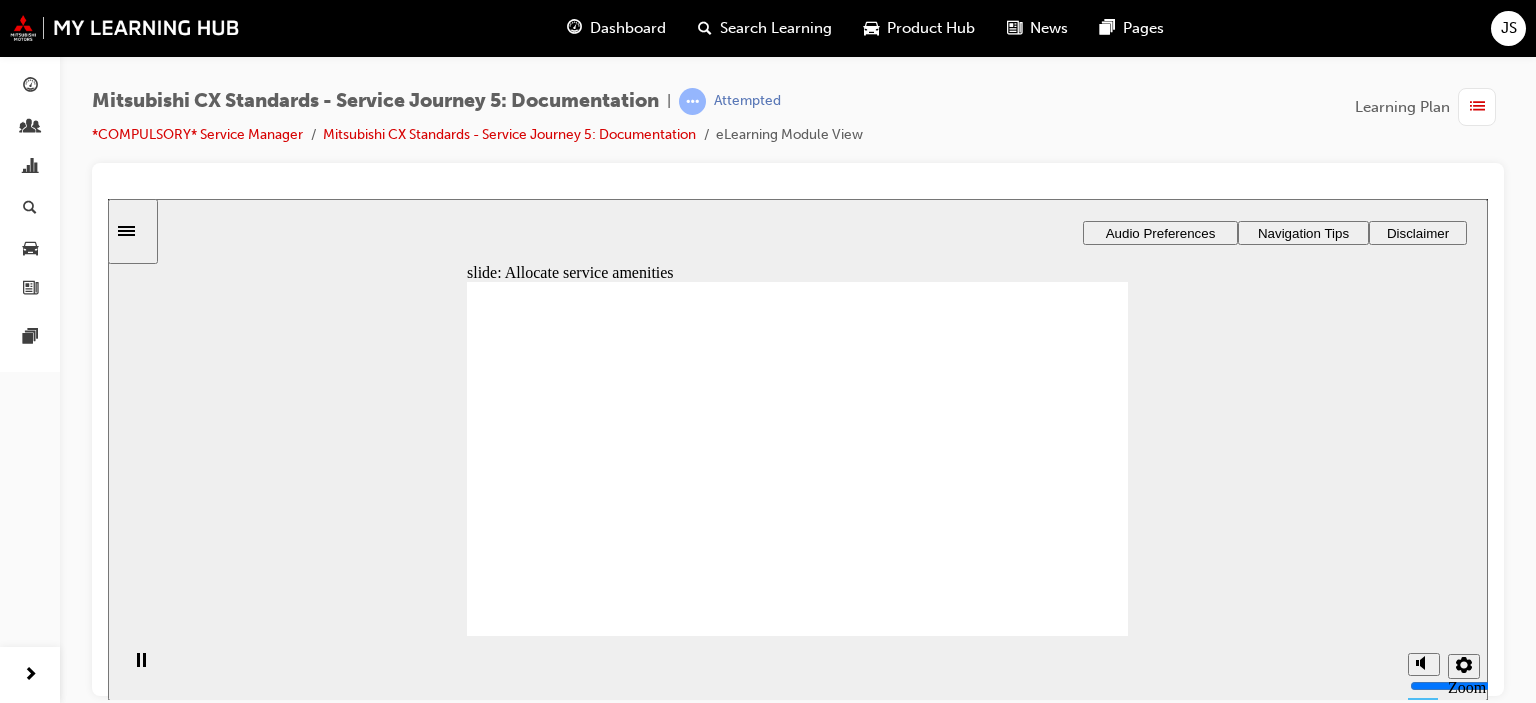drag, startPoint x: 639, startPoint y: 486, endPoint x: 822, endPoint y: 413, distance: 197.02284 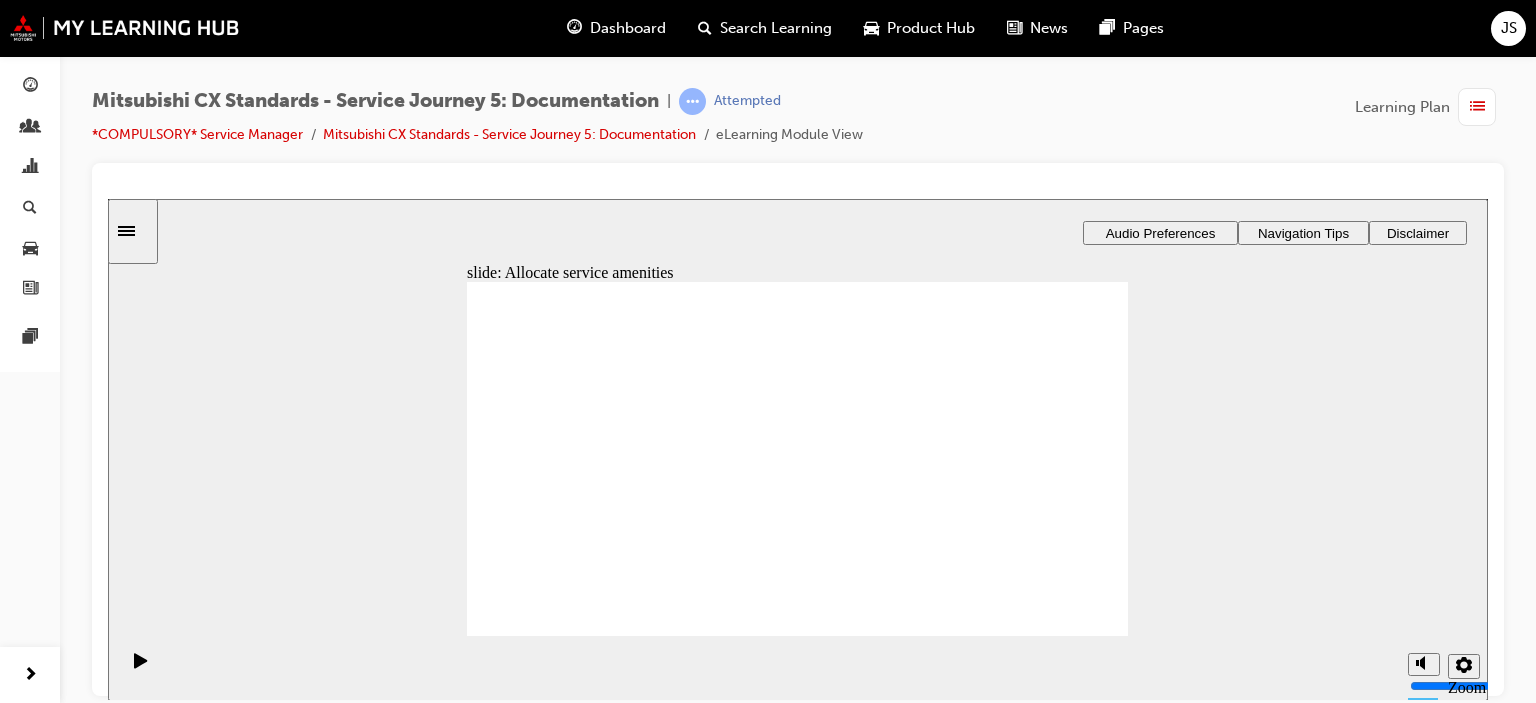 drag, startPoint x: 603, startPoint y: 466, endPoint x: 1040, endPoint y: 554, distance: 445.77237 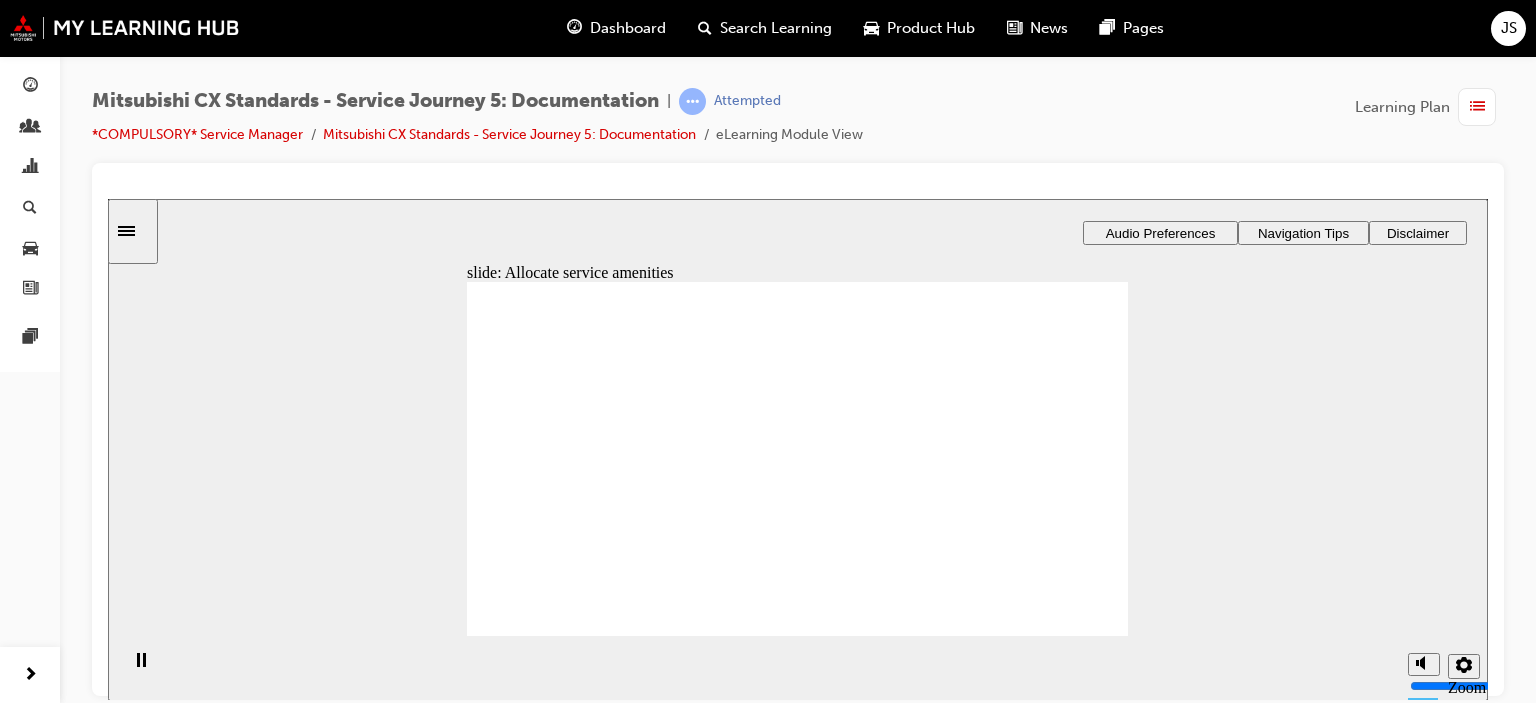 click 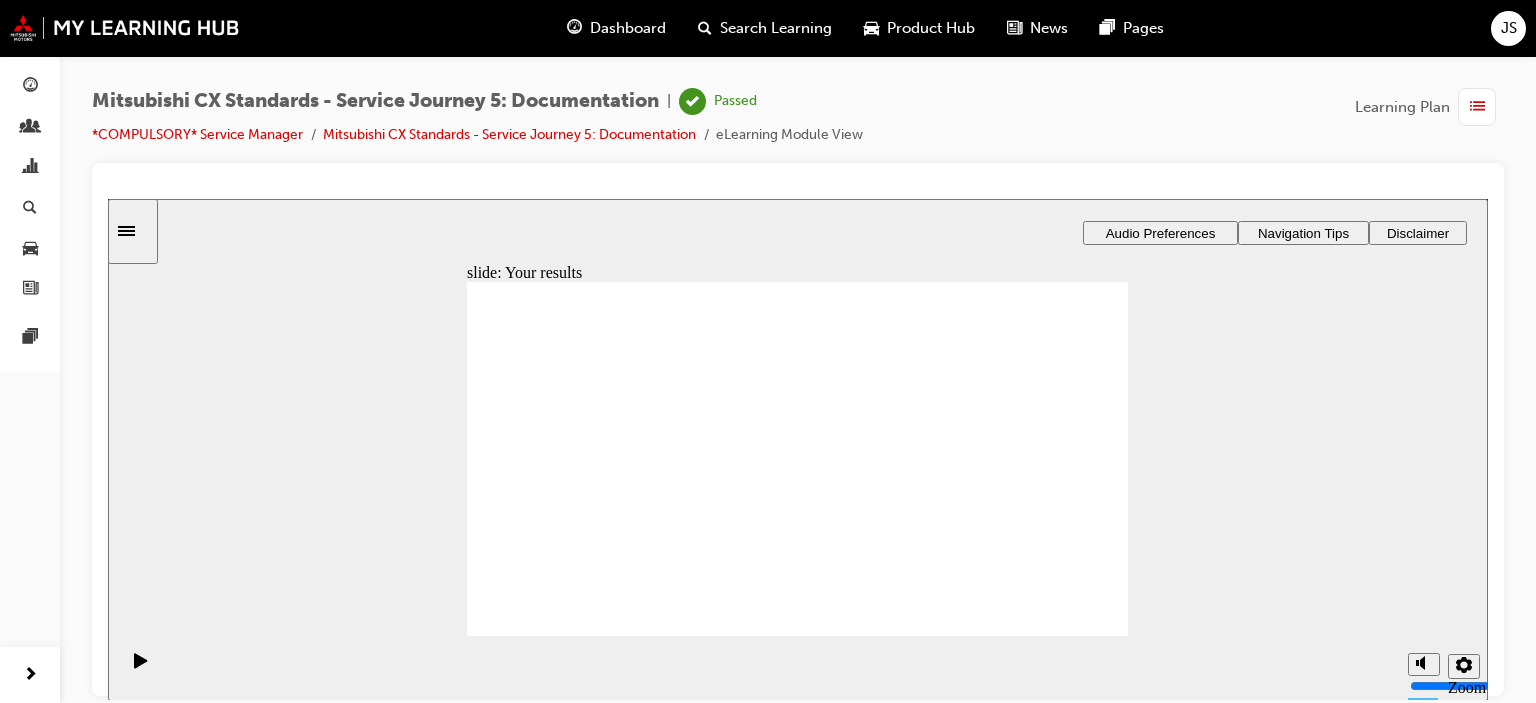click 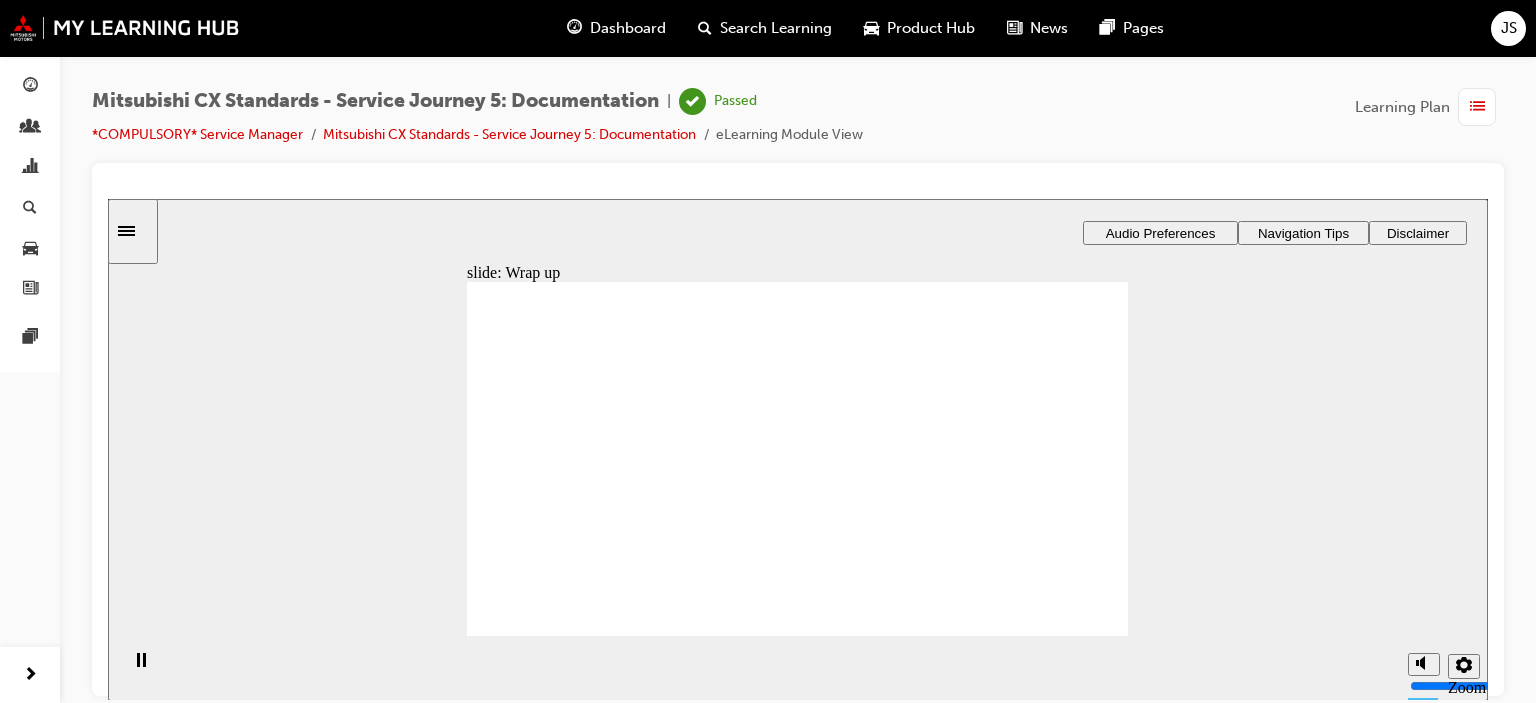 click 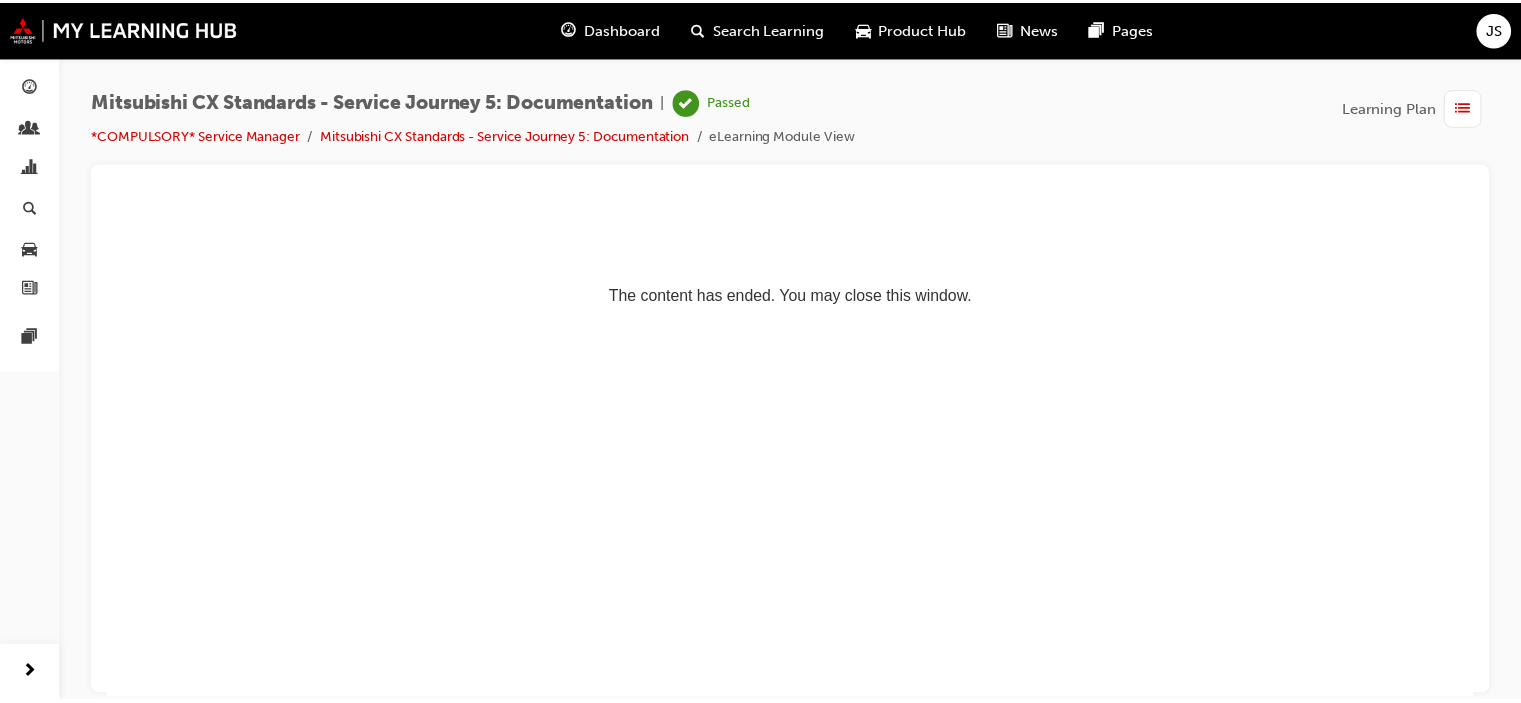 scroll, scrollTop: 0, scrollLeft: 0, axis: both 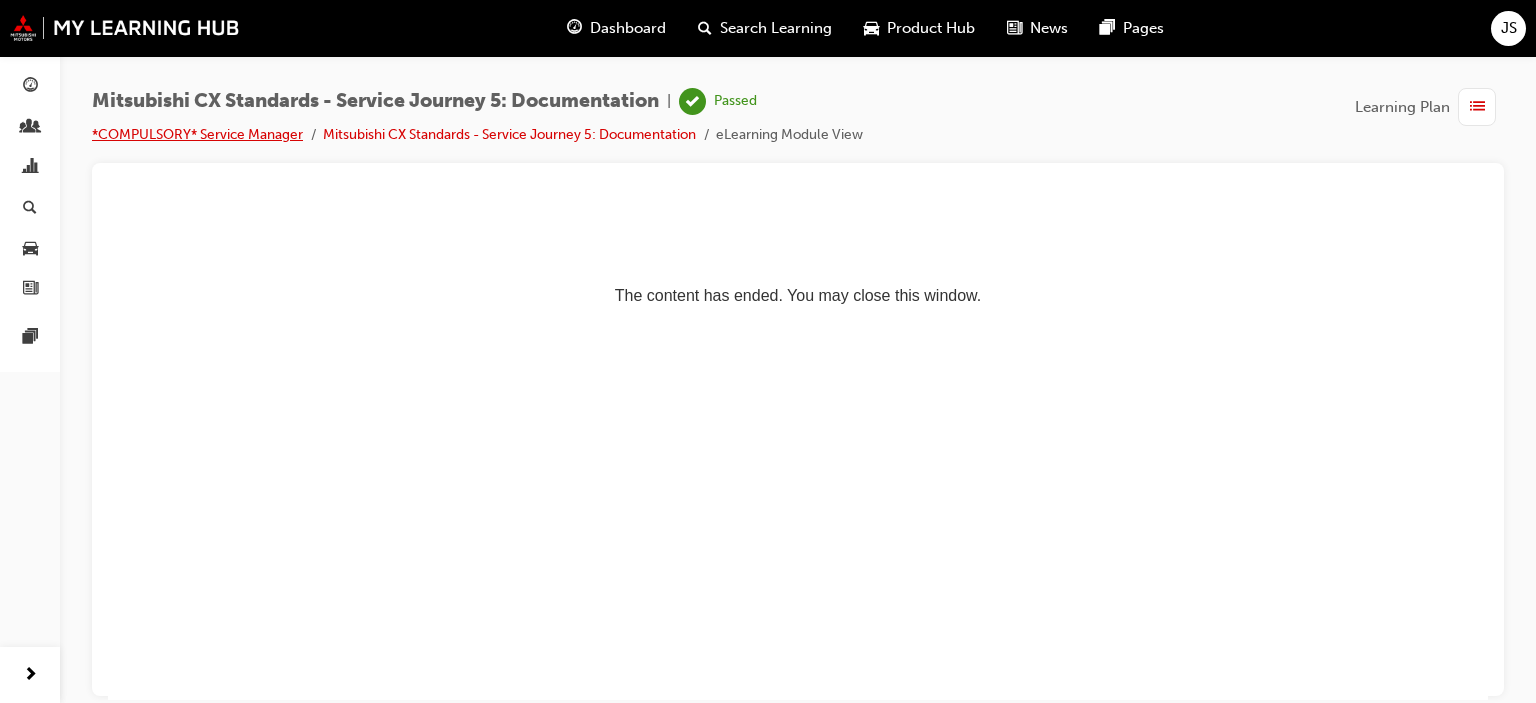 click on "*COMPULSORY* Service Manager" at bounding box center [197, 134] 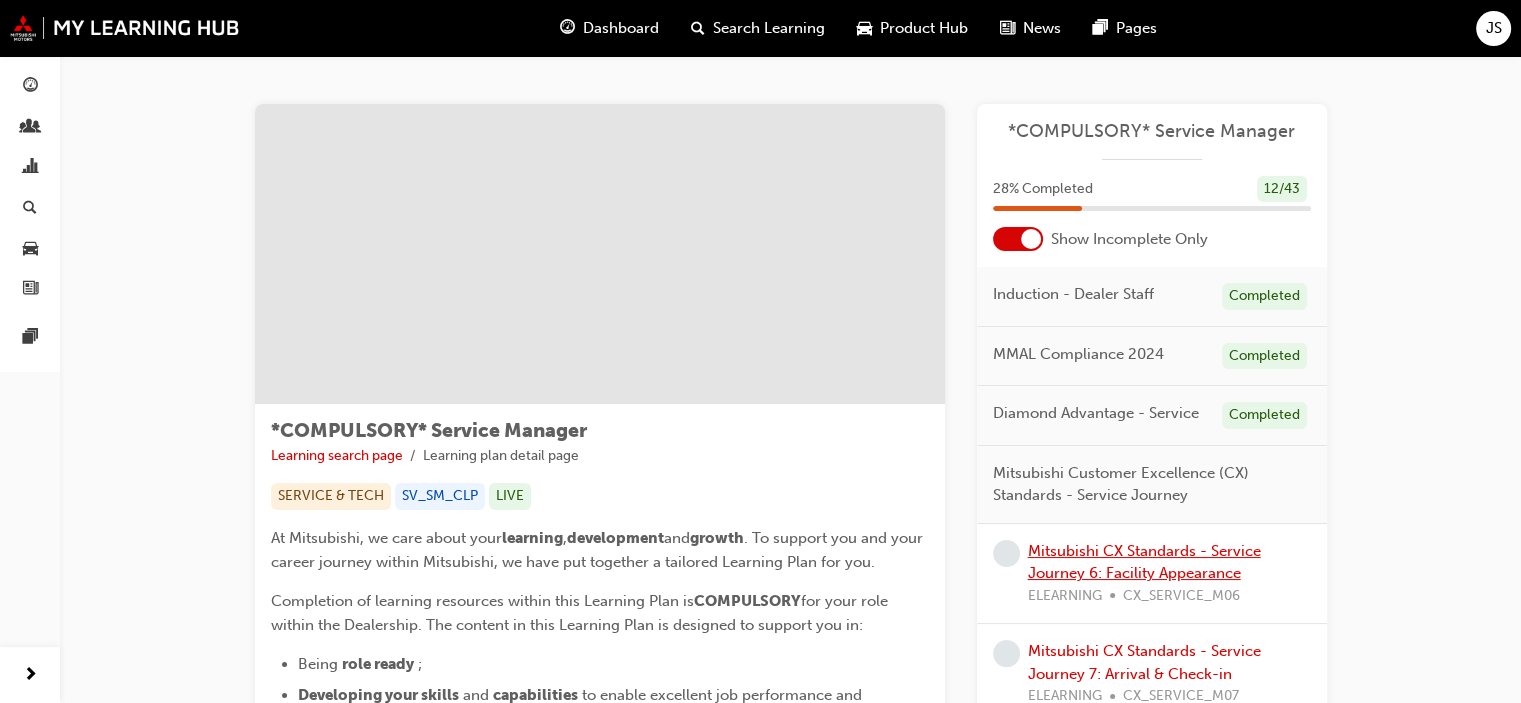 click on "Mitsubishi CX Standards - Service Journey 6: Facility Appearance" at bounding box center [1144, 562] 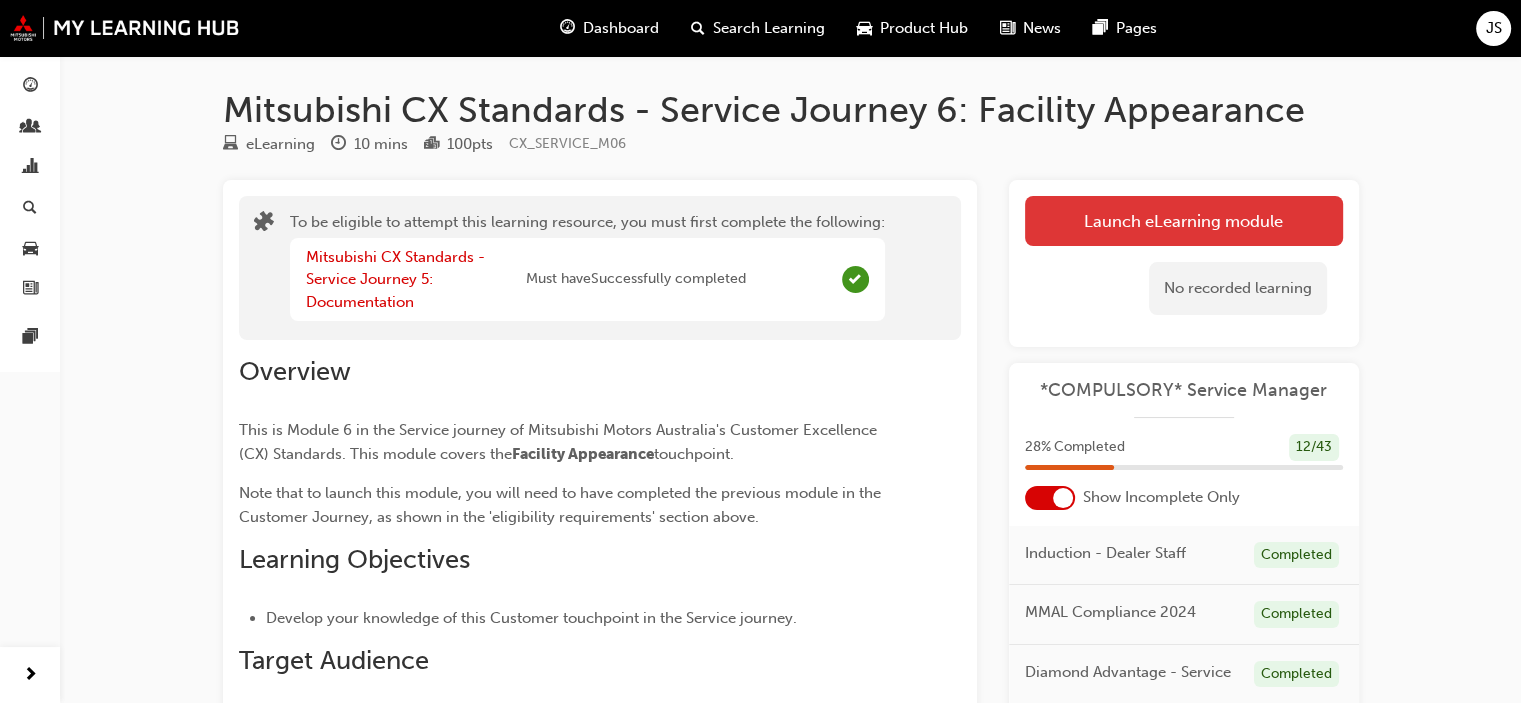 click on "Launch eLearning module" at bounding box center [1184, 221] 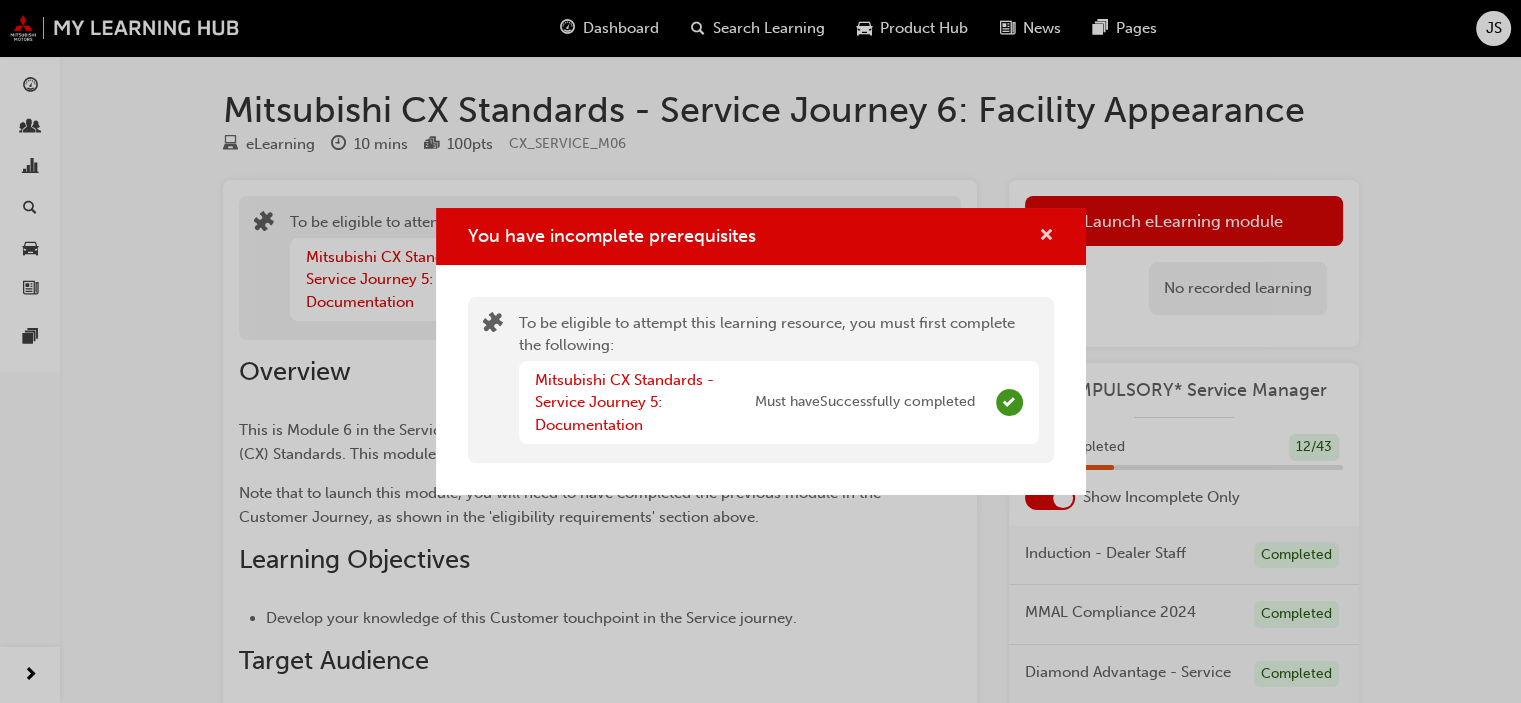 click at bounding box center (1046, 237) 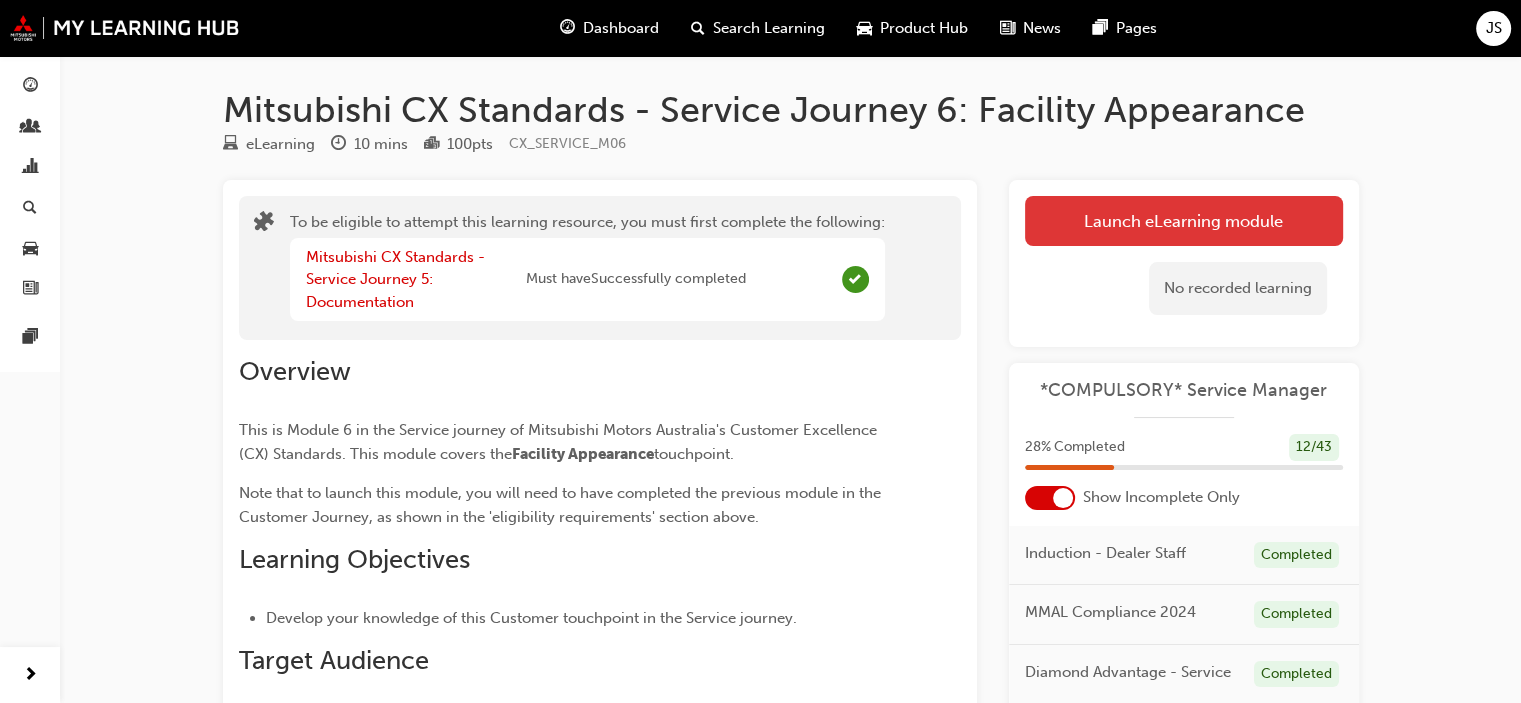 click on "Launch eLearning module" at bounding box center [1184, 221] 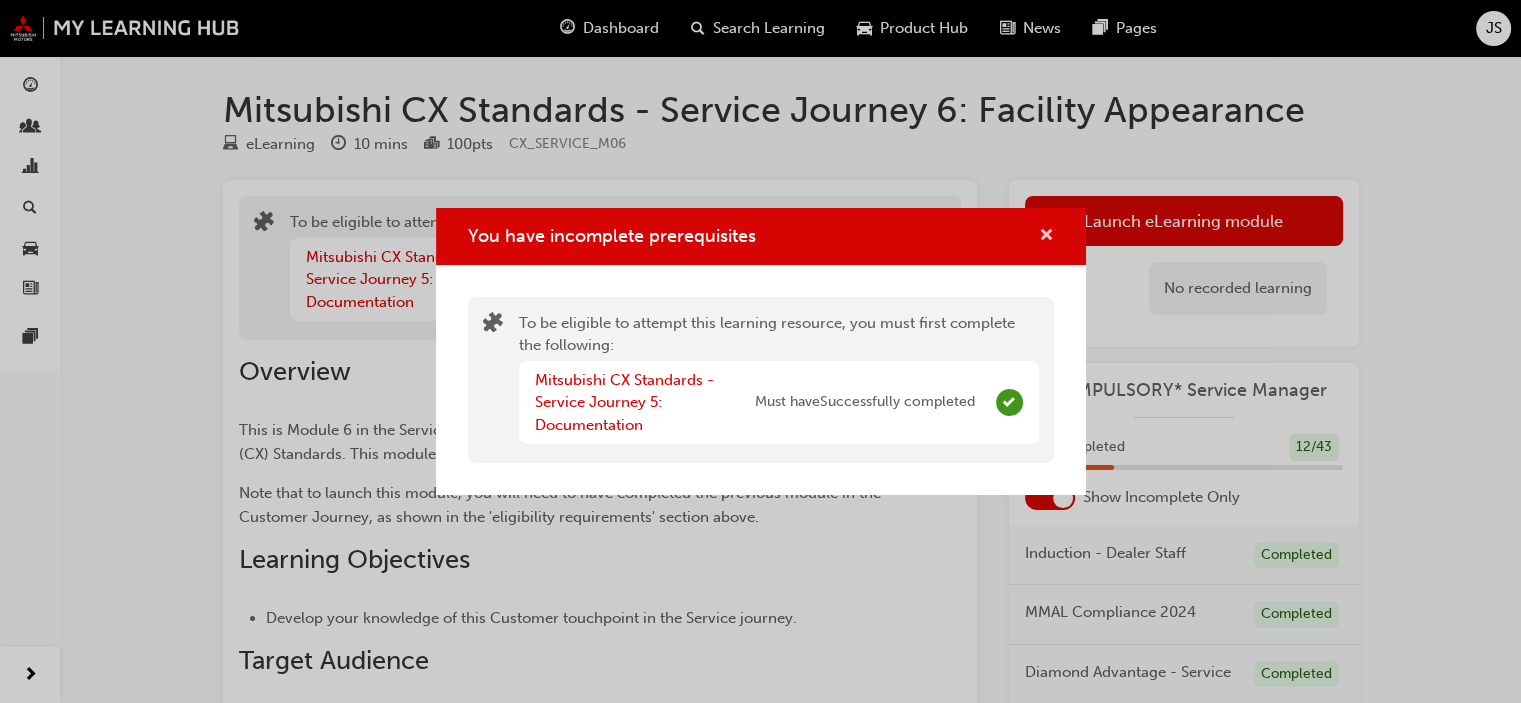 click at bounding box center [1046, 237] 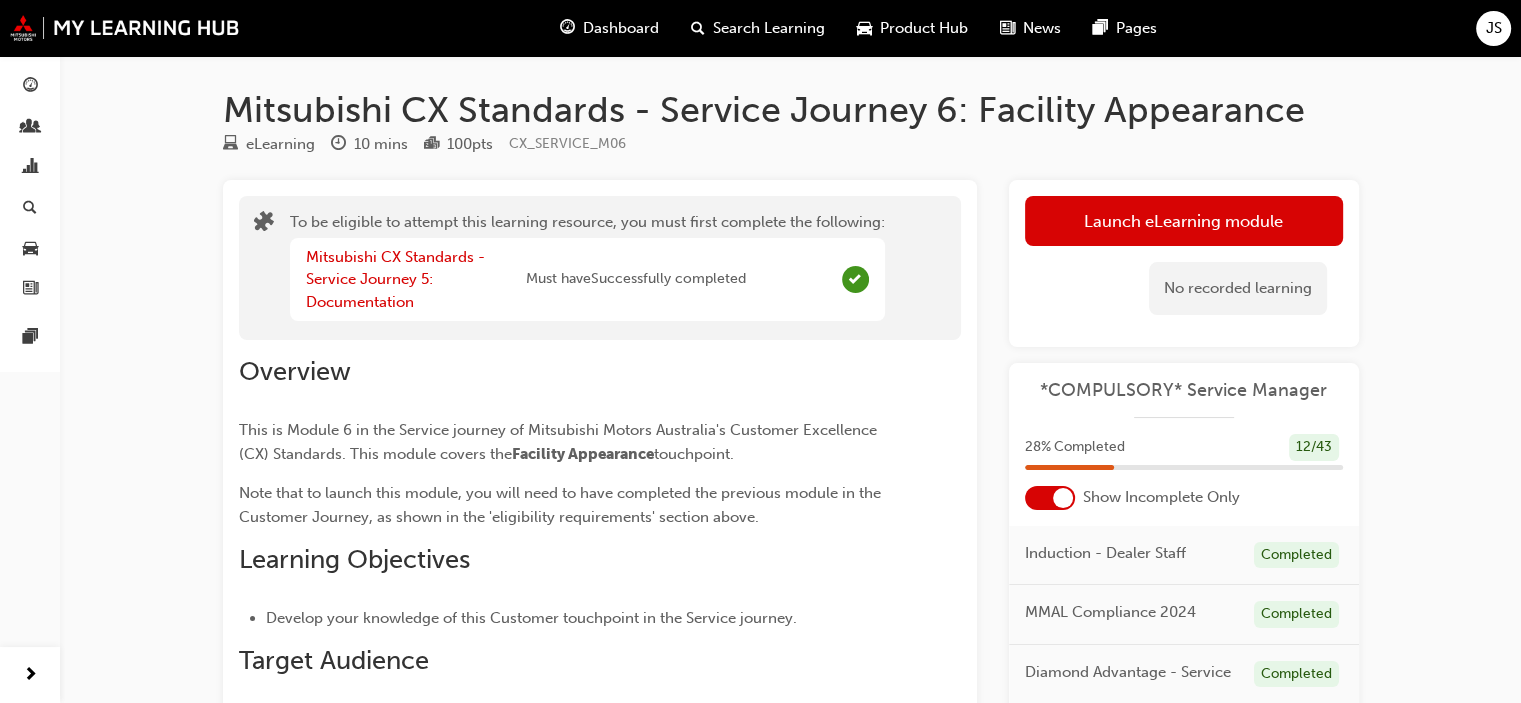 click on "Dashboard My Team Analytics Search Learning Product Hub News Pages" at bounding box center (30, 187) 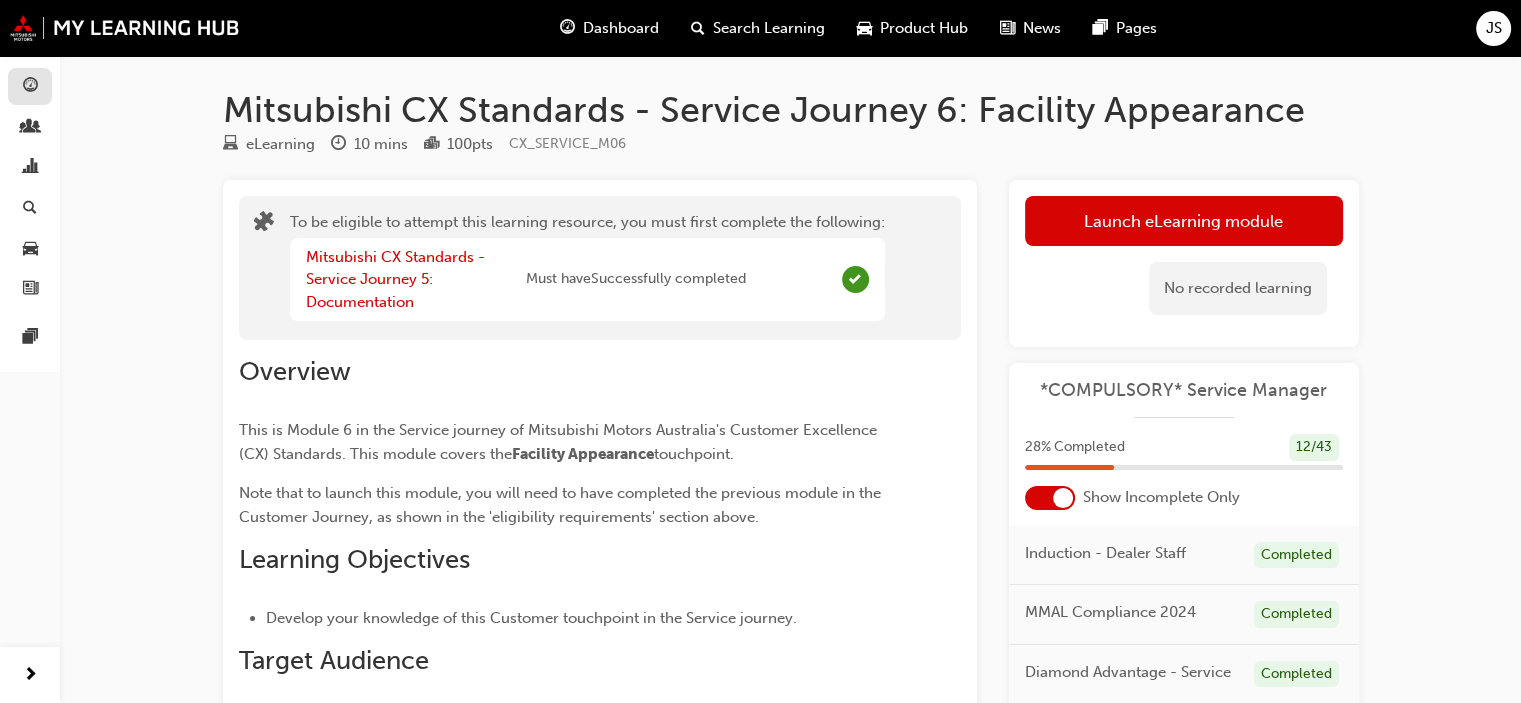 click at bounding box center (30, 86) 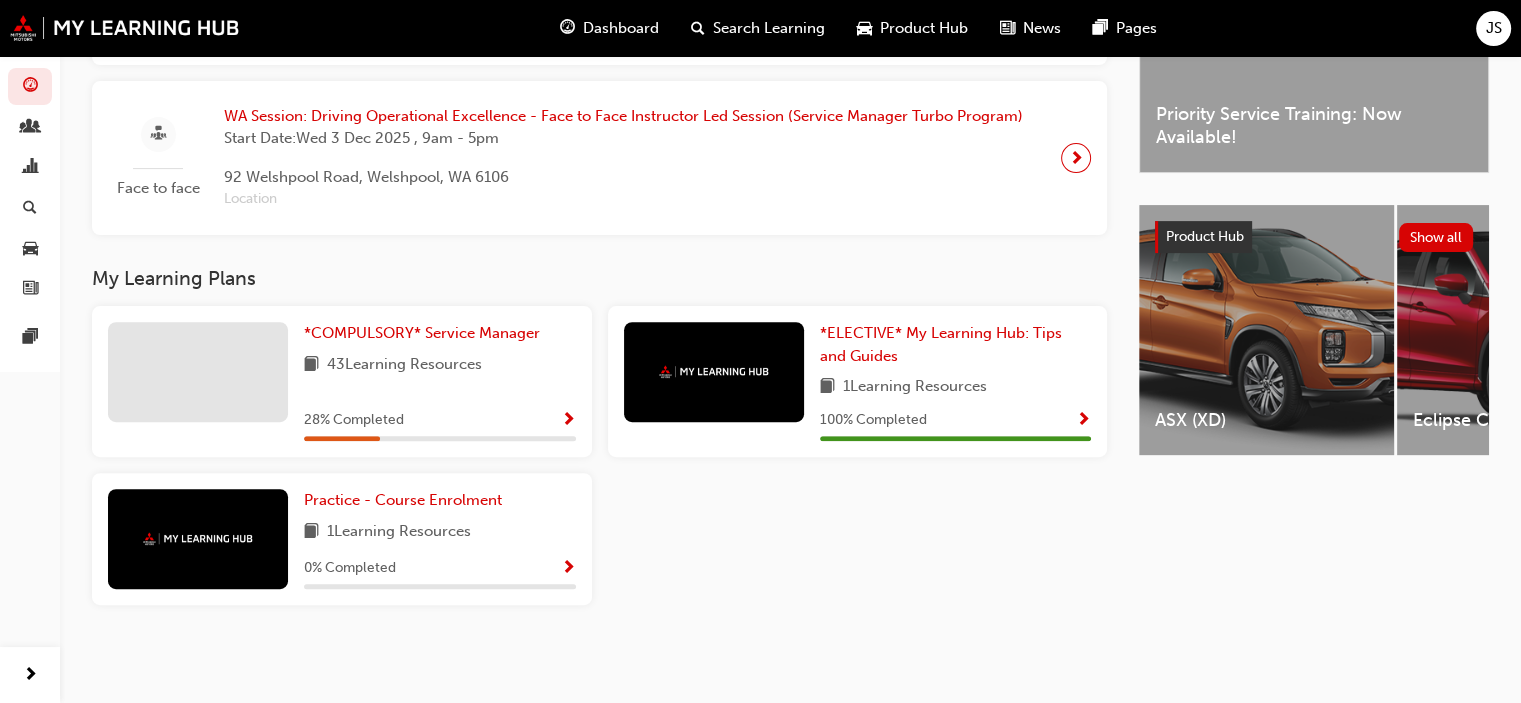scroll, scrollTop: 639, scrollLeft: 0, axis: vertical 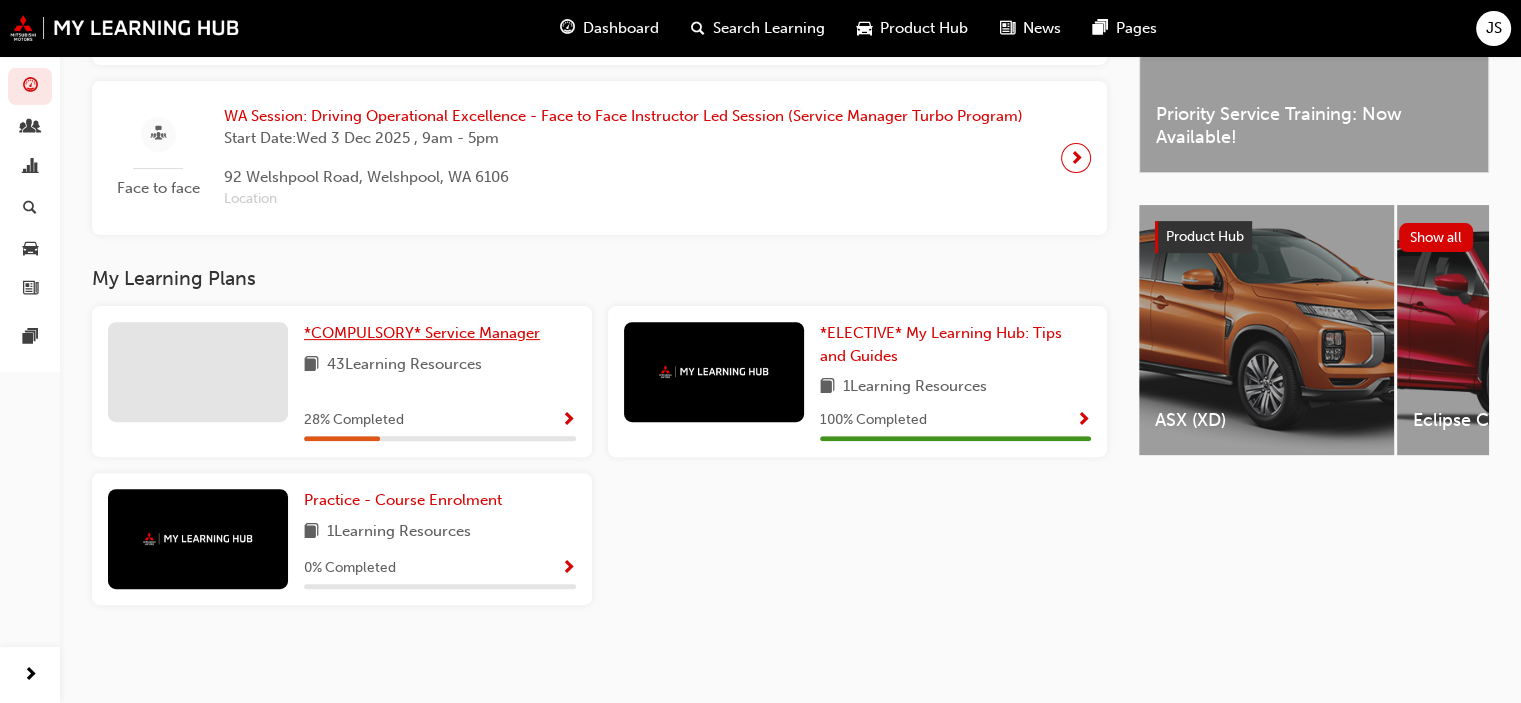 click on "*COMPULSORY* Service Manager" at bounding box center [422, 333] 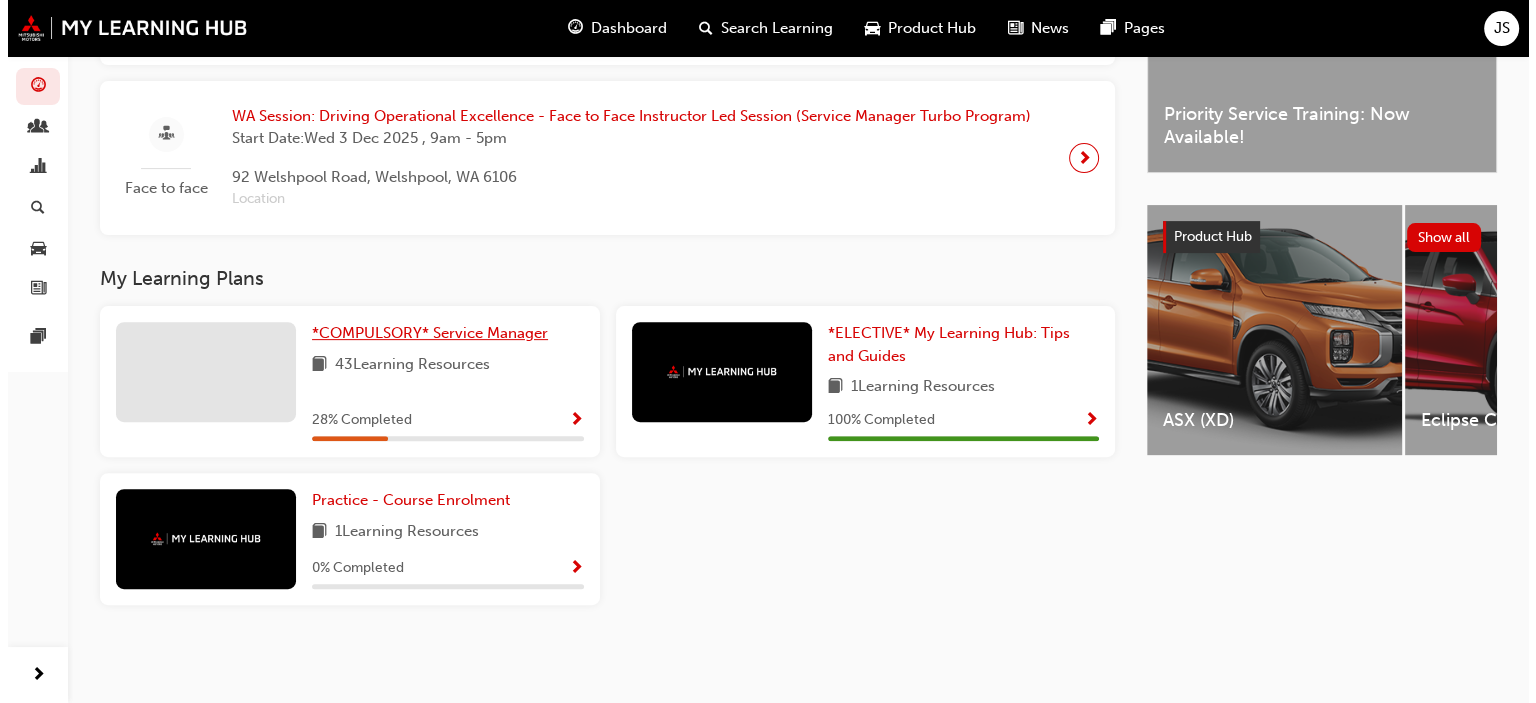 scroll, scrollTop: 0, scrollLeft: 0, axis: both 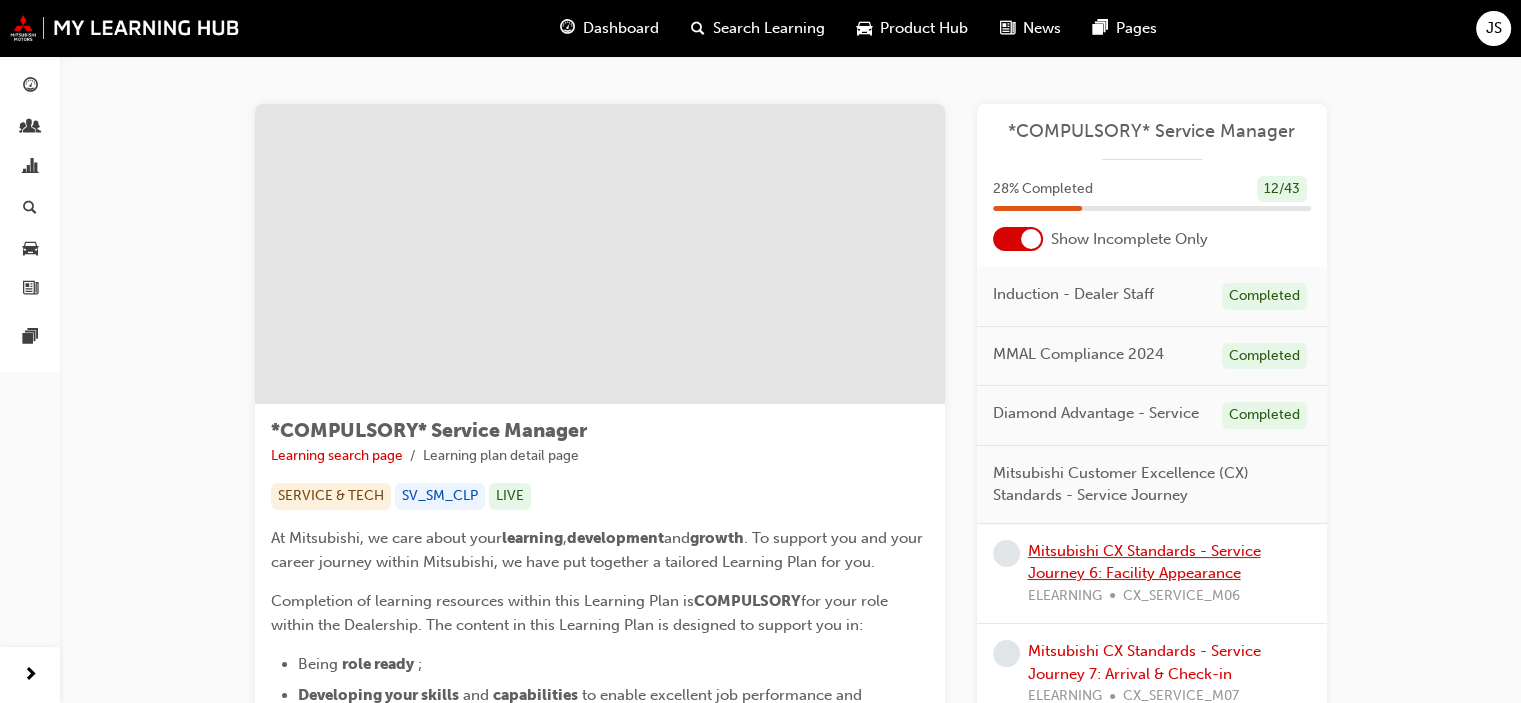 click on "Mitsubishi CX Standards - Service Journey 6: Facility Appearance" at bounding box center [1144, 562] 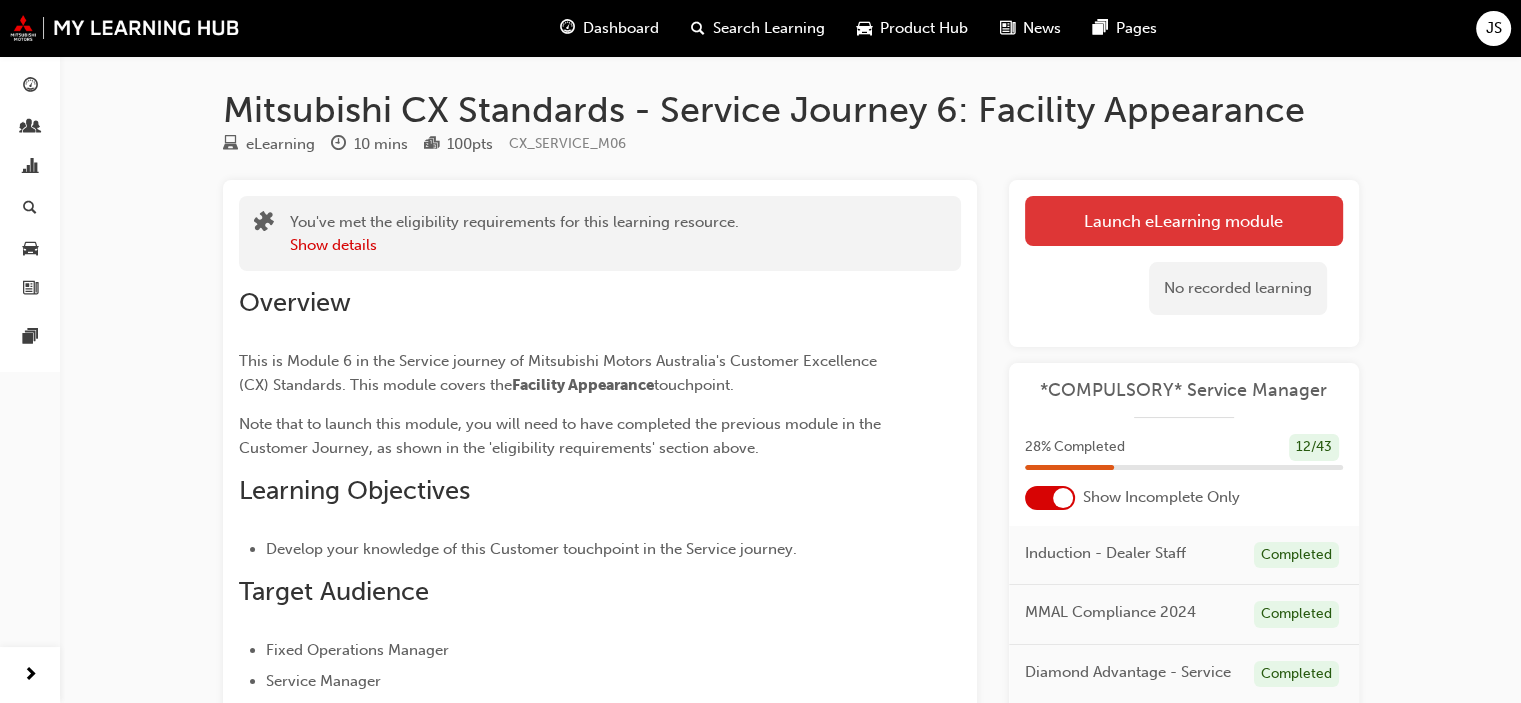 click on "Launch eLearning module" at bounding box center (1184, 221) 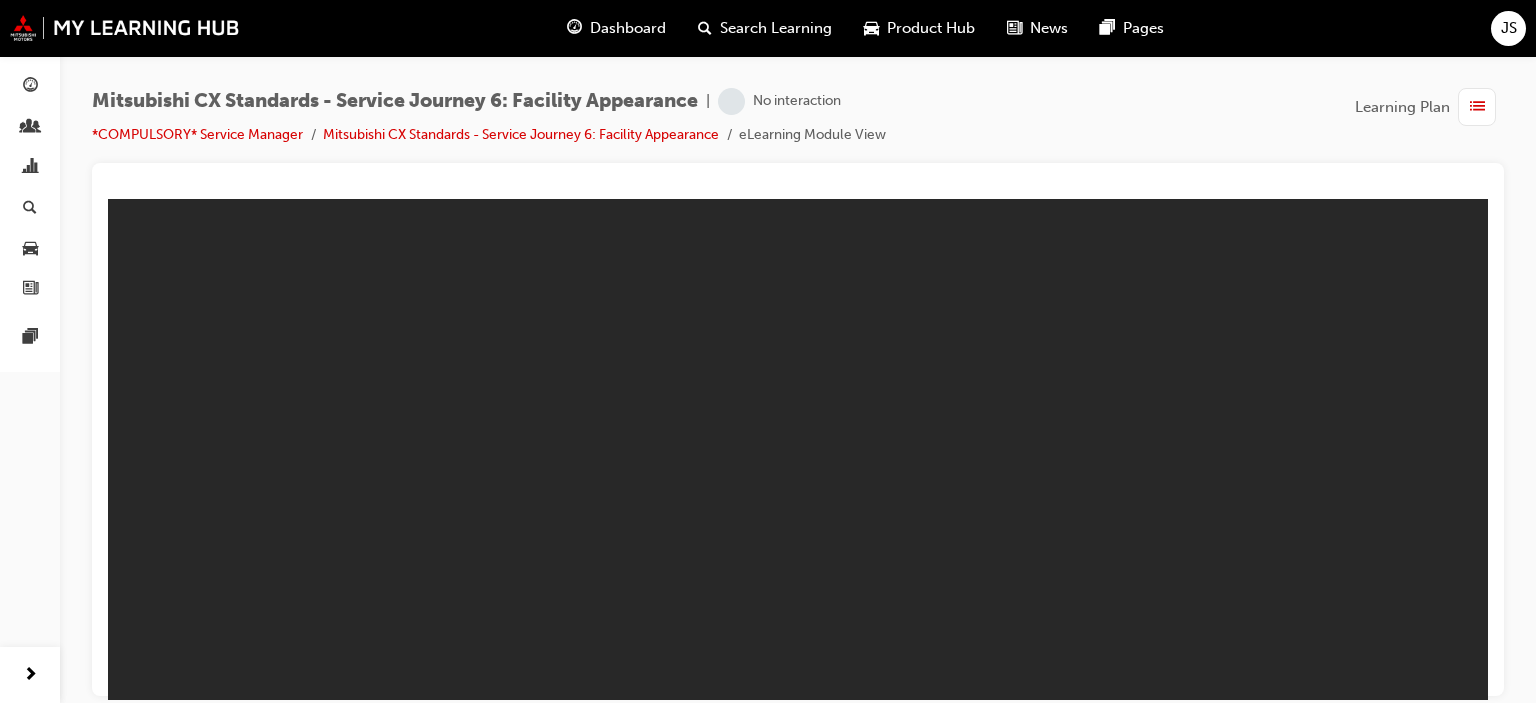 scroll, scrollTop: 0, scrollLeft: 0, axis: both 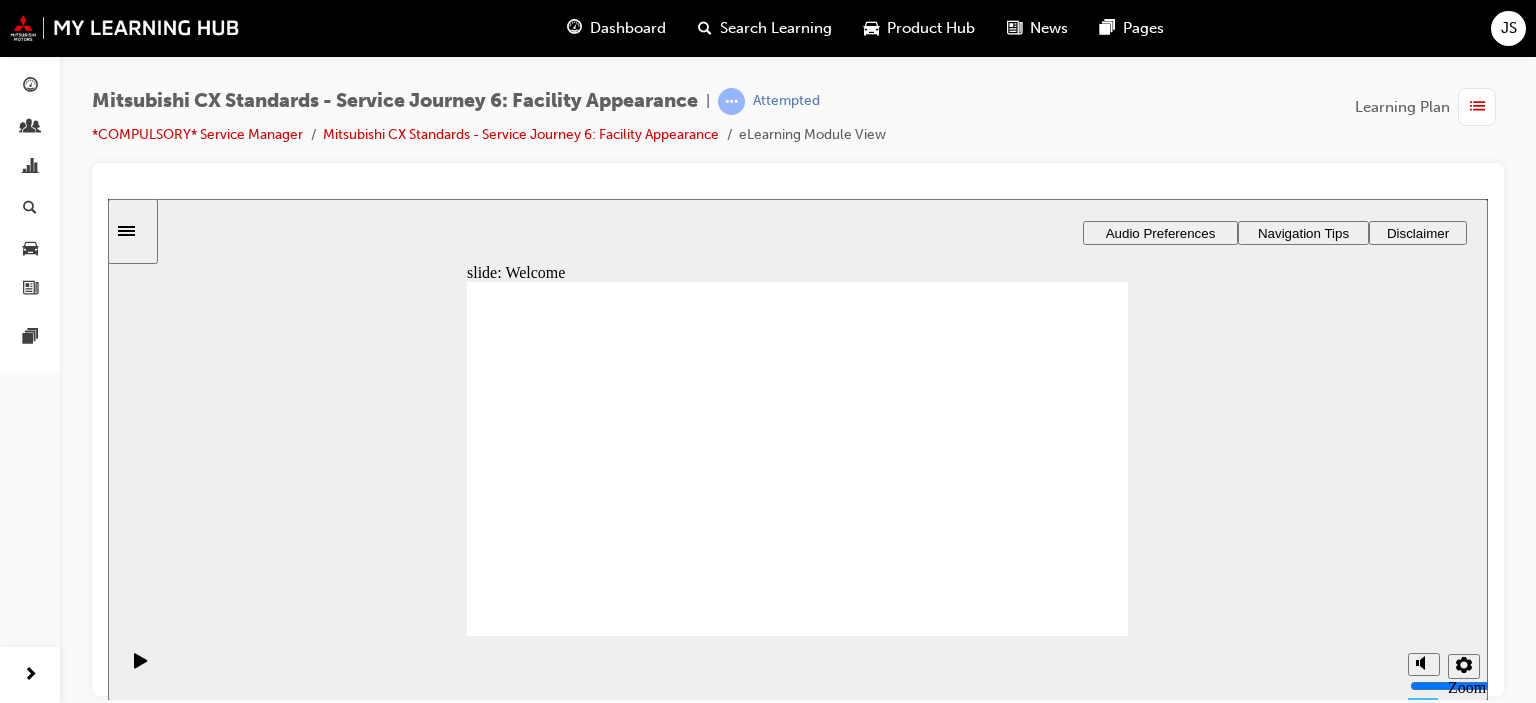 click 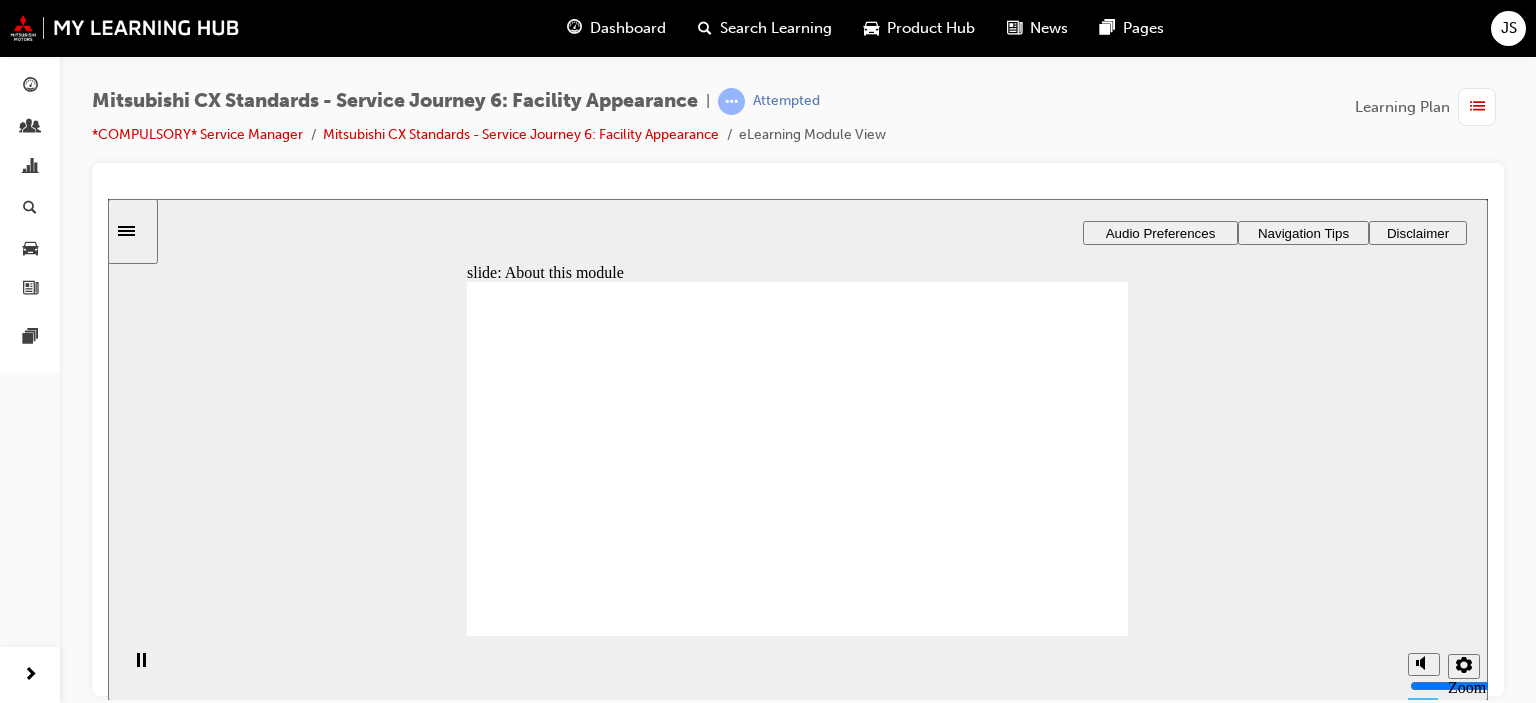 click 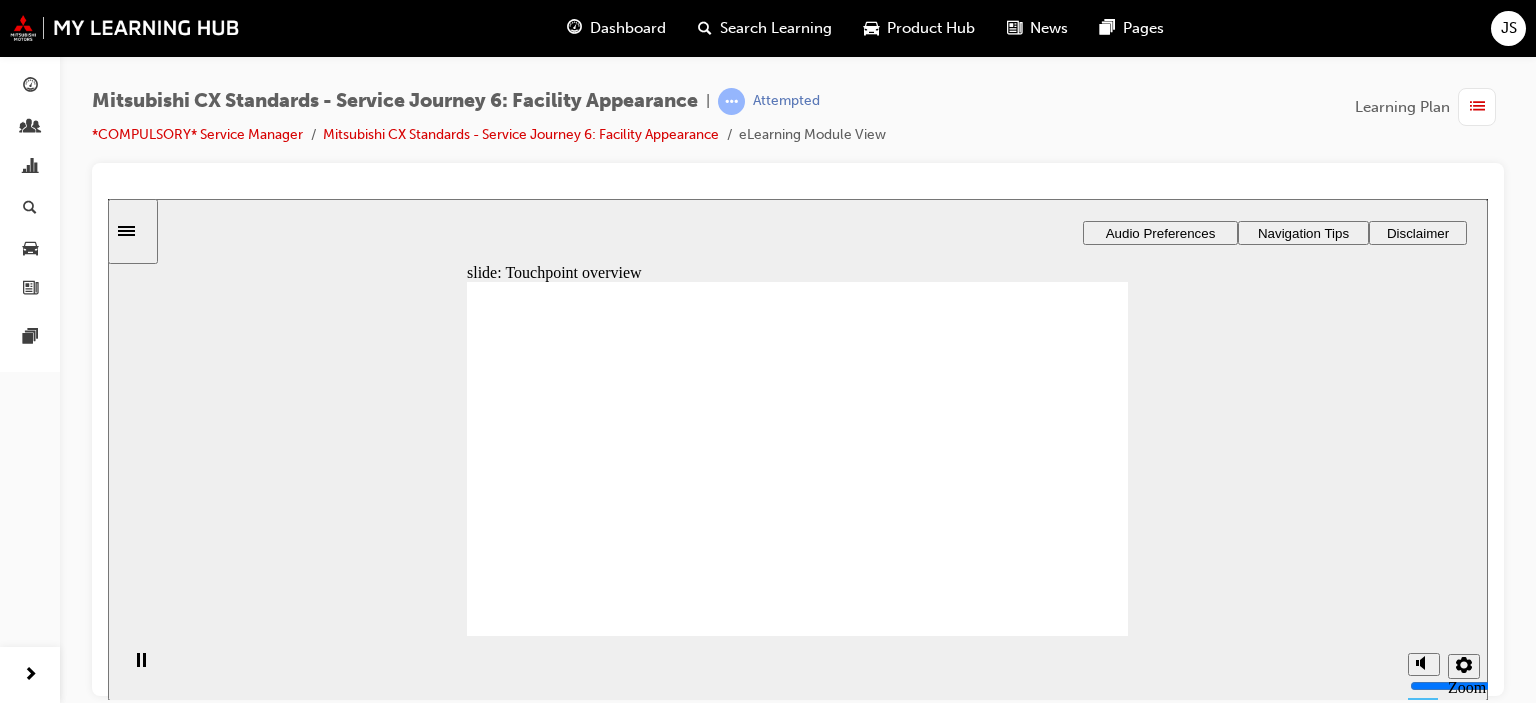 click 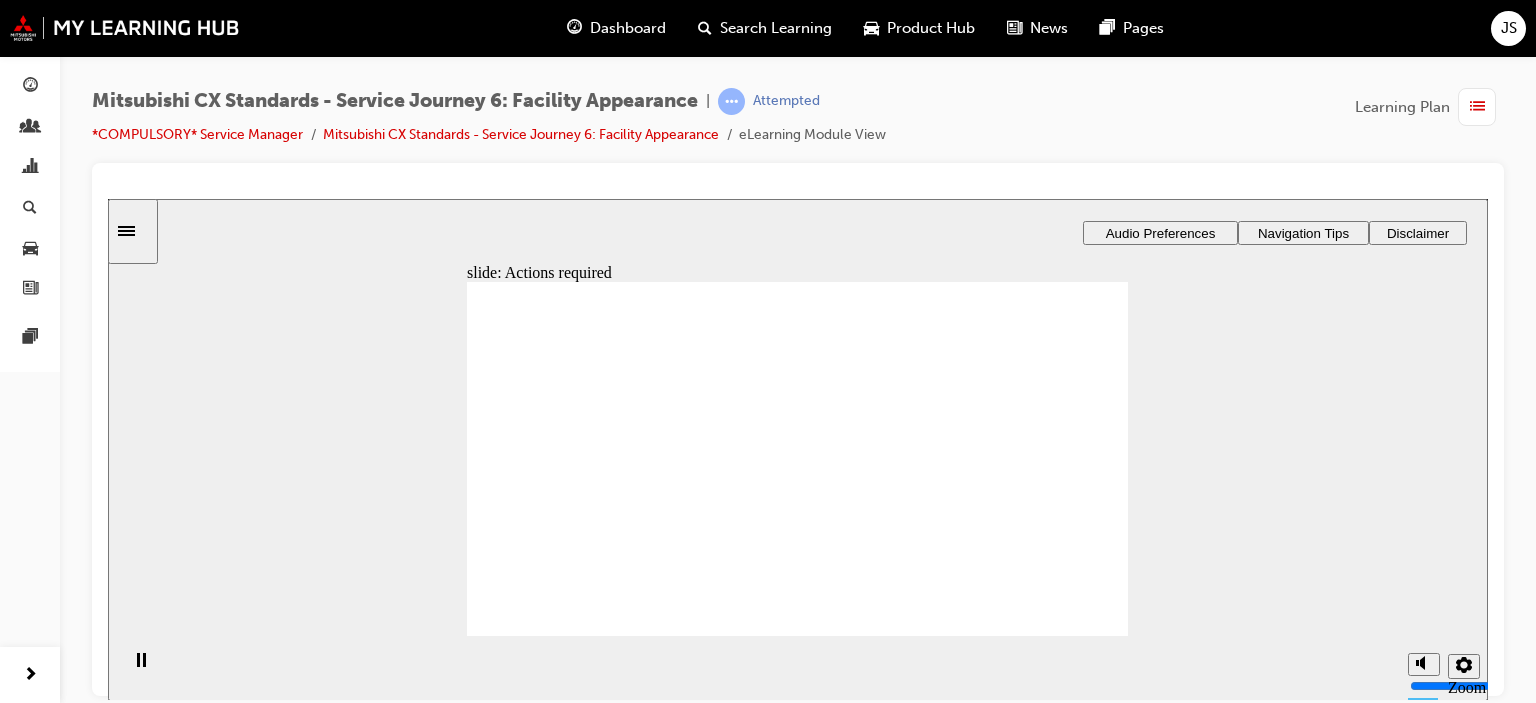 click 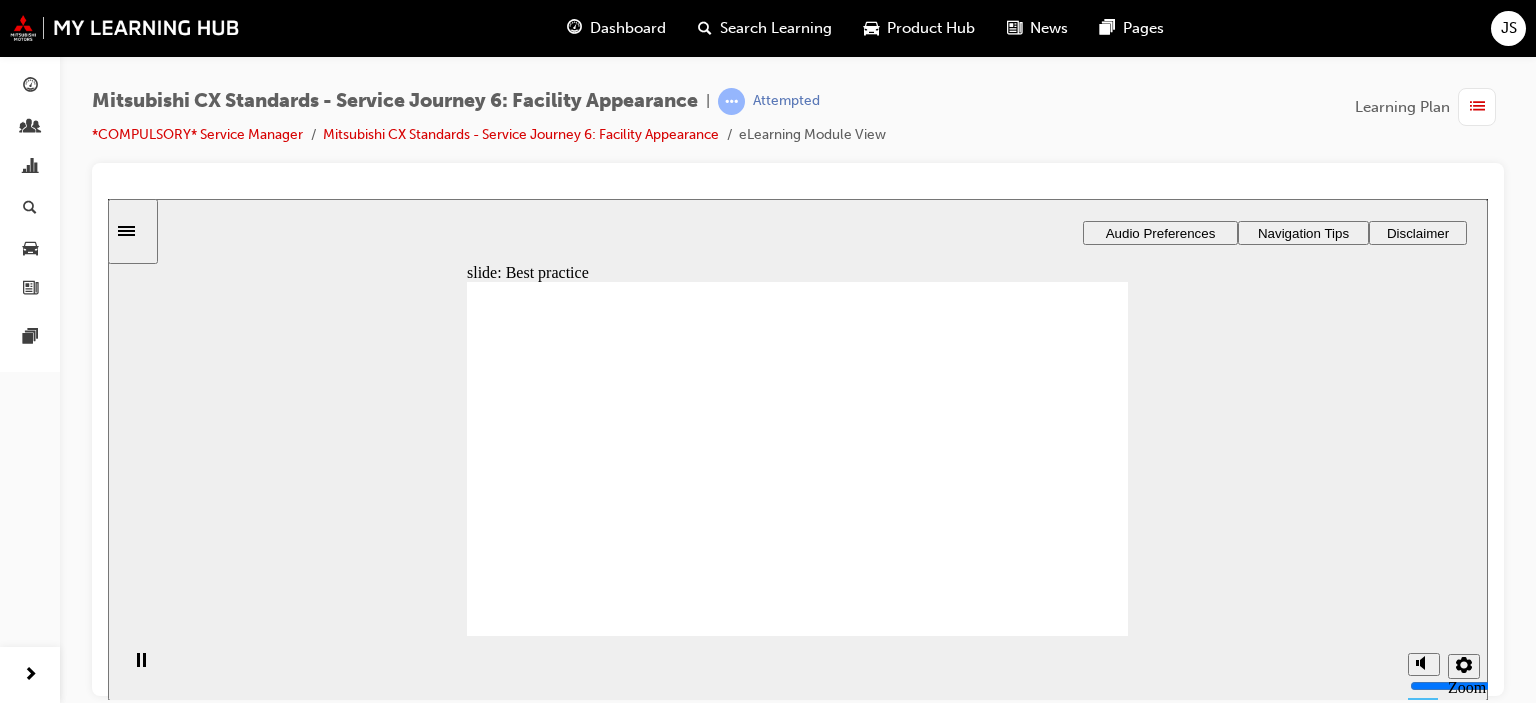 click 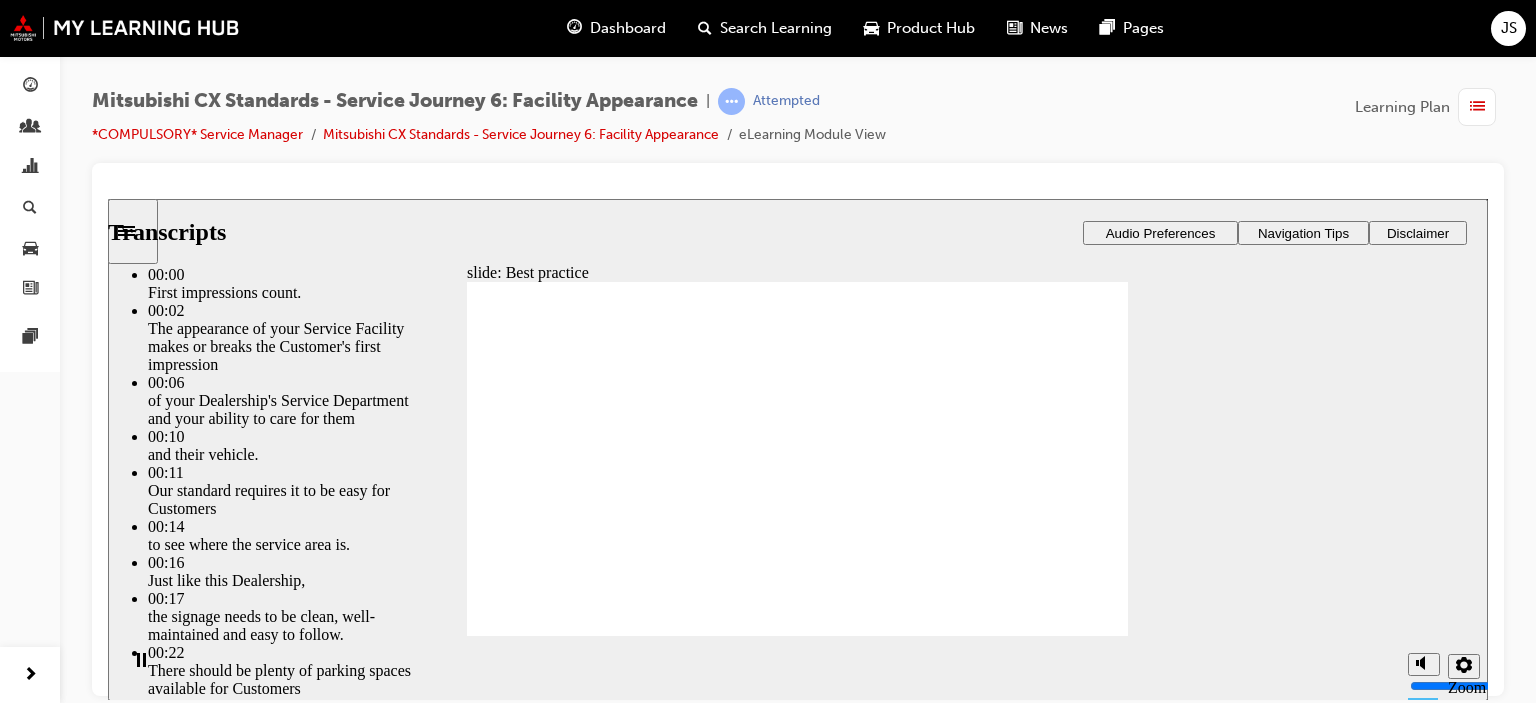 type on "116" 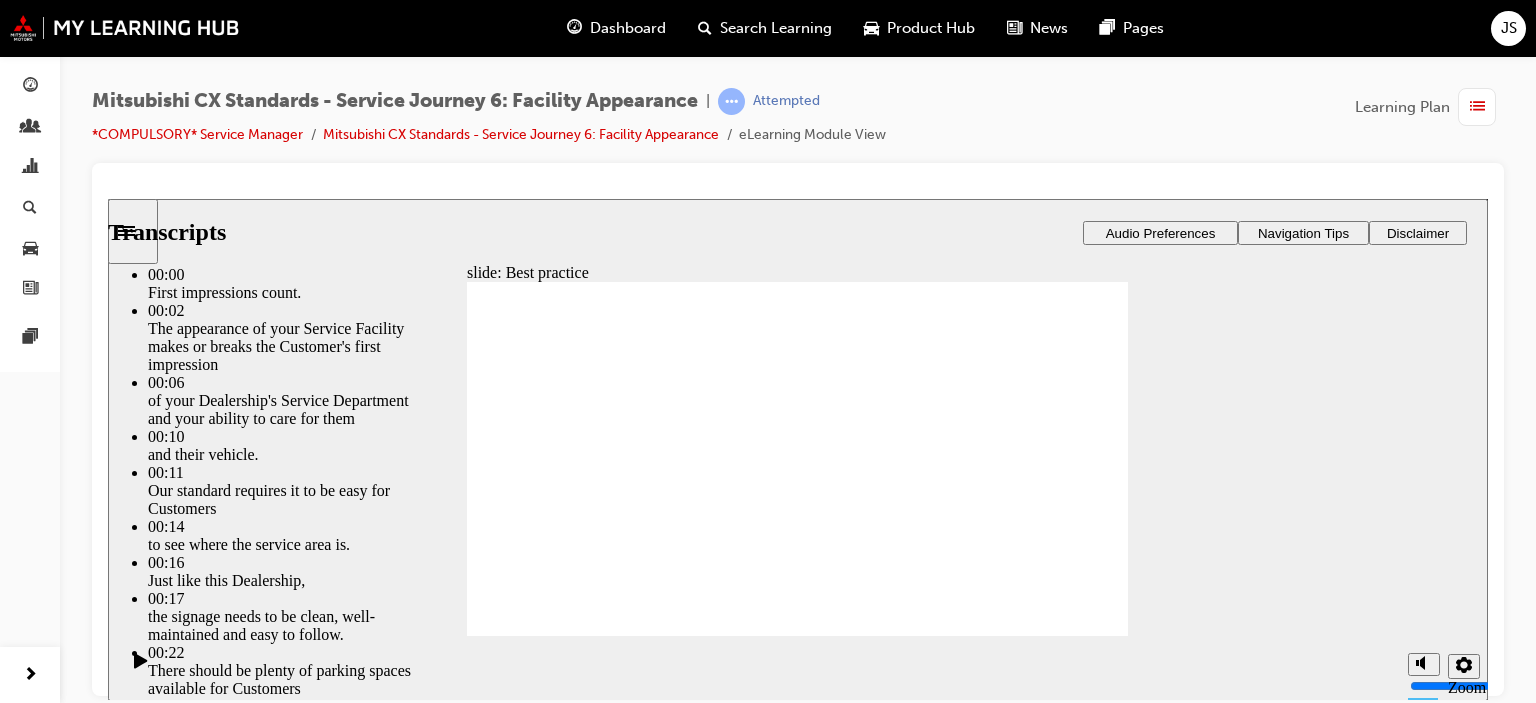 click 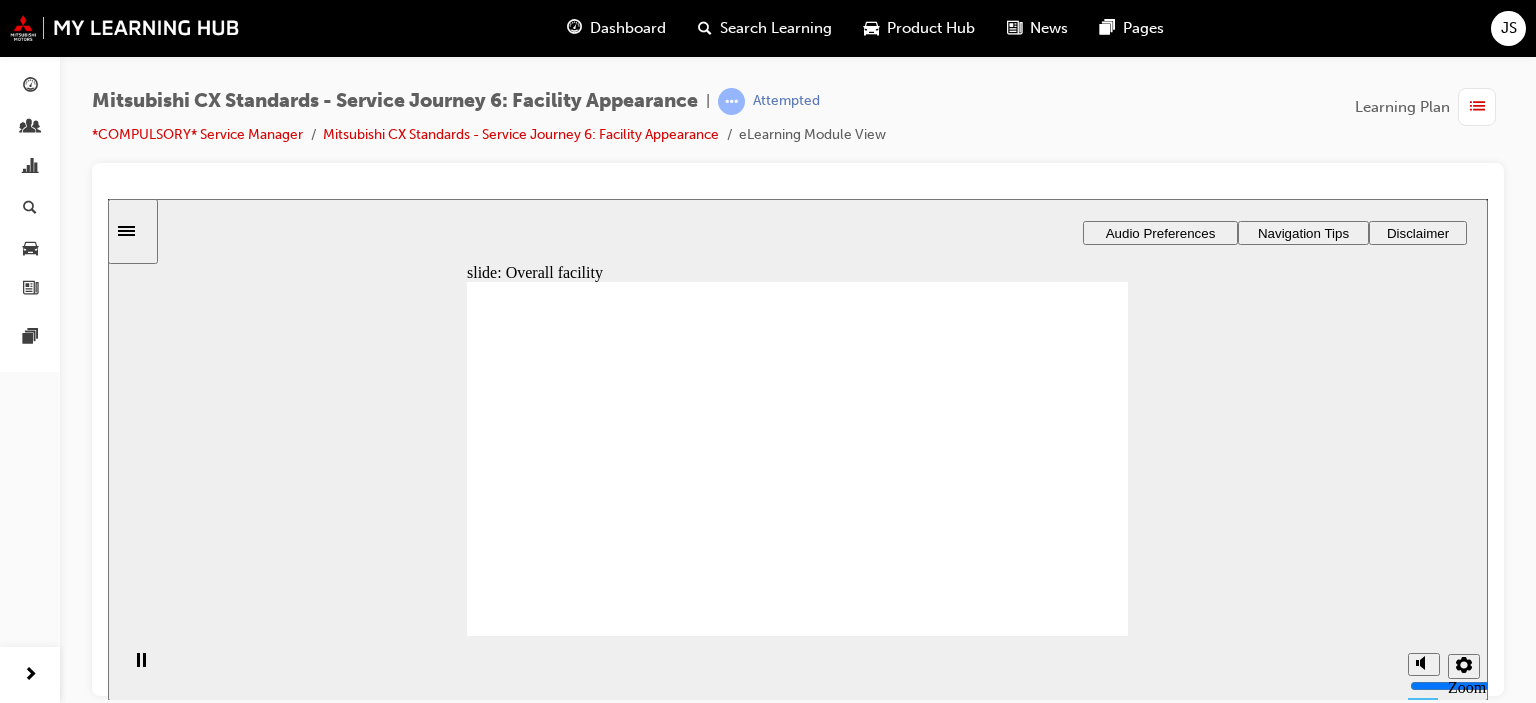 drag, startPoint x: 623, startPoint y: 522, endPoint x: 860, endPoint y: 437, distance: 251.78165 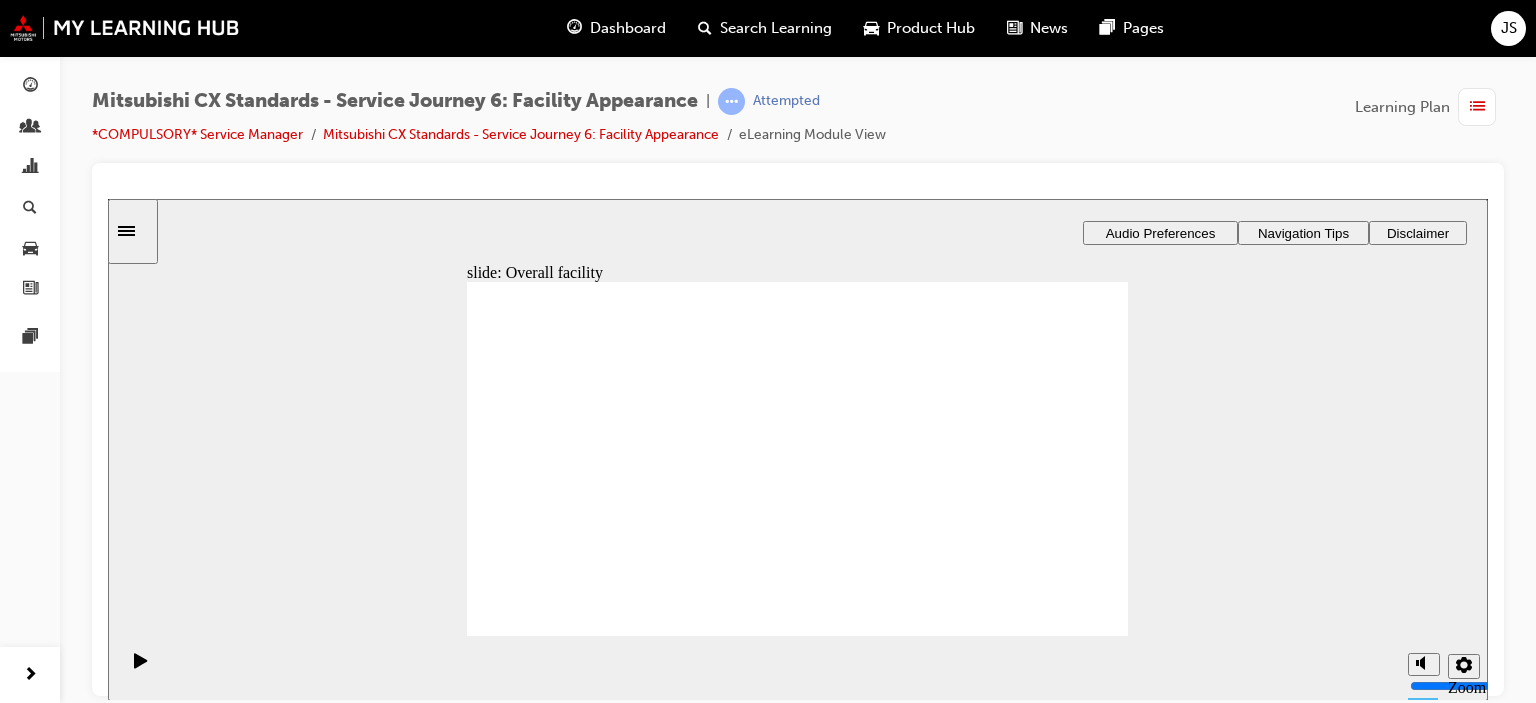 drag, startPoint x: 627, startPoint y: 517, endPoint x: 824, endPoint y: 496, distance: 198.11613 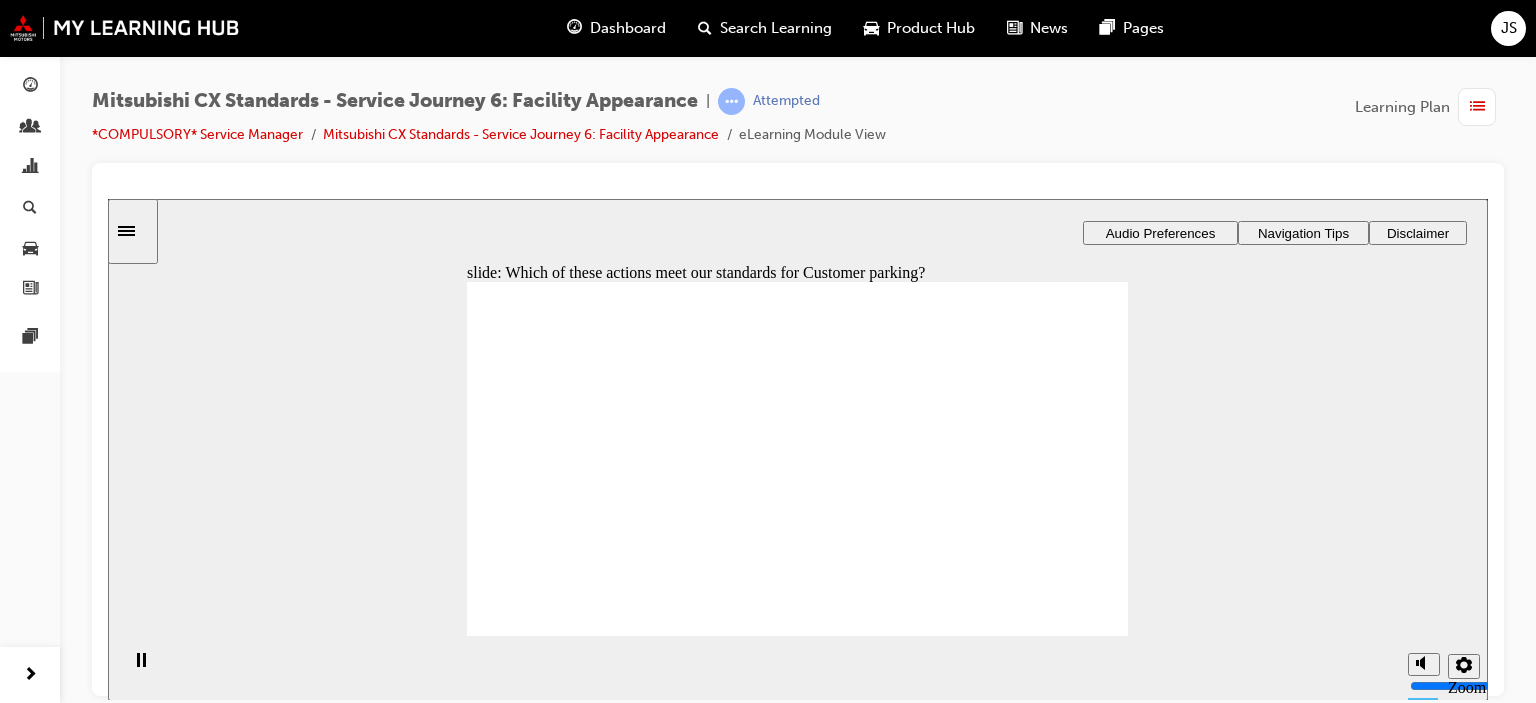 checkbox on "true" 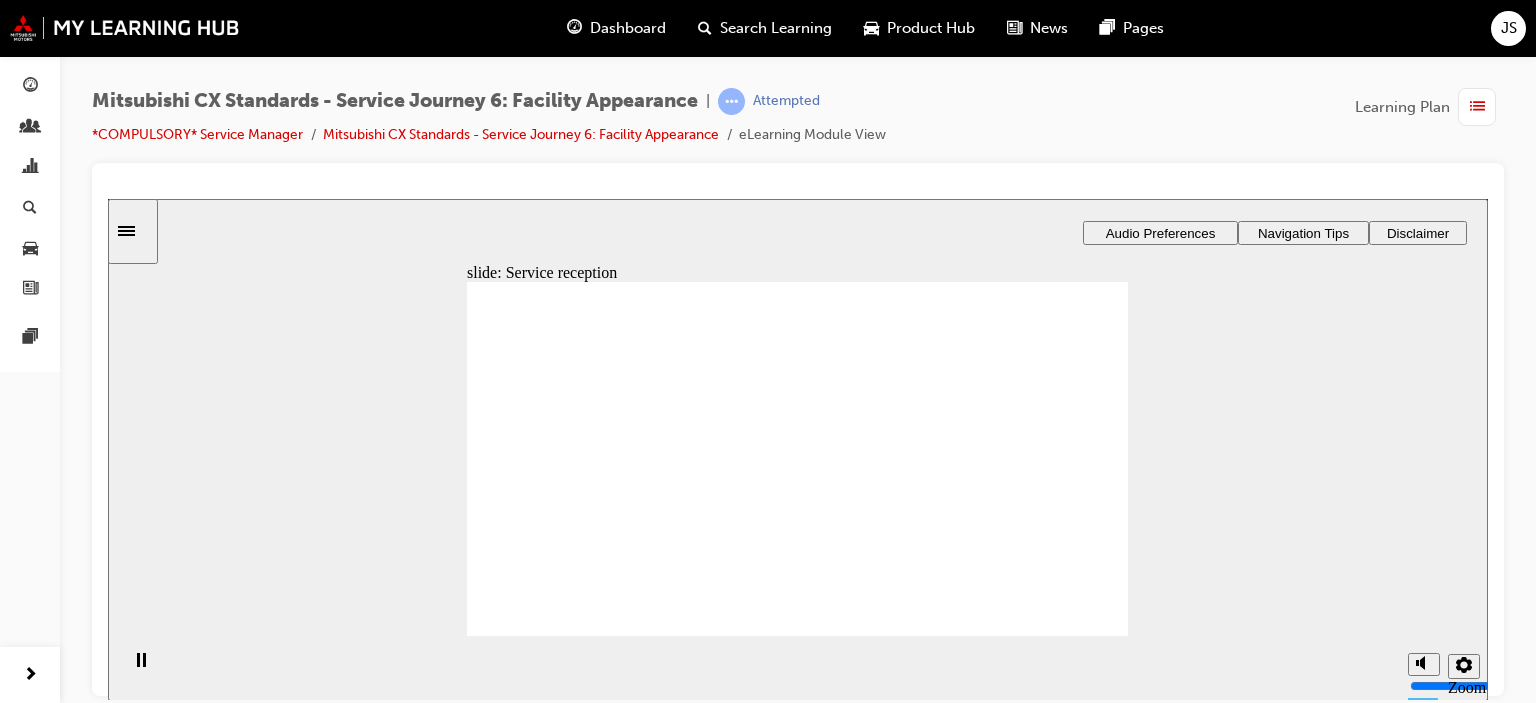 click 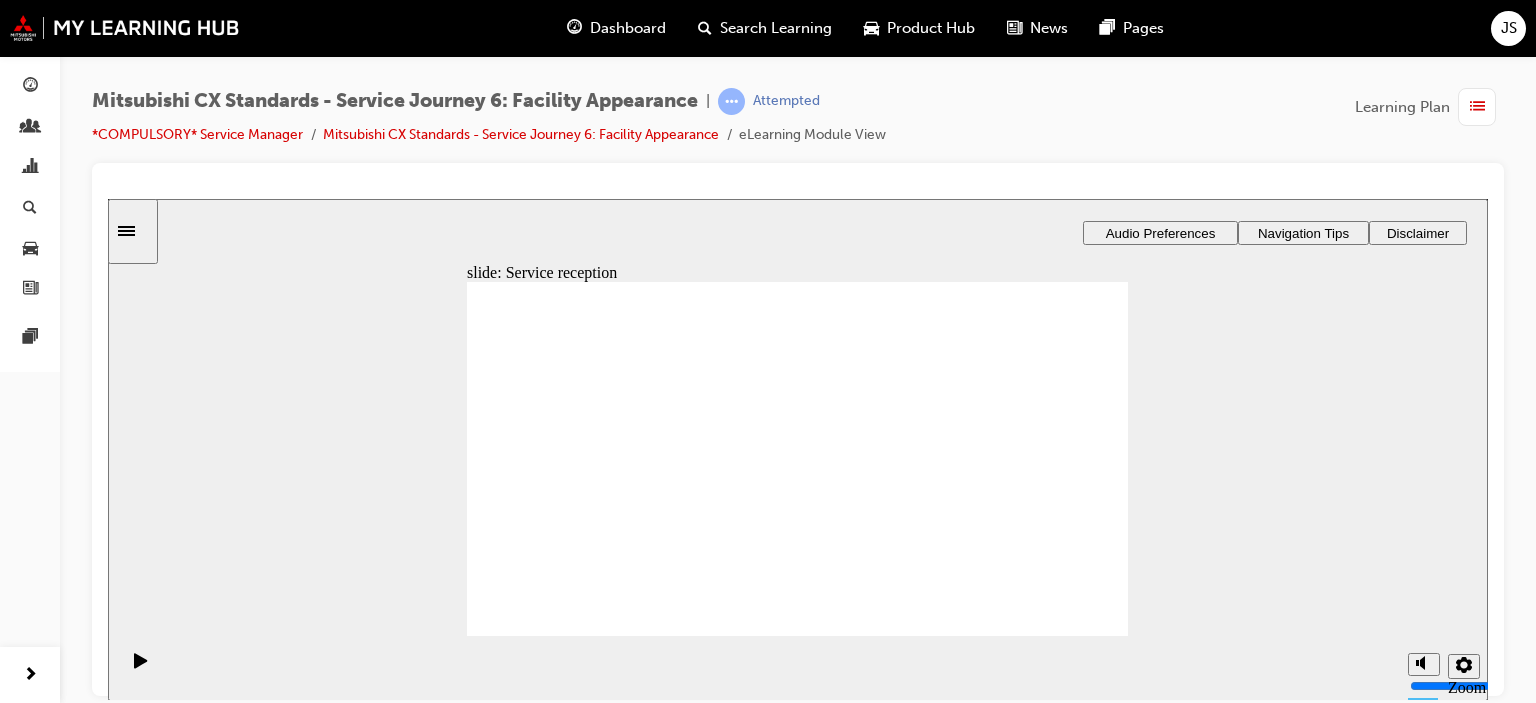 click 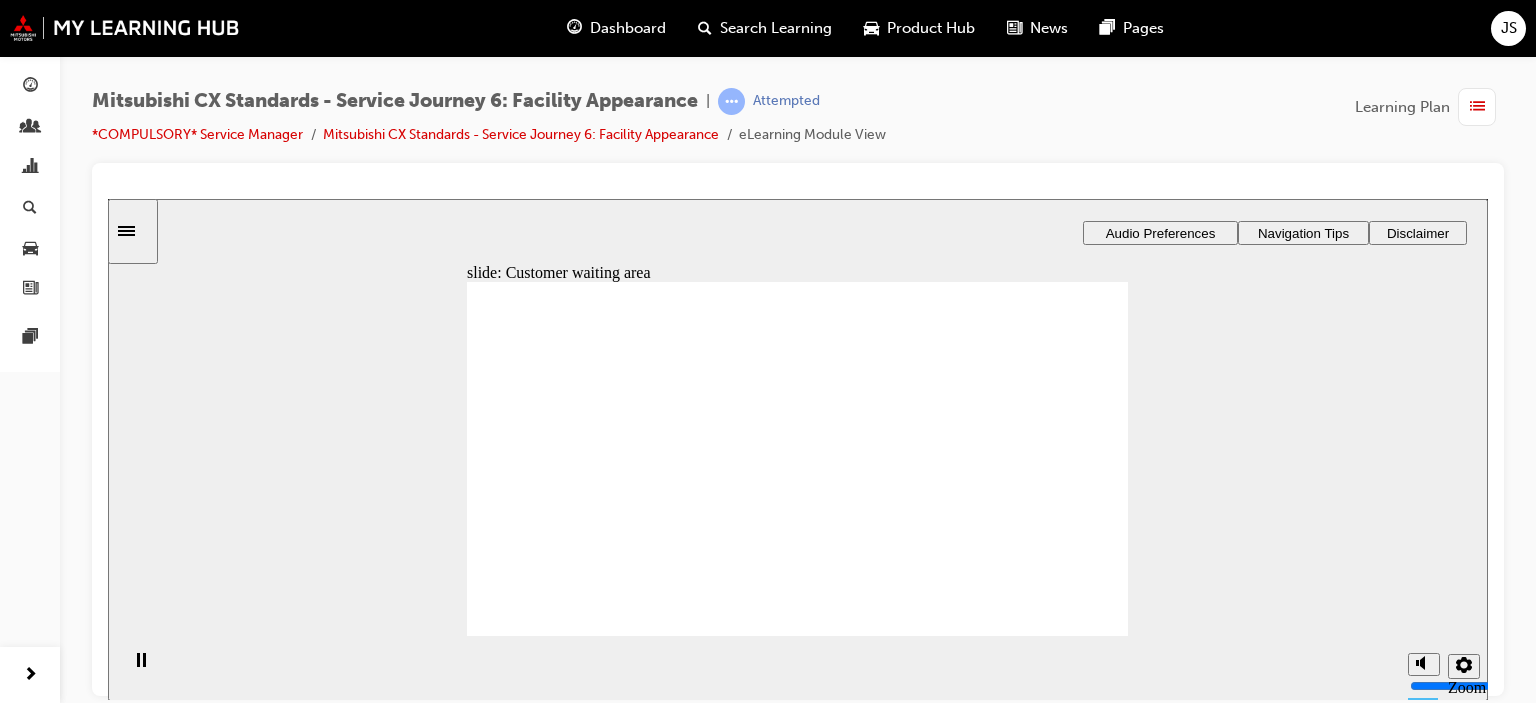 drag, startPoint x: 657, startPoint y: 506, endPoint x: 847, endPoint y: 390, distance: 222.61177 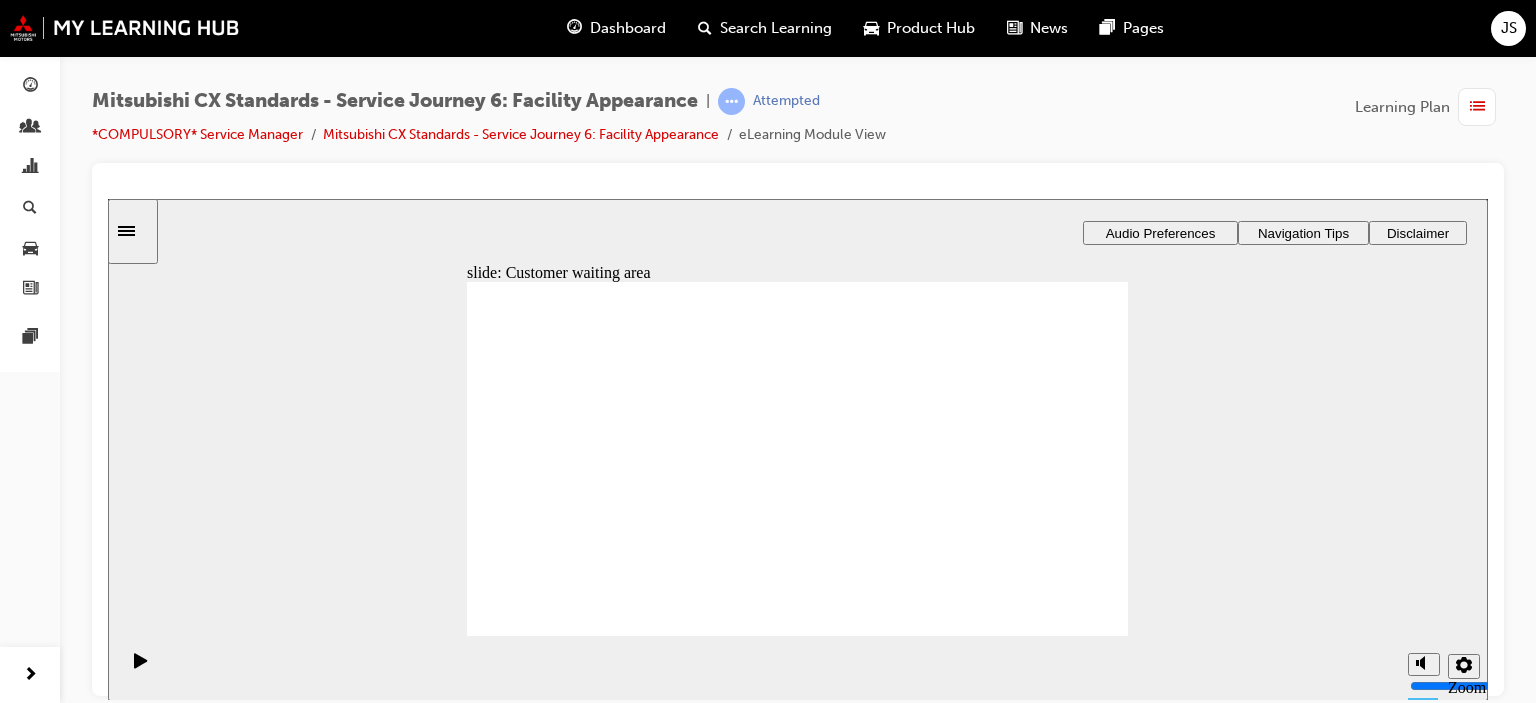 drag, startPoint x: 634, startPoint y: 505, endPoint x: 909, endPoint y: 565, distance: 281.46936 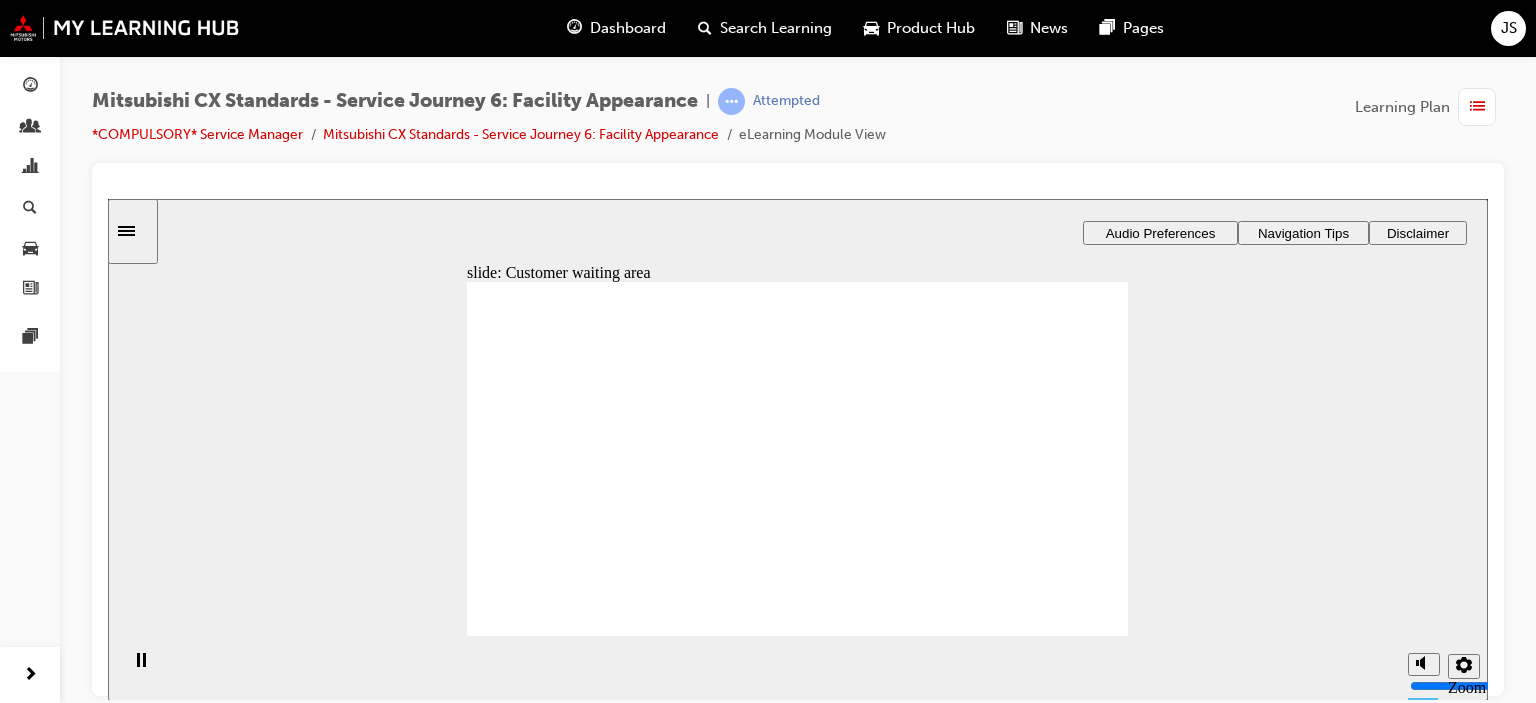 click 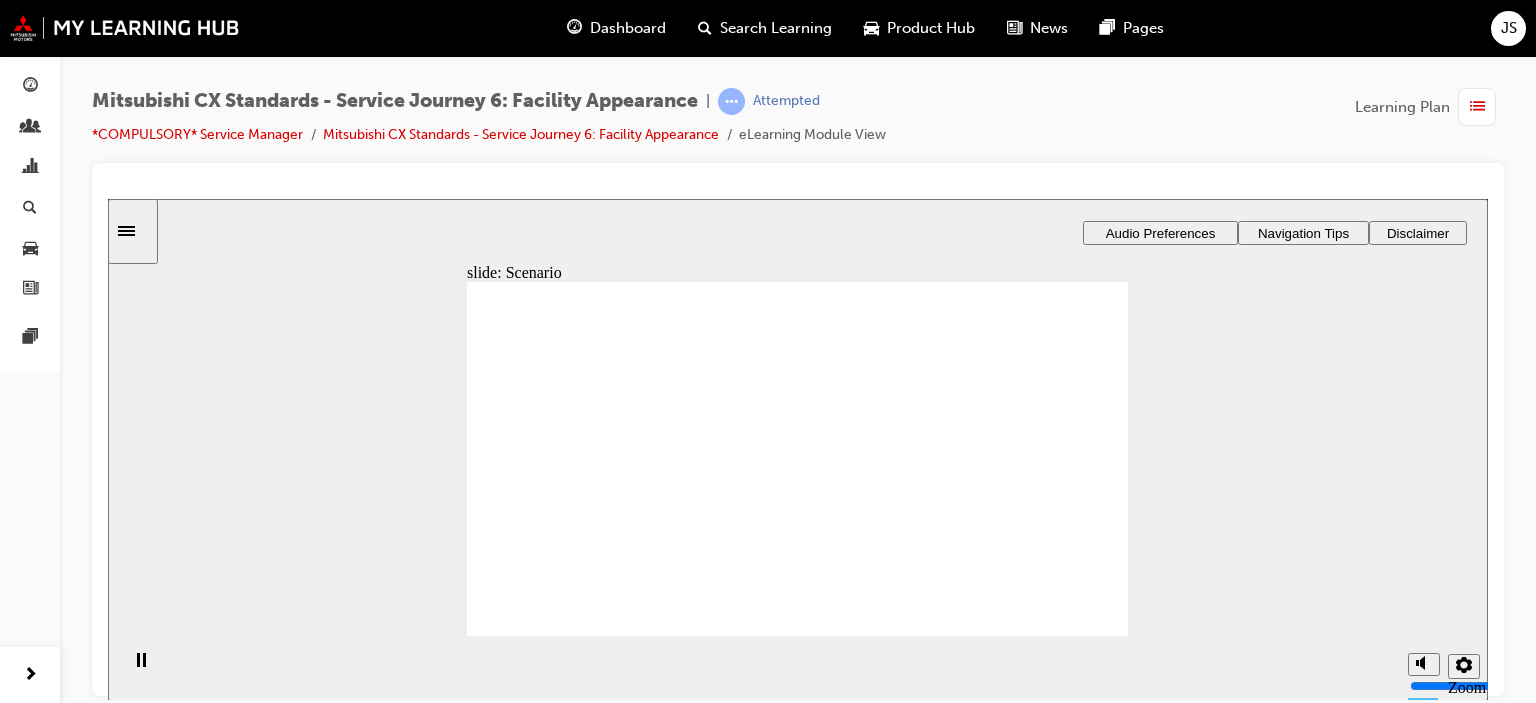 checkbox on "true" 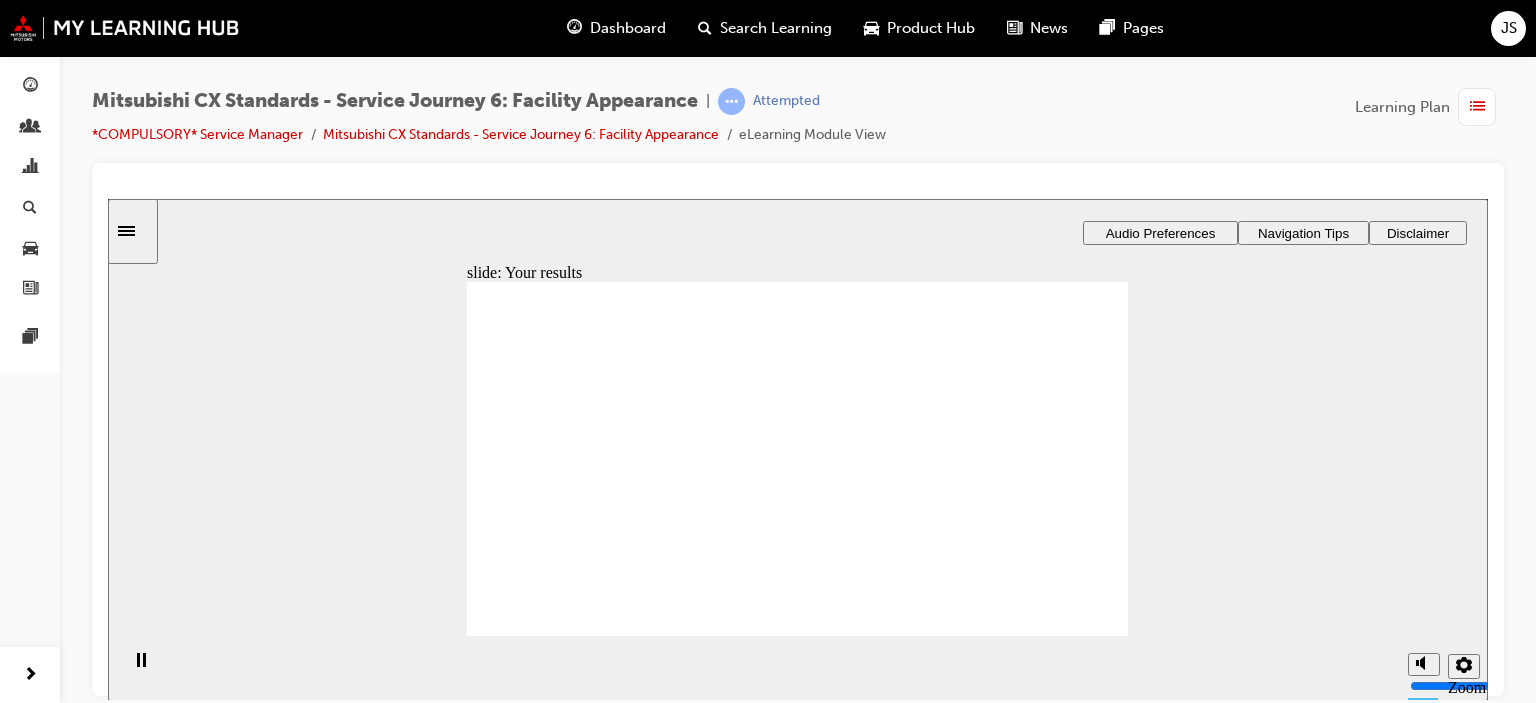 click 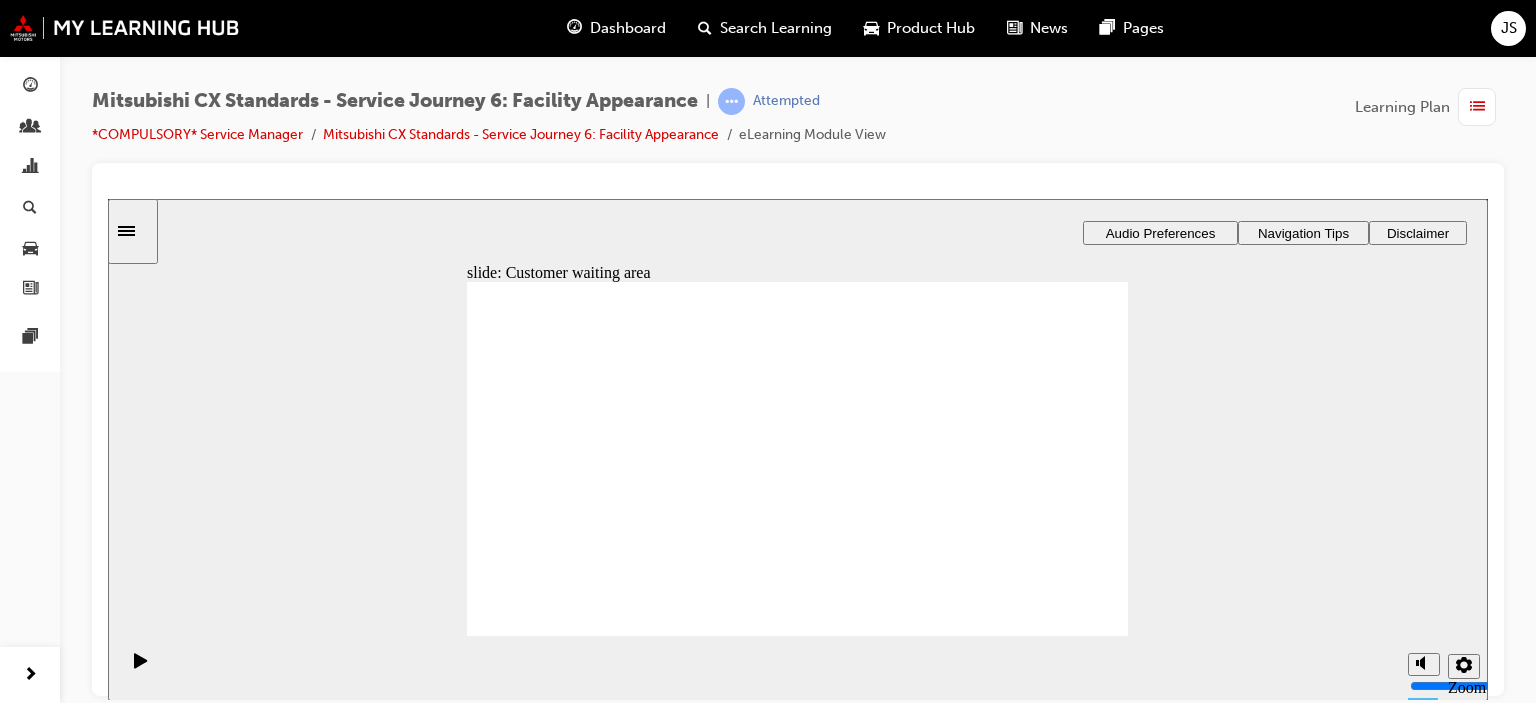 drag, startPoint x: 608, startPoint y: 494, endPoint x: 1029, endPoint y: 473, distance: 421.52344 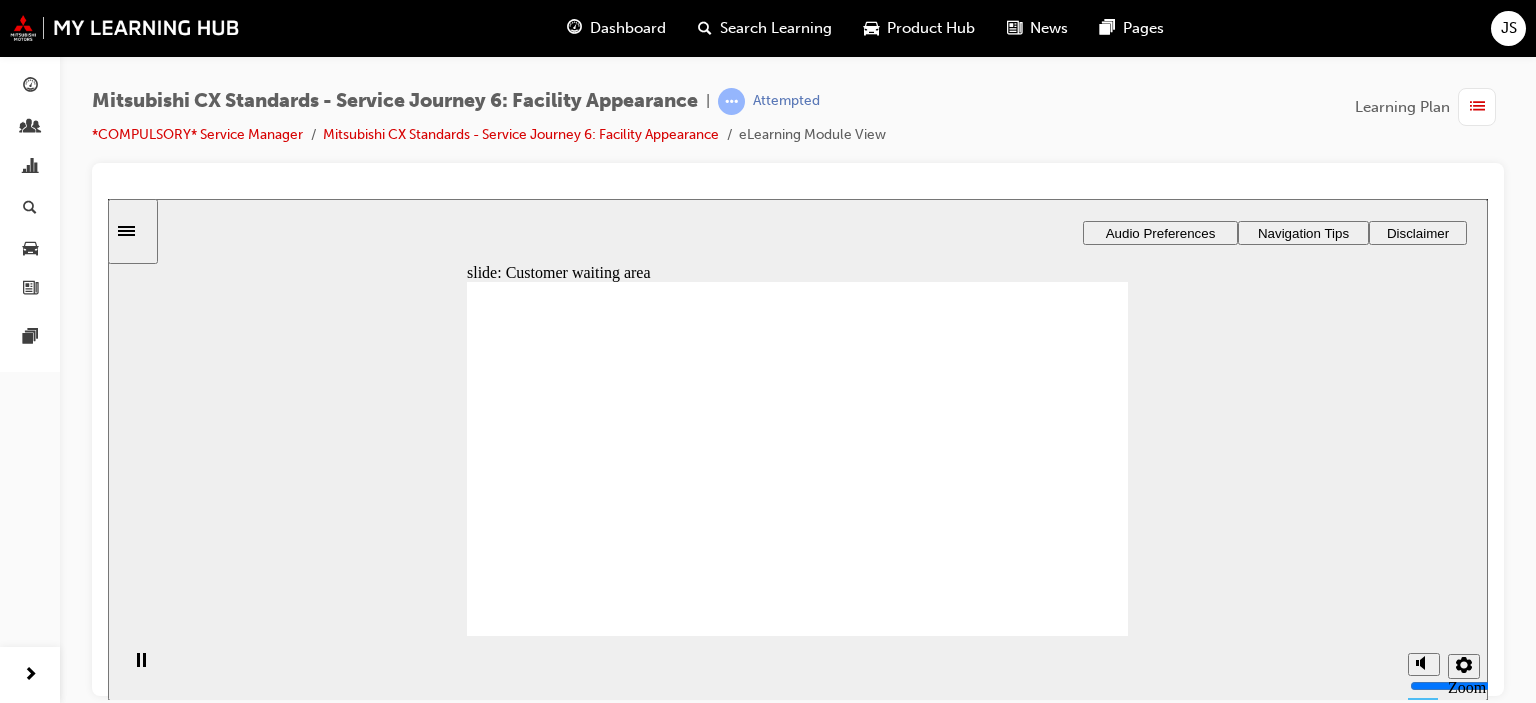 click 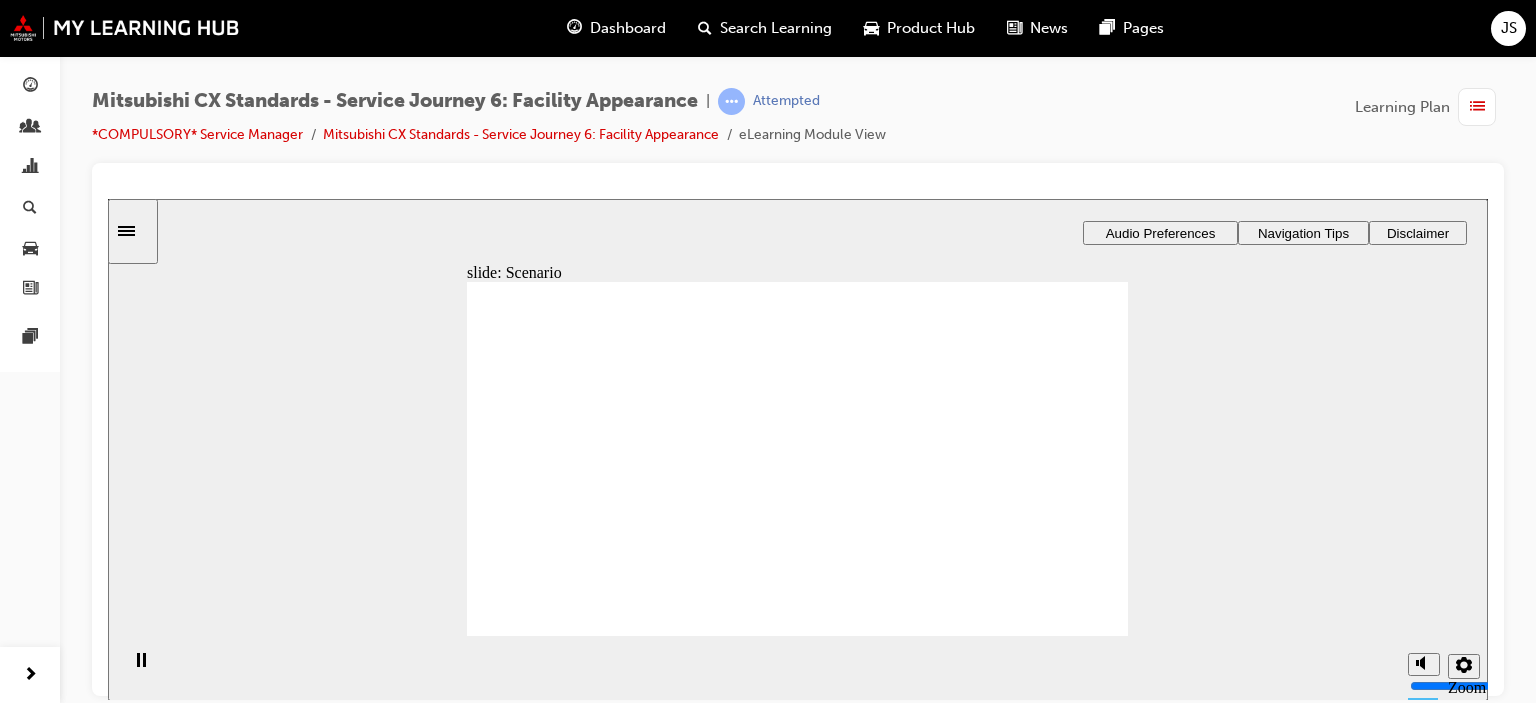 checkbox on "true" 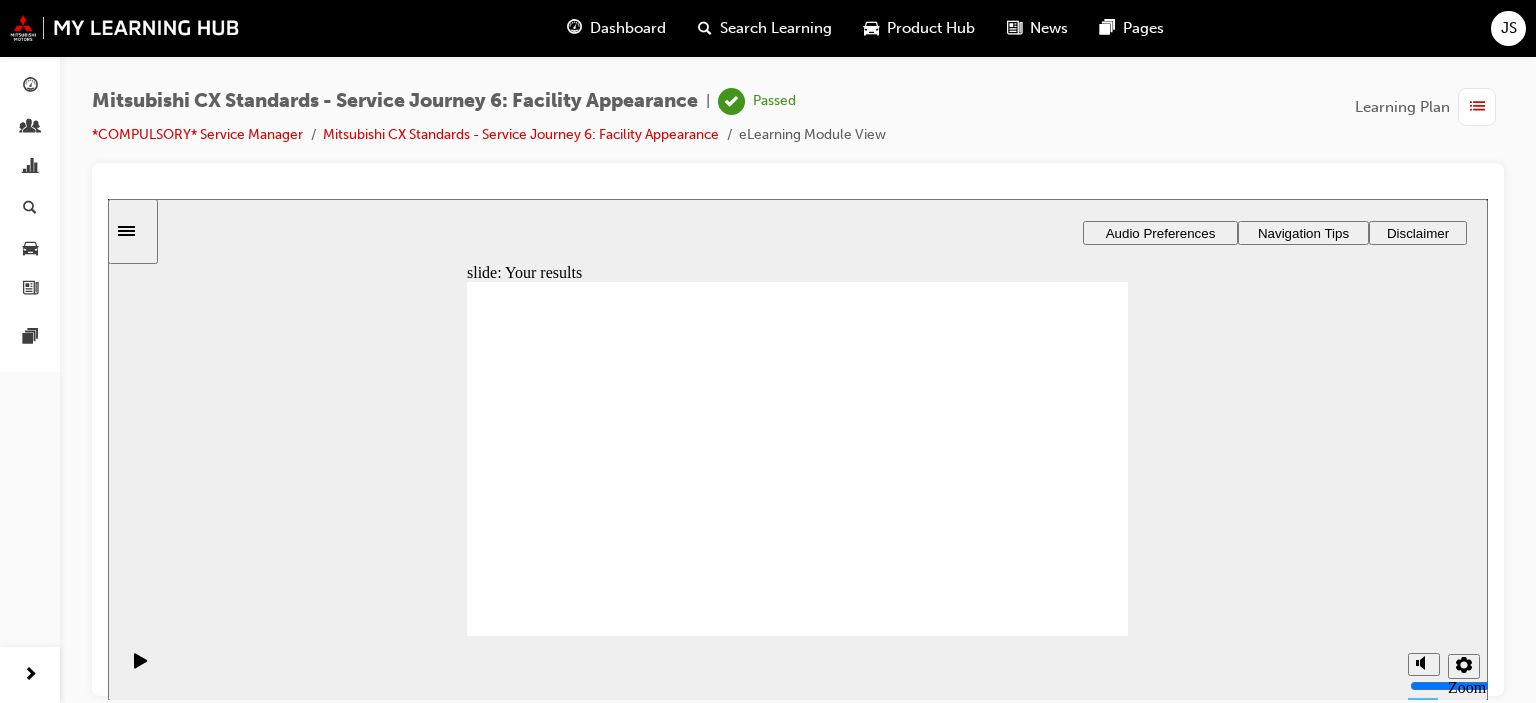click 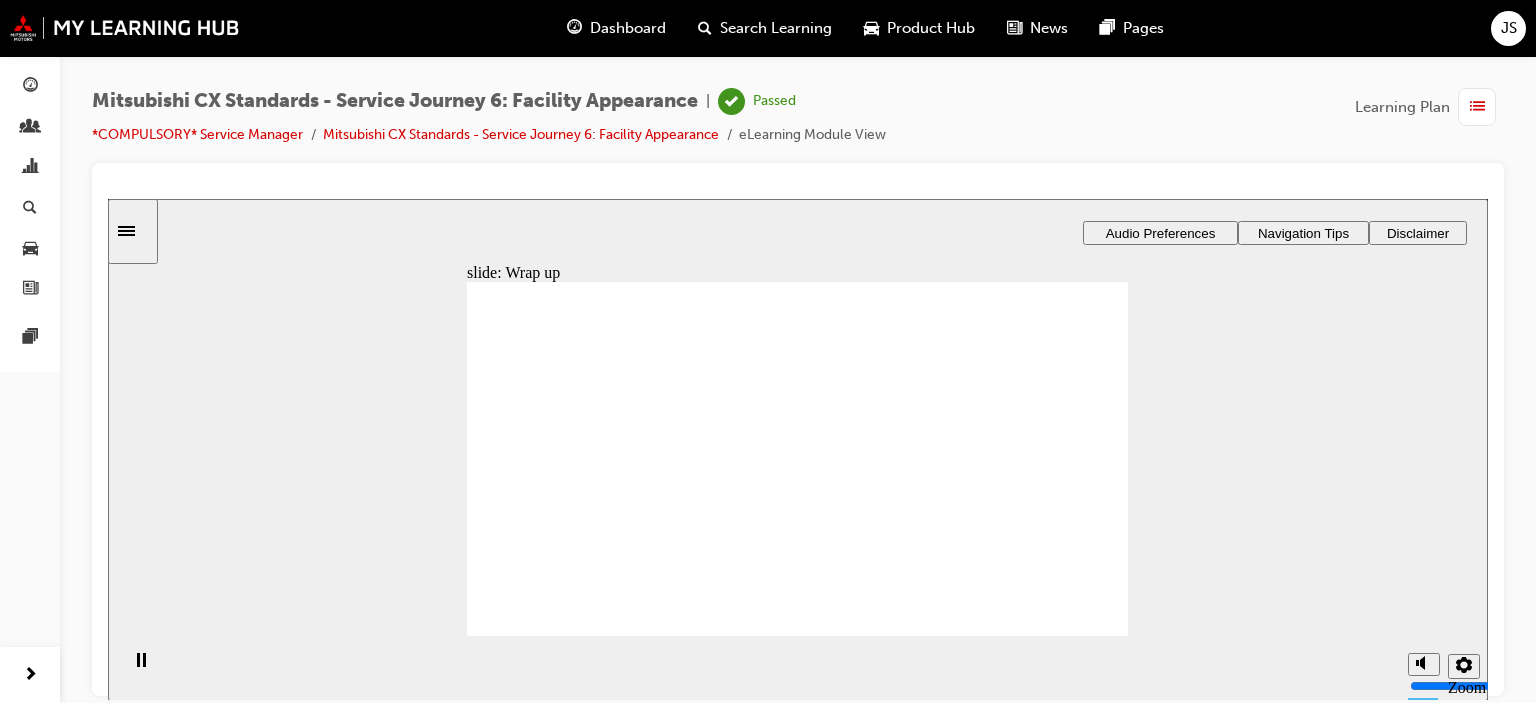 click 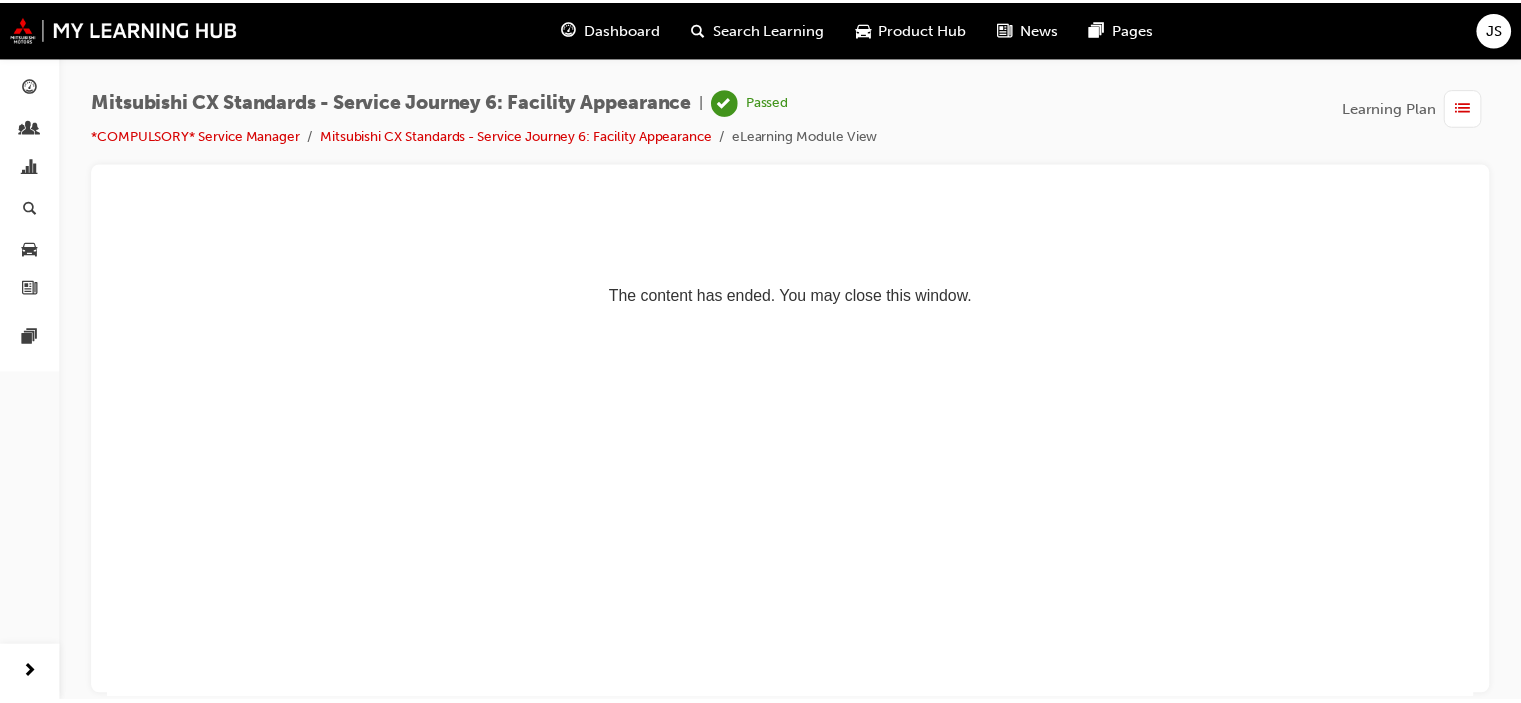 scroll, scrollTop: 0, scrollLeft: 0, axis: both 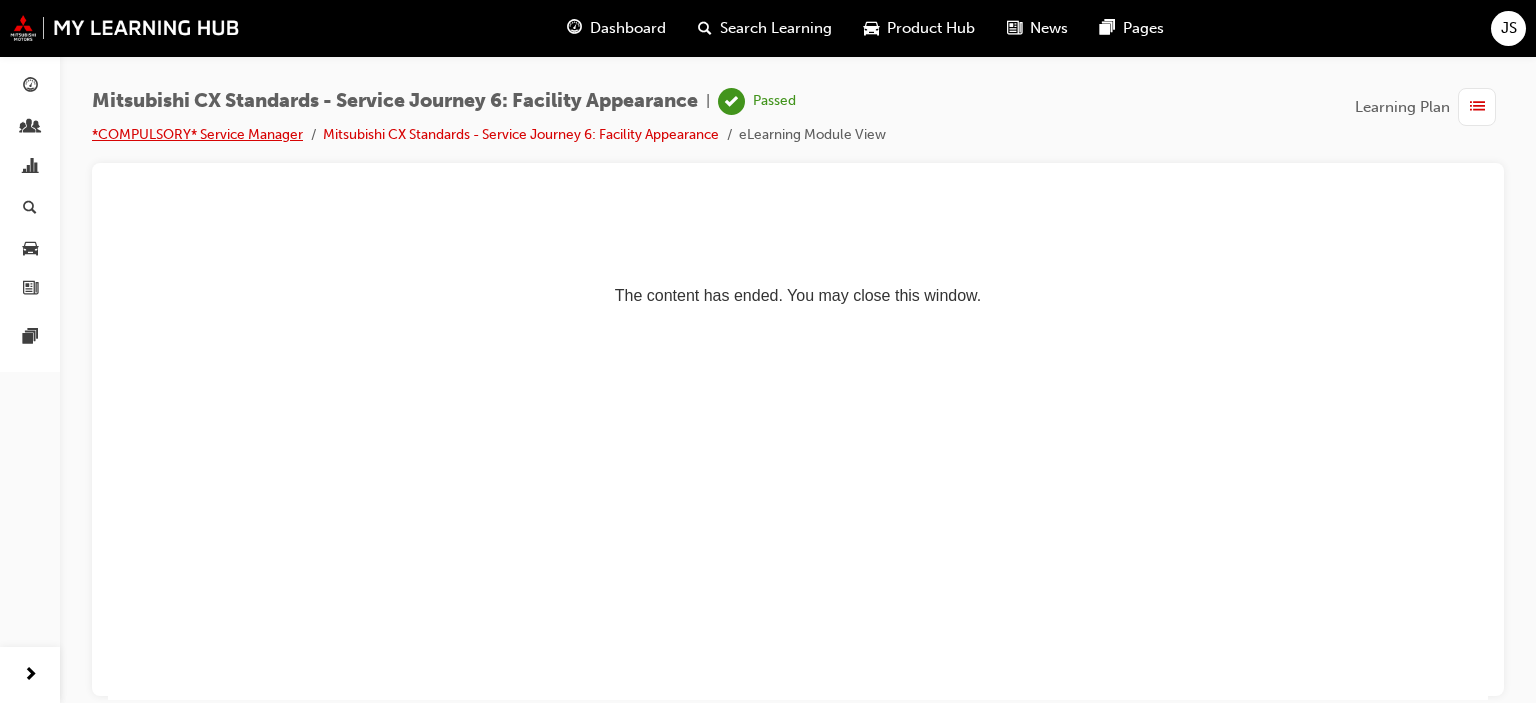 click on "*COMPULSORY* Service Manager" at bounding box center (197, 134) 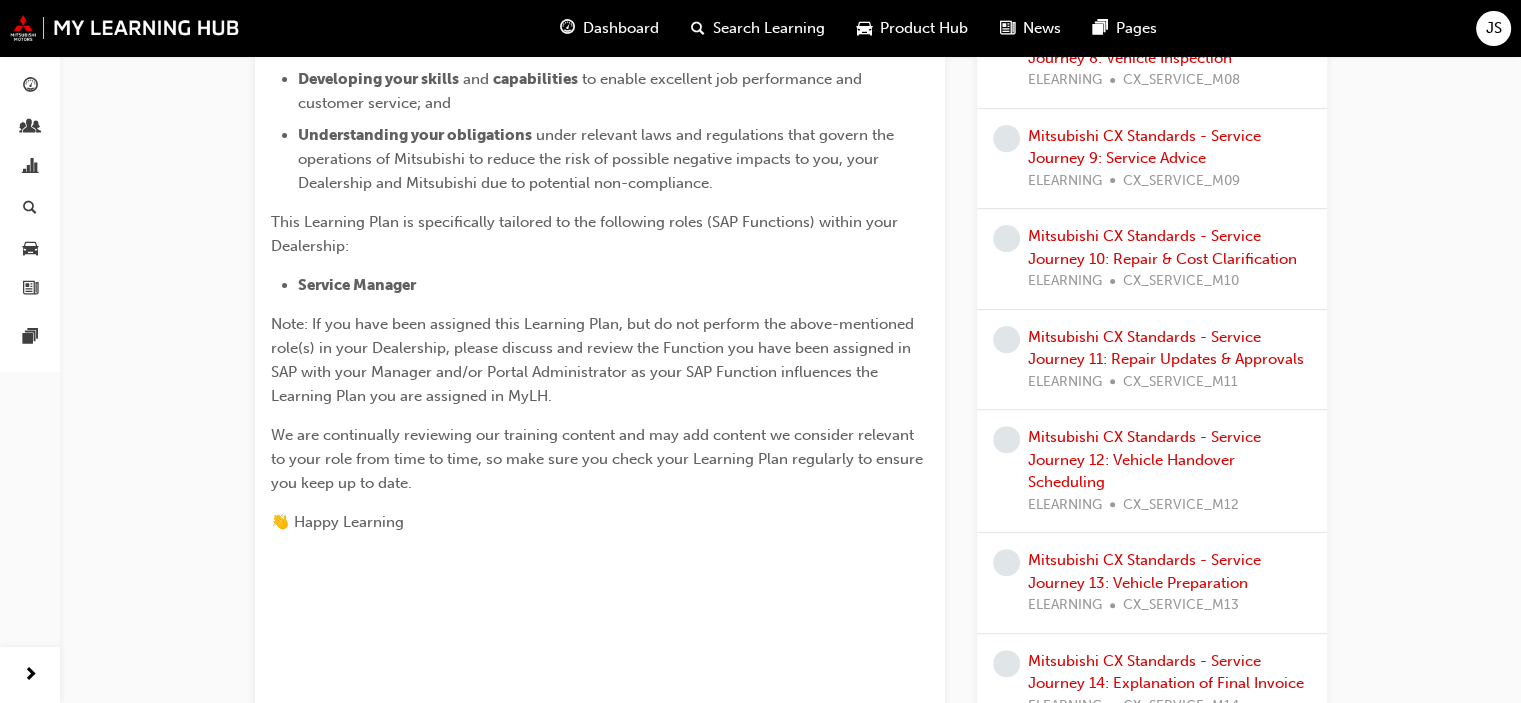 scroll, scrollTop: 0, scrollLeft: 0, axis: both 